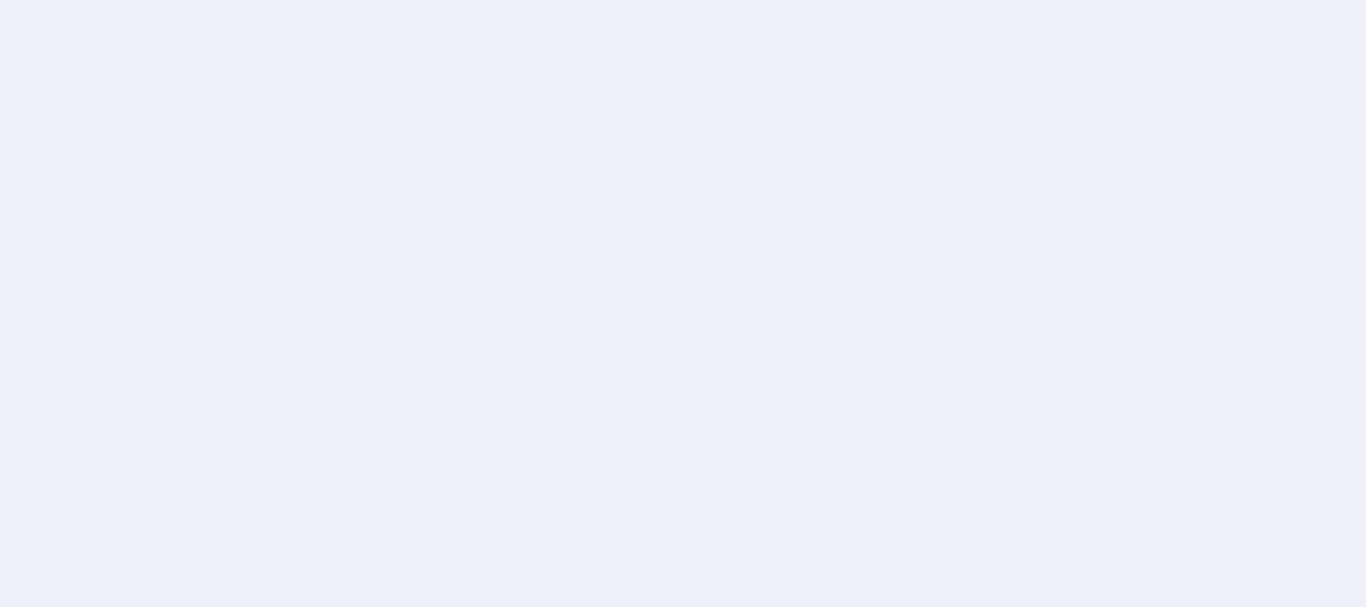 scroll, scrollTop: 0, scrollLeft: 0, axis: both 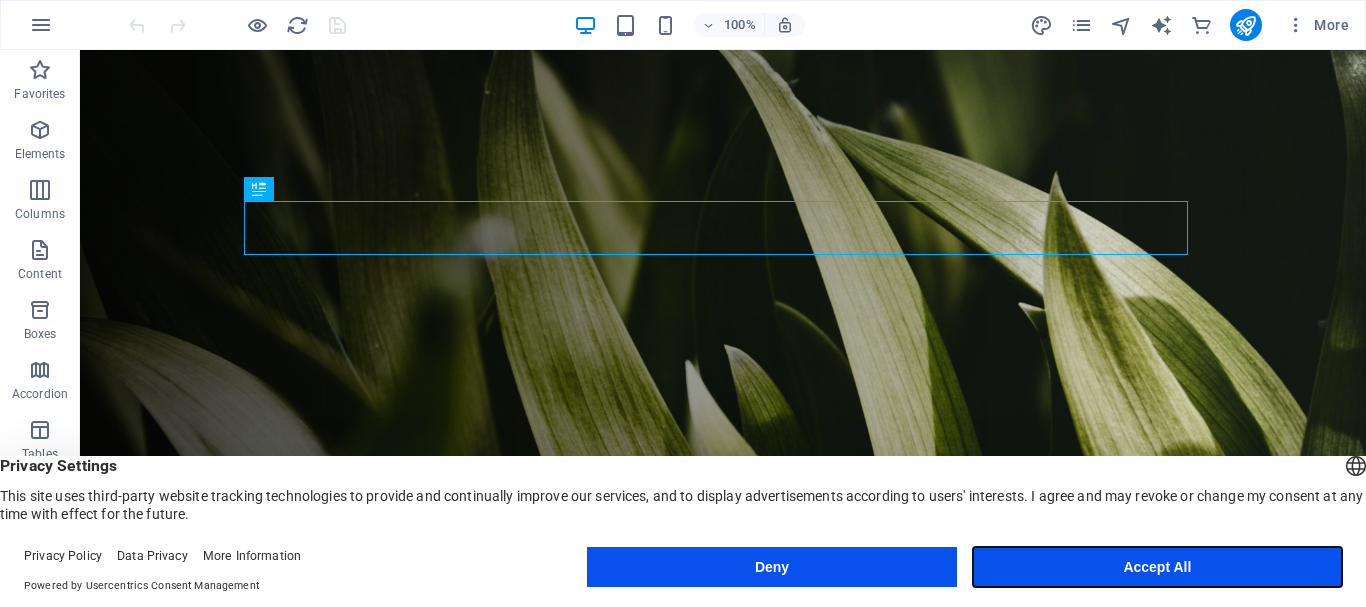 click on "Accept All" at bounding box center (1157, 567) 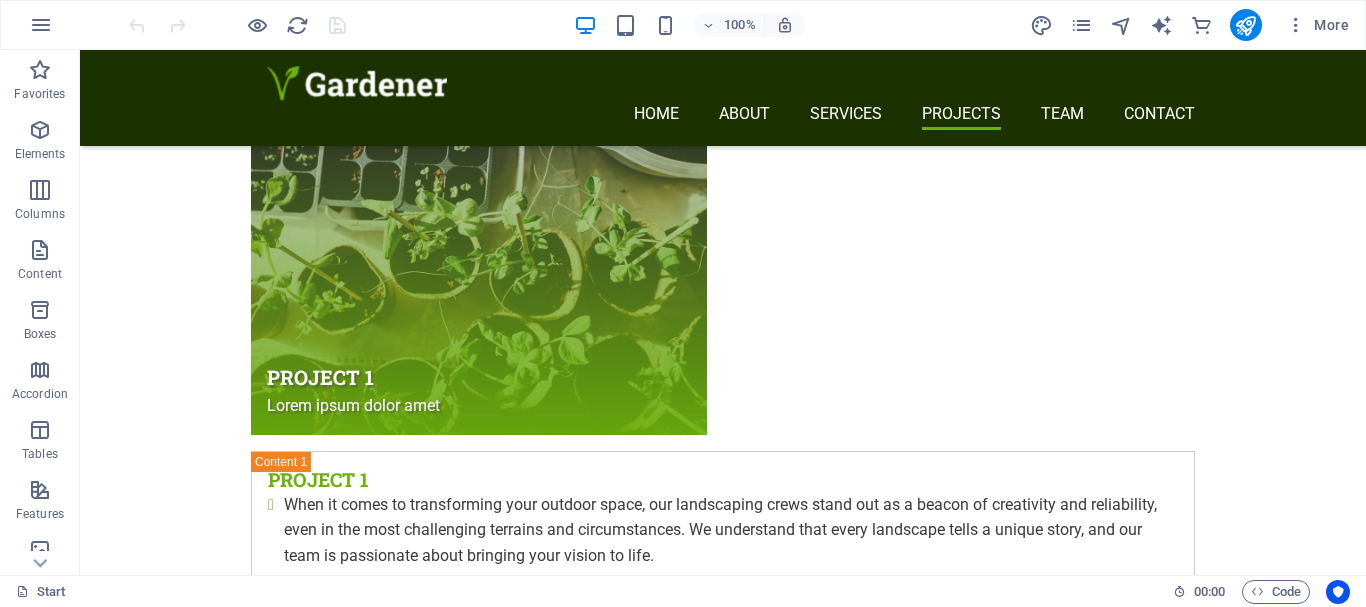 scroll, scrollTop: 5865, scrollLeft: 0, axis: vertical 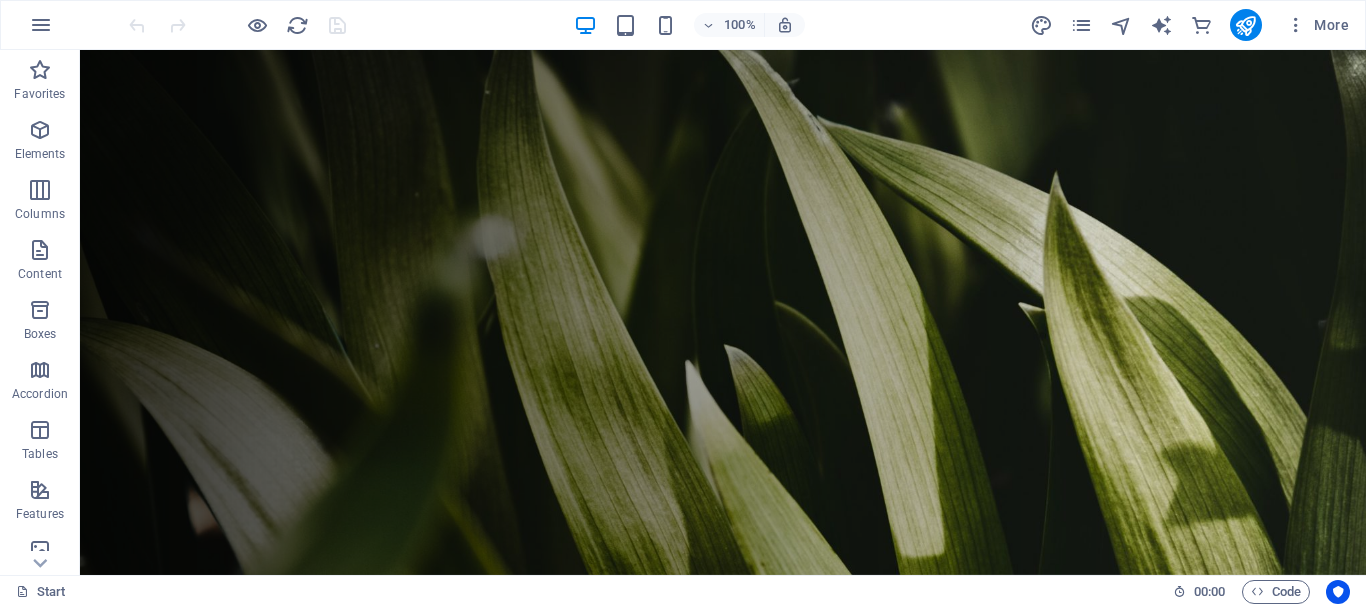 click on "100% More" at bounding box center (683, 25) 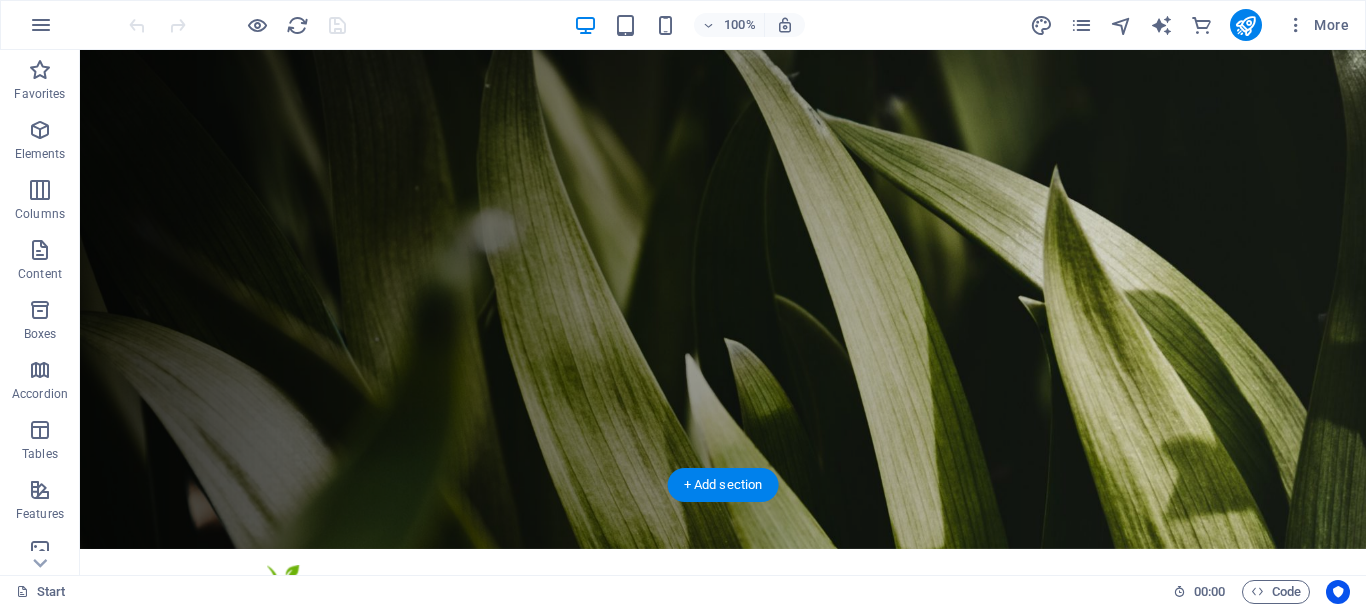 scroll, scrollTop: 0, scrollLeft: 0, axis: both 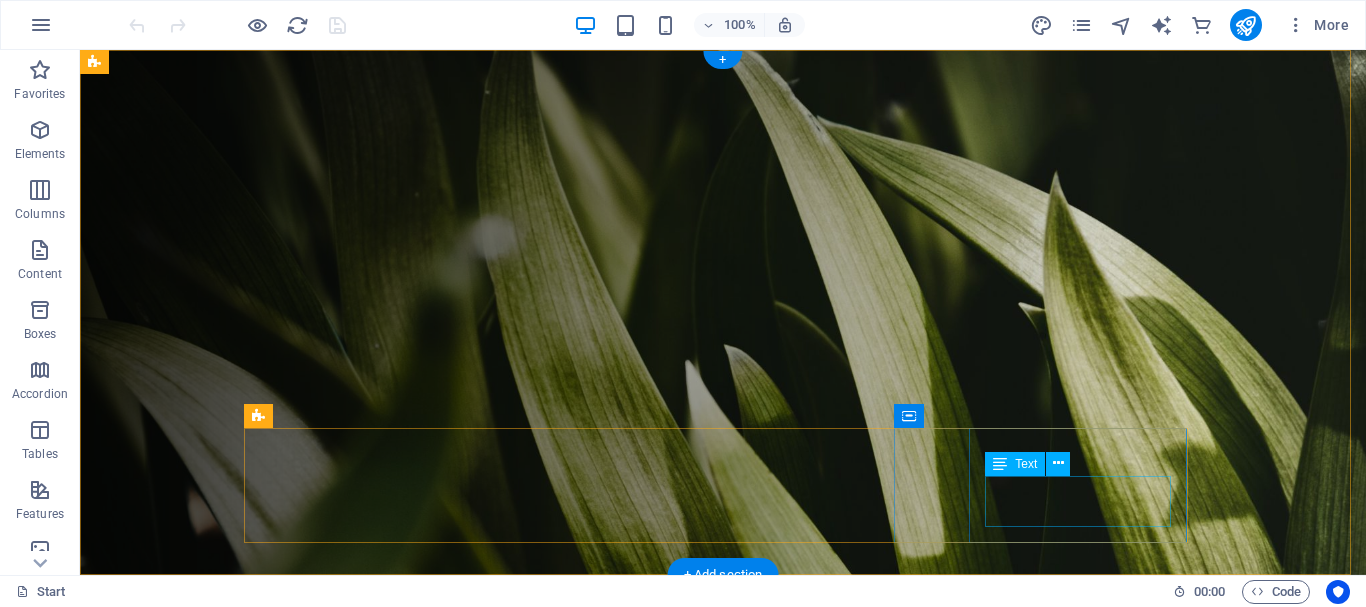 click on "Adipisicing elit veritatis amet elm dolorem." at bounding box center [723, 1527] 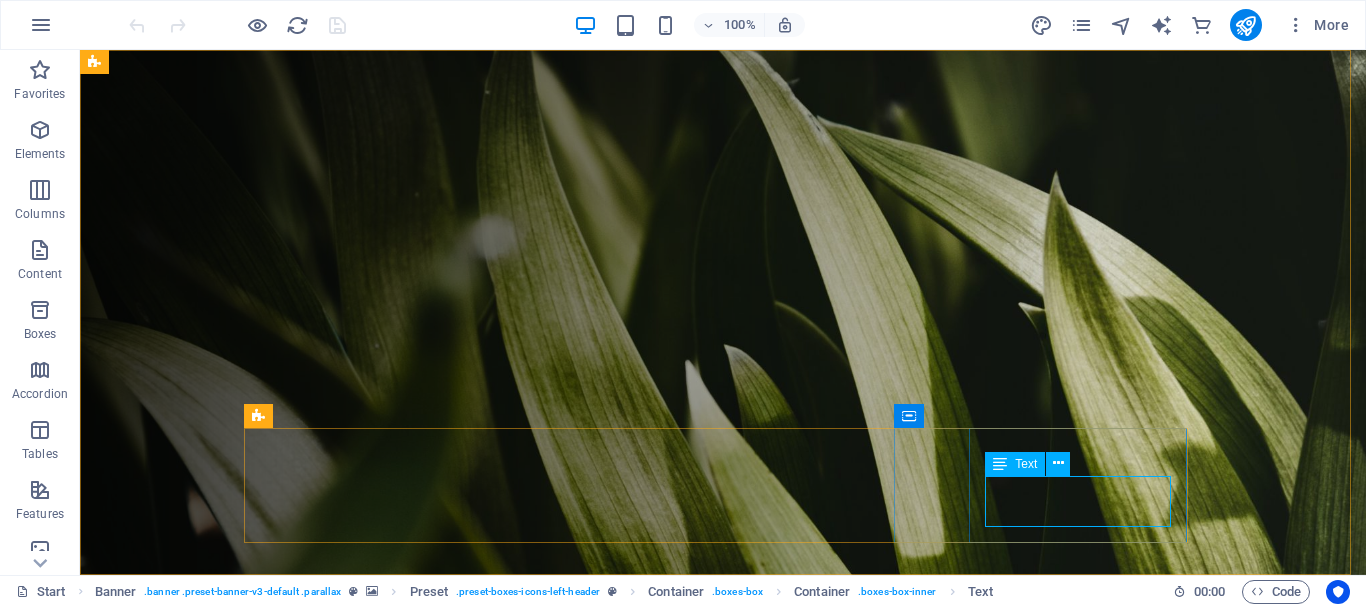 click on "Text" at bounding box center [1026, 464] 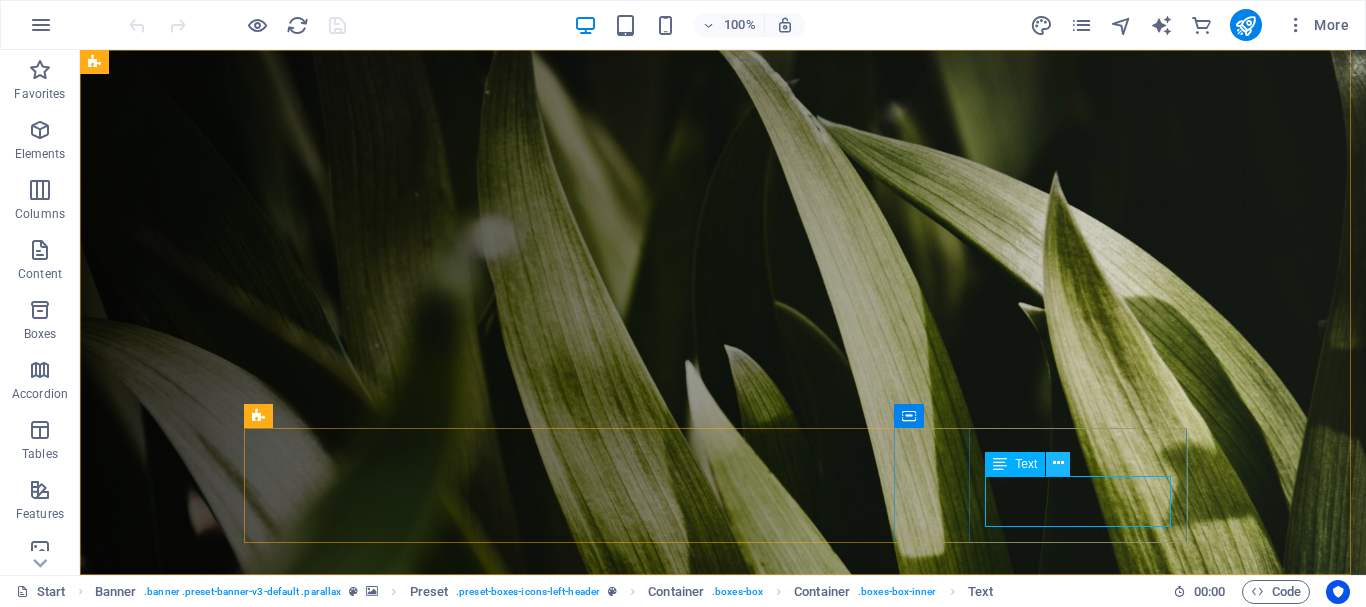 click at bounding box center (1058, 463) 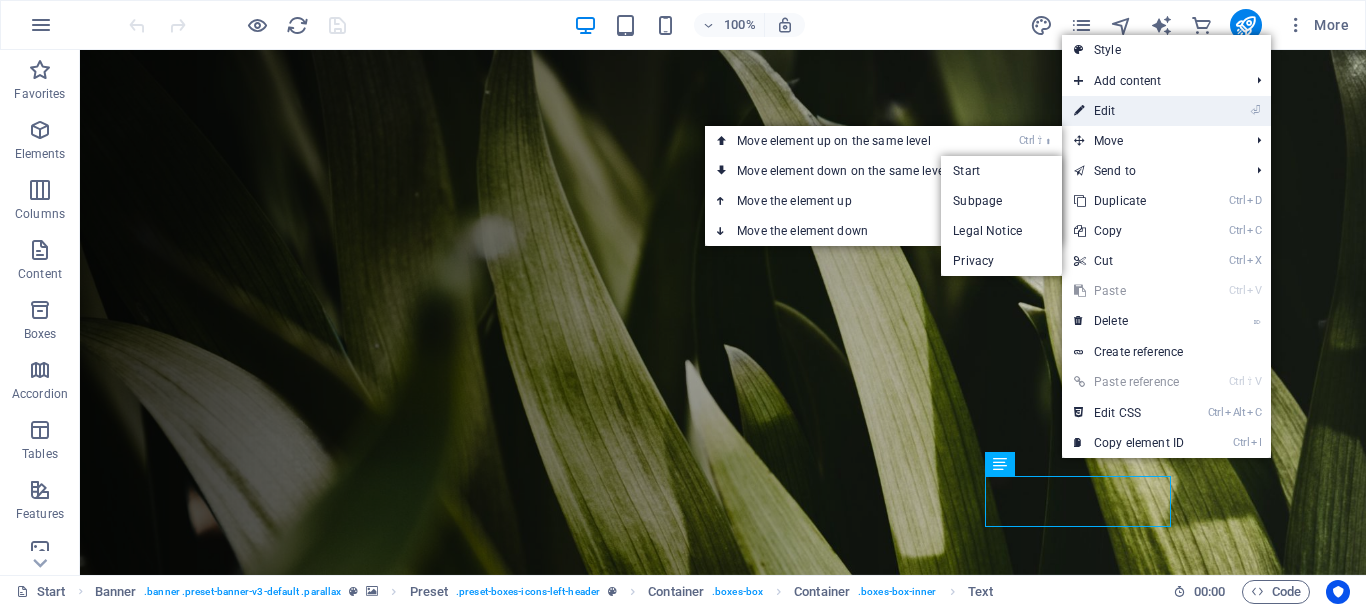 click on "⏎  Edit" at bounding box center (1129, 111) 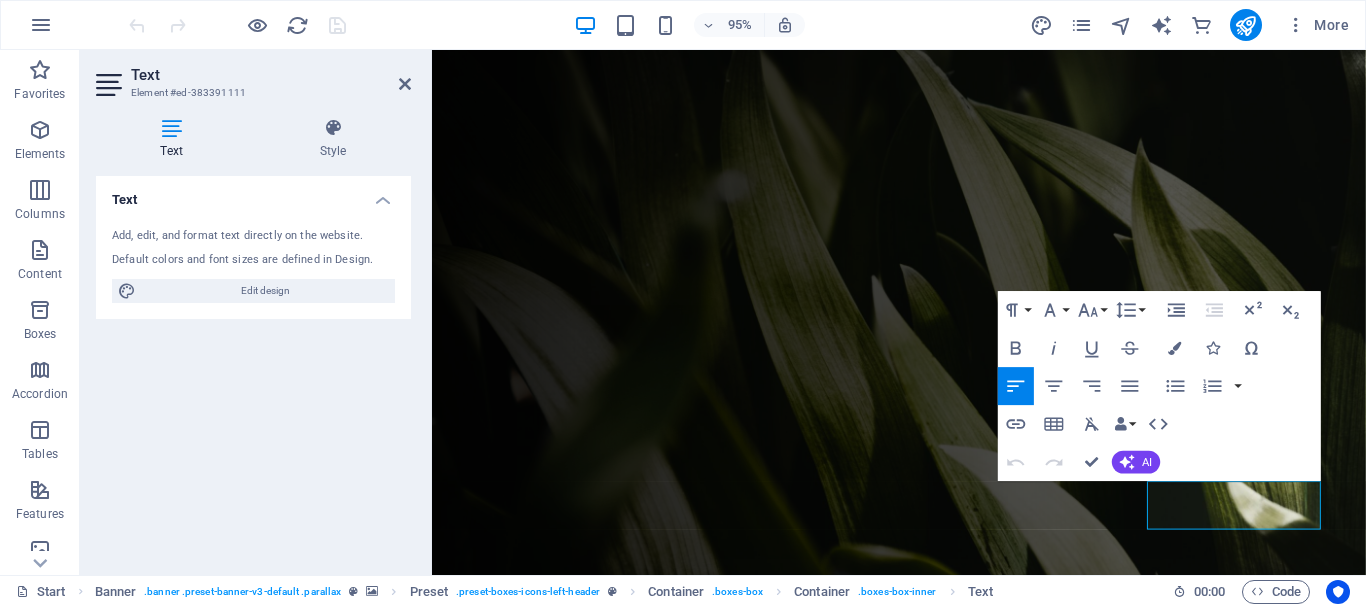 click on "Add, edit, and format text directly on the website." at bounding box center (253, 236) 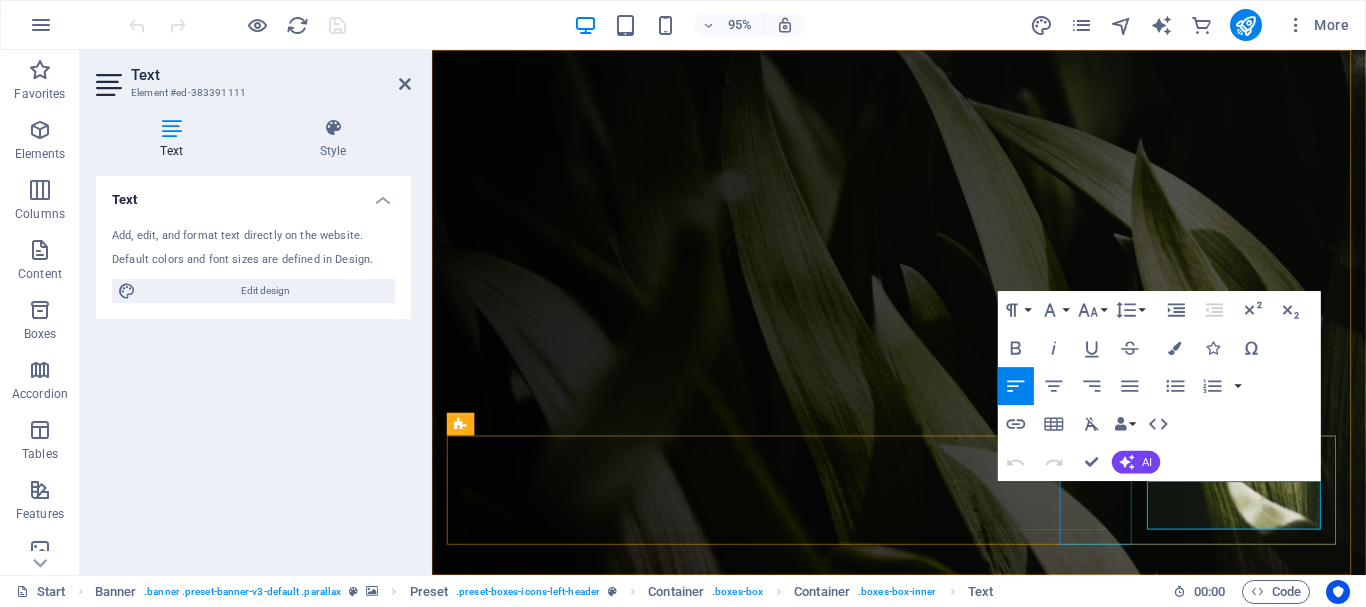 drag, startPoint x: 1329, startPoint y: 544, endPoint x: 1151, endPoint y: 477, distance: 190.192 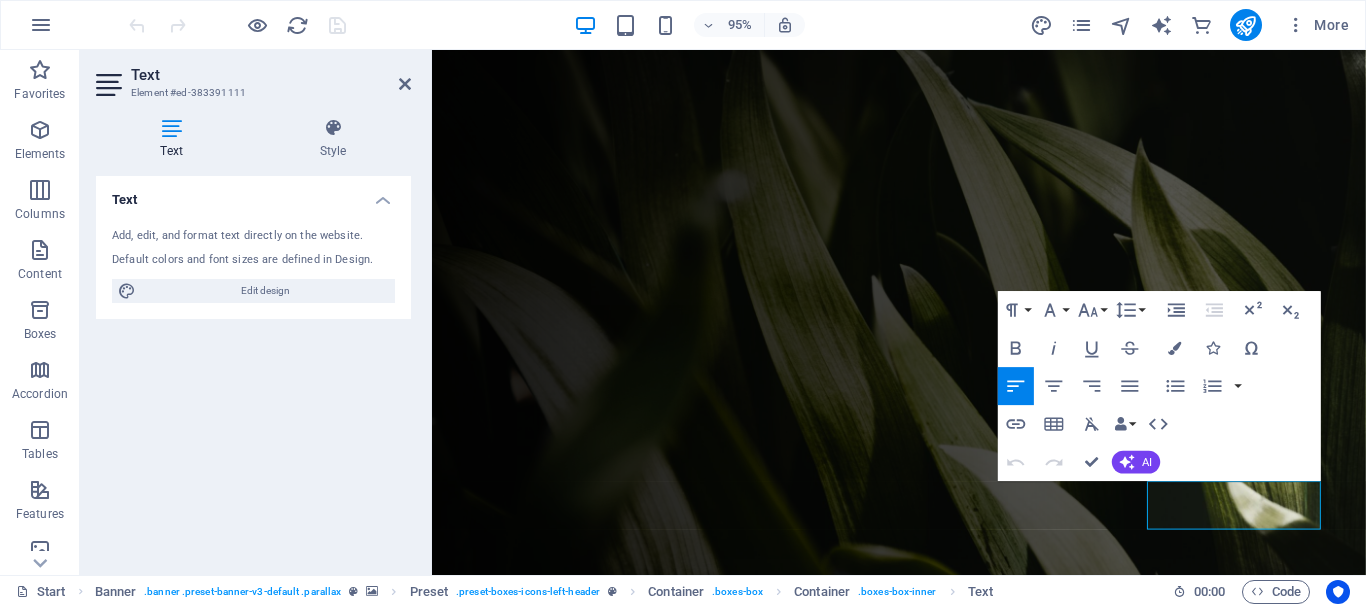 type 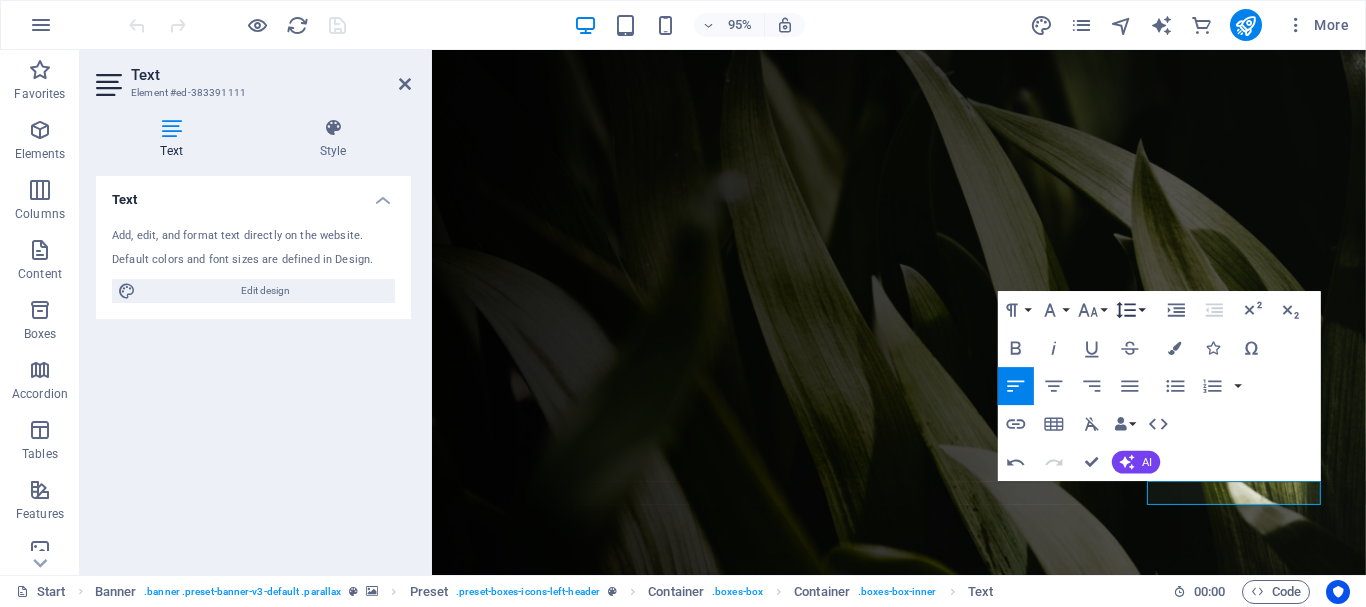 drag, startPoint x: 1219, startPoint y: 300, endPoint x: 1116, endPoint y: 310, distance: 103.4843 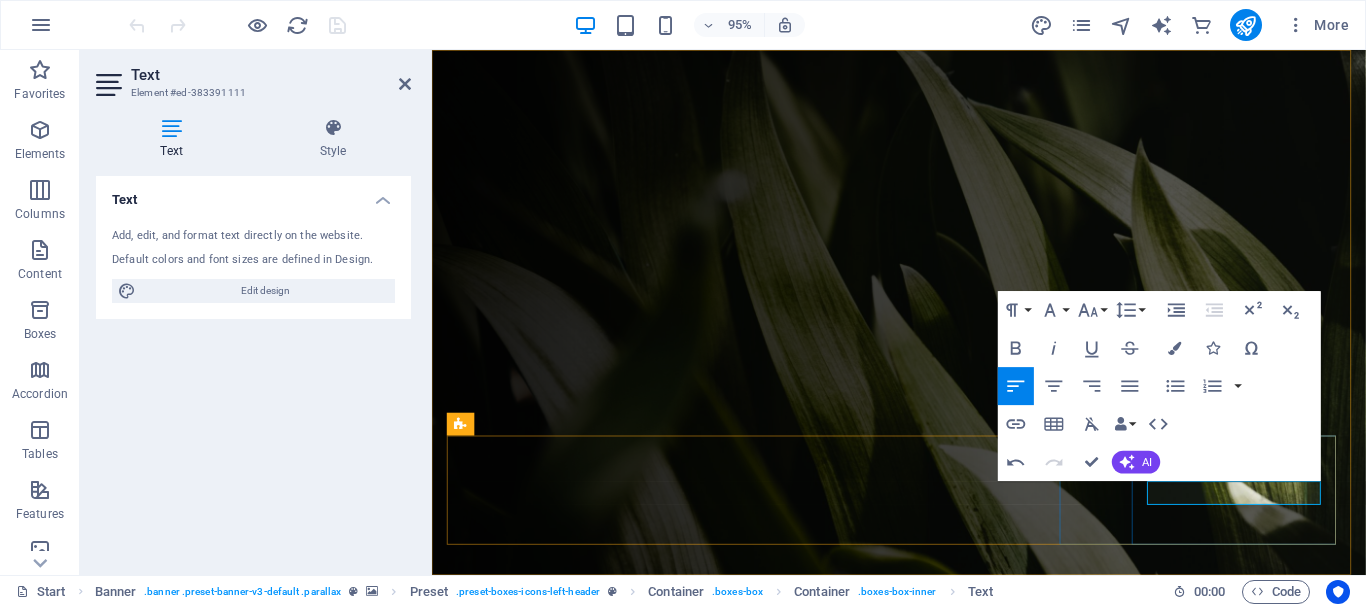 click at bounding box center [924, 1555] 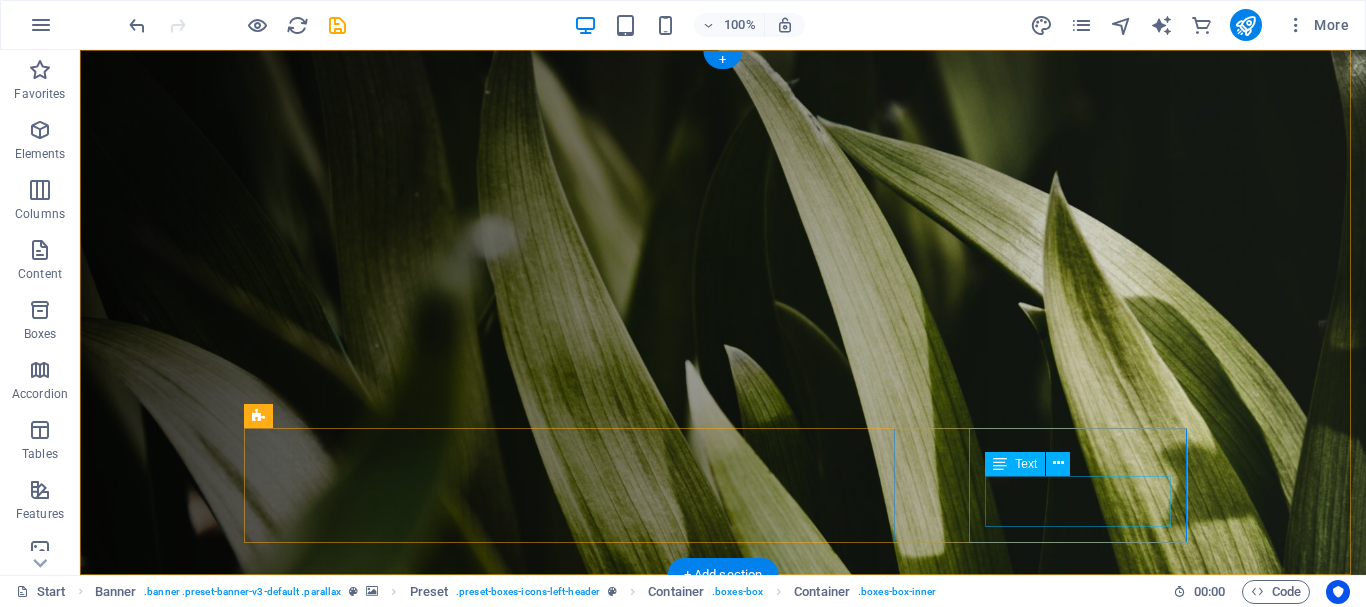 click on "Yard cleanups, Leafblowing Remov" at bounding box center (723, 1527) 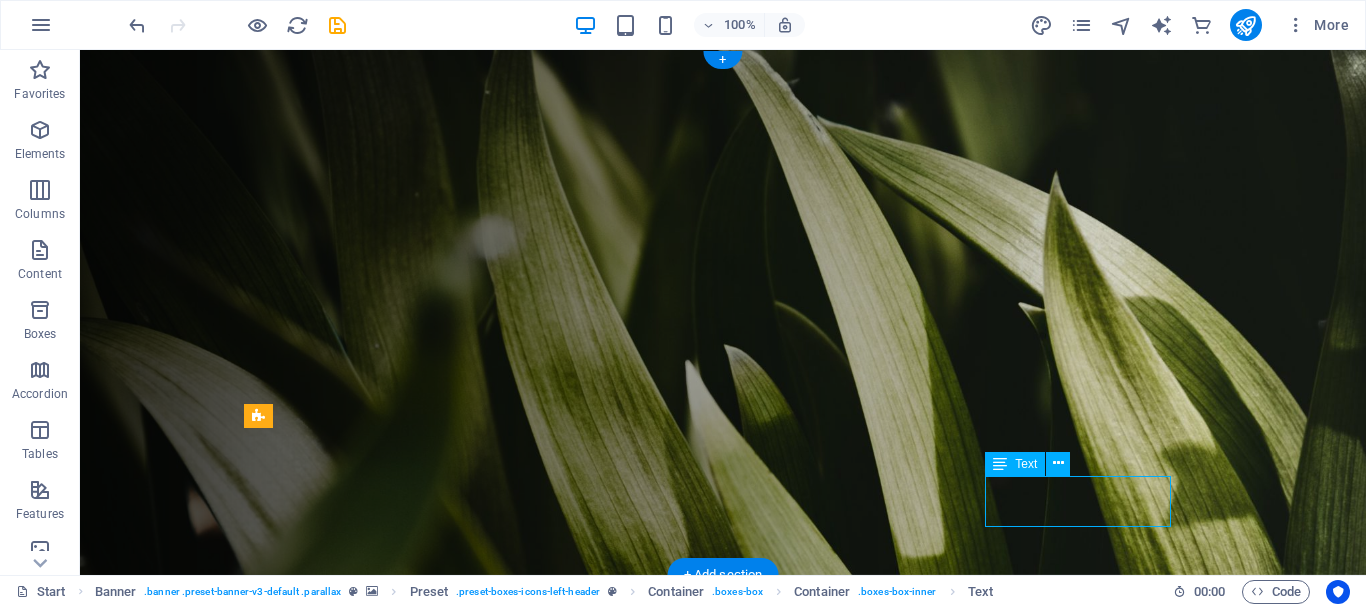click on "Yard cleanups, Leafblowing Remov" at bounding box center [723, 1527] 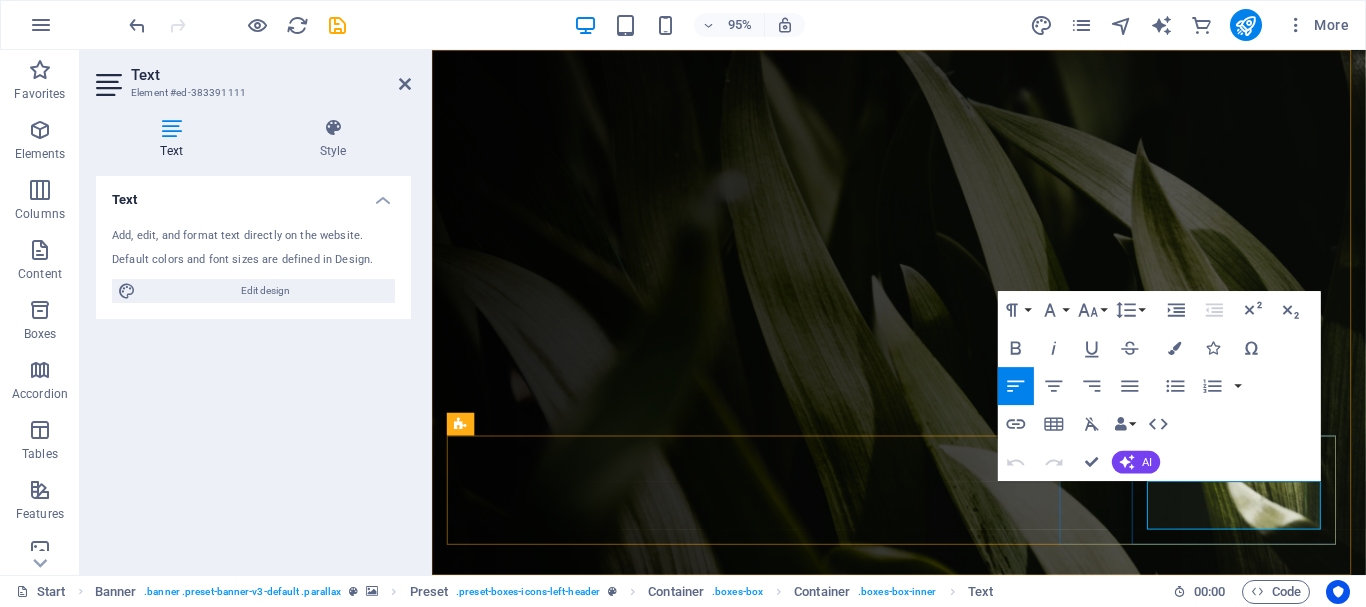 click on "Yard cleanups, Leafblowing Remov" at bounding box center [924, 1527] 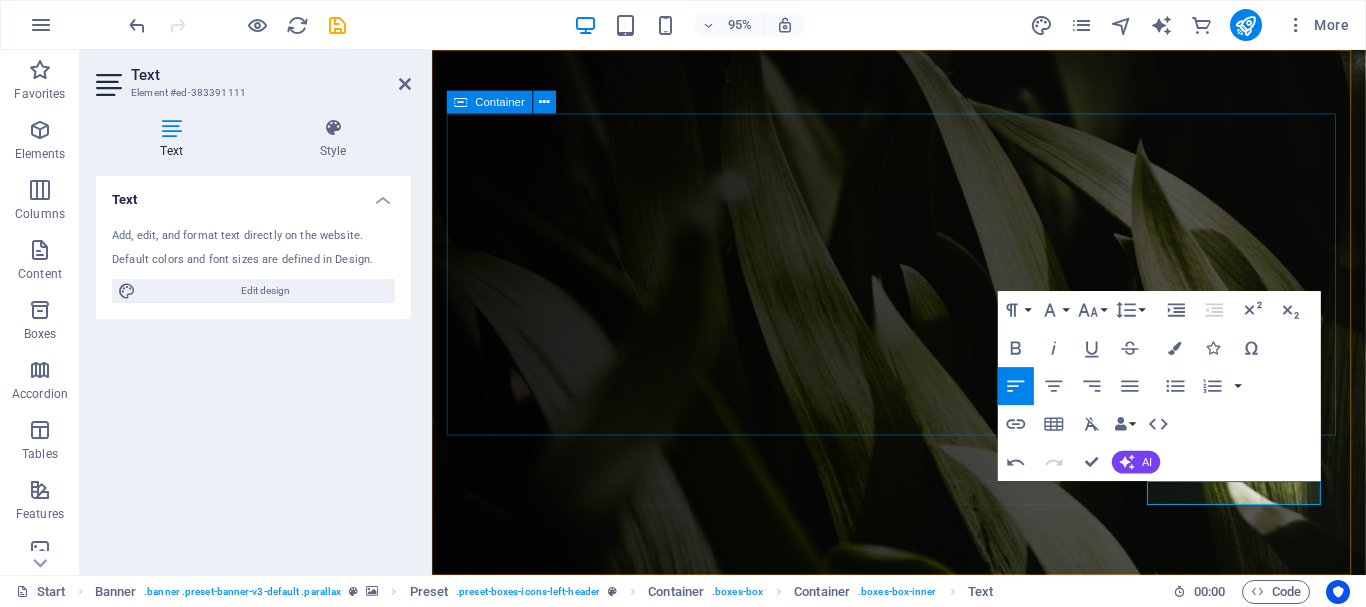 click on "Landscaping and property Services Your professional Partner in The Lower [REGION] Learn more Our Services" at bounding box center (924, 878) 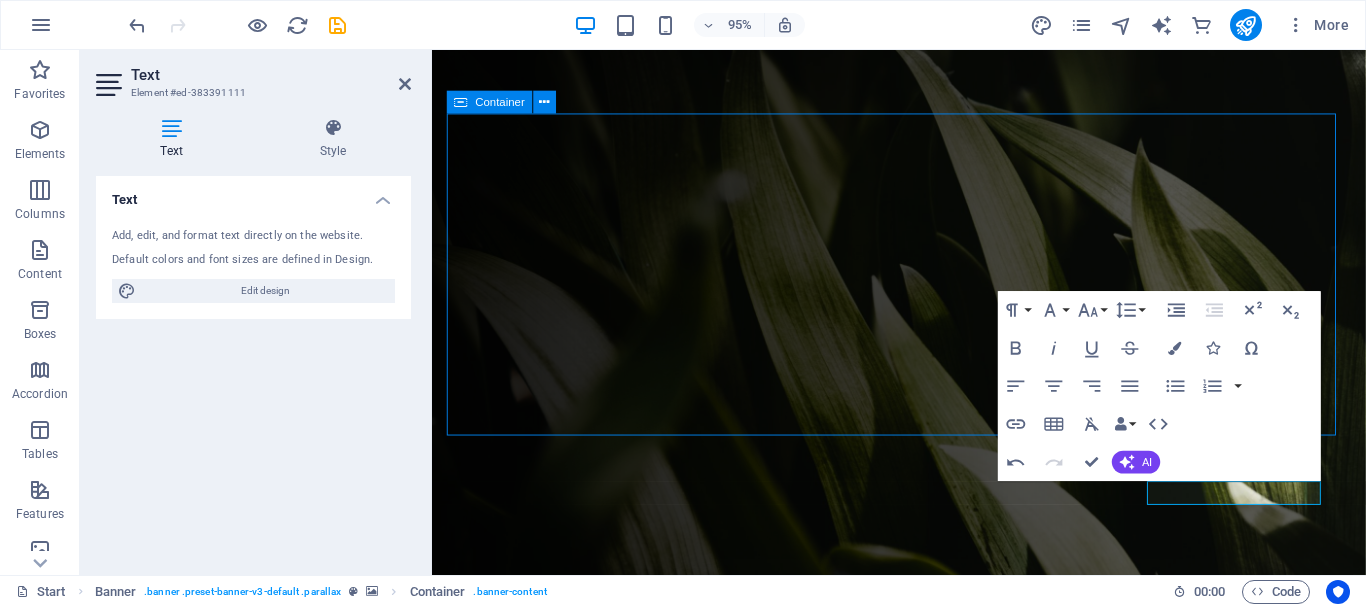 click on "Landscaping and property Services Your professional Partner in The Lower [REGION] Learn more Our Services" at bounding box center (924, 878) 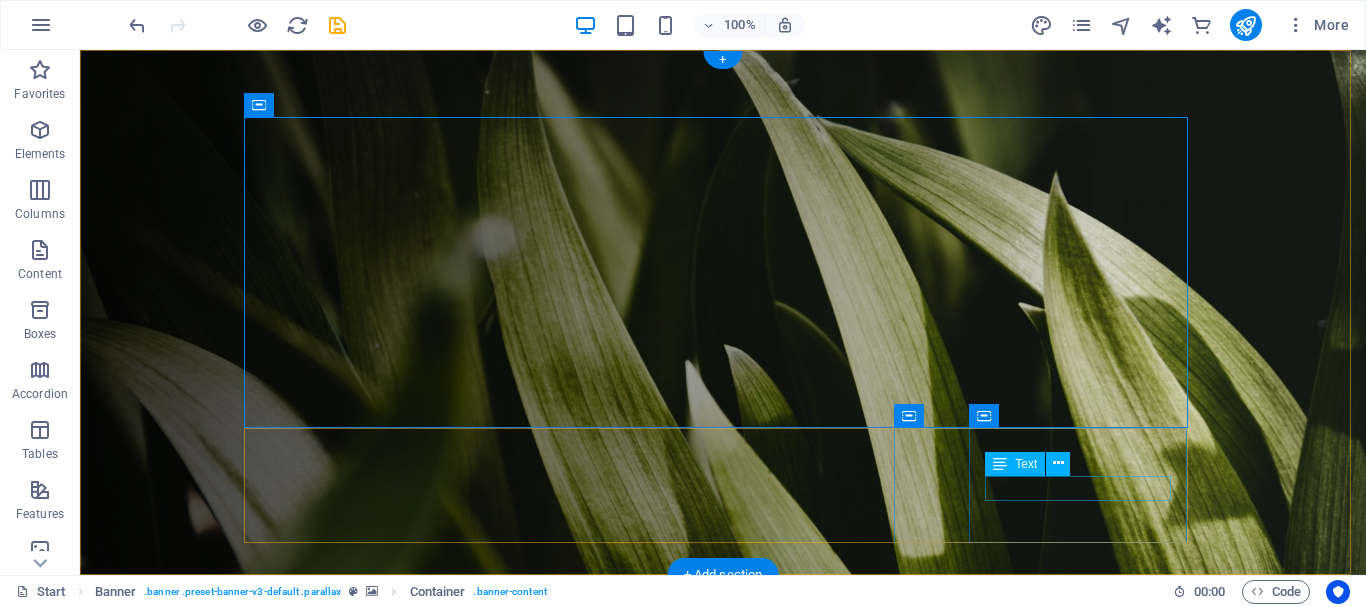 click on "Yard cleanups" at bounding box center [723, 1527] 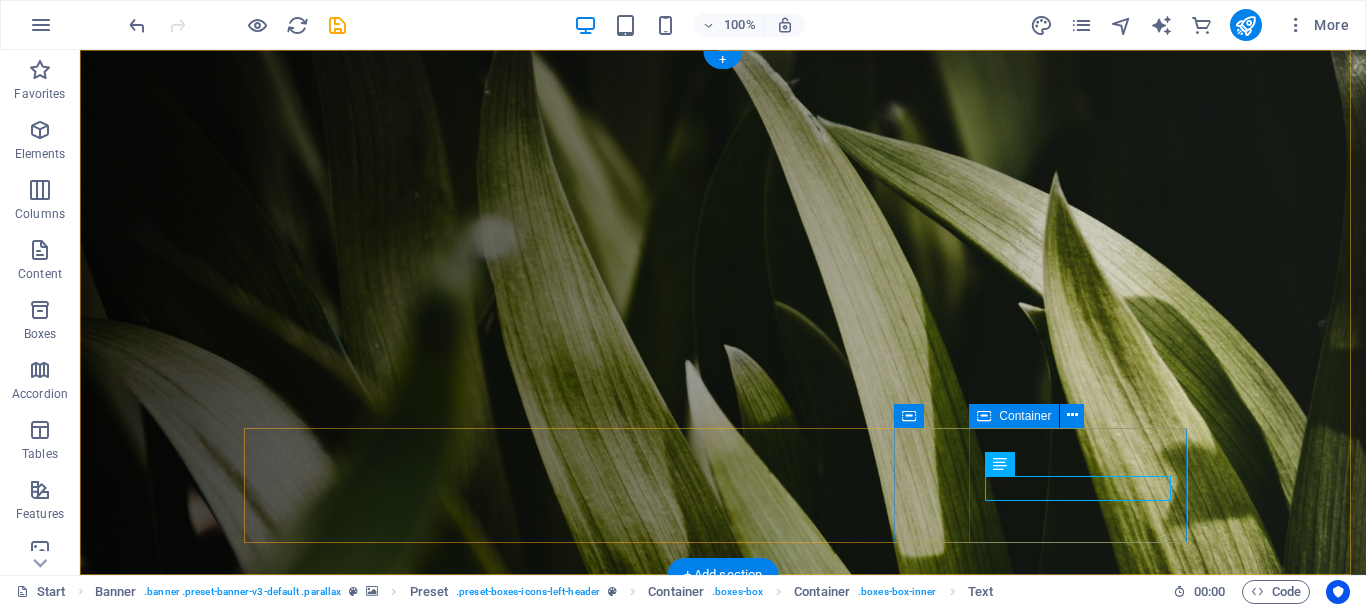 click on "Cleanup Yard cleanups" at bounding box center [723, 1511] 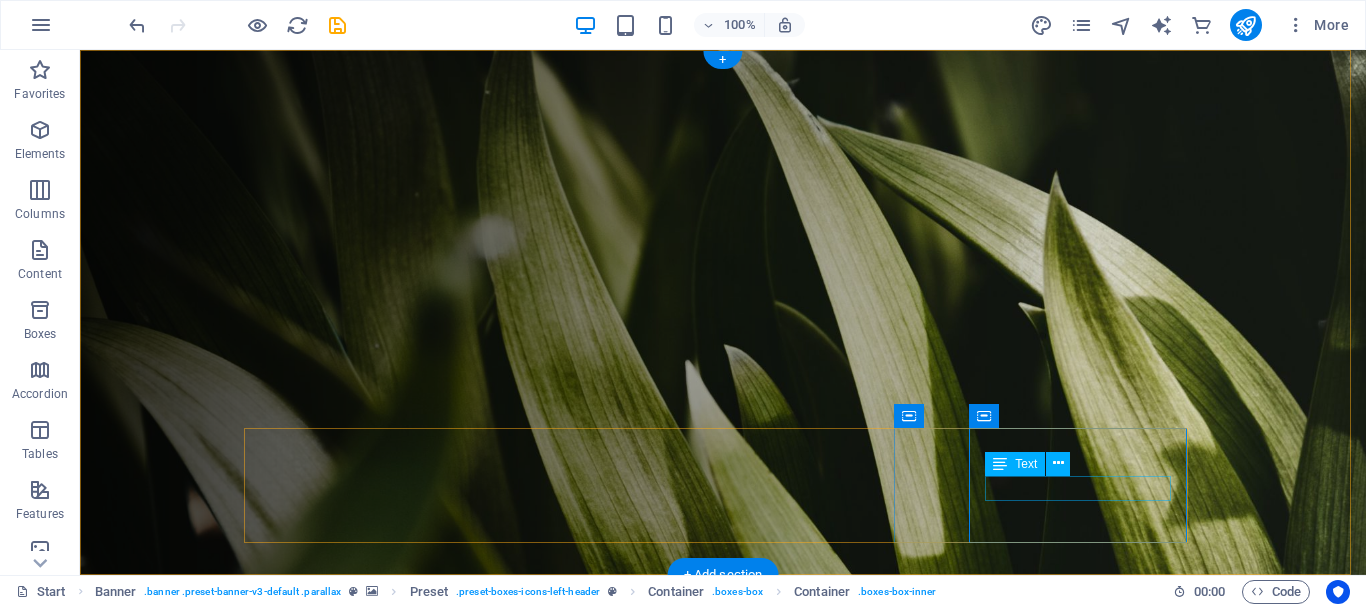 click on "Yard cleanups" at bounding box center [723, 1527] 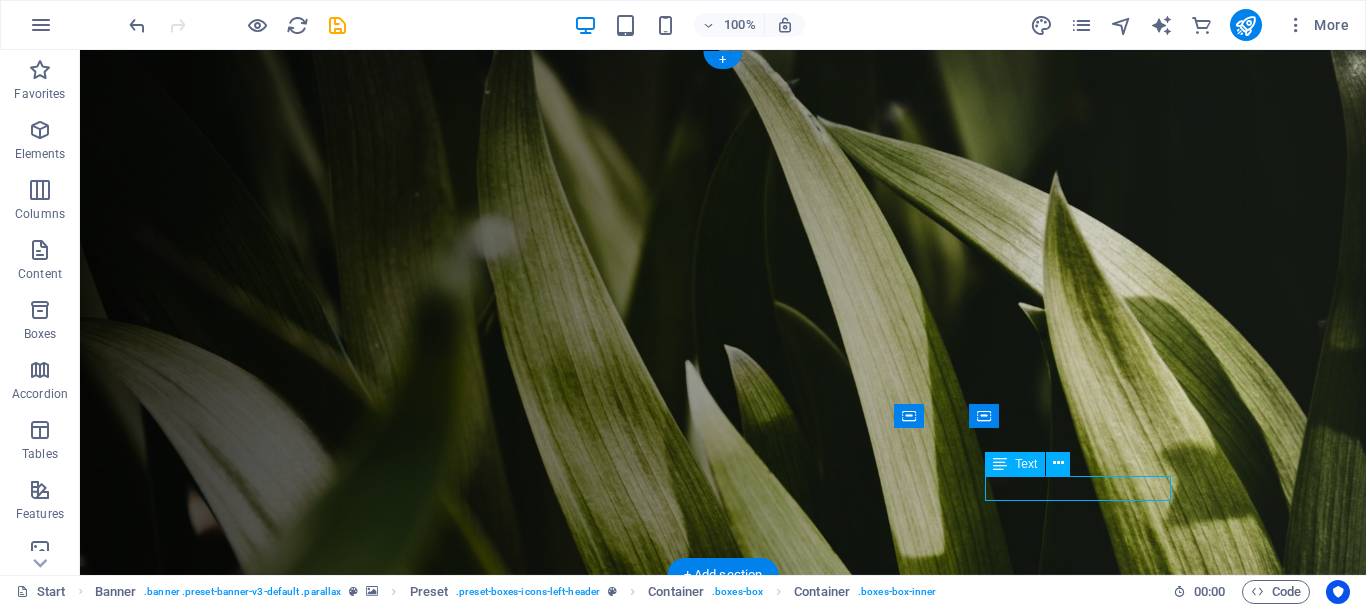 click on "Yard cleanups" at bounding box center [723, 1527] 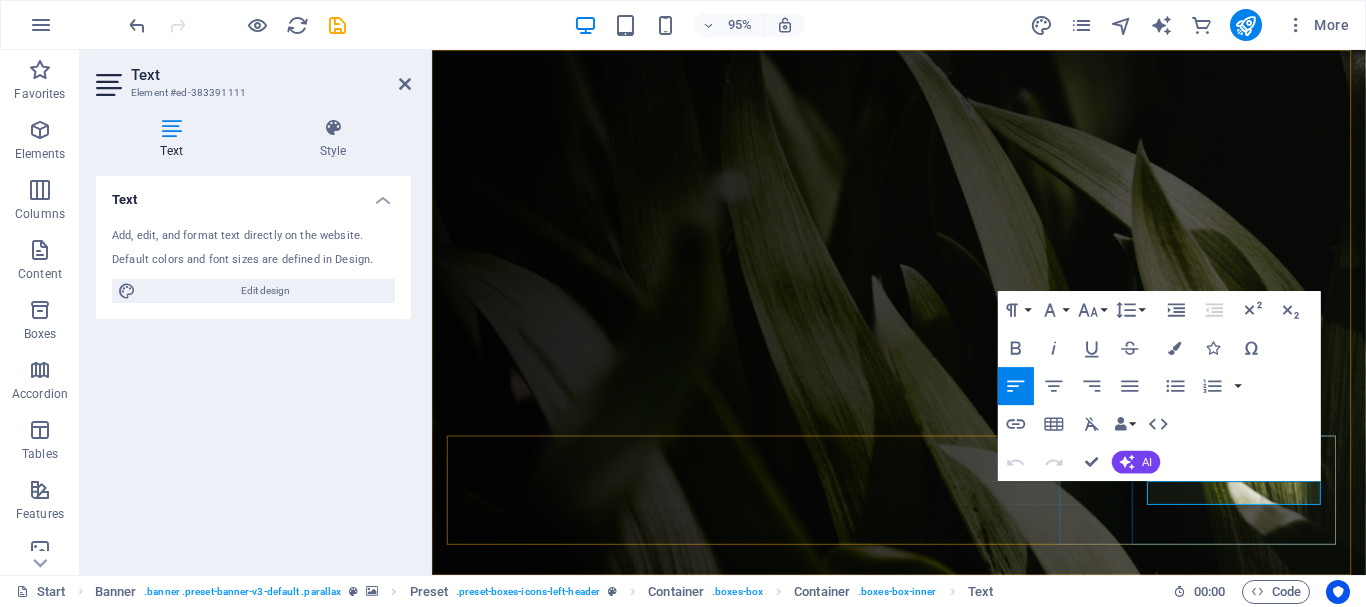 click on "Yard cleanups" at bounding box center (924, 1527) 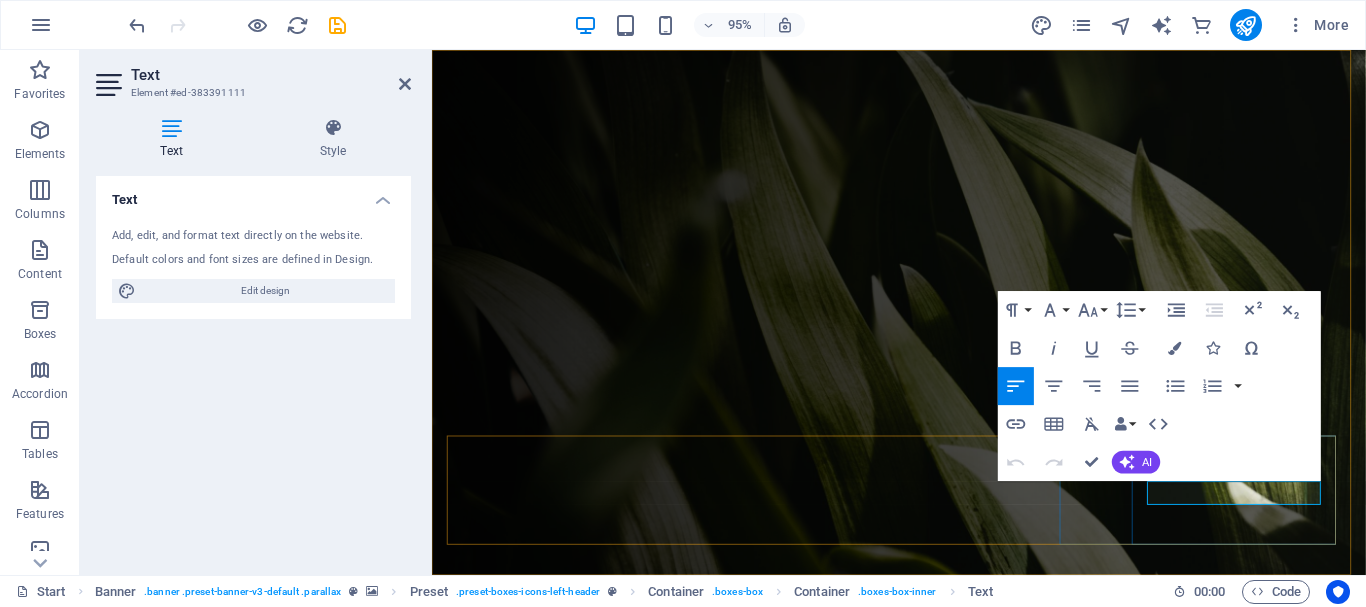 type 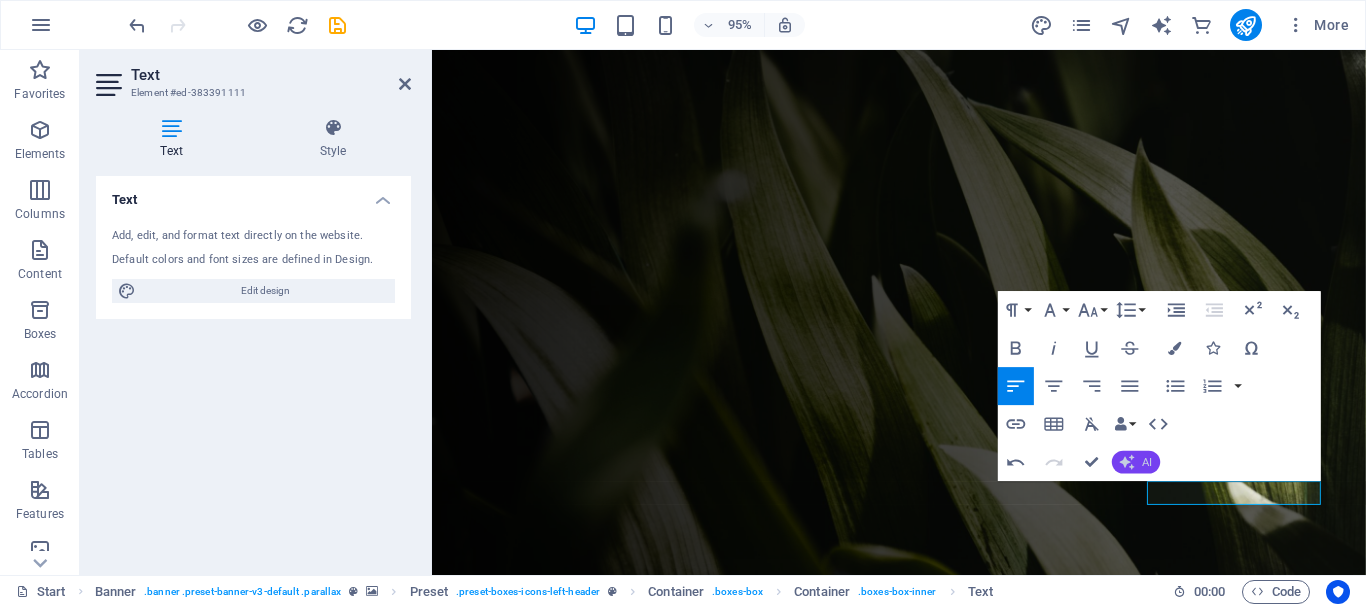 click on "AI" at bounding box center (1136, 462) 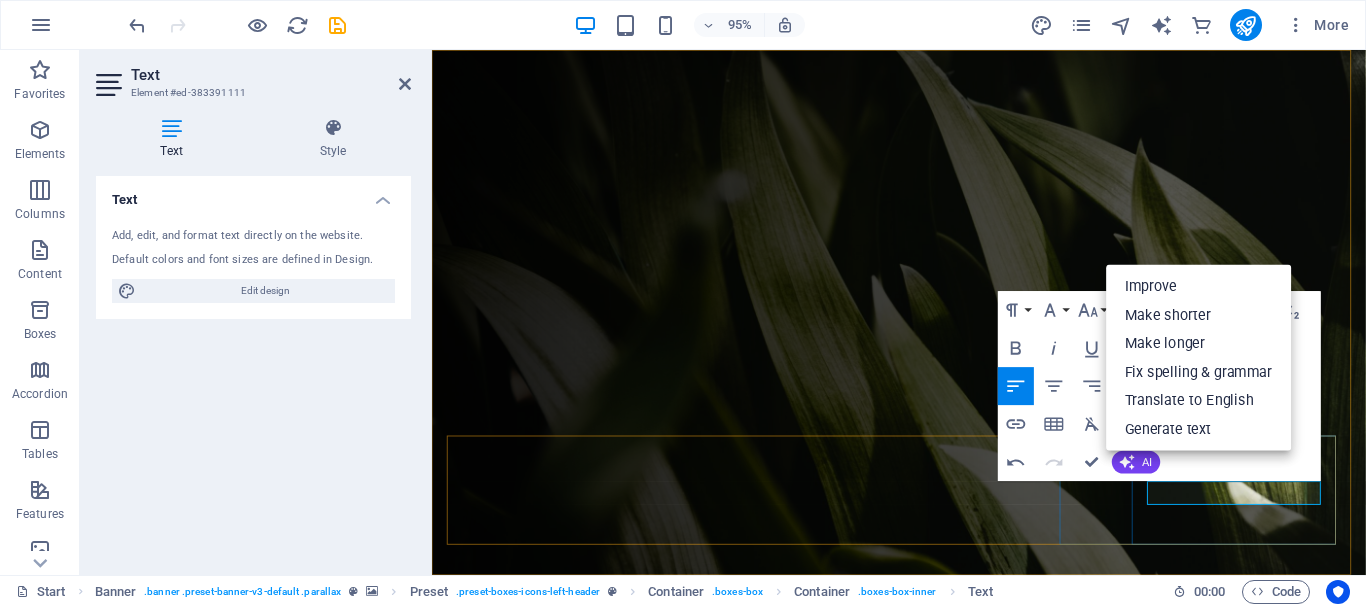 drag, startPoint x: 1269, startPoint y: 546, endPoint x: 1671, endPoint y: 501, distance: 404.5108 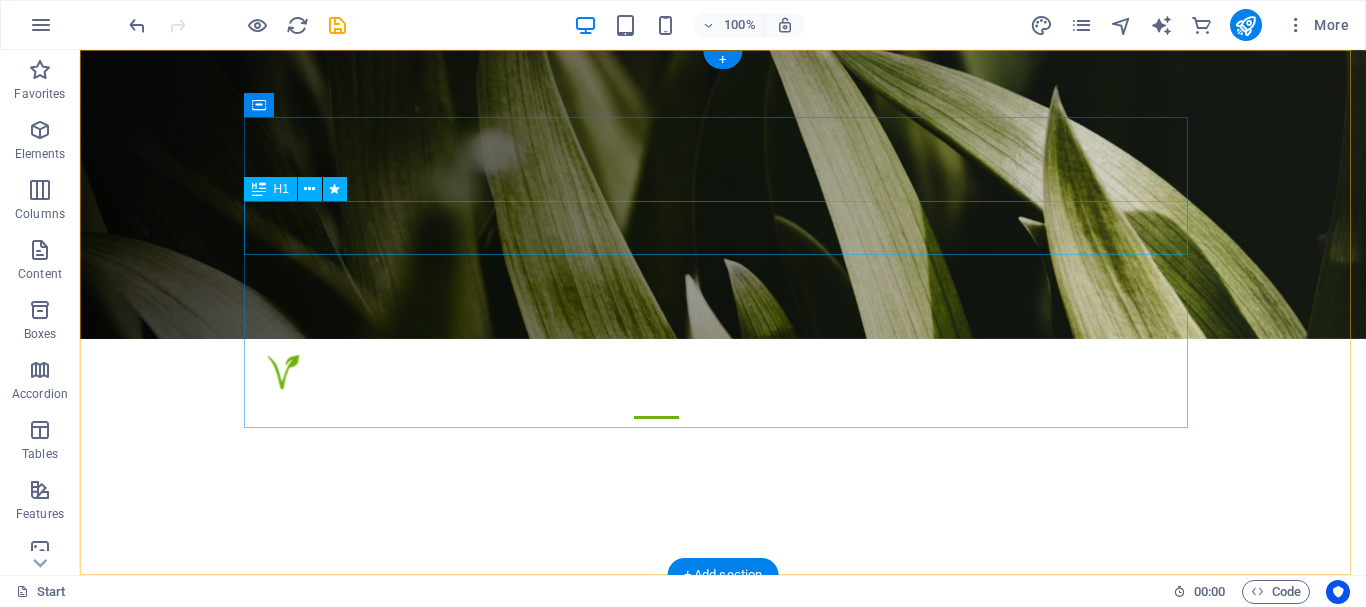 scroll, scrollTop: 0, scrollLeft: 0, axis: both 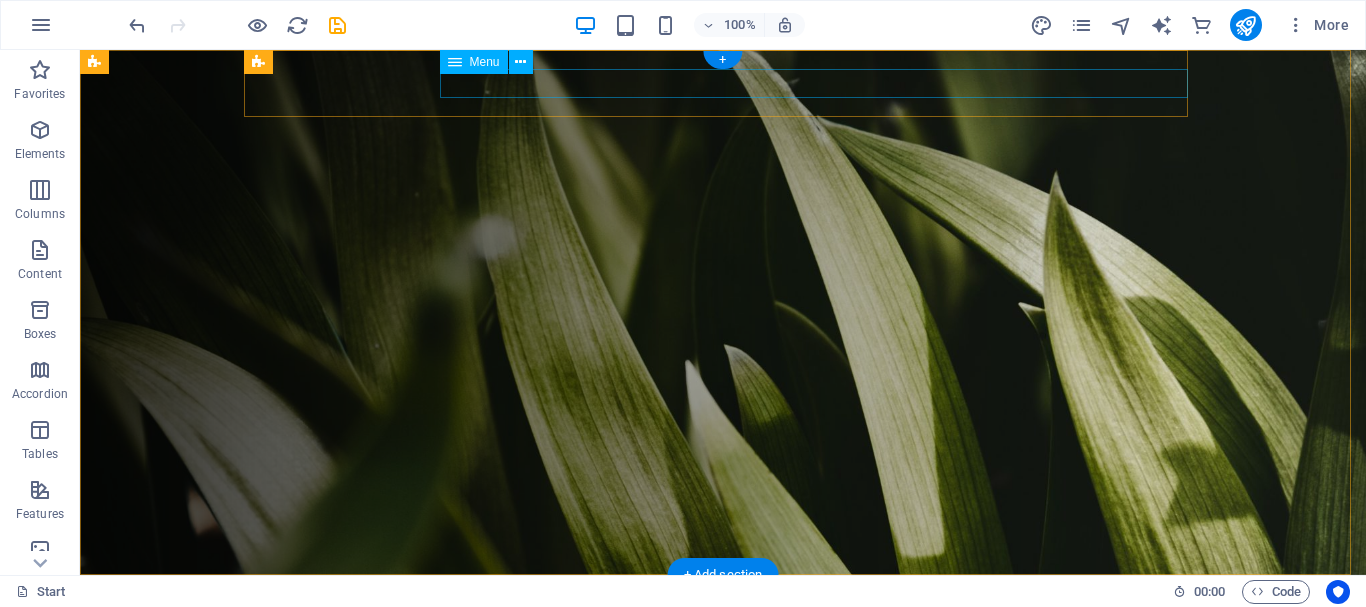 click on "Home About Services Projects Team Contact" at bounding box center (731, 640) 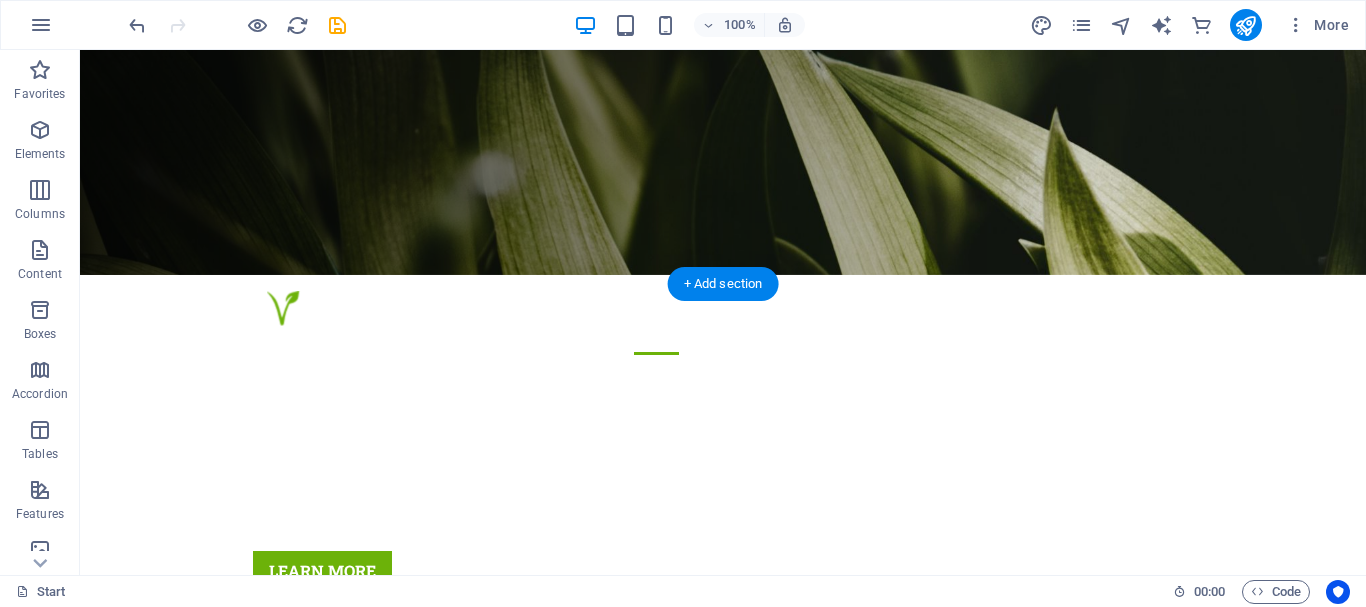 scroll, scrollTop: 100, scrollLeft: 0, axis: vertical 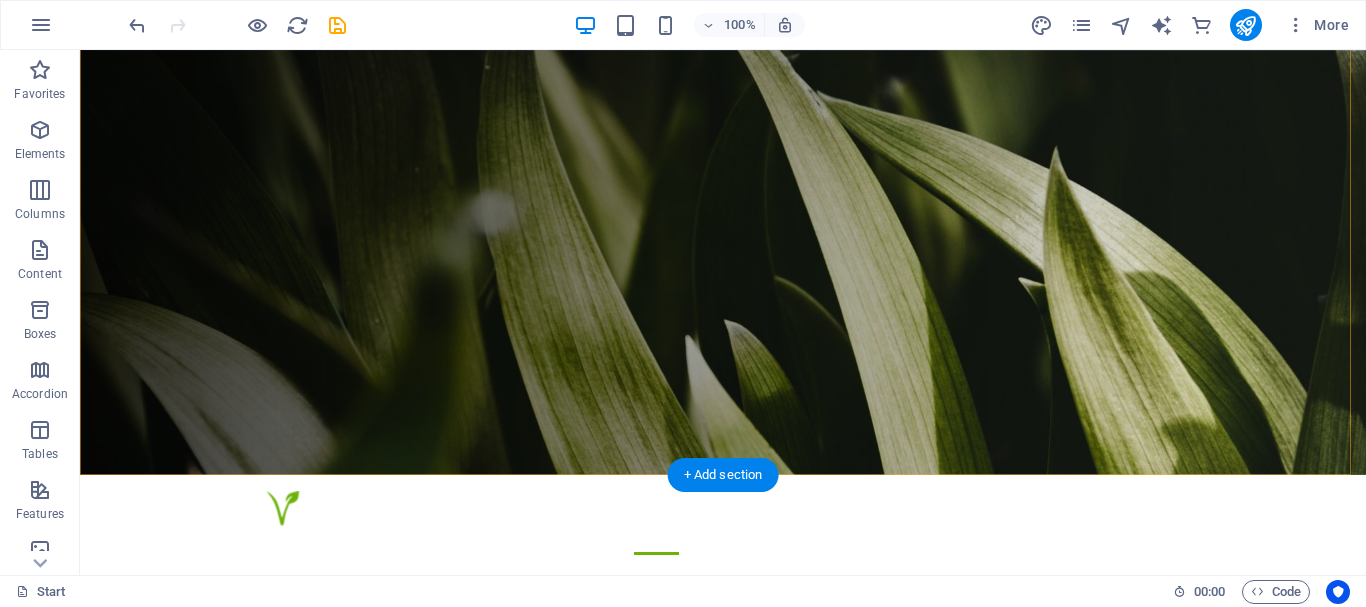 click on "+ Add section" at bounding box center [723, 475] 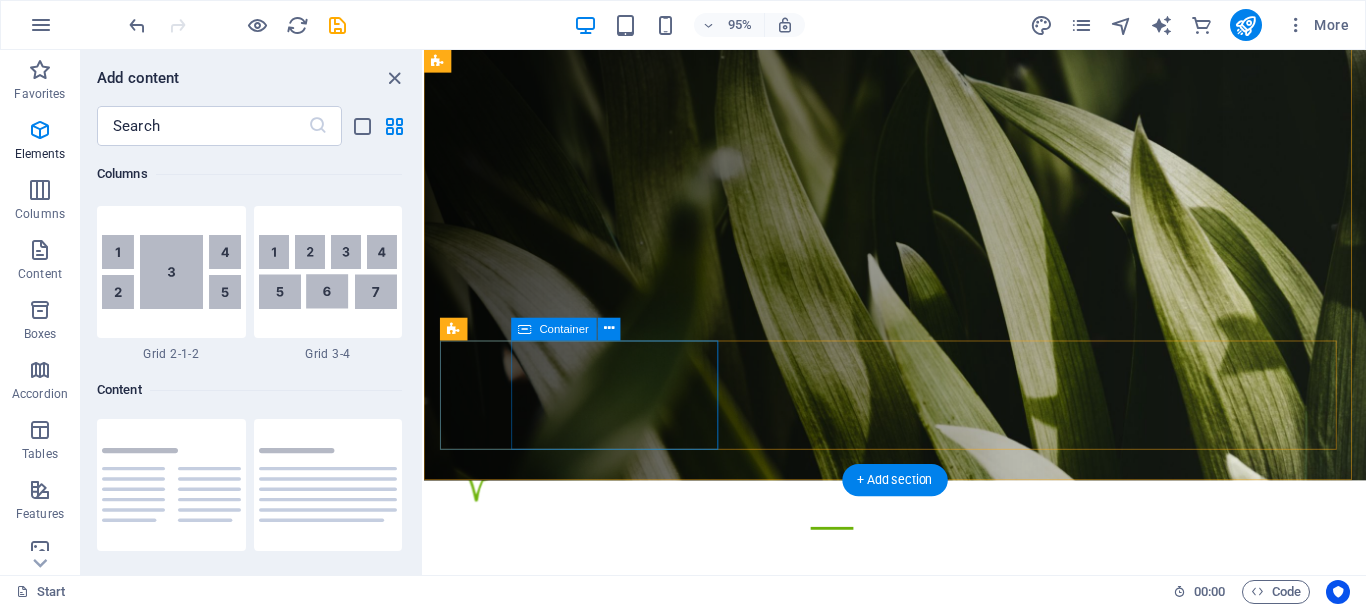 scroll, scrollTop: 3499, scrollLeft: 0, axis: vertical 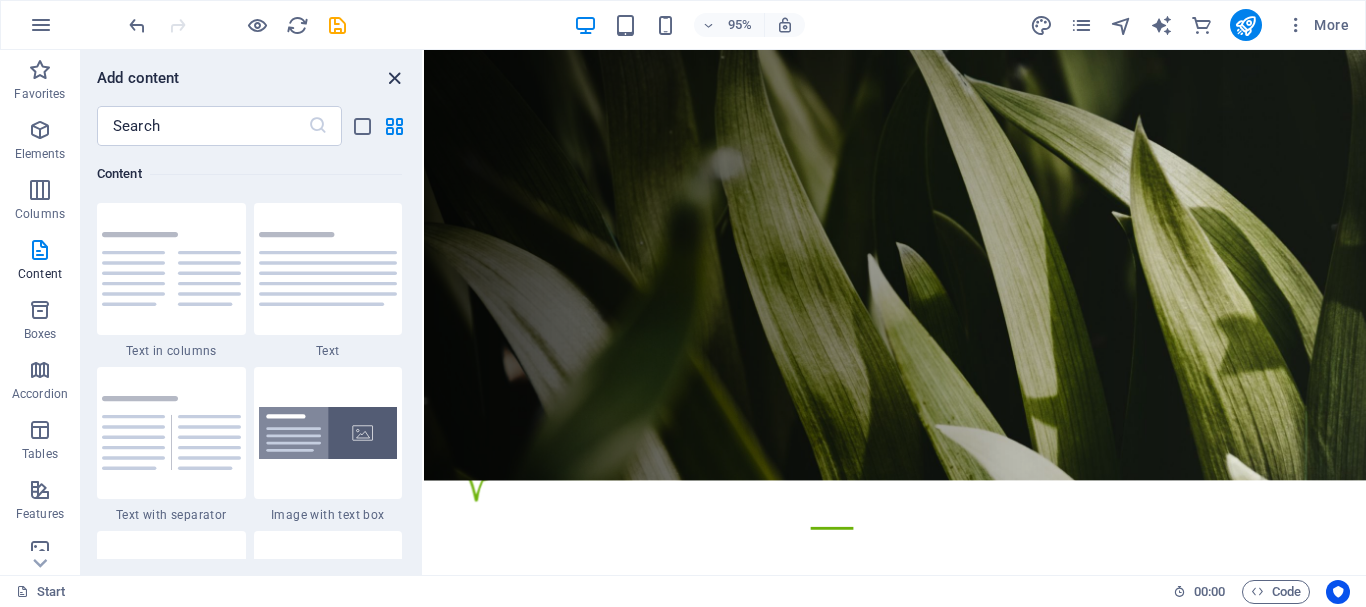 click at bounding box center (394, 78) 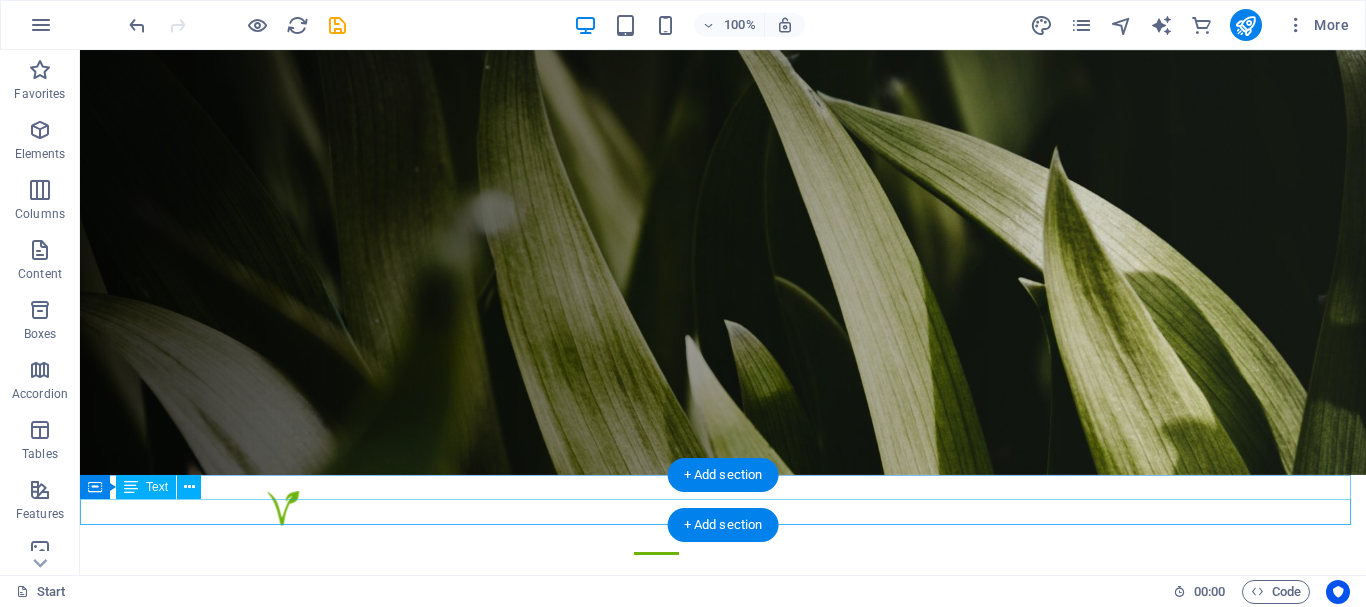 click on "From large properties to" at bounding box center [723, 1435] 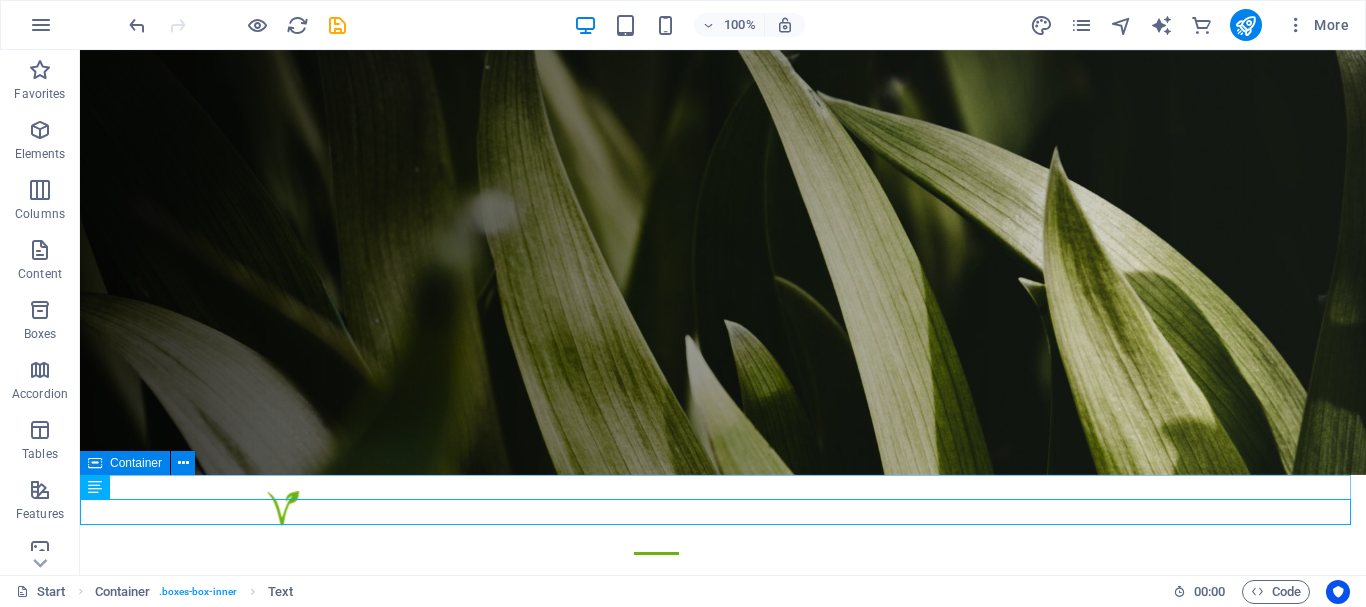 click at bounding box center [95, 487] 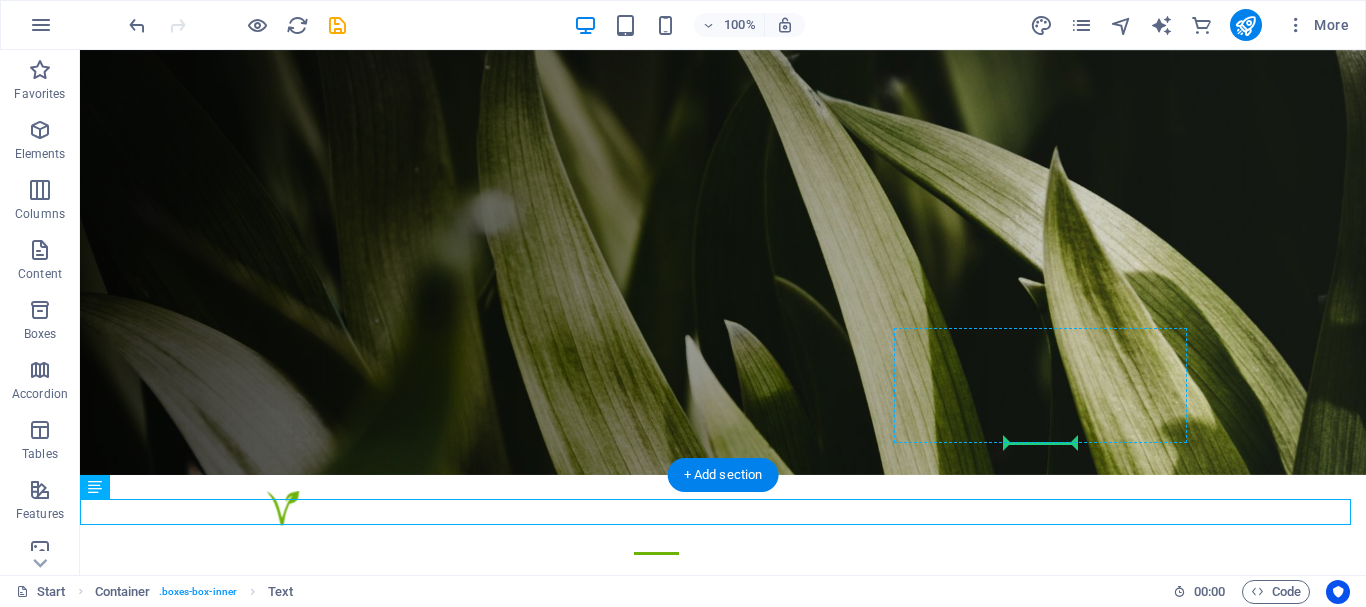drag, startPoint x: 299, startPoint y: 519, endPoint x: 1056, endPoint y: 404, distance: 765.6853 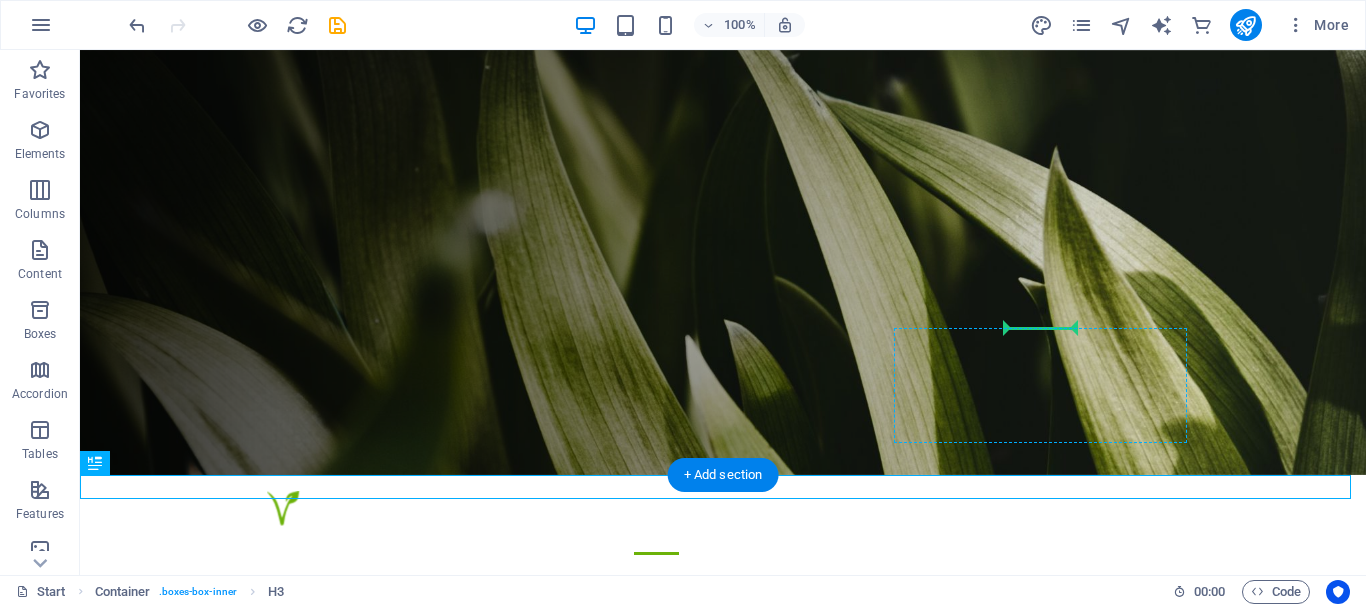 drag, startPoint x: 288, startPoint y: 483, endPoint x: 1041, endPoint y: 341, distance: 766.27216 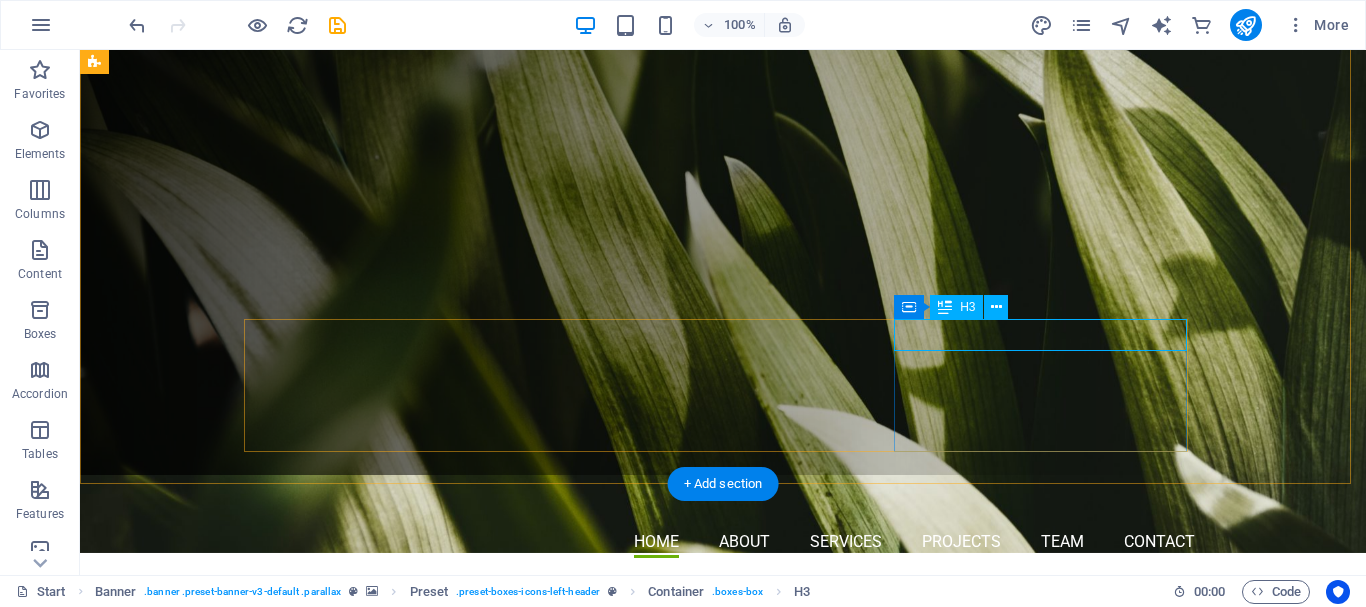 click on "Cleanup" at bounding box center [723, 1306] 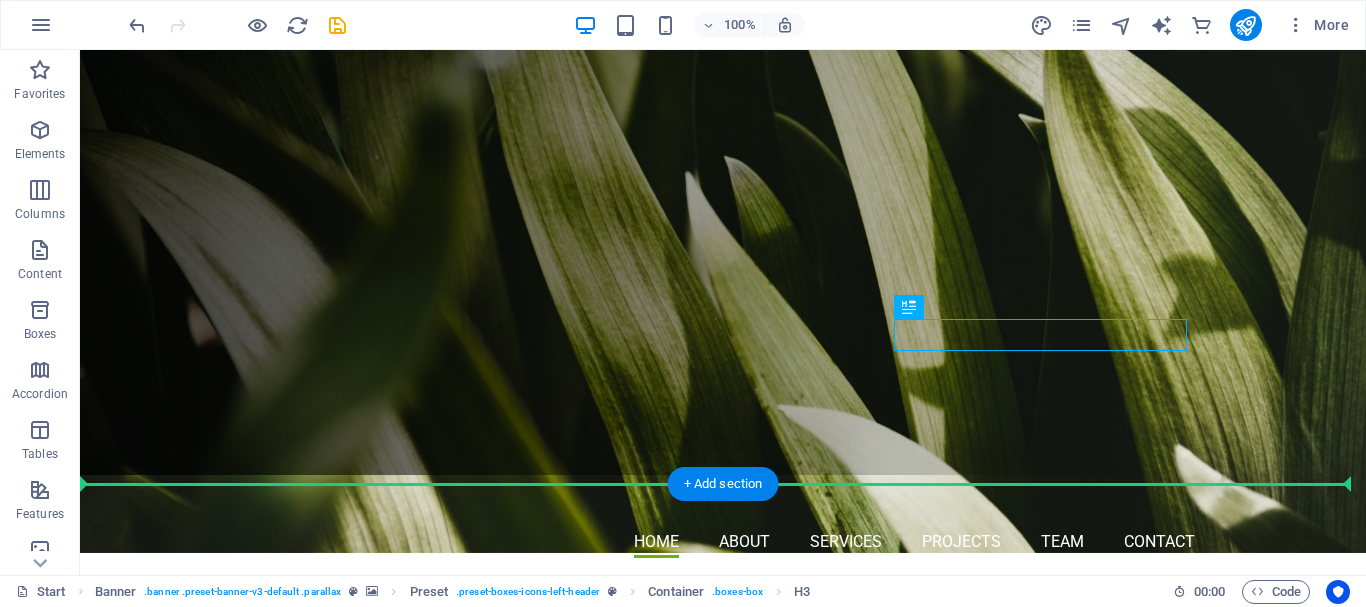 drag, startPoint x: 977, startPoint y: 338, endPoint x: 1314, endPoint y: 359, distance: 337.65366 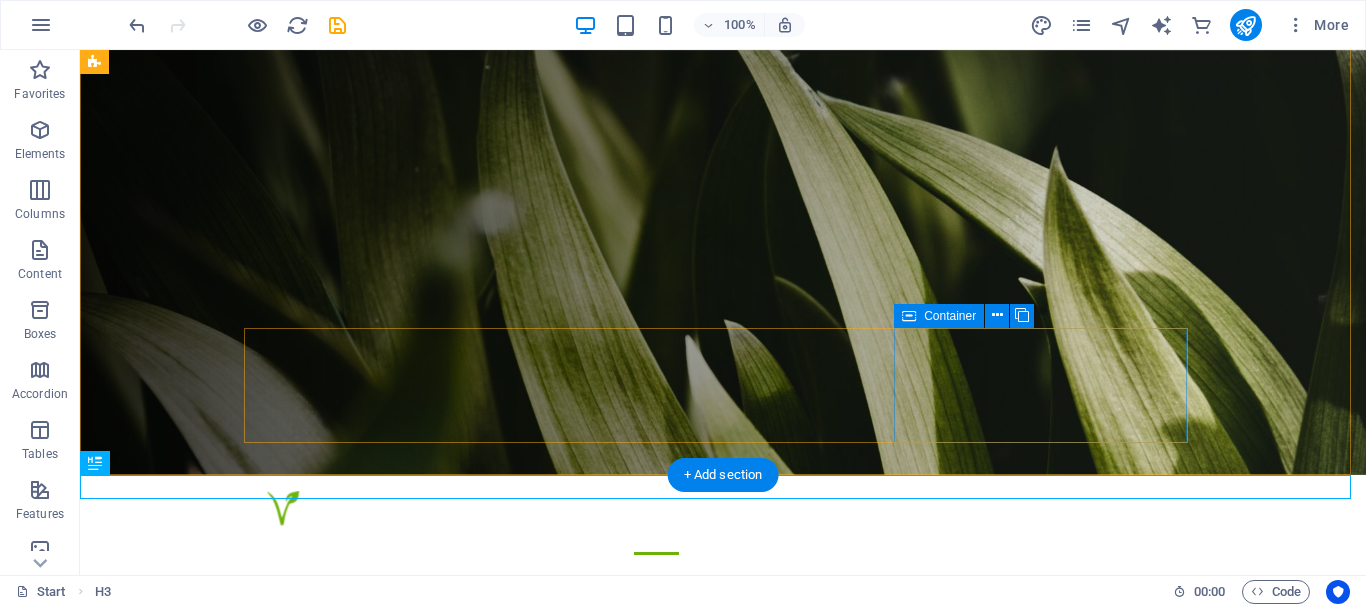 click on "From large properties to" at bounding box center [723, 1341] 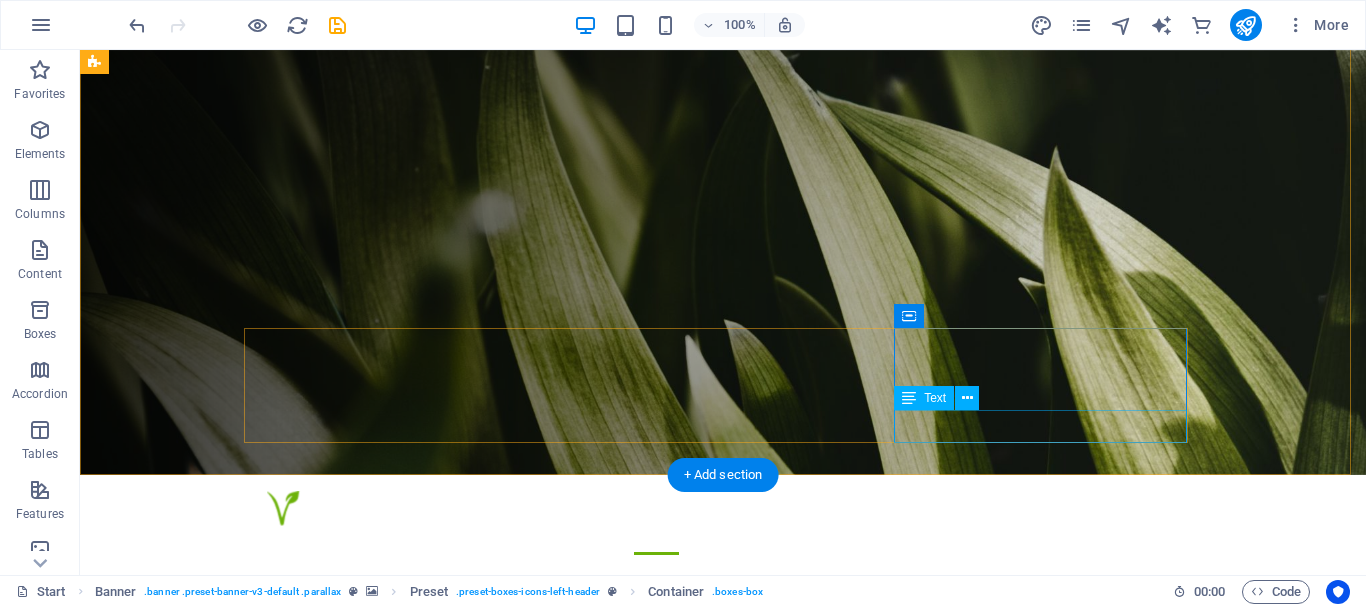 click on "From large properties to" at bounding box center (723, 1379) 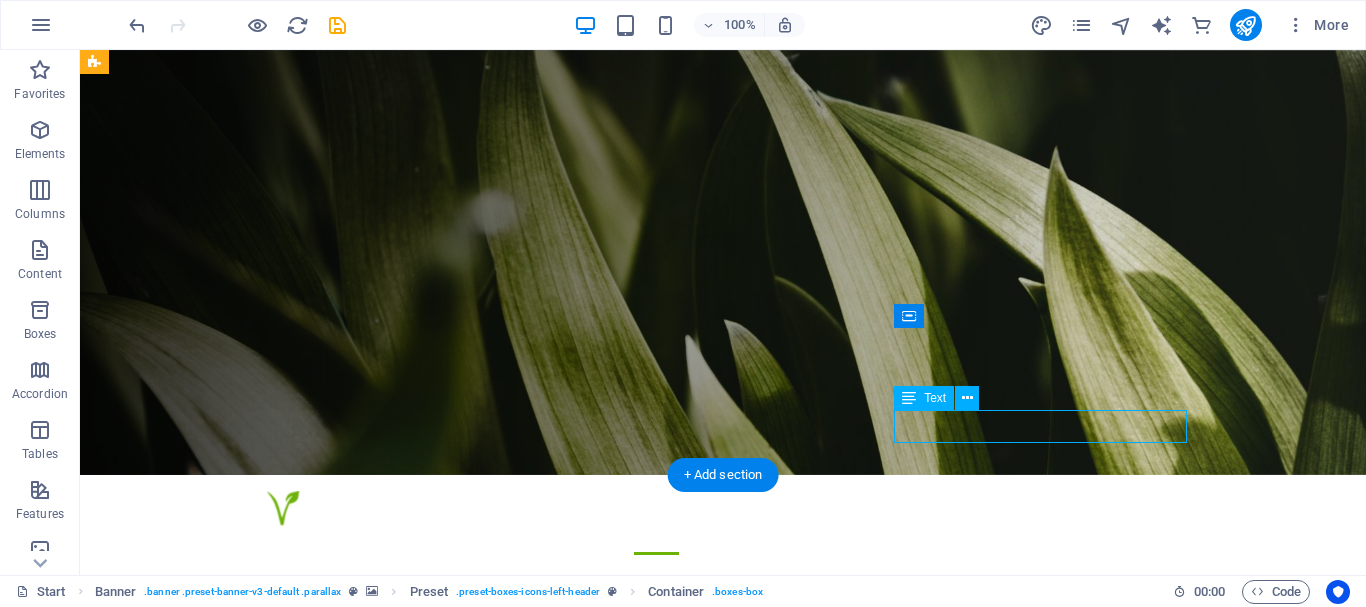 drag, startPoint x: 1127, startPoint y: 434, endPoint x: 1205, endPoint y: 481, distance: 91.06591 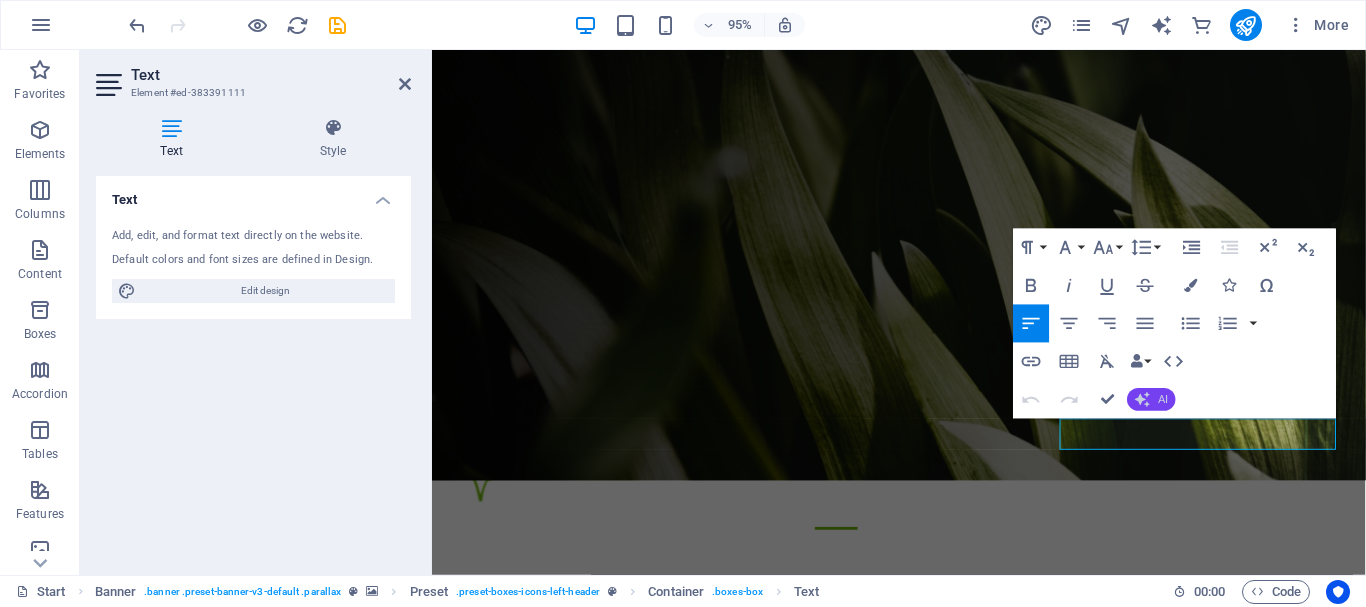 click on "AI" at bounding box center (1152, 399) 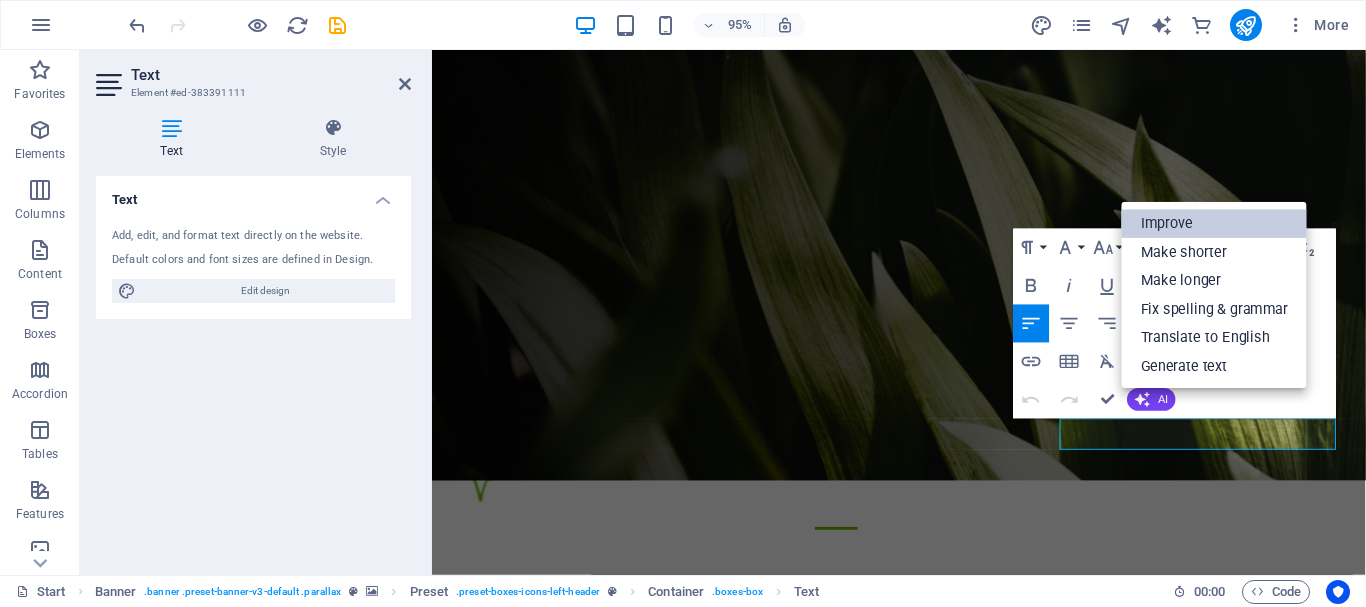 click on "Improve" at bounding box center (1214, 224) 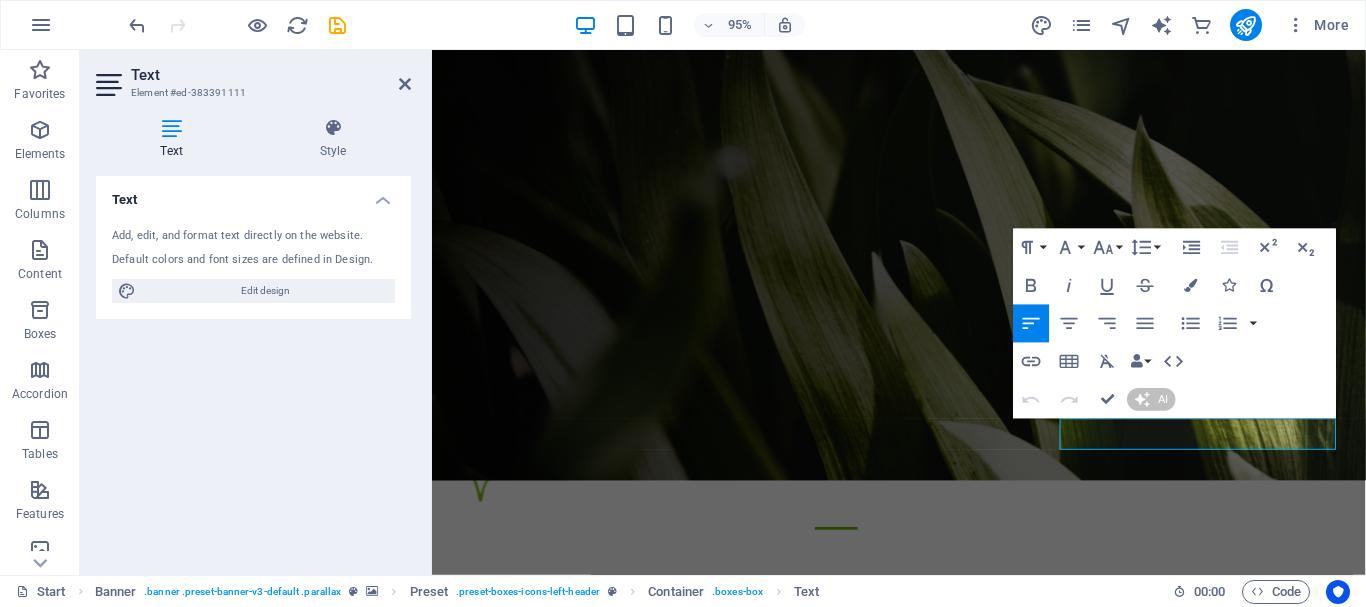 type 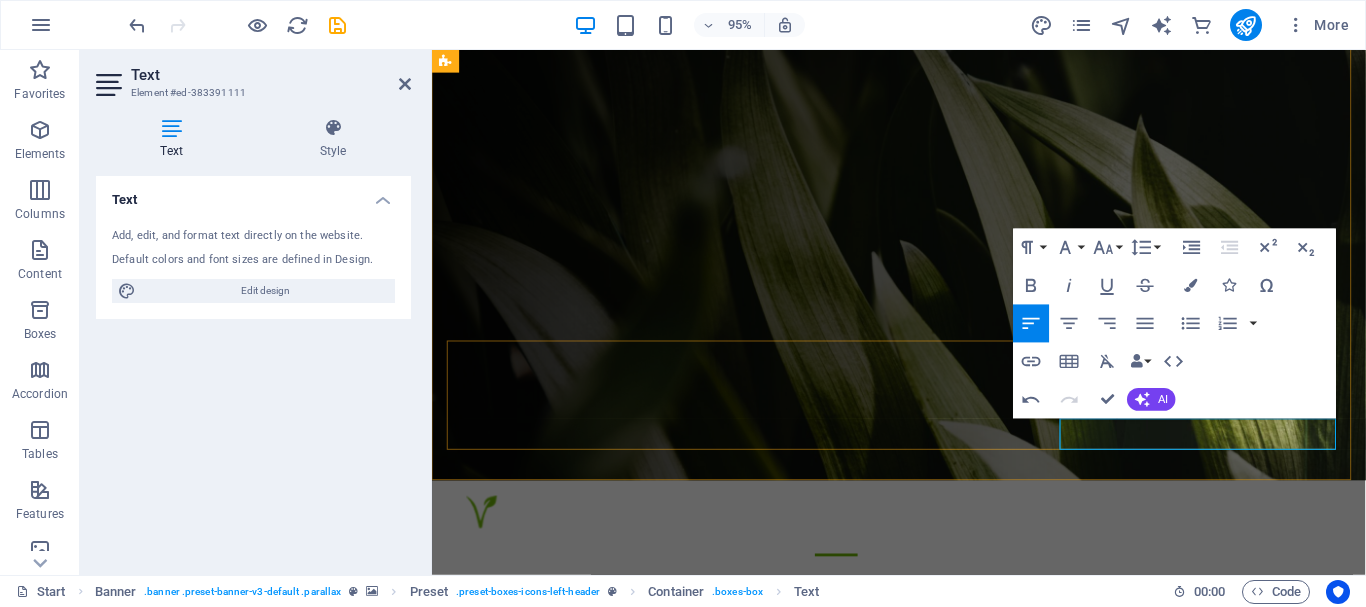 click on "From expansive estates to" at bounding box center (924, 1407) 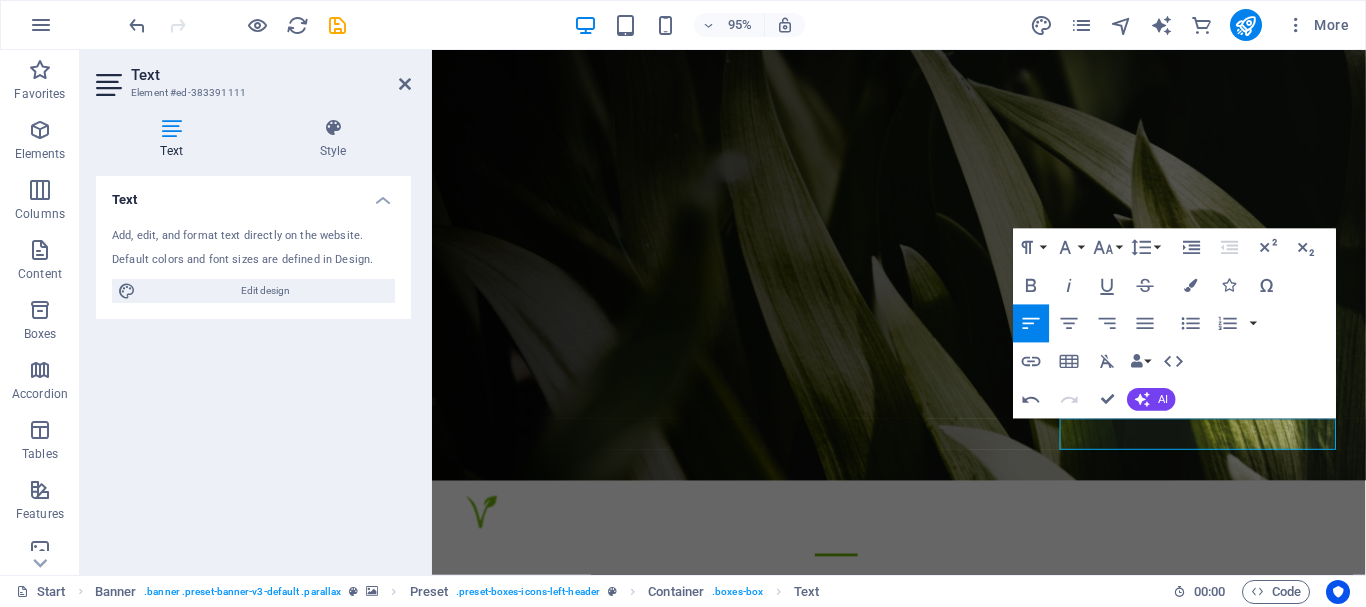 scroll, scrollTop: 82, scrollLeft: 0, axis: vertical 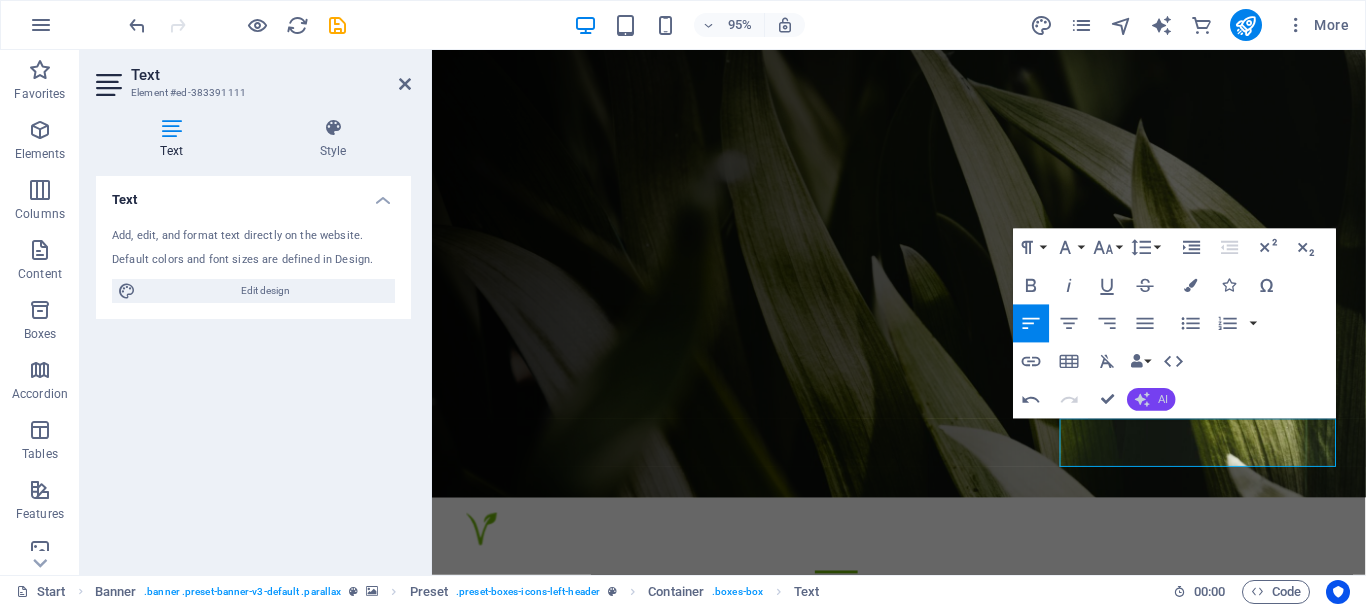 click on "Undo Redo Confirm (Ctrl+⏎) AI Improve Make shorter Make longer Fix spelling & grammar Translate to English Generate text" at bounding box center (1095, 399) 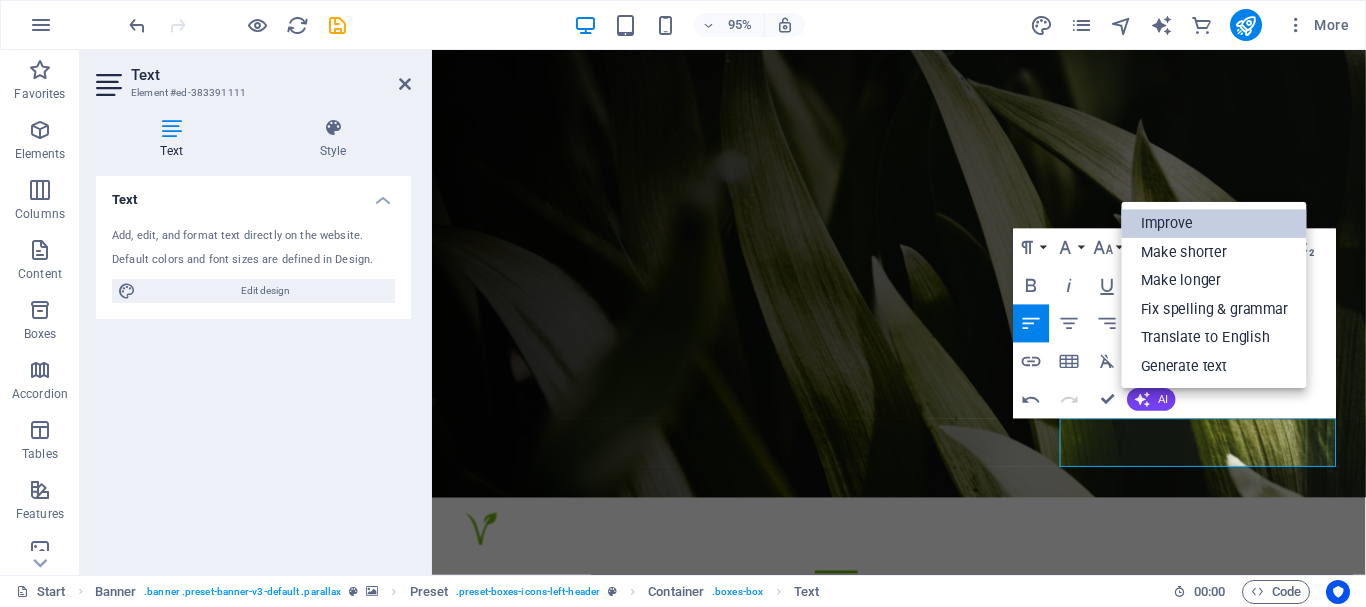 click on "Improve" at bounding box center (1214, 223) 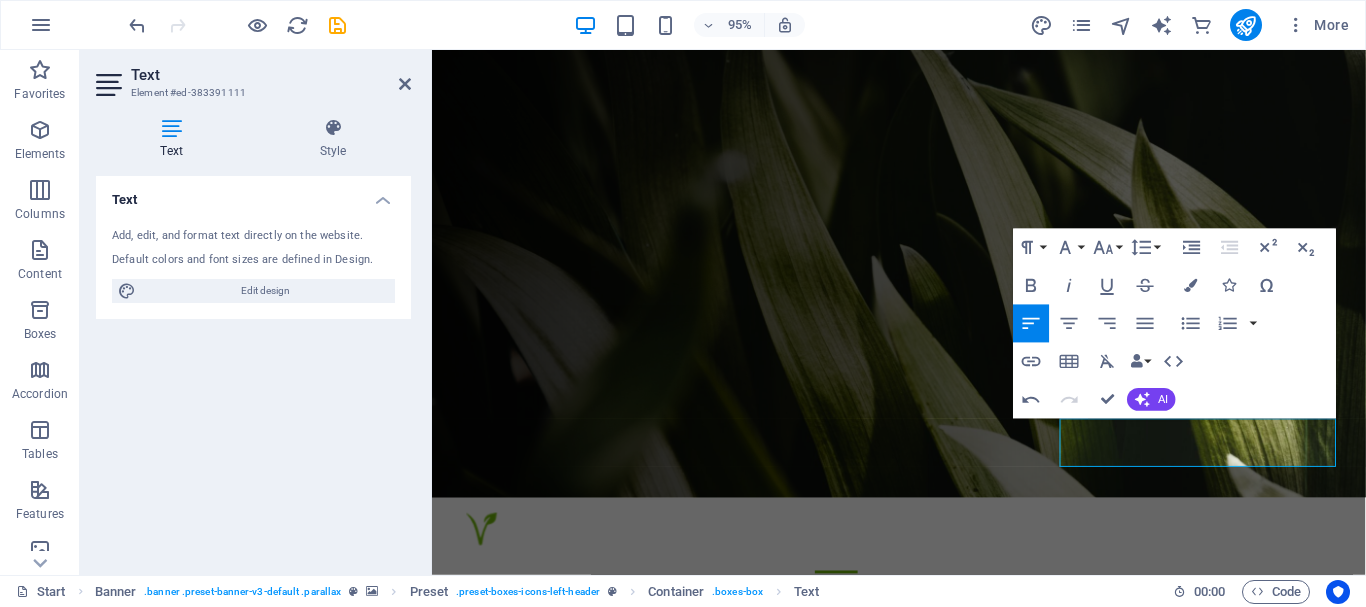 scroll, scrollTop: 56, scrollLeft: 0, axis: vertical 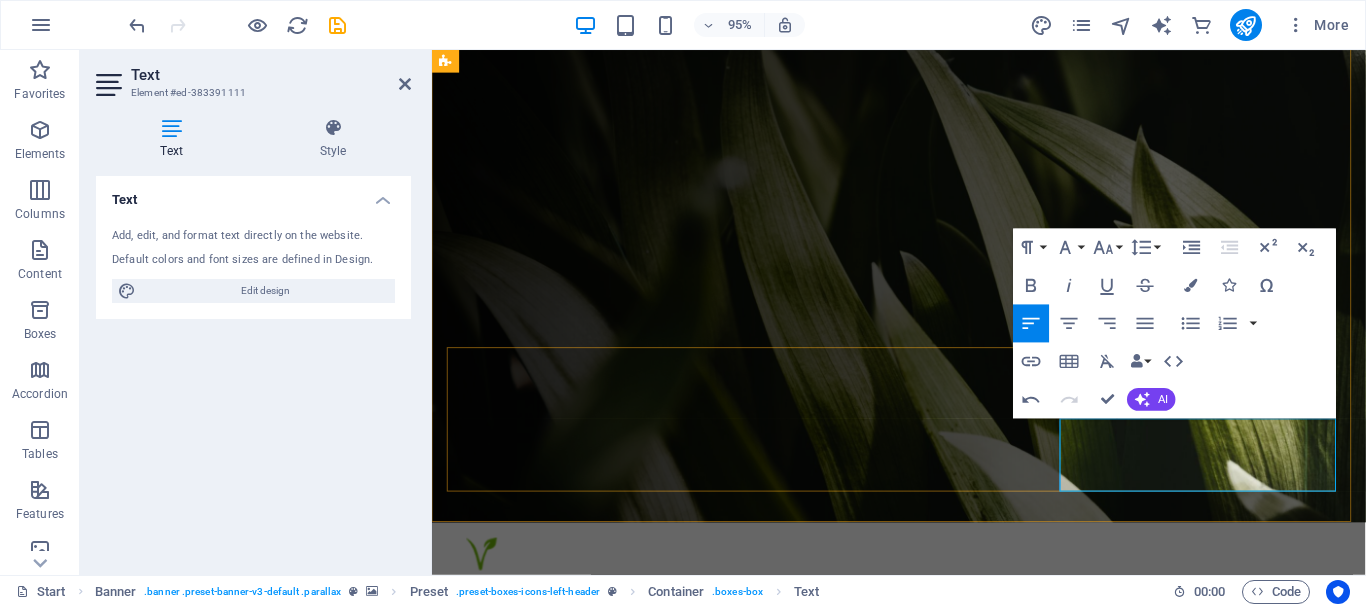 click on "From expansive estates to cozy residential yards, we have your cleanup needs coverefd" at bounding box center (924, 1451) 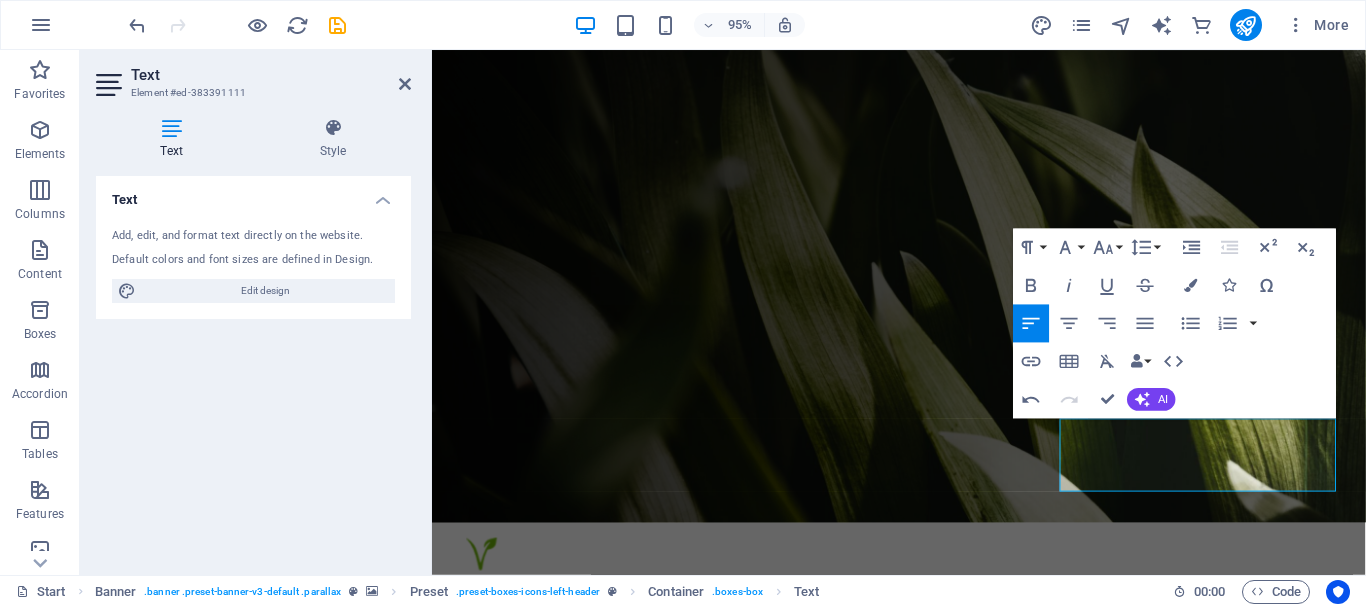 click on "Undo Redo Confirm (Ctrl+⏎) AI Improve Make shorter Make longer Fix spelling & grammar Translate to English Generate text" at bounding box center (1095, 400) 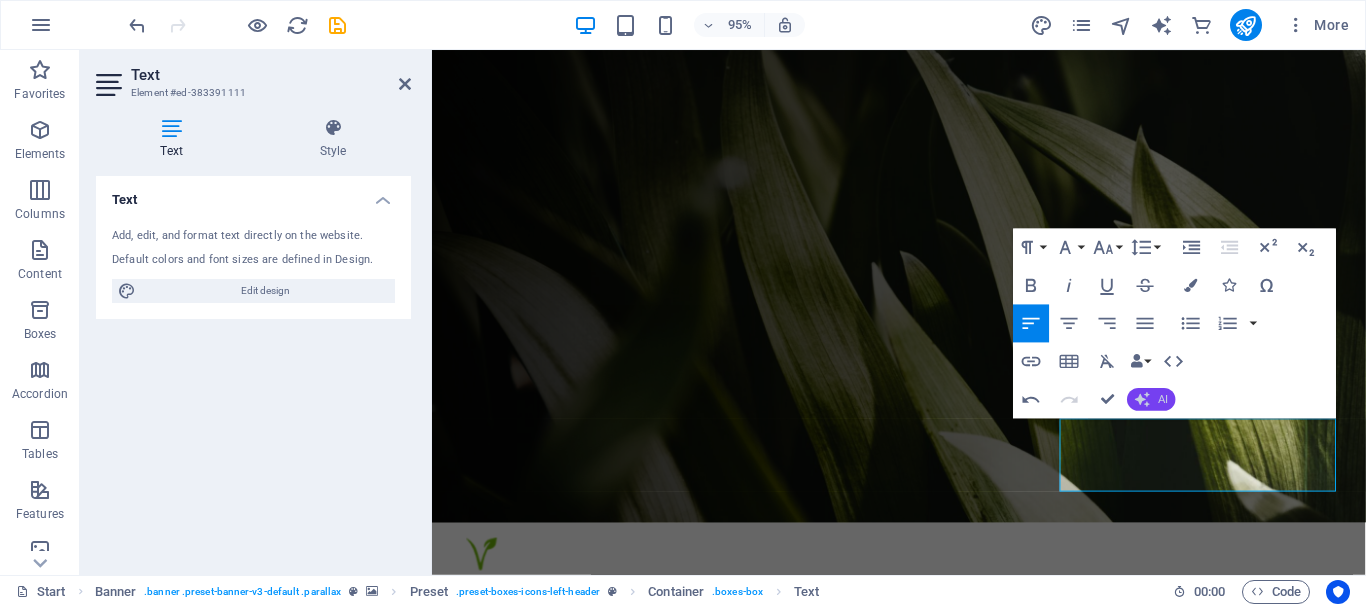 click on "AI" at bounding box center (1163, 399) 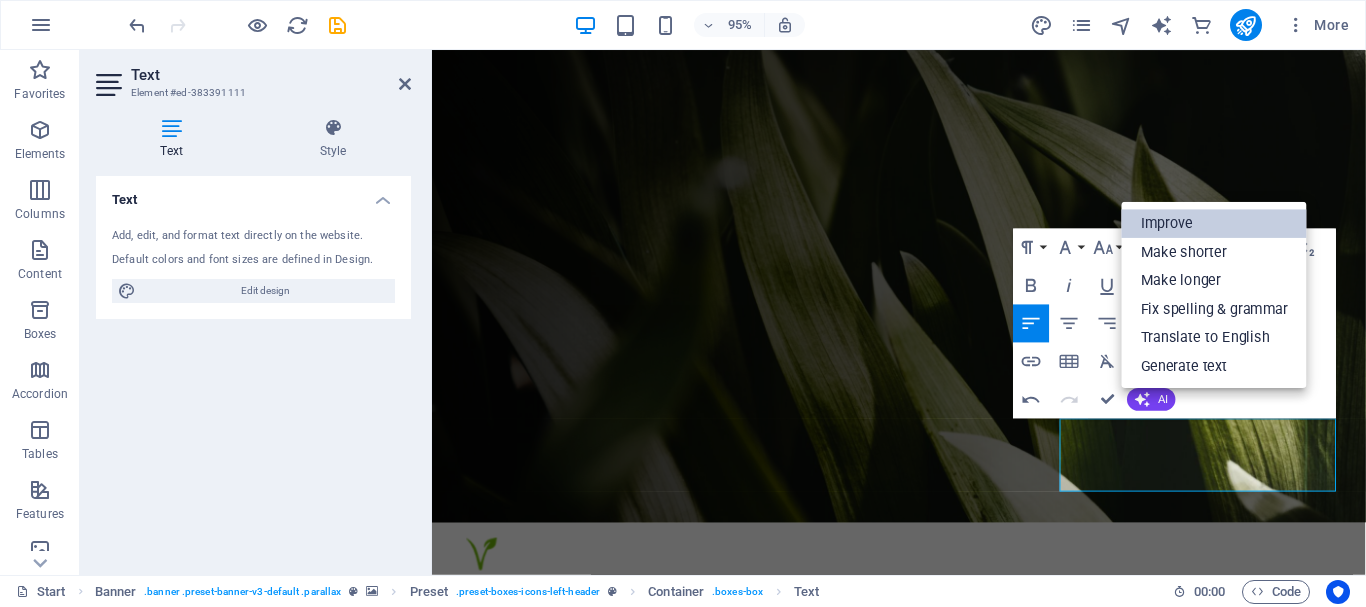 click on "Improve" at bounding box center (1214, 224) 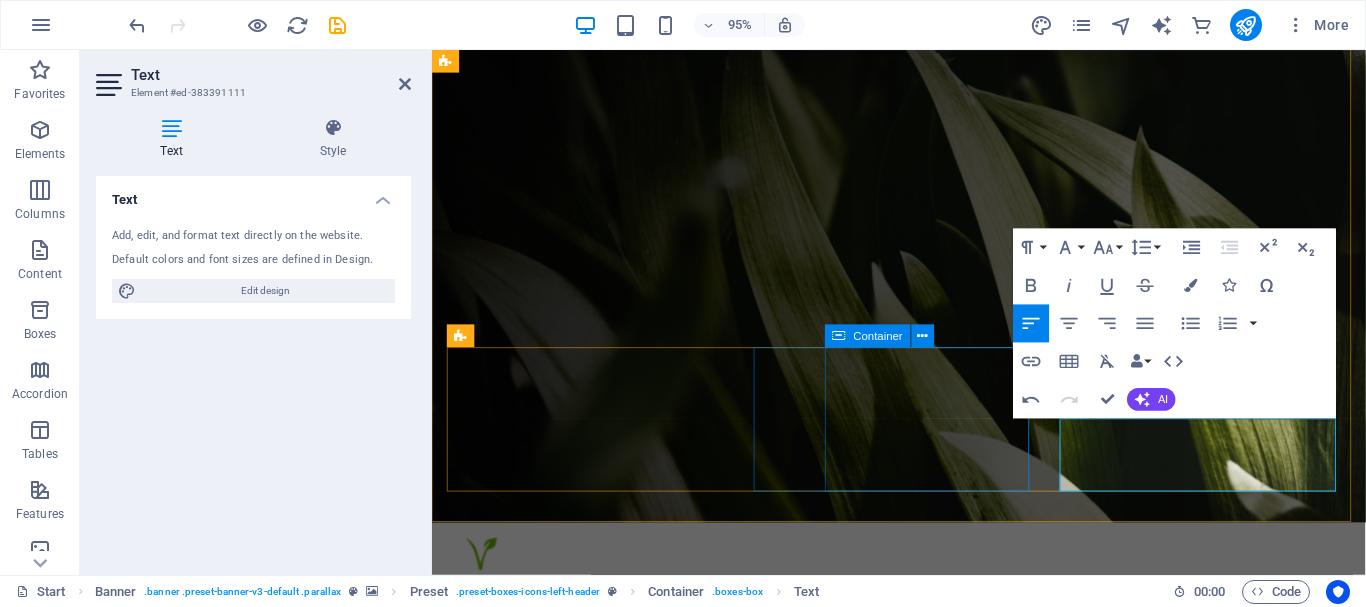 click on "Irrigation Consectetur adipisicing itatis dolorem." at bounding box center [924, 1302] 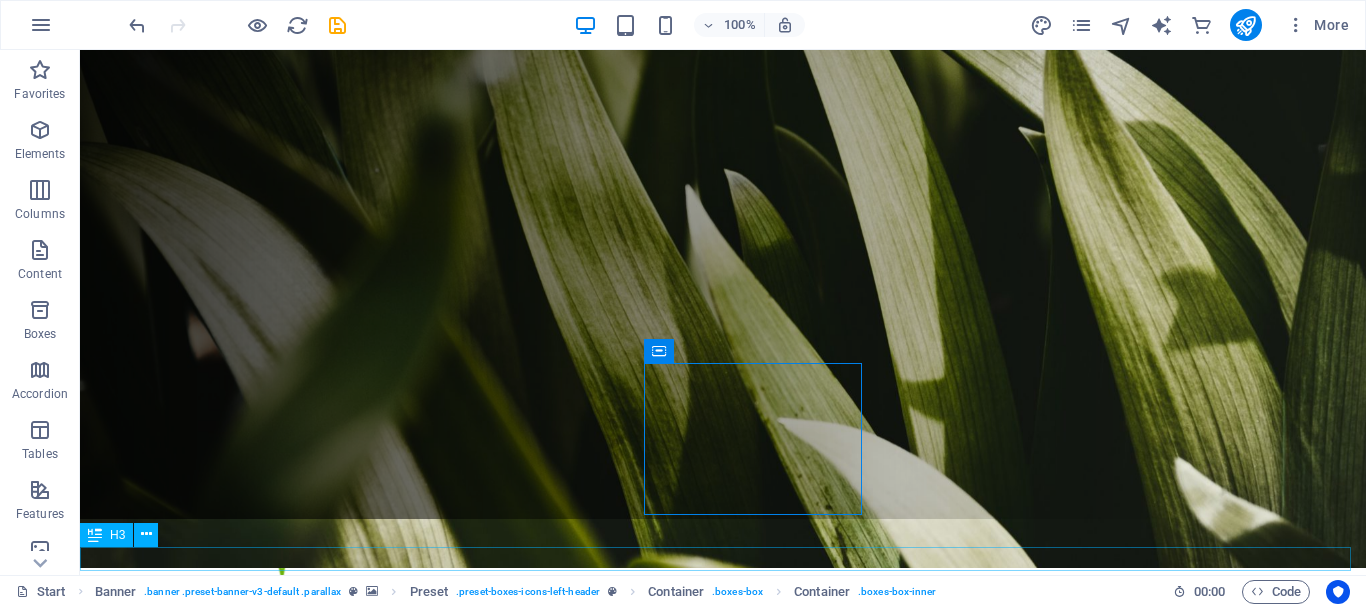 click on "Cleanup" at bounding box center [723, 1486] 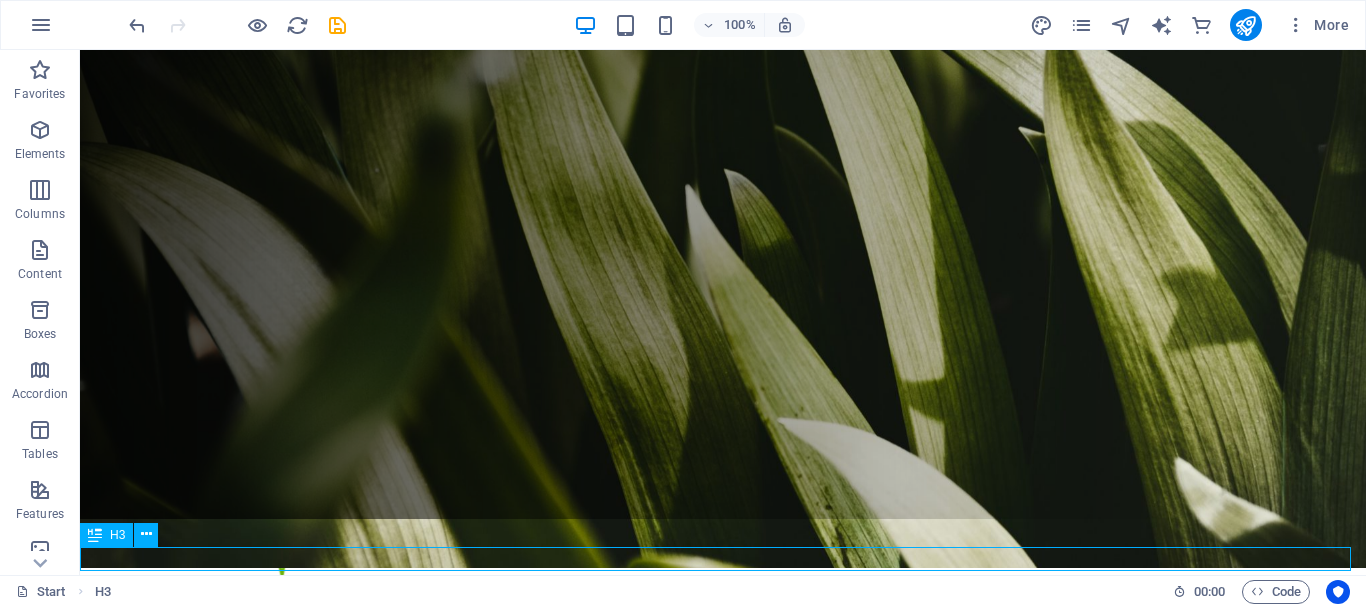 click on "H3" at bounding box center [117, 535] 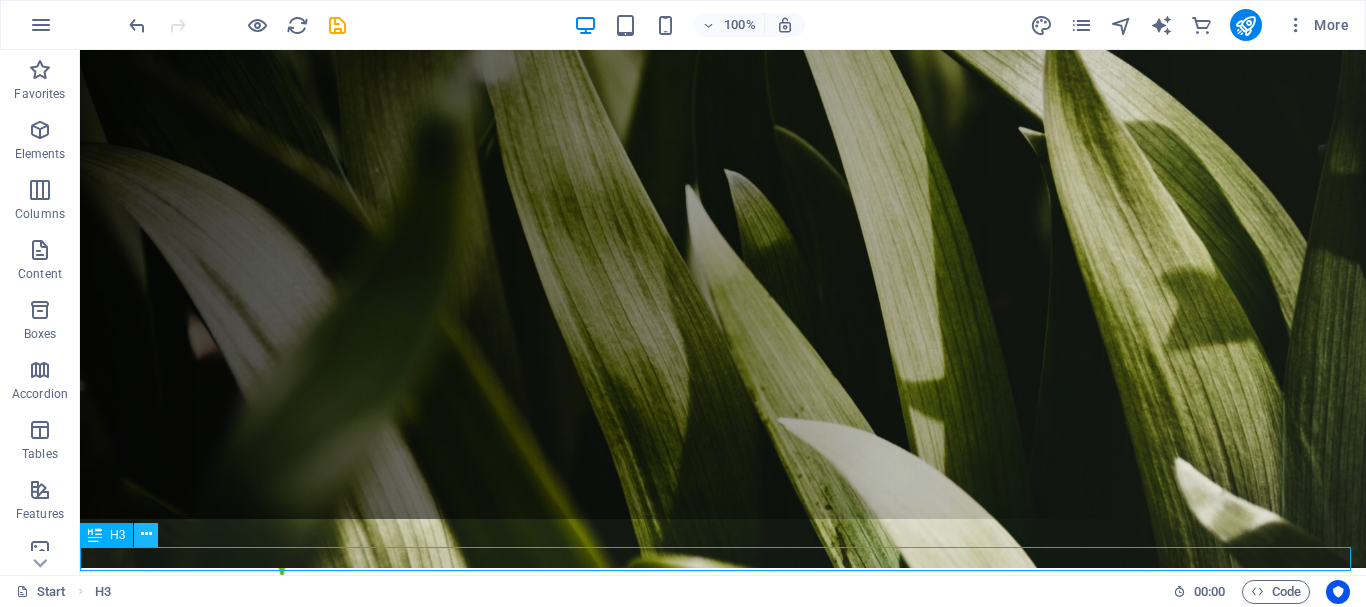 click at bounding box center [146, 534] 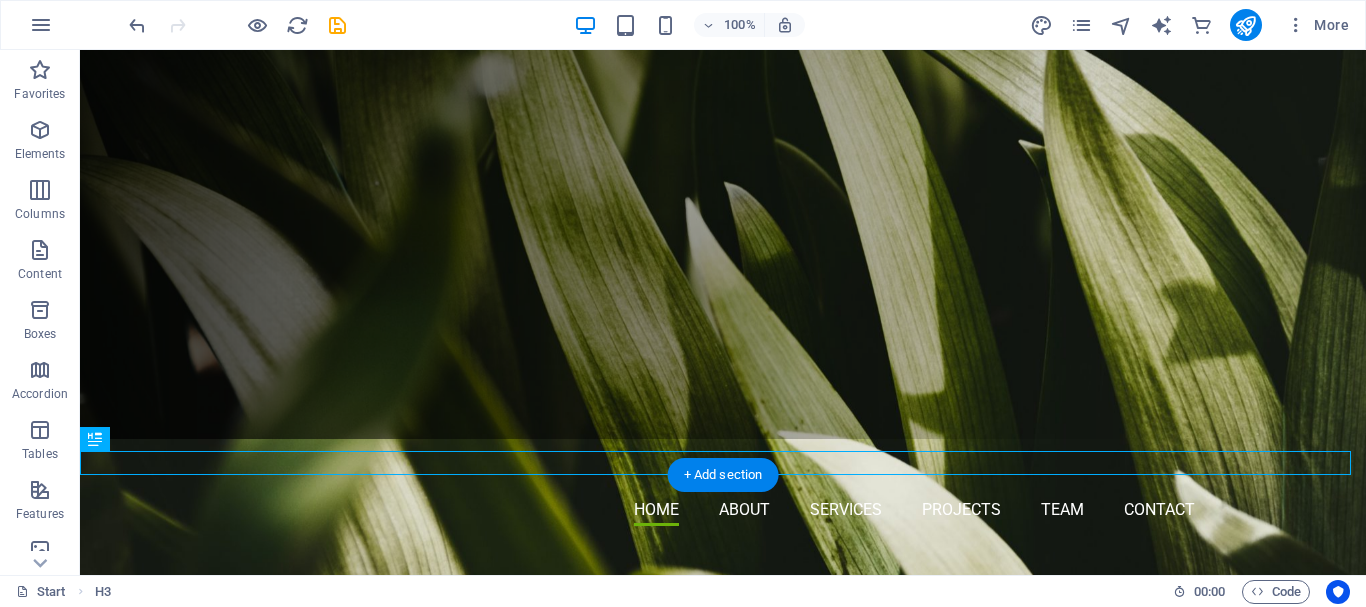 scroll, scrollTop: 180, scrollLeft: 0, axis: vertical 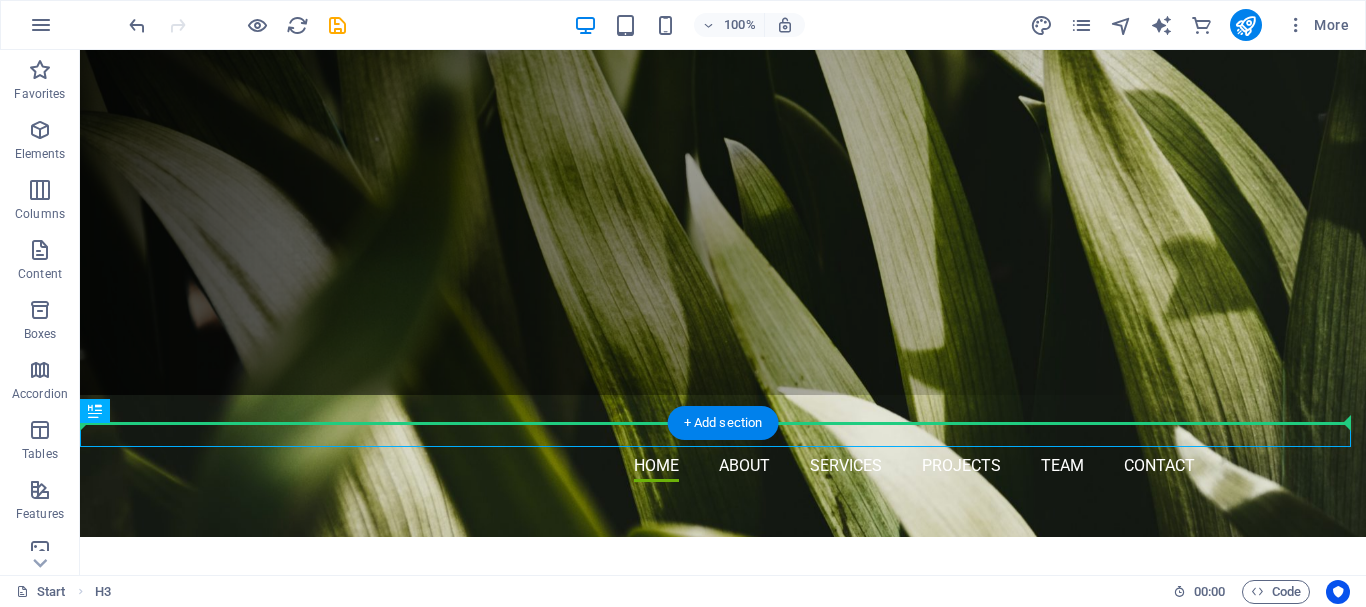 drag, startPoint x: 166, startPoint y: 550, endPoint x: 356, endPoint y: 391, distance: 247.75189 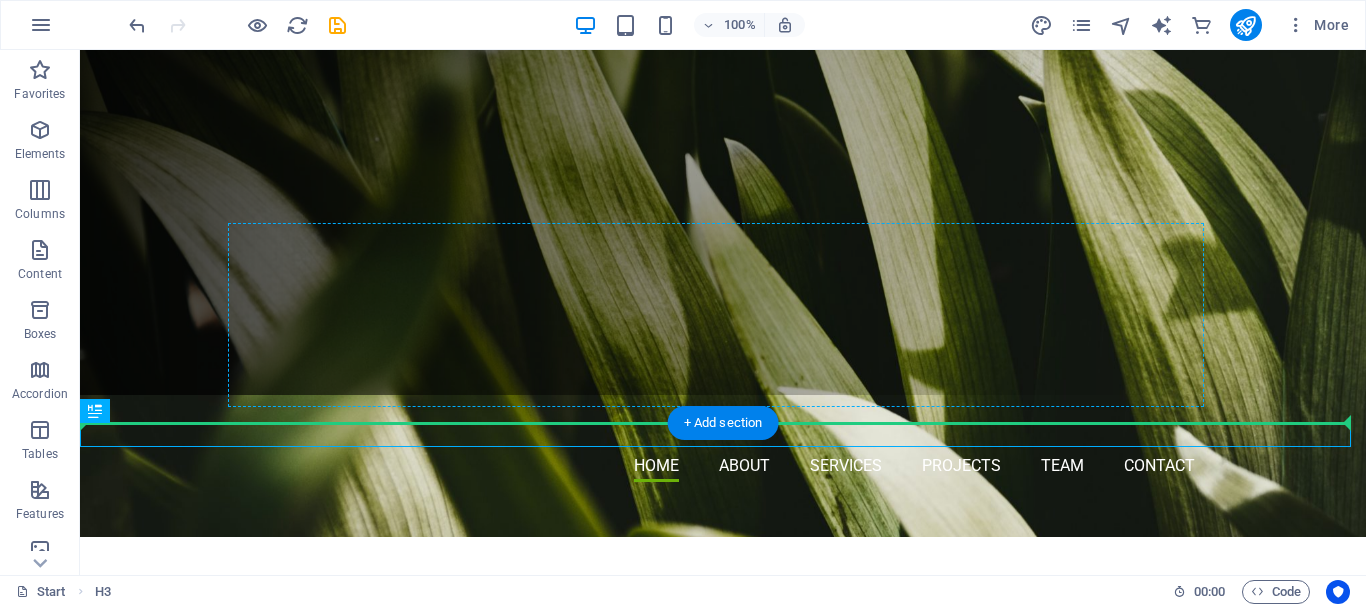 drag, startPoint x: 137, startPoint y: 436, endPoint x: 1100, endPoint y: 277, distance: 976.0379 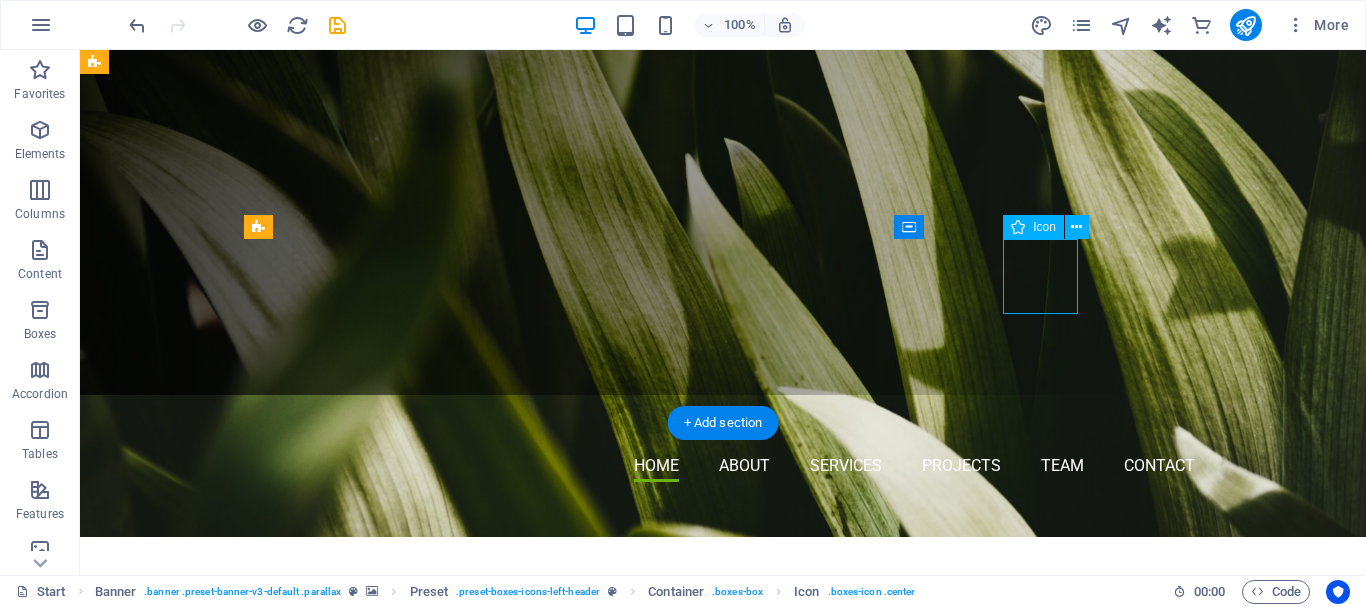click at bounding box center [723, 1255] 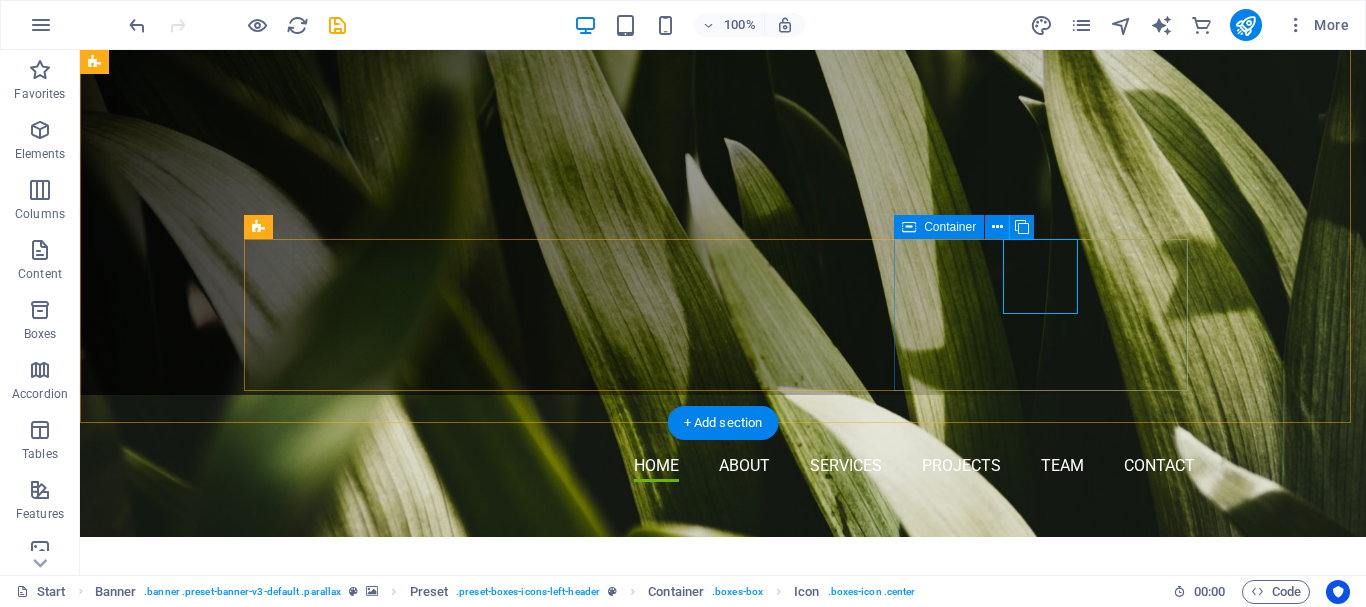 click on "From expansive estates to cozy residential yards, we have your cleanup needs covered" at bounding box center (723, 1268) 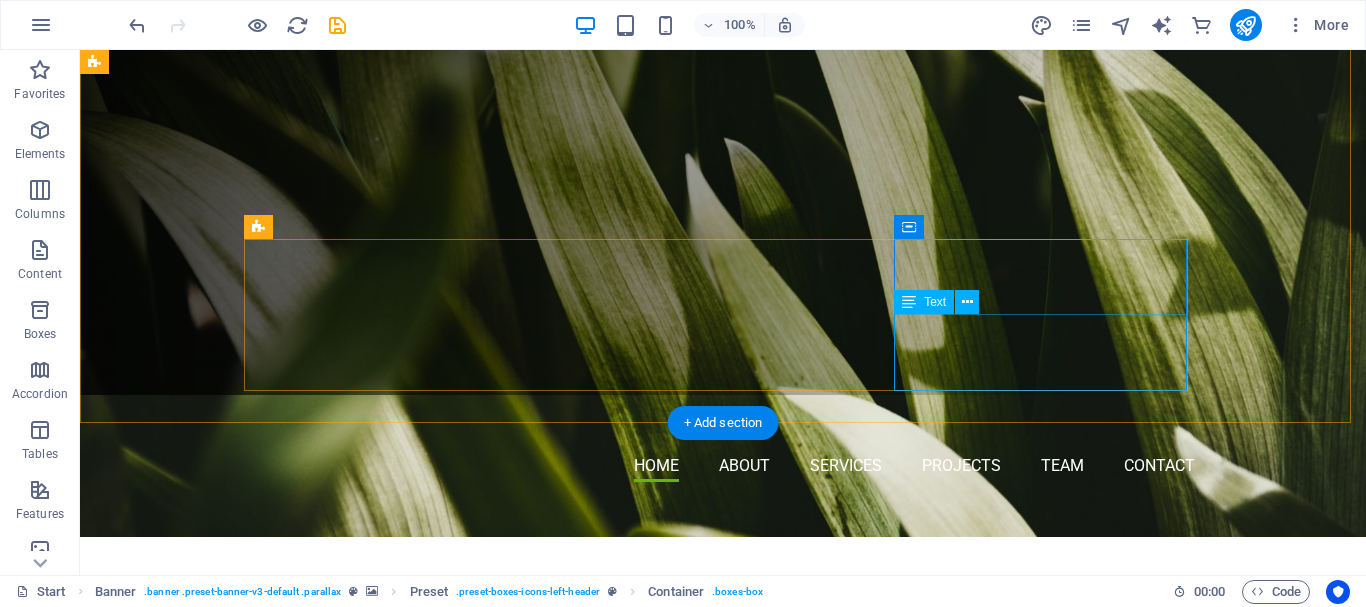 click on "From expansive estates to cozy residential yards, we have your cleanup needs covered" at bounding box center (723, 1306) 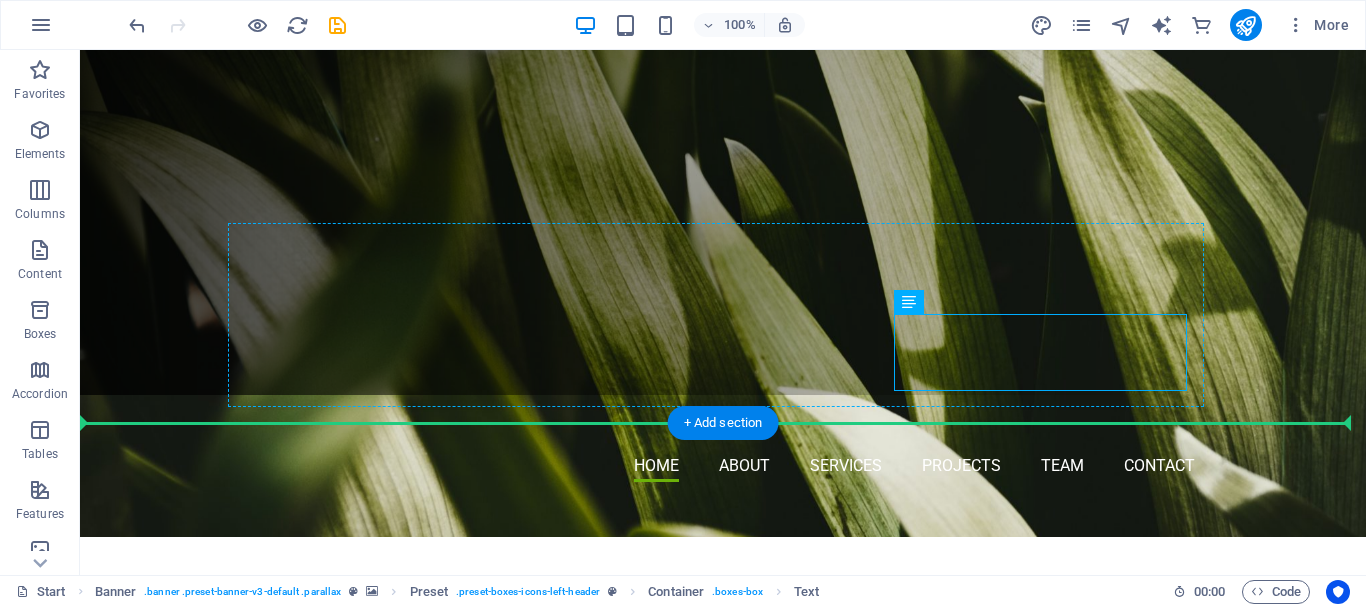 drag, startPoint x: 973, startPoint y: 346, endPoint x: 1115, endPoint y: 272, distance: 160.12495 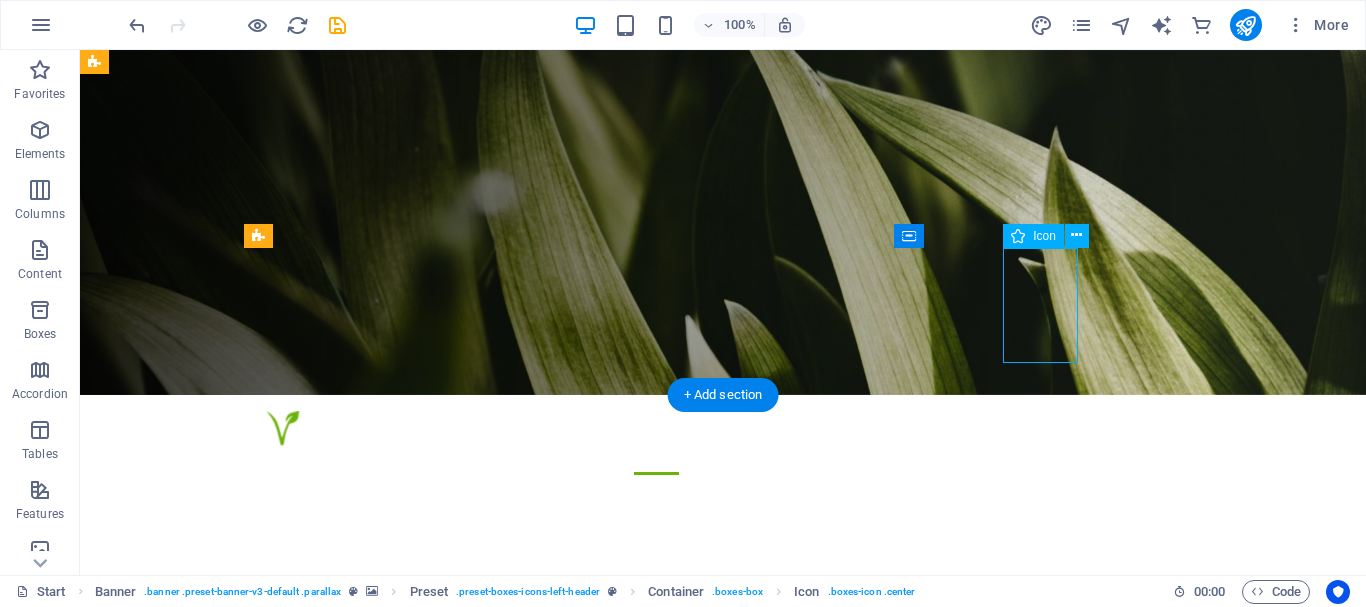 drag, startPoint x: 1050, startPoint y: 305, endPoint x: 1014, endPoint y: 270, distance: 50.20956 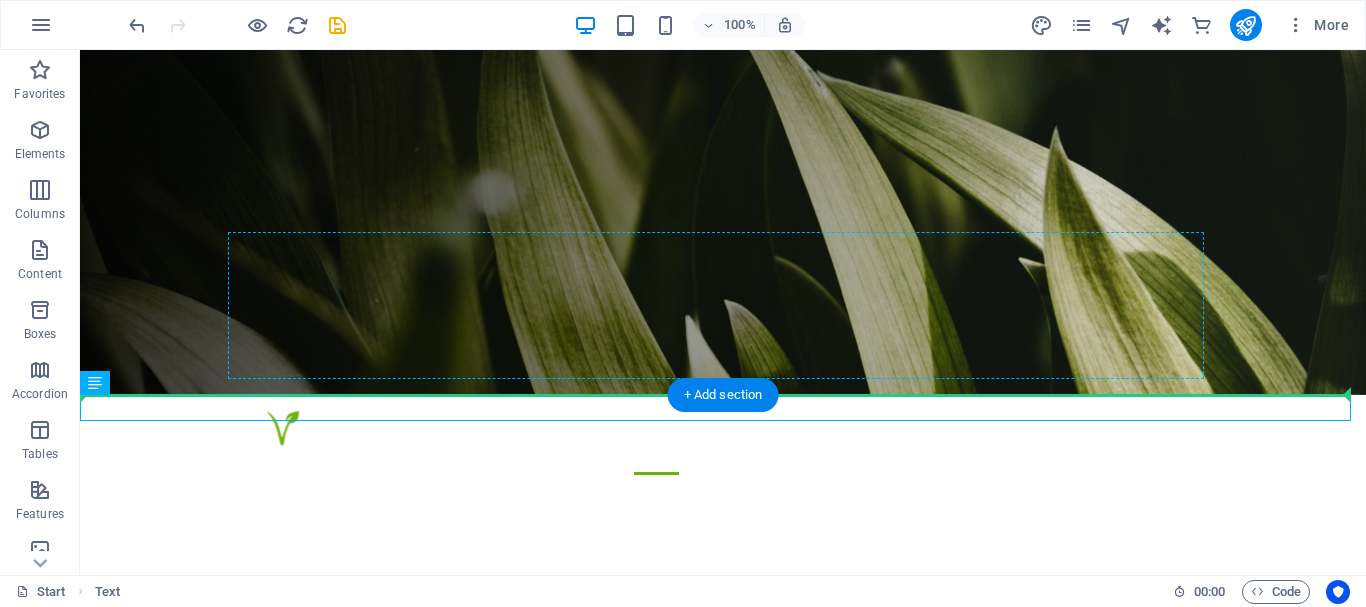 drag, startPoint x: 355, startPoint y: 404, endPoint x: 1123, endPoint y: 307, distance: 774.10144 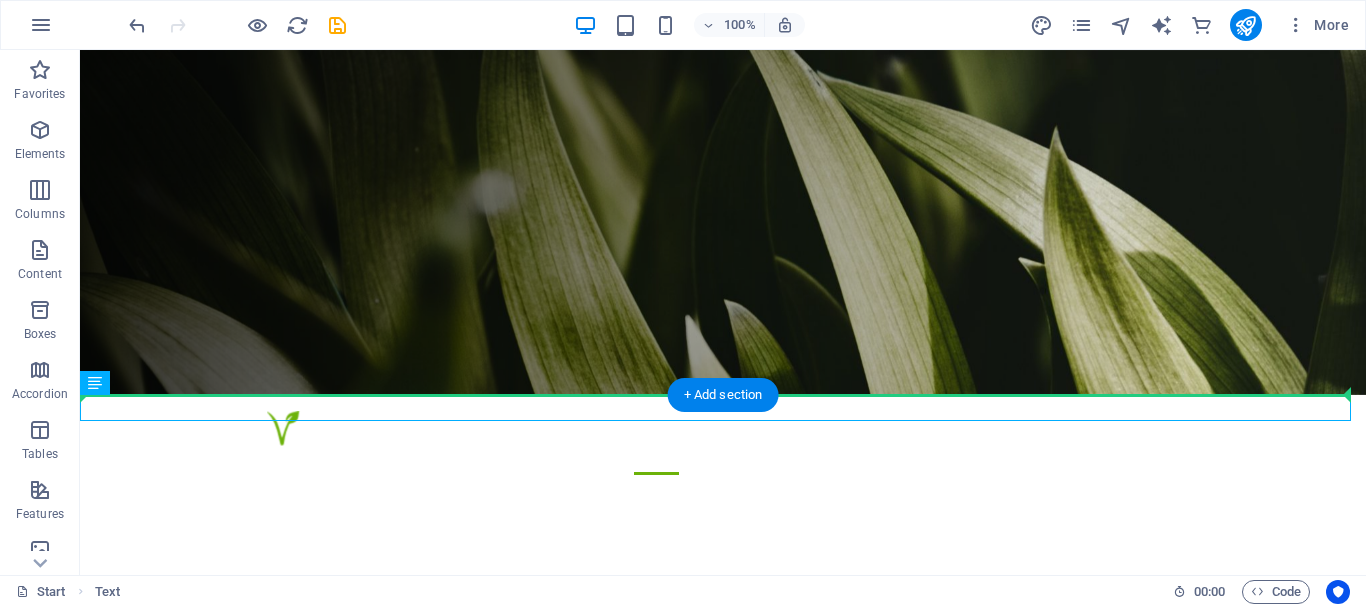 drag, startPoint x: 116, startPoint y: 412, endPoint x: 152, endPoint y: 380, distance: 48.166378 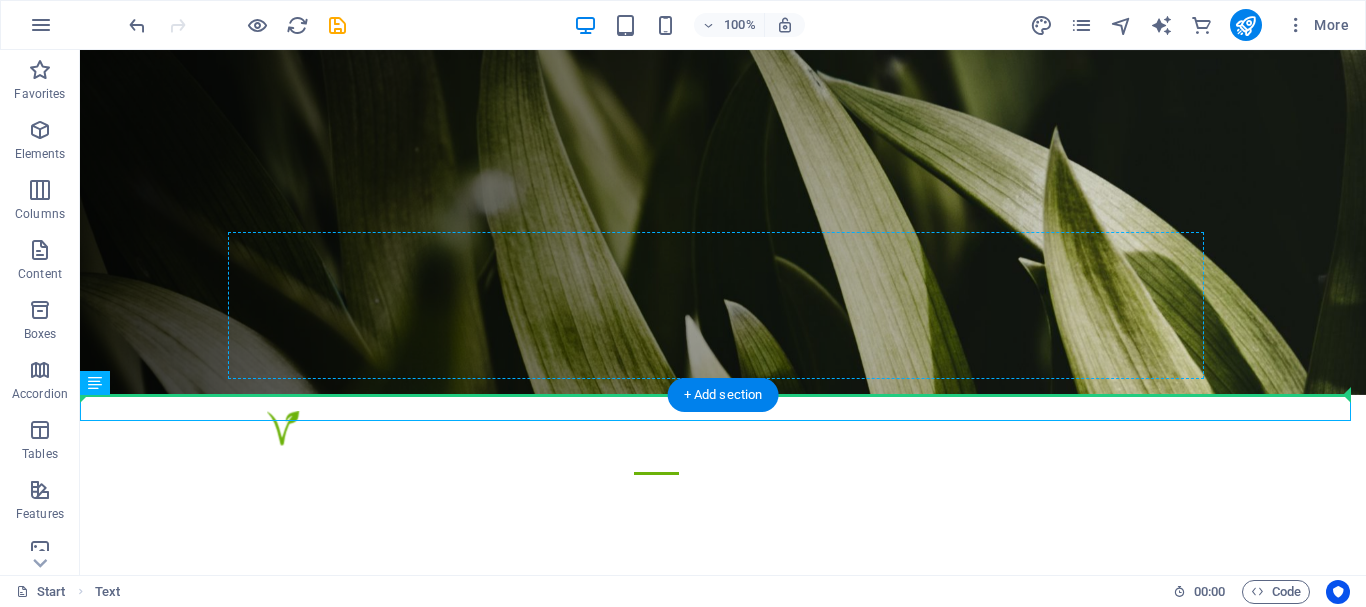drag, startPoint x: 182, startPoint y: 428, endPoint x: 1148, endPoint y: 299, distance: 974.5753 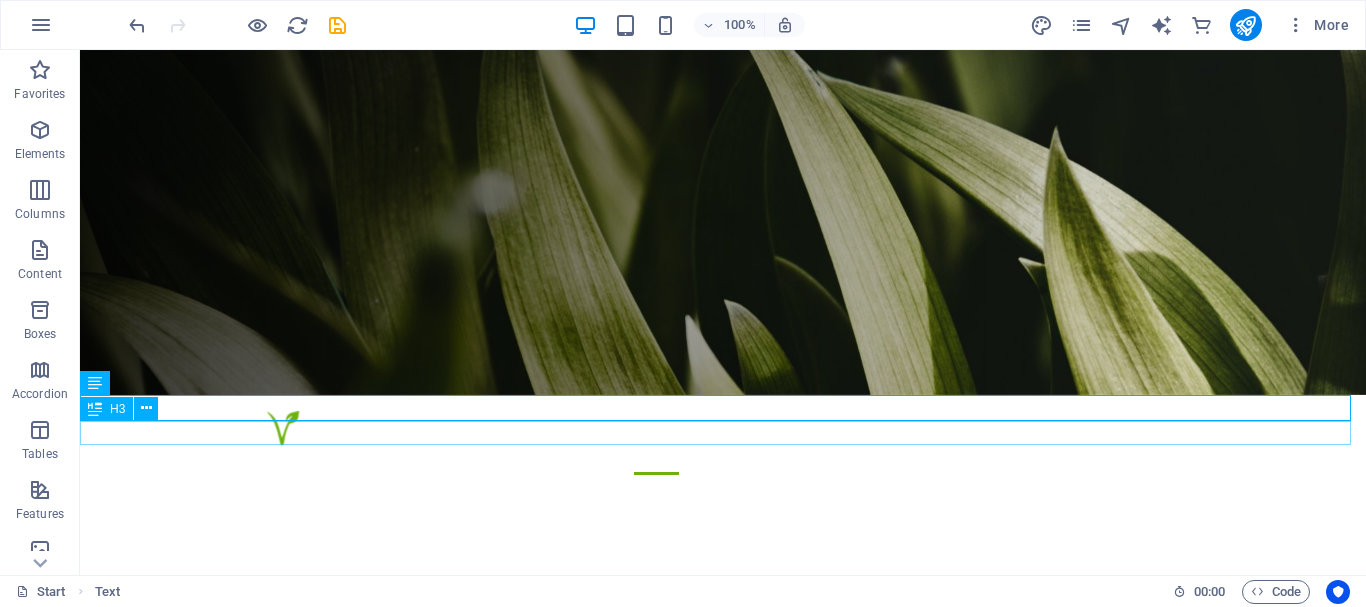 click on "Cleanup" at bounding box center [723, 1355] 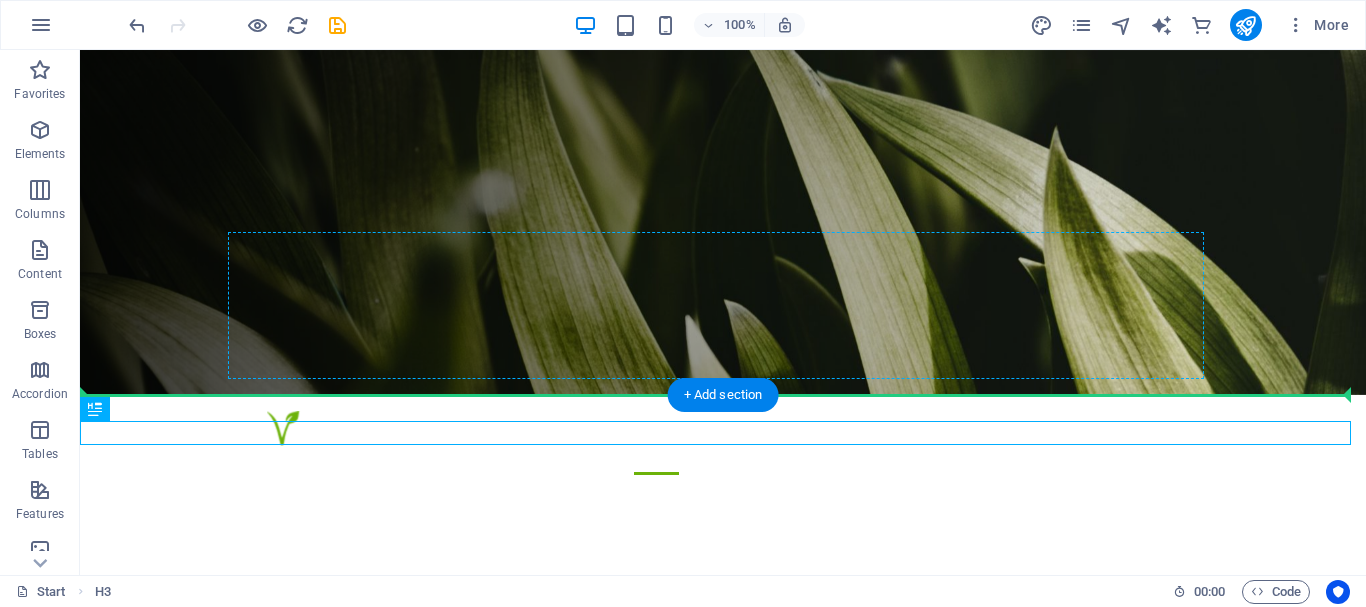 drag, startPoint x: 119, startPoint y: 425, endPoint x: 959, endPoint y: 270, distance: 854.1809 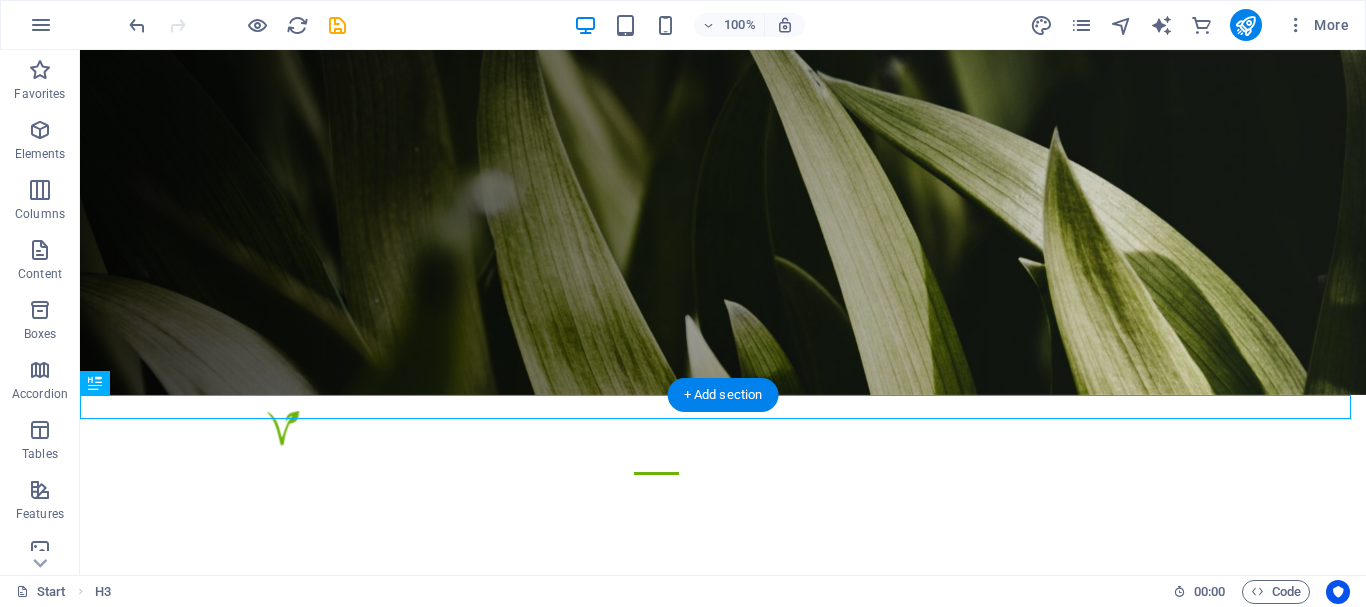 click at bounding box center (723, 1248) 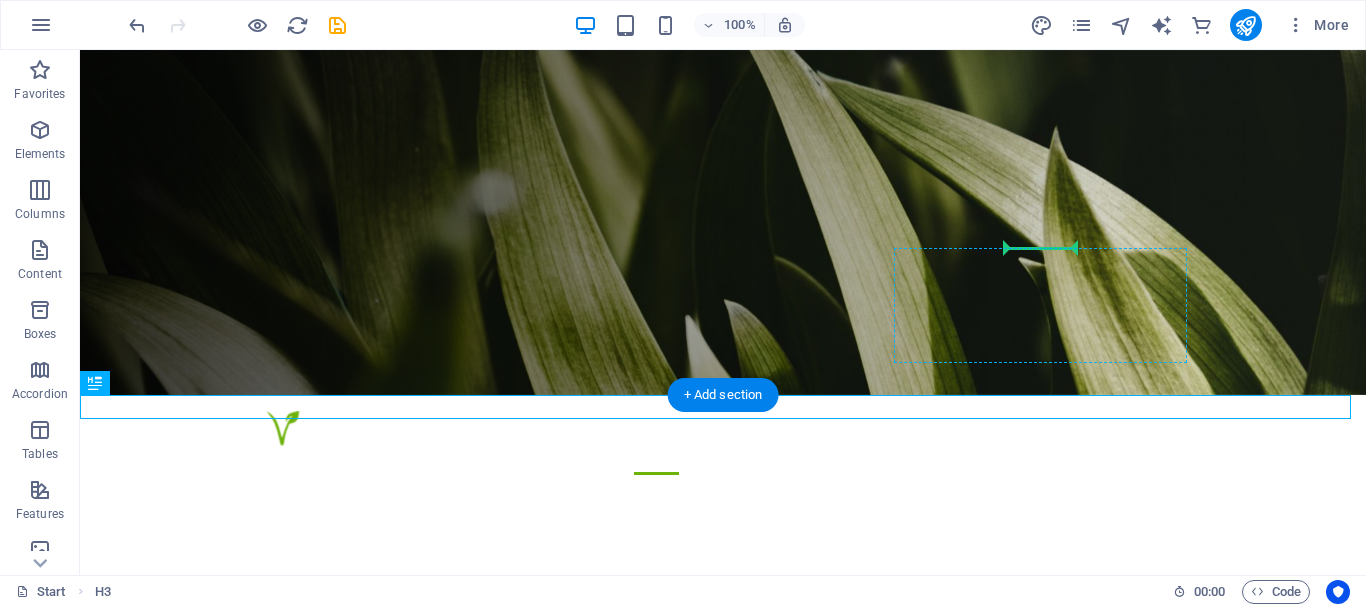 drag, startPoint x: 281, startPoint y: 411, endPoint x: 1032, endPoint y: 293, distance: 760.2138 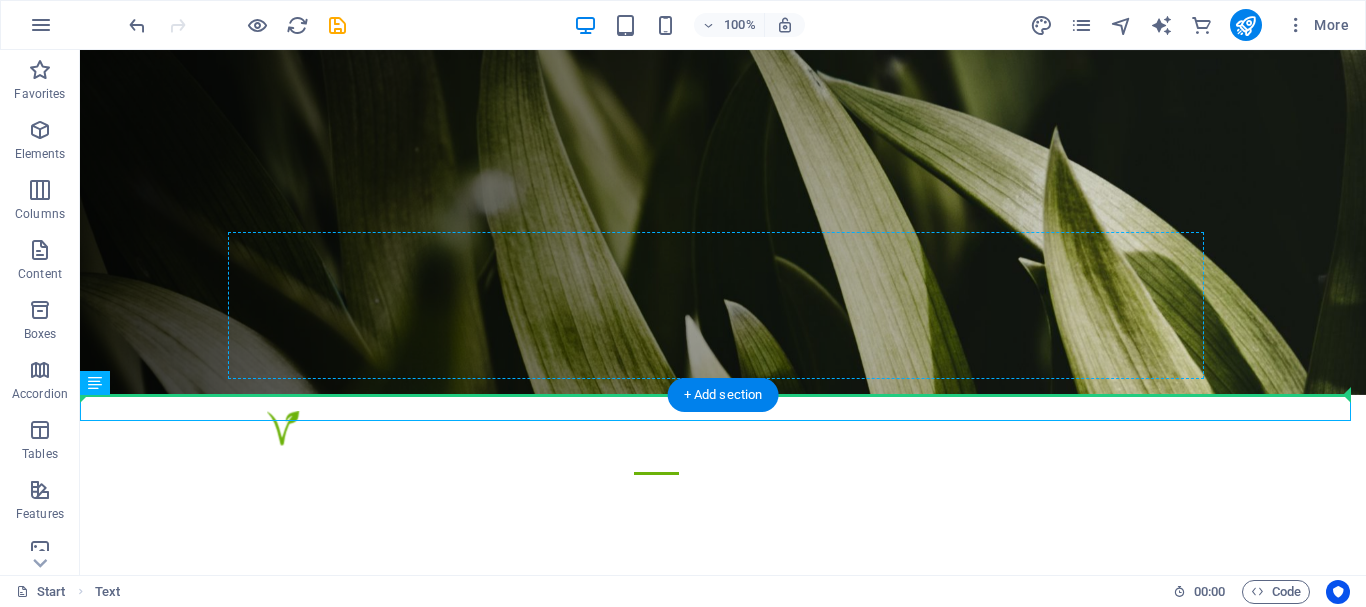 drag, startPoint x: 258, startPoint y: 416, endPoint x: 960, endPoint y: 314, distance: 709.3716 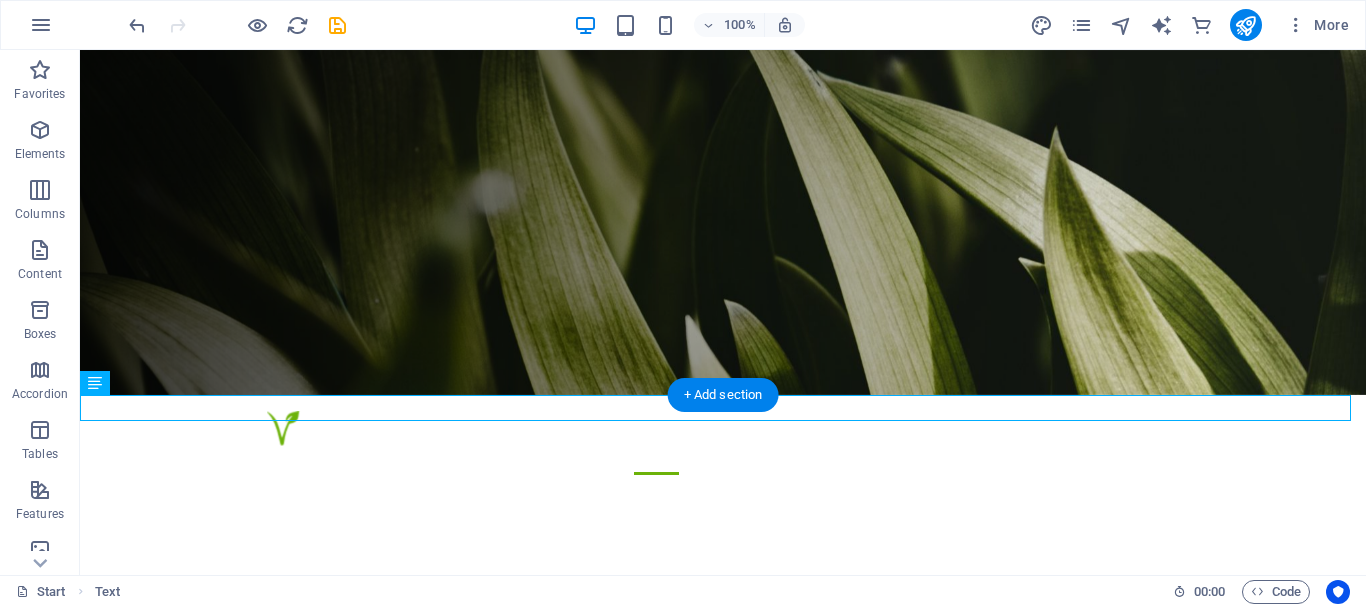 click on "Cleanup" at bounding box center [723, 1264] 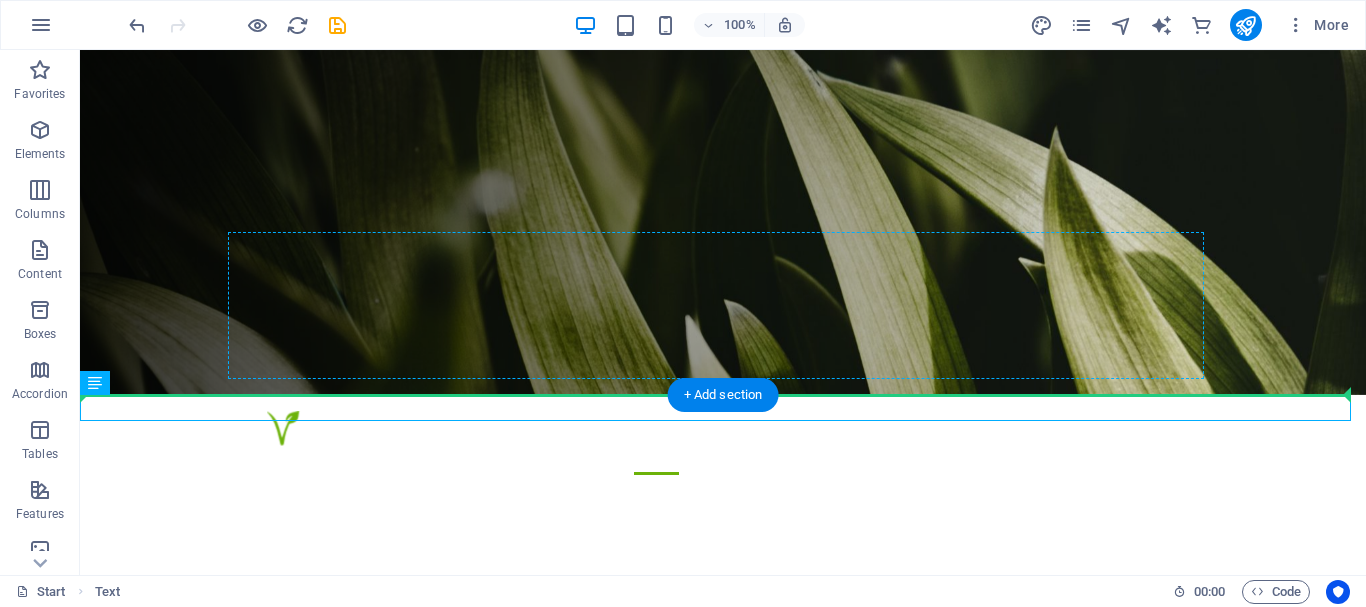 drag, startPoint x: 206, startPoint y: 429, endPoint x: 1132, endPoint y: 319, distance: 932.5106 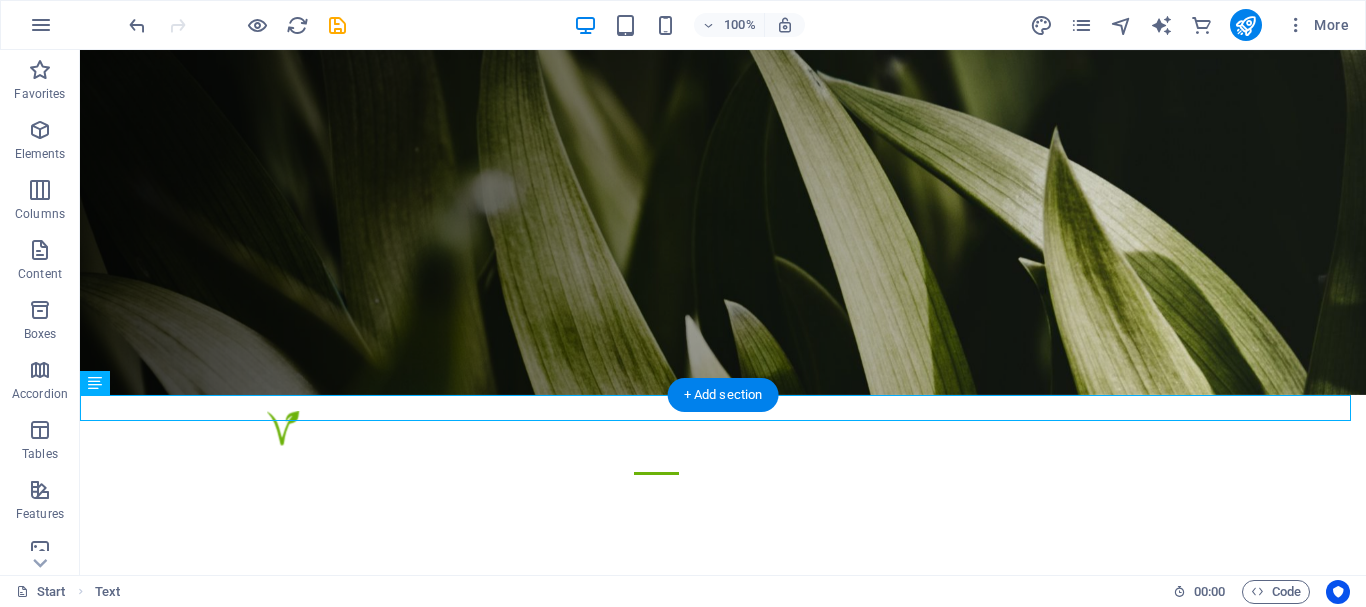 click on "Cleanup" at bounding box center (723, 1264) 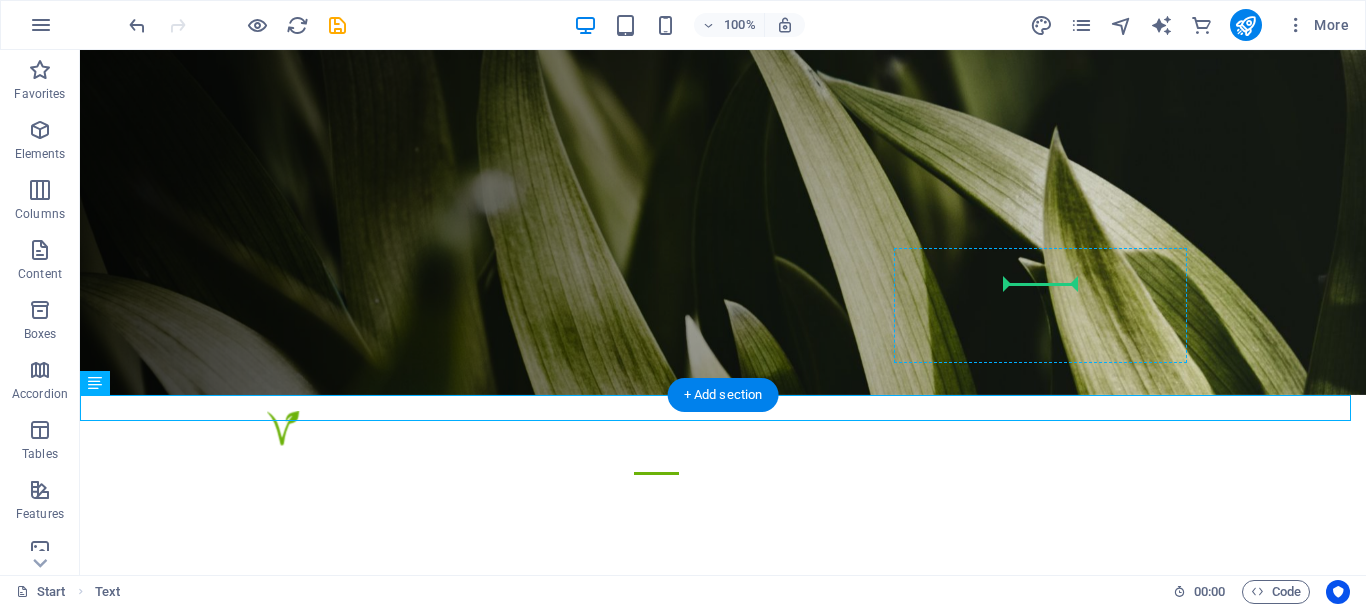 drag, startPoint x: 761, startPoint y: 408, endPoint x: 1017, endPoint y: 291, distance: 281.46936 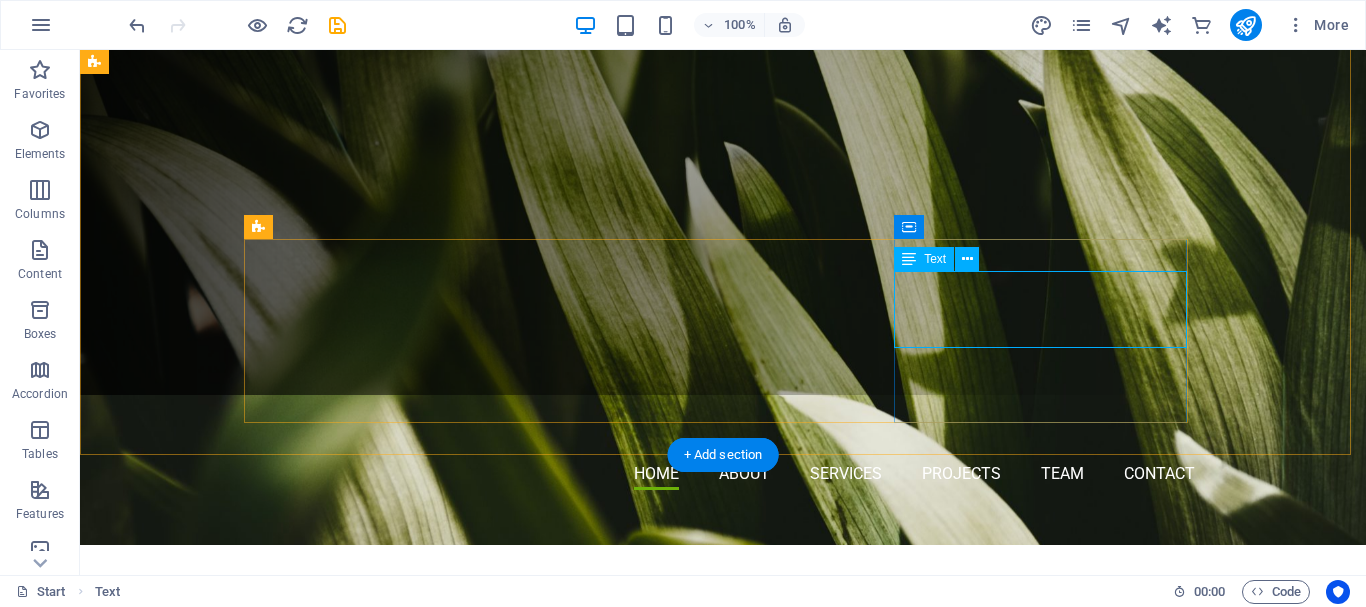 click on "From expansive estates to cozy residential yards, we have your cleanup needs covered" at bounding box center (723, 1271) 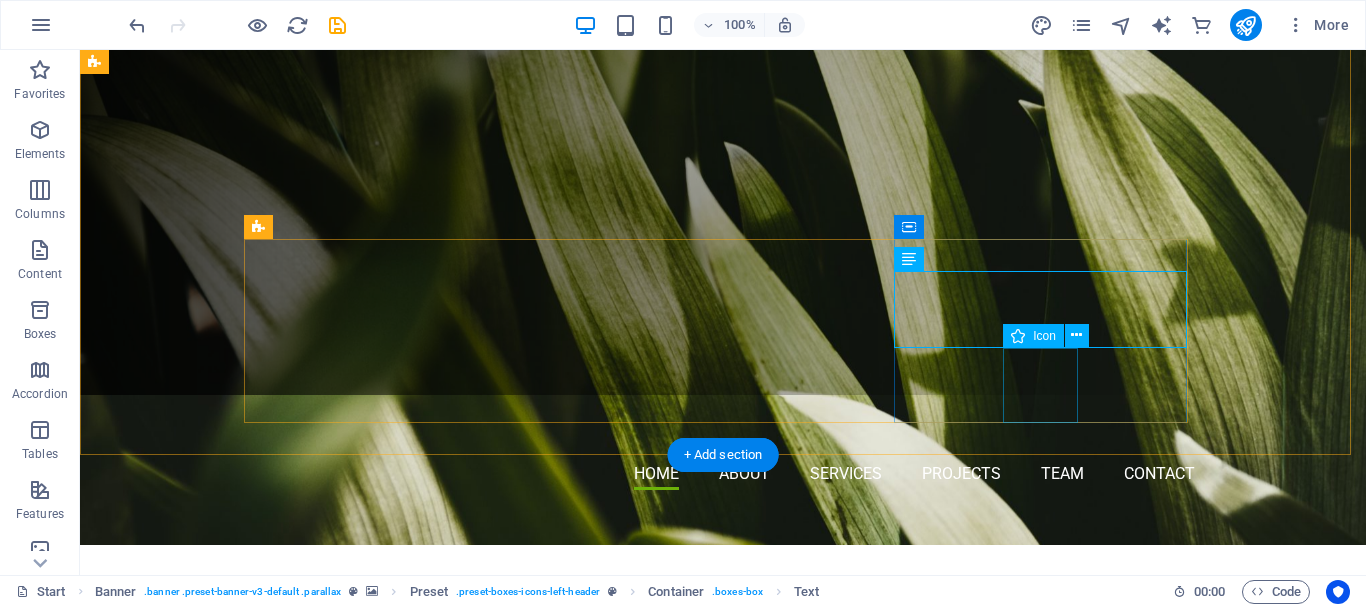 click at bounding box center [723, 1320] 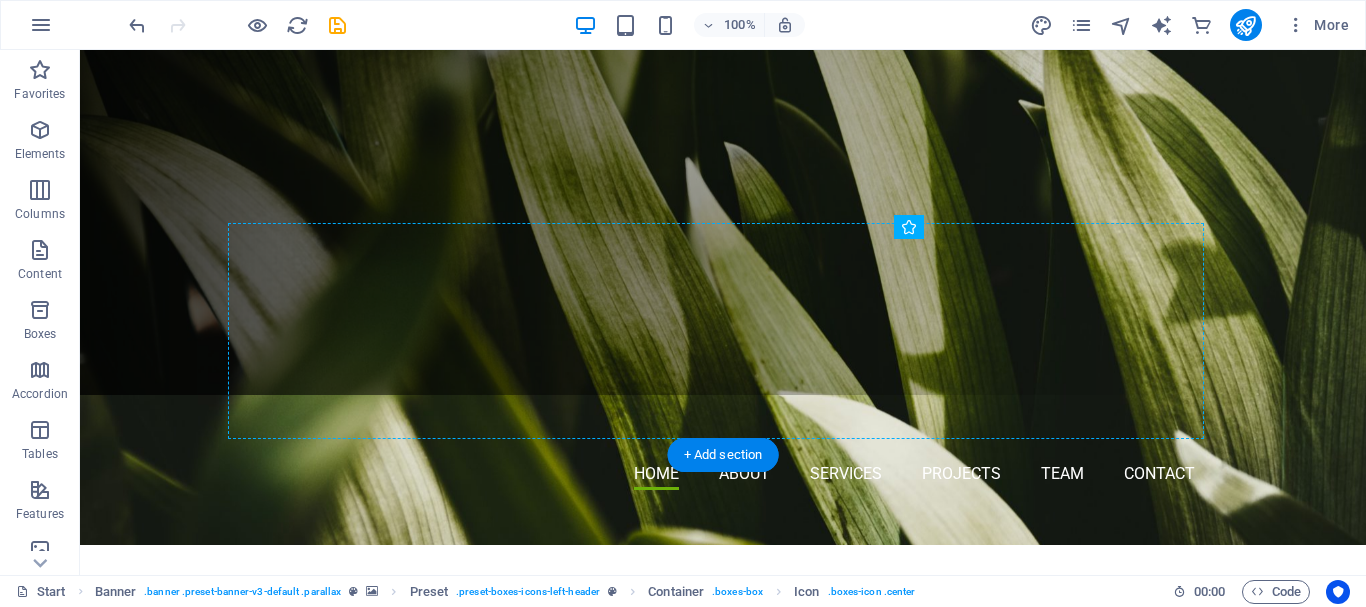 drag, startPoint x: 1034, startPoint y: 383, endPoint x: 1058, endPoint y: 370, distance: 27.294687 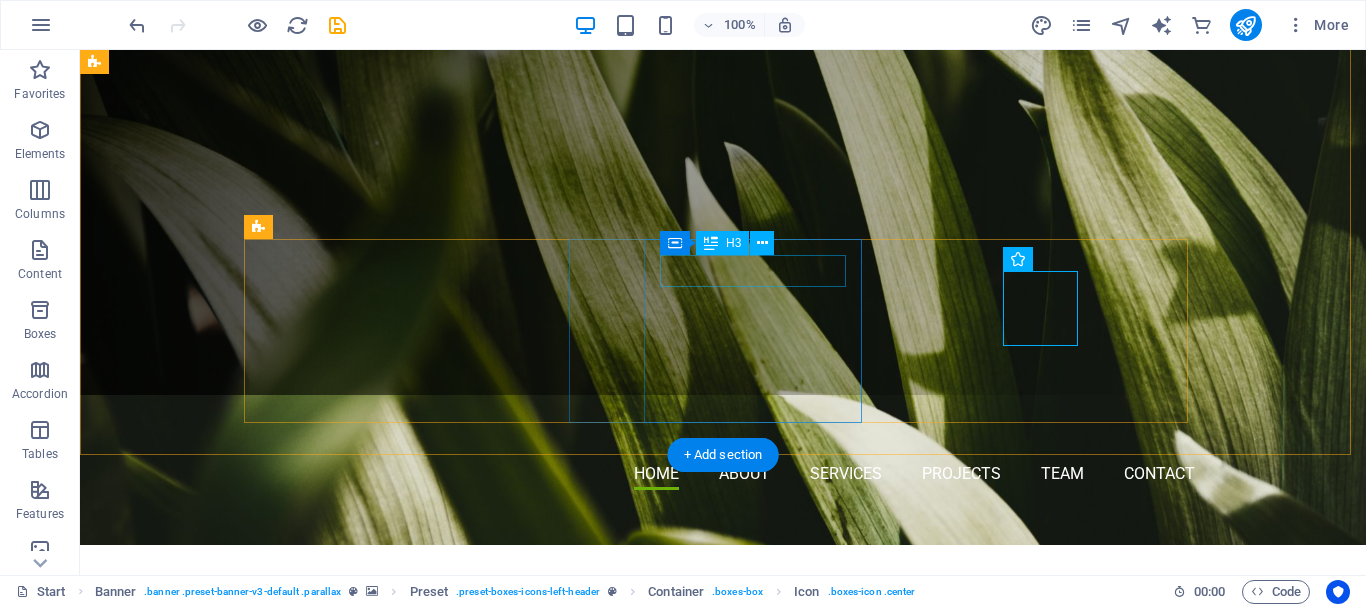 click on "Irrigation" at bounding box center [723, 1148] 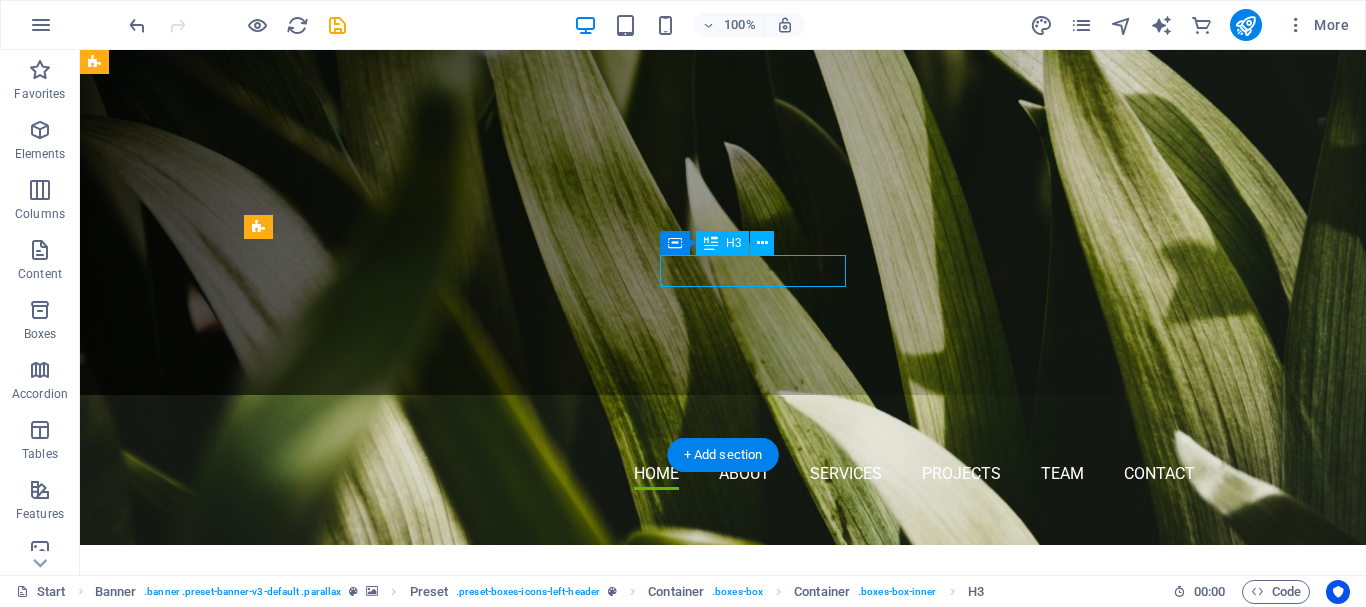 click on "Irrigation" at bounding box center [723, 1148] 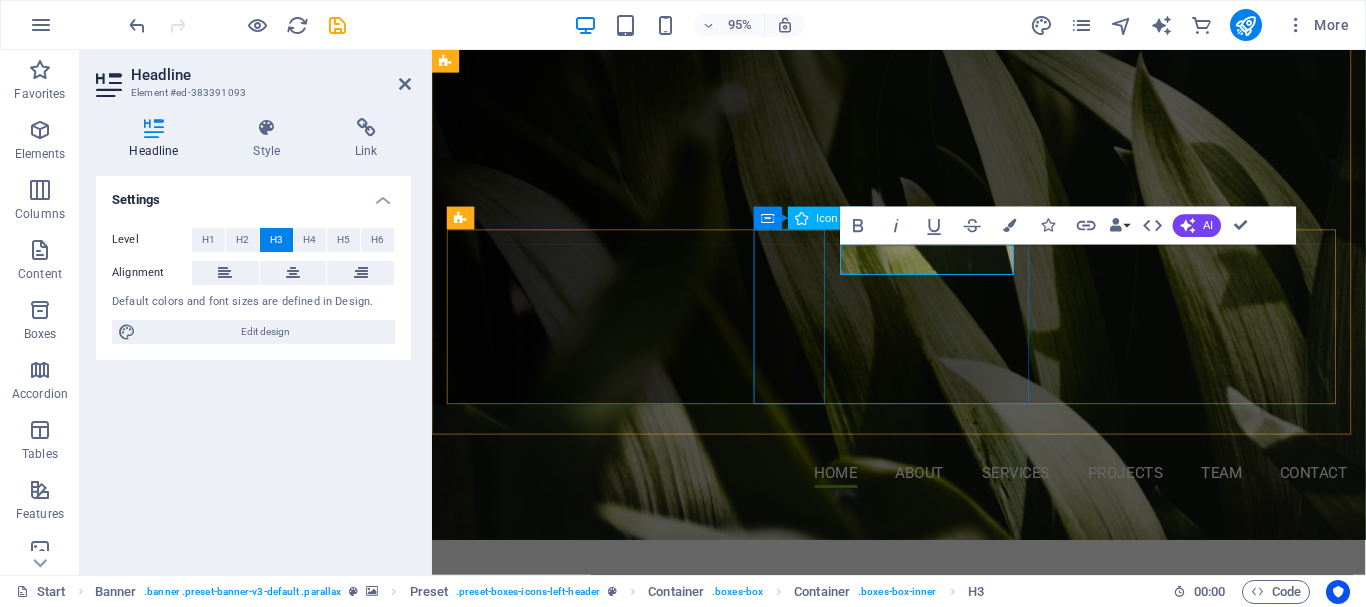 type 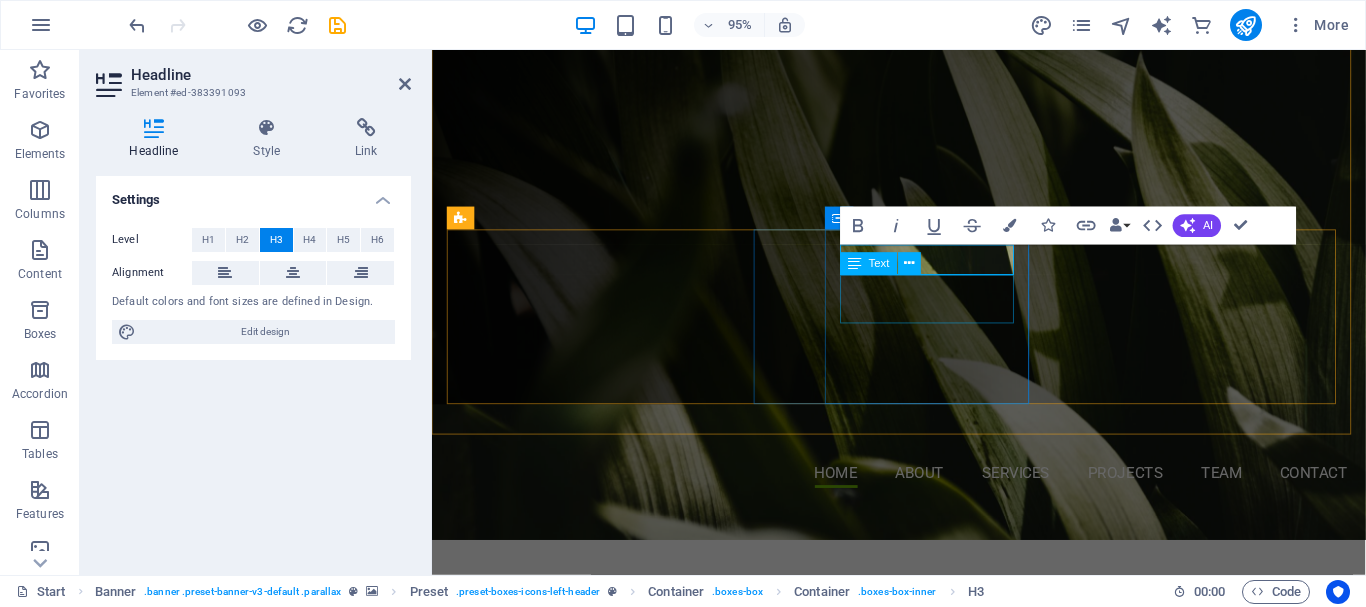 click on "Consectetur adipisicing itatis dolorem." at bounding box center (924, 1202) 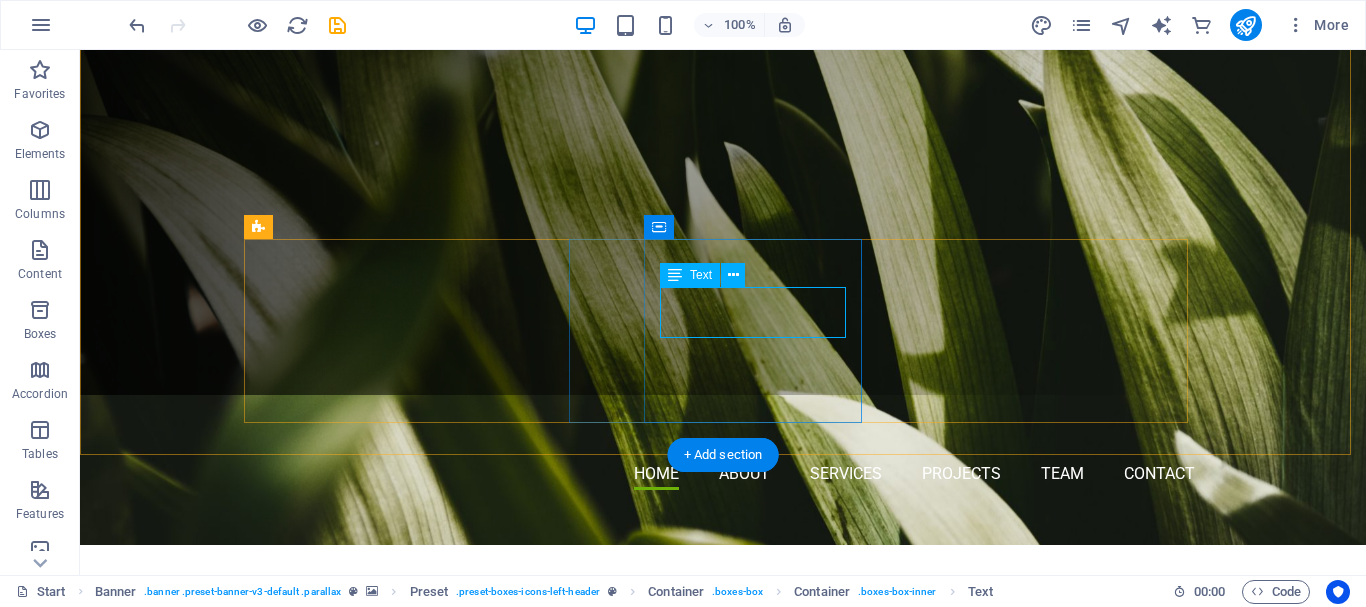 click on "Consectetur adipisicing itatis dolorem." at bounding box center [723, 1181] 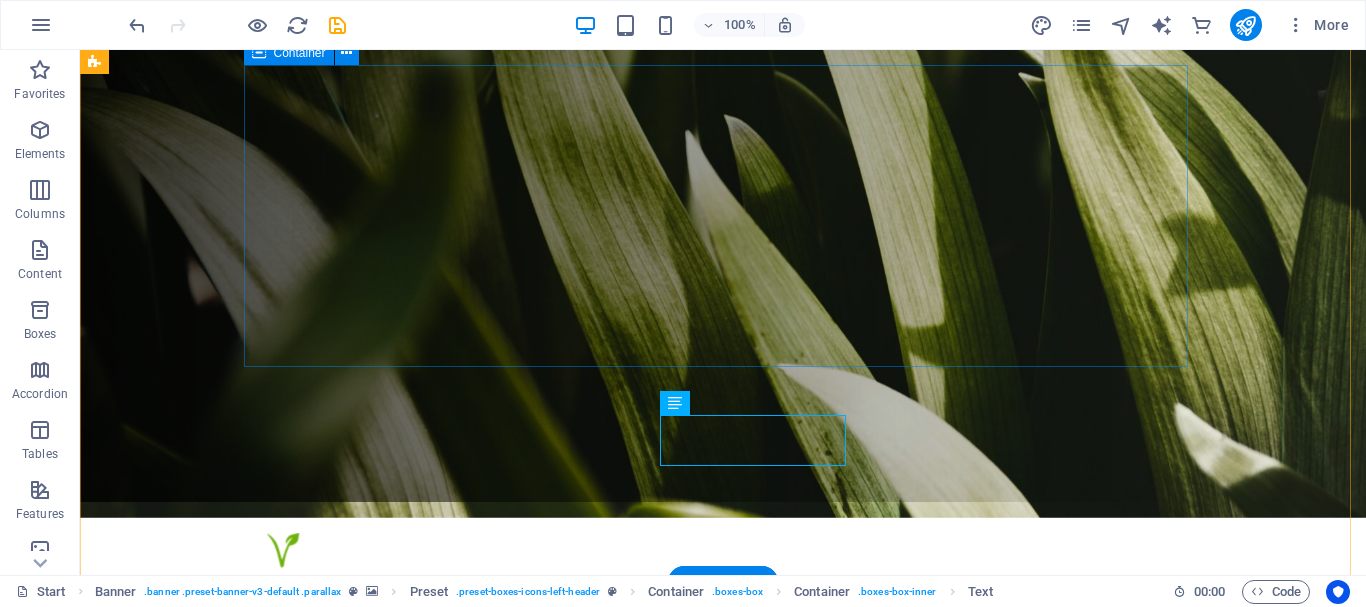 scroll, scrollTop: 0, scrollLeft: 0, axis: both 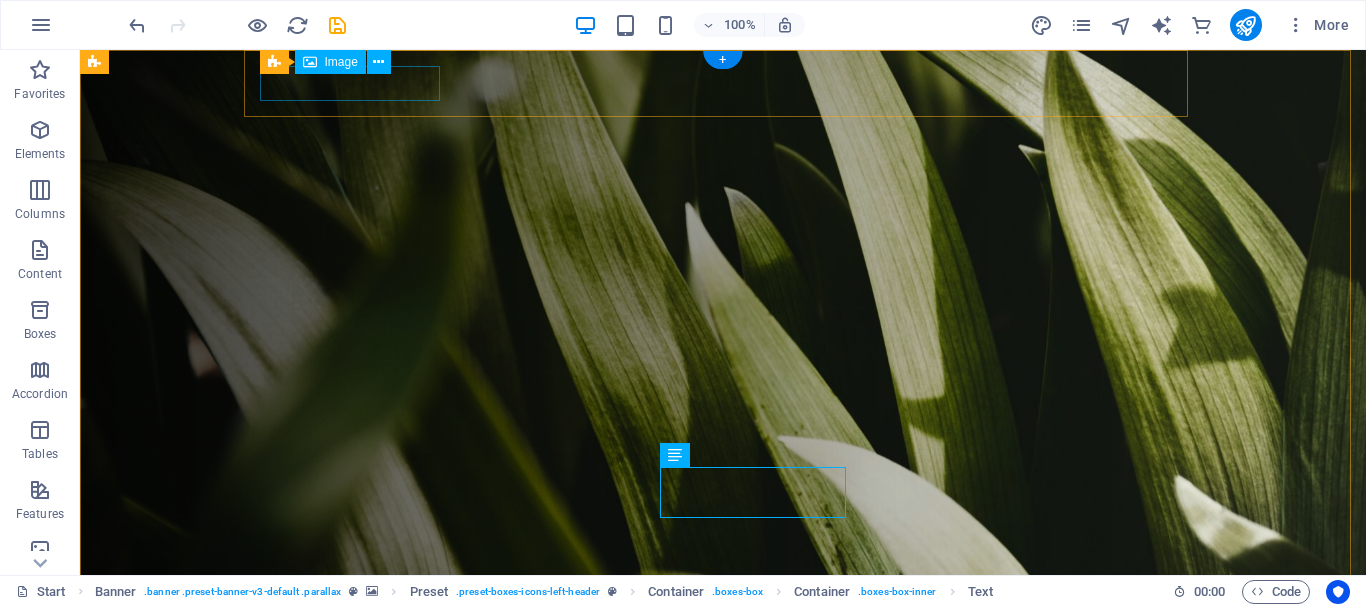 click at bounding box center (731, 623) 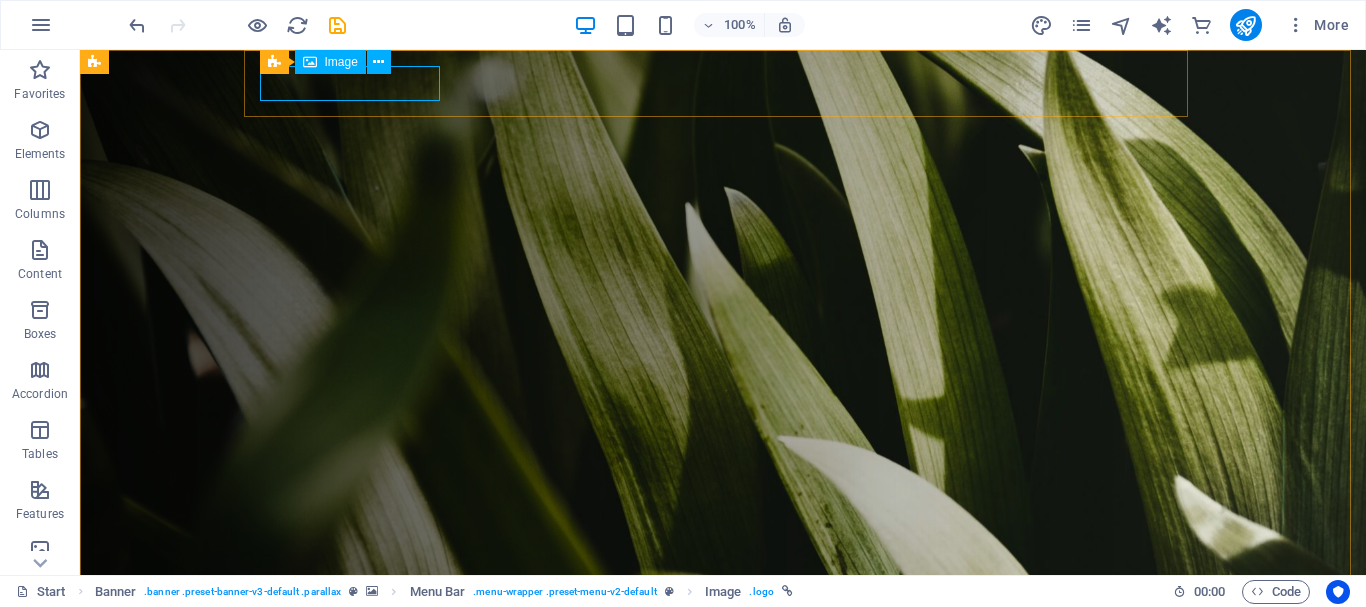 click on "Image" at bounding box center (341, 62) 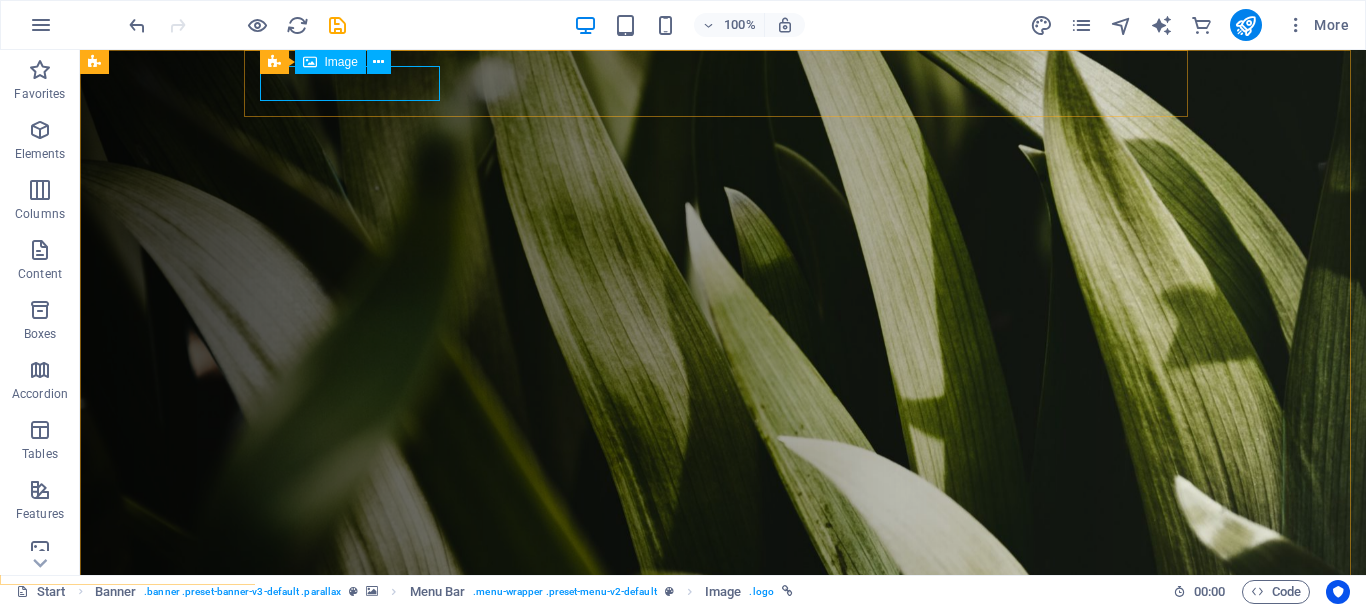 click at bounding box center [310, 62] 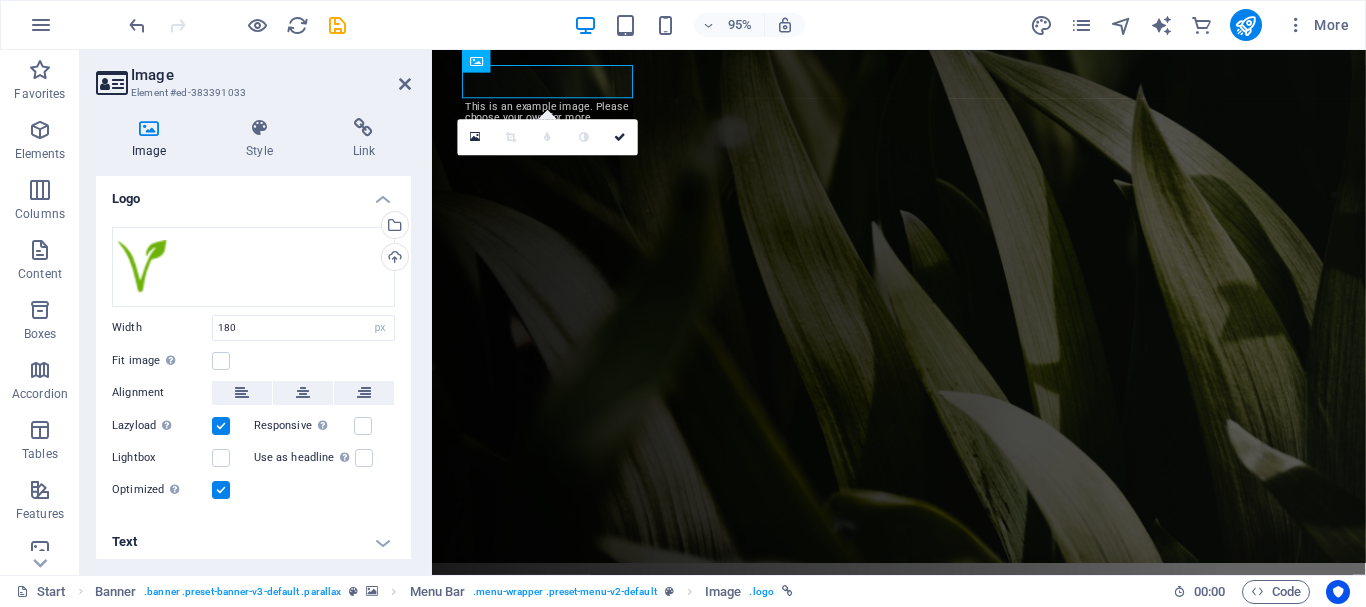 scroll, scrollTop: 0, scrollLeft: 0, axis: both 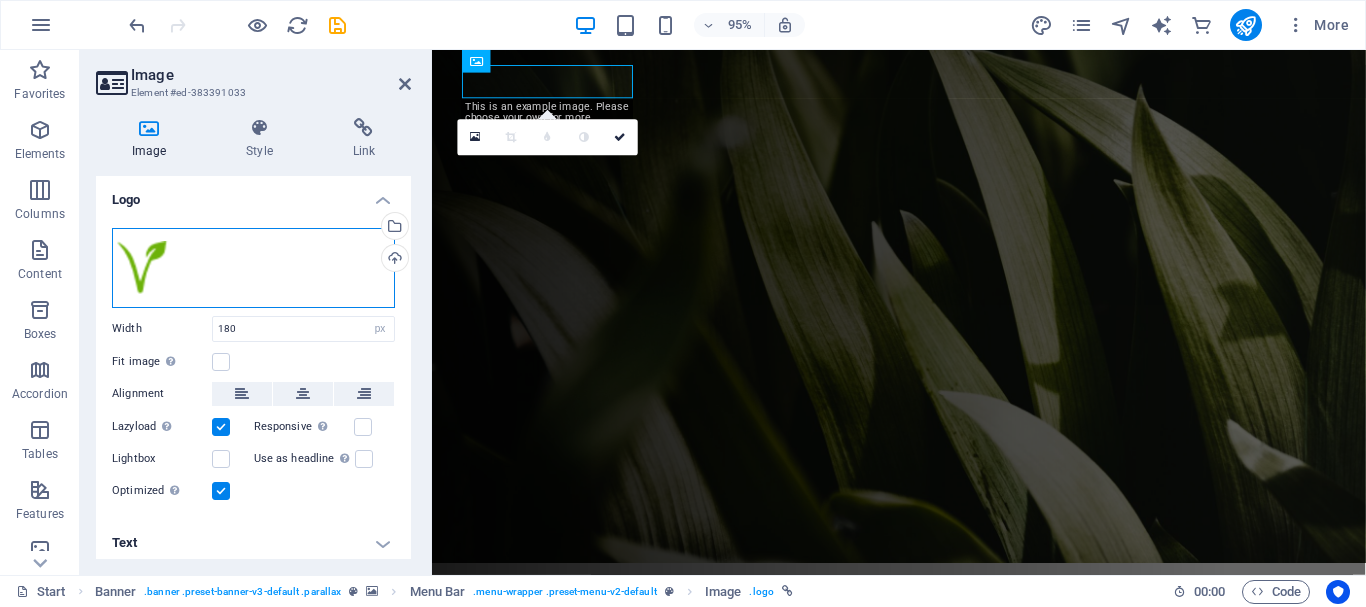 click on "Drag files here, click to choose files or select files from Files or our free stock photos & videos" at bounding box center (253, 268) 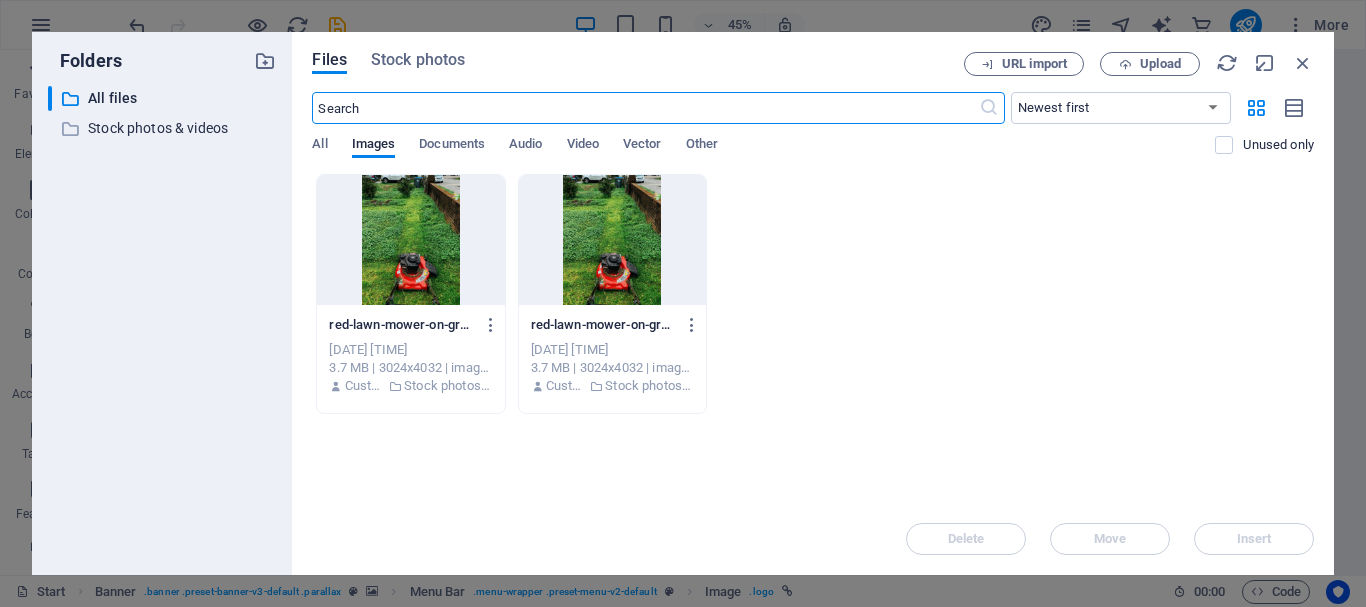 drag, startPoint x: 261, startPoint y: 274, endPoint x: 746, endPoint y: 70, distance: 526.1568 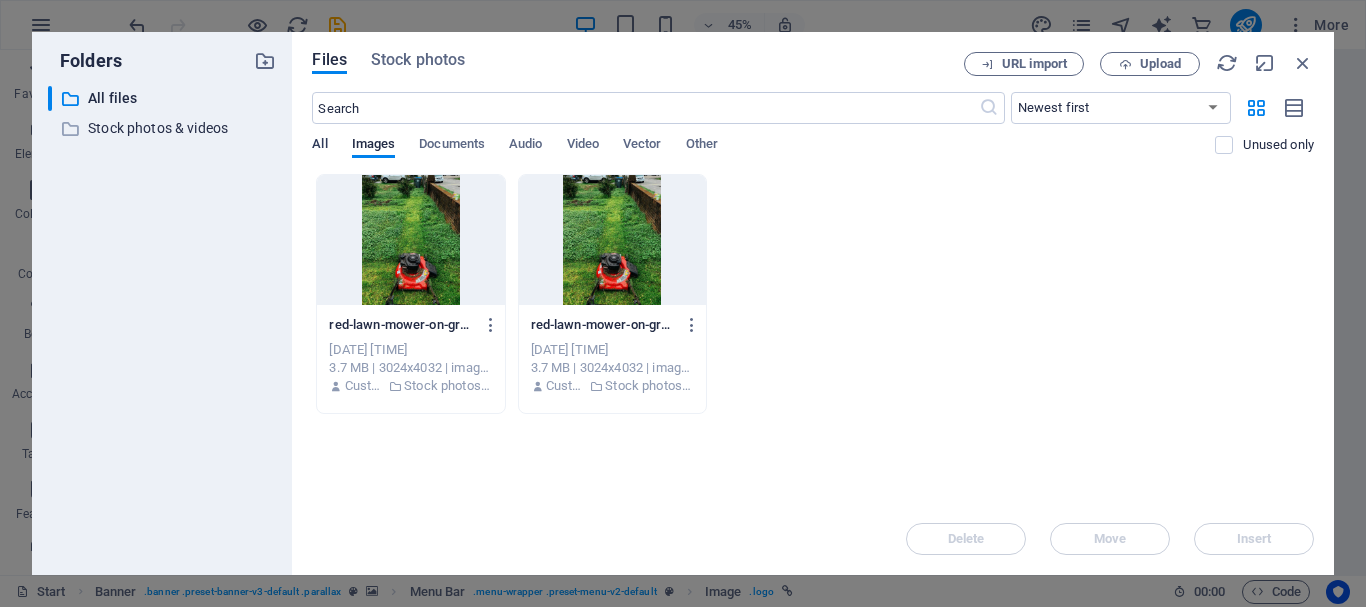 click on "All" at bounding box center (319, 146) 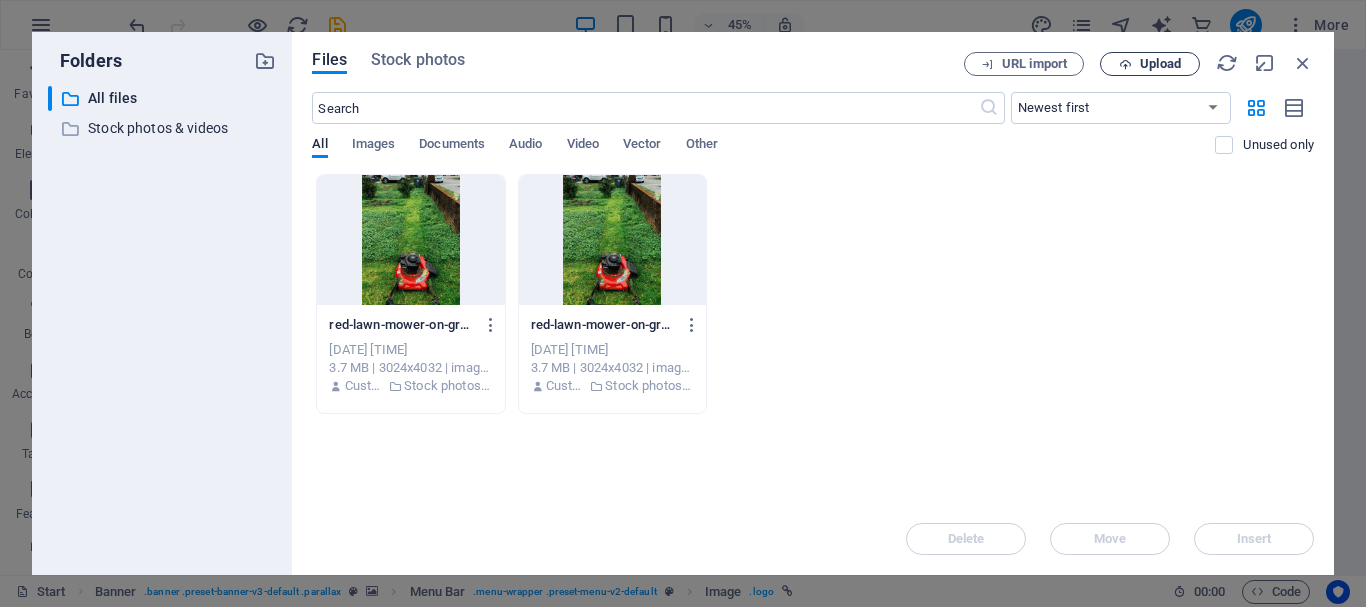 click on "Upload" at bounding box center (1150, 64) 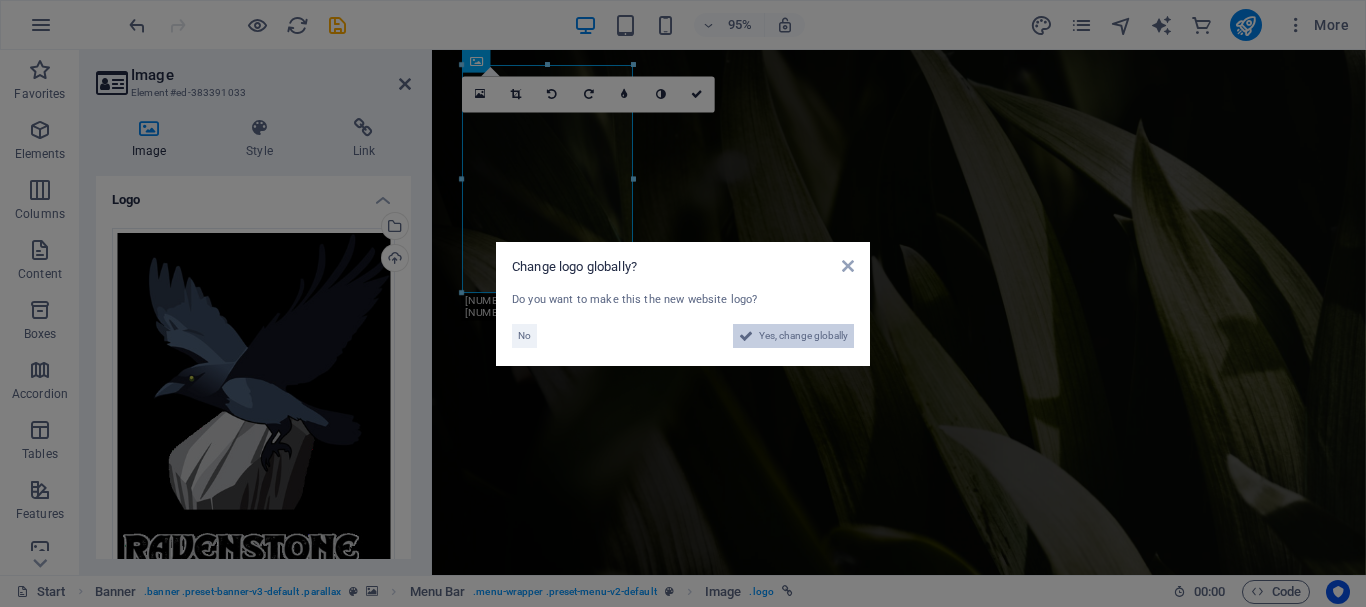 click on "Yes, change globally" at bounding box center (803, 336) 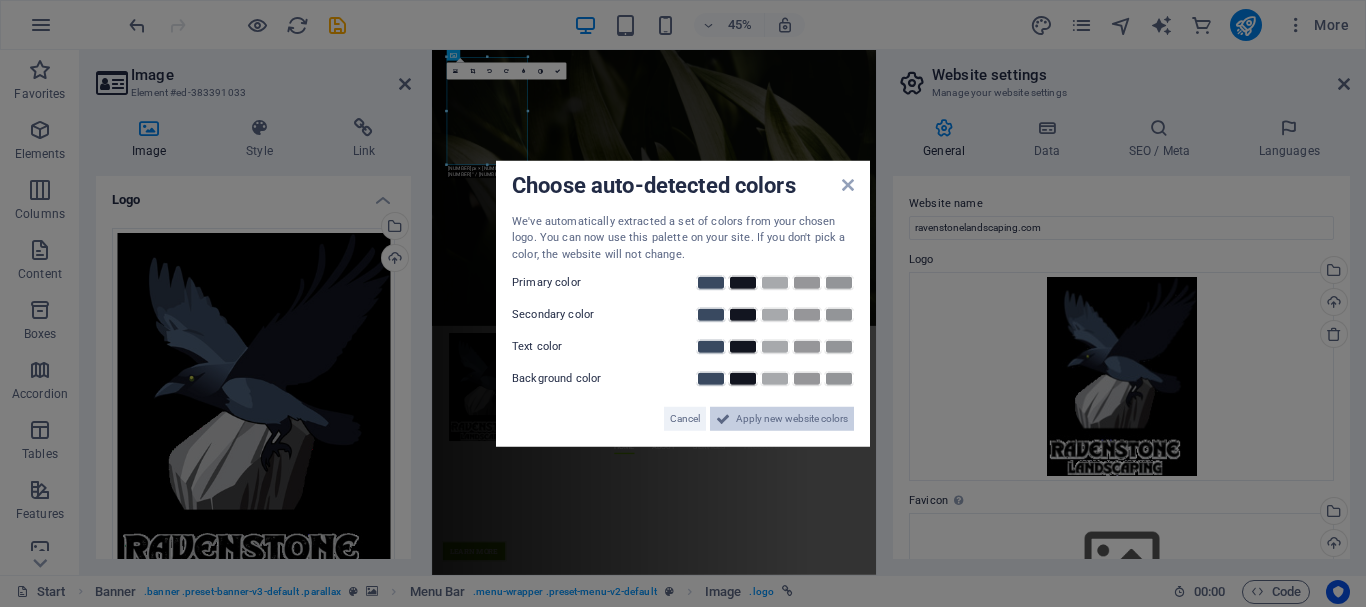 click on "Apply new website colors" at bounding box center [792, 419] 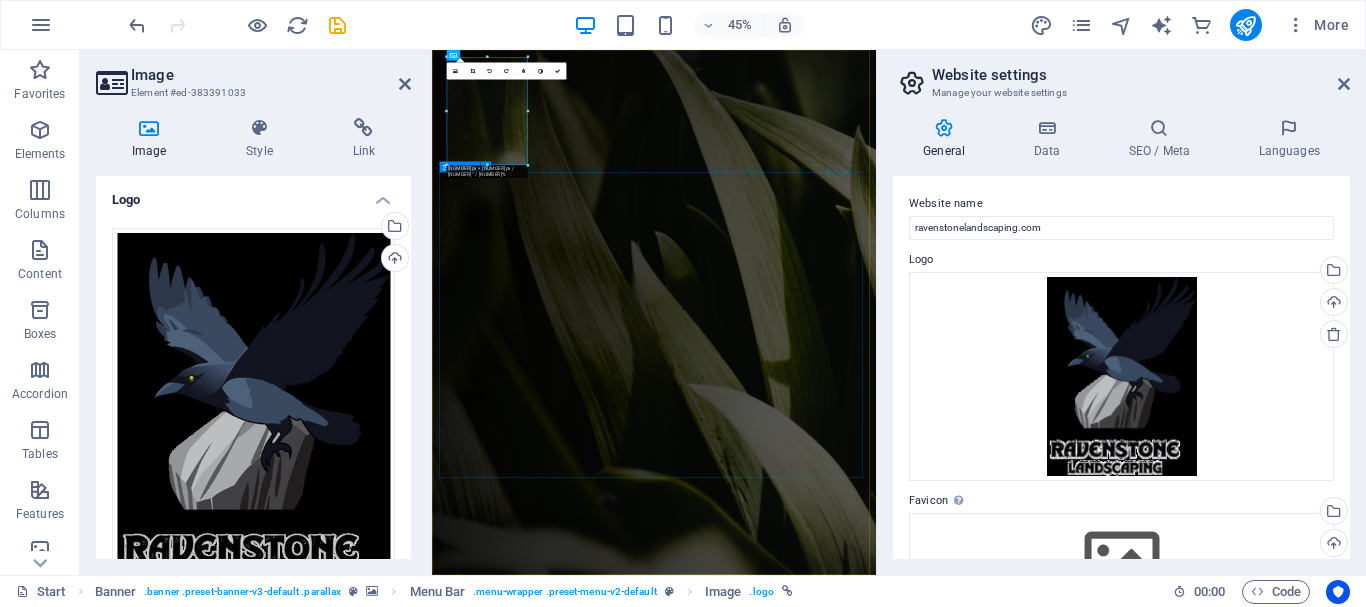 click on "Landscaping and property Services Your professional Partner in The Lower [REGION] Learn more Our Services" at bounding box center (926, 1697) 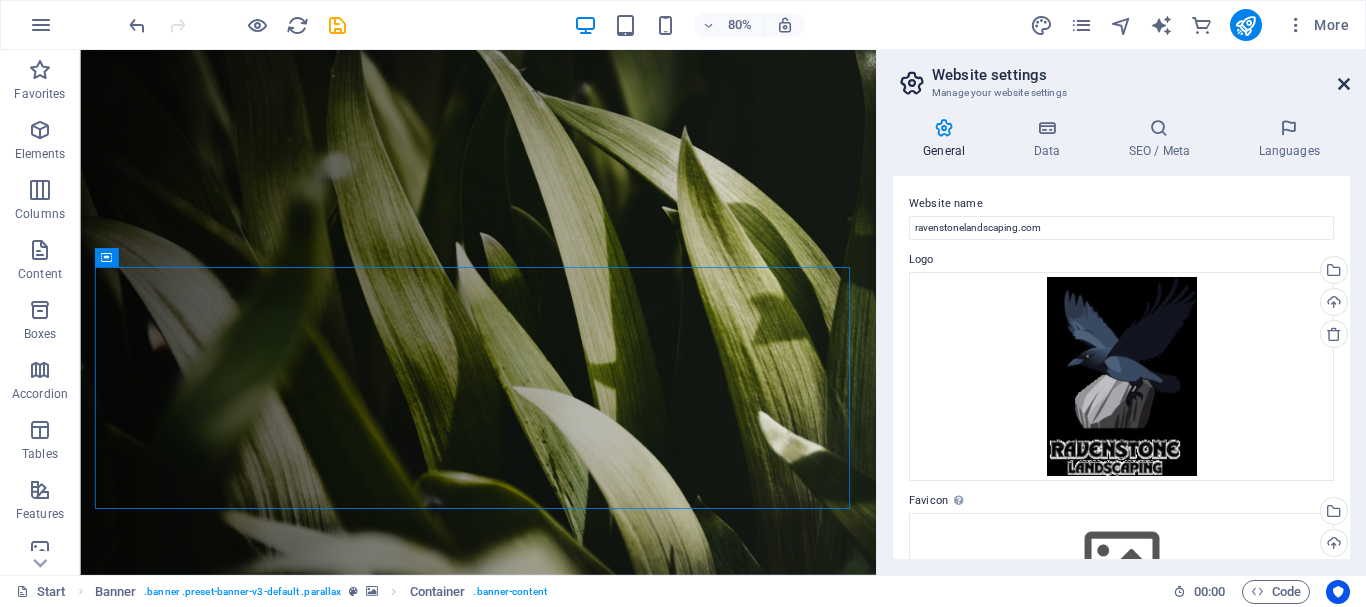 click at bounding box center [1344, 84] 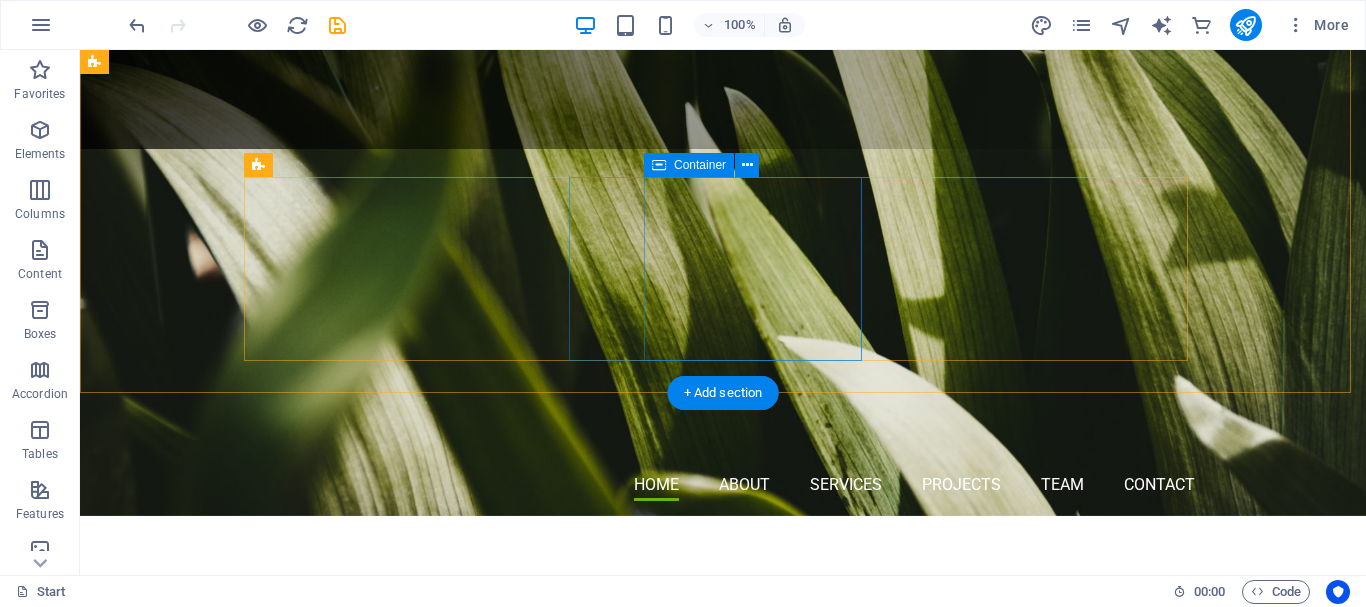 scroll, scrollTop: 400, scrollLeft: 0, axis: vertical 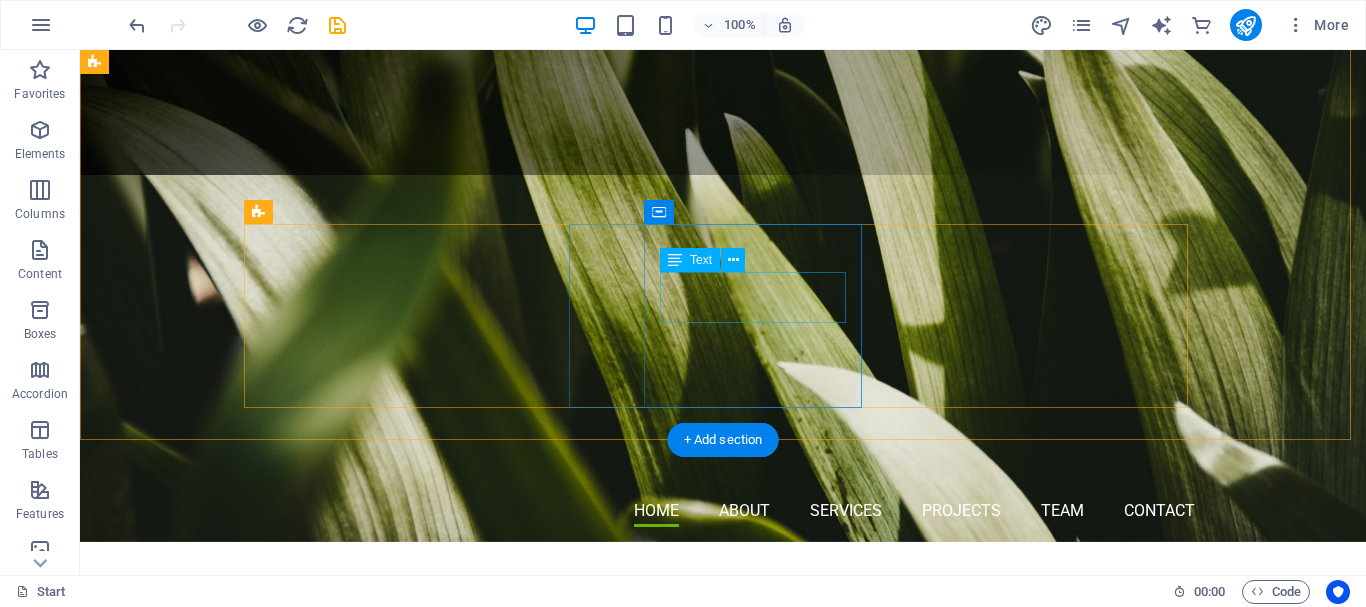 click on "Consectetur adipisicing itatis dolorem." at bounding box center [723, 1218] 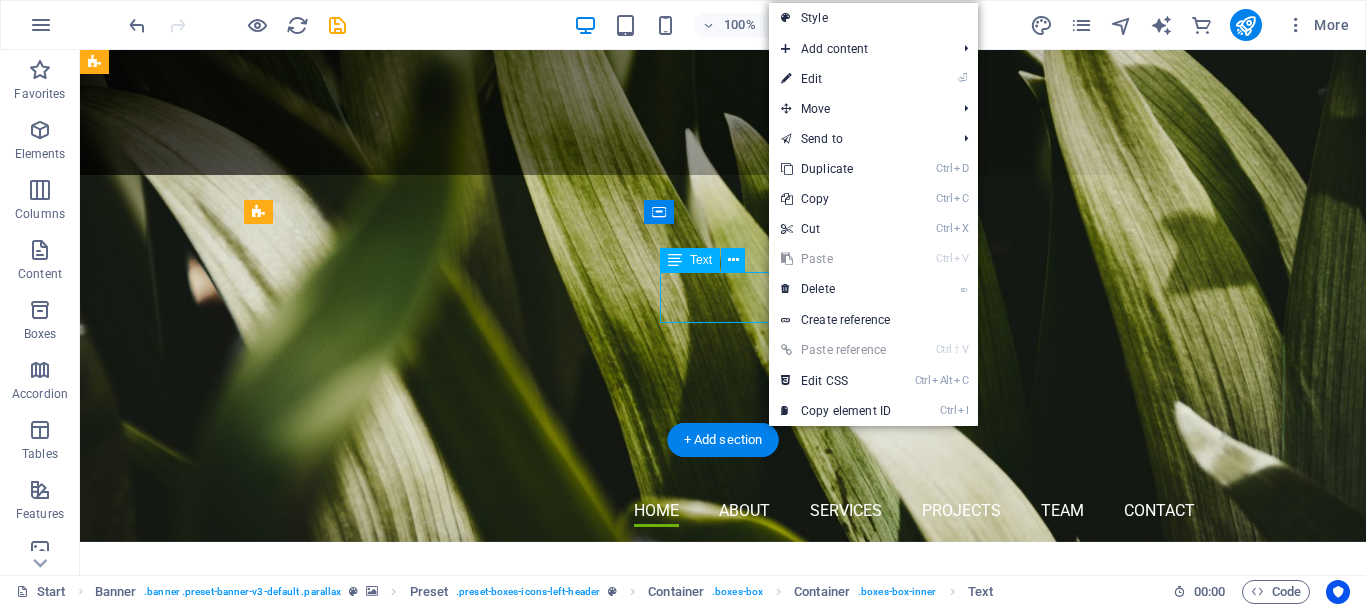 click on "Consectetur adipisicing itatis dolorem." at bounding box center [723, 1218] 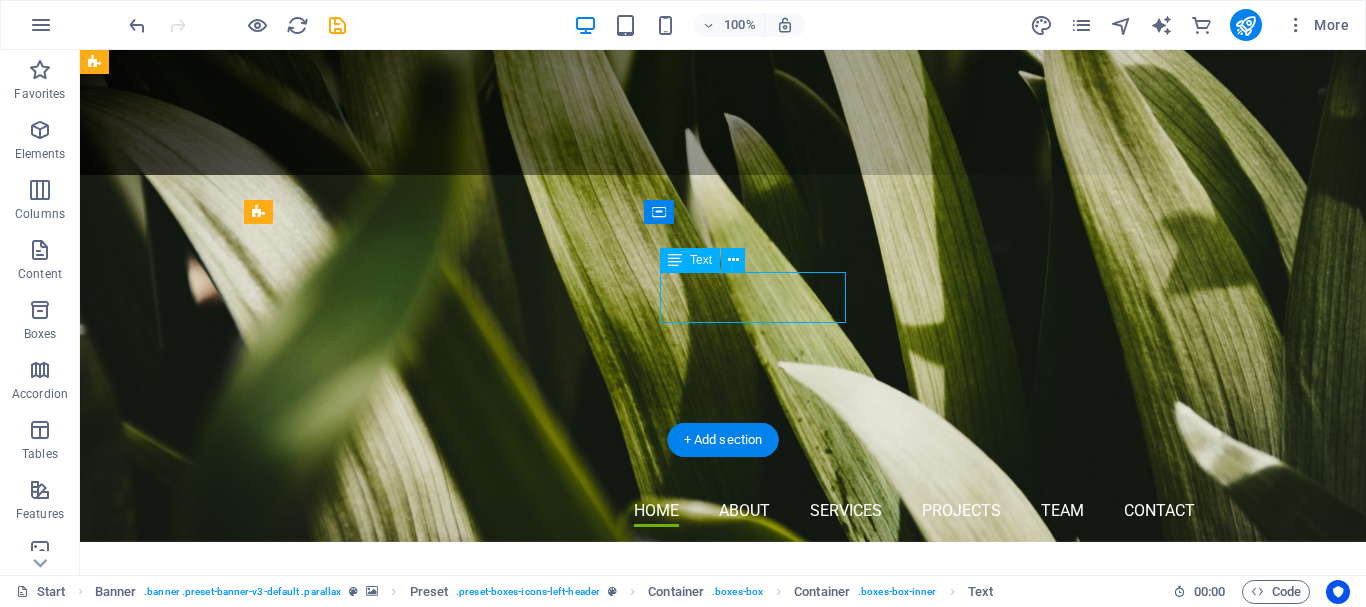 click on "Consectetur adipisicing itatis dolorem." at bounding box center (723, 1218) 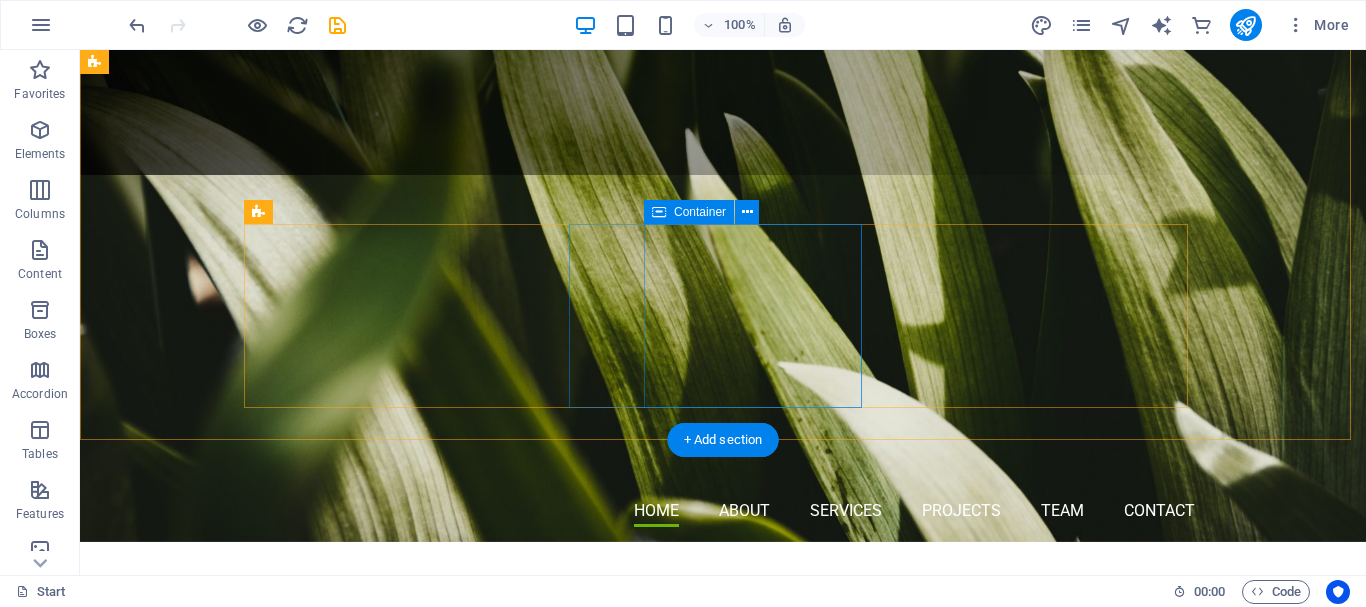 click on "Mowing" at bounding box center [723, 1185] 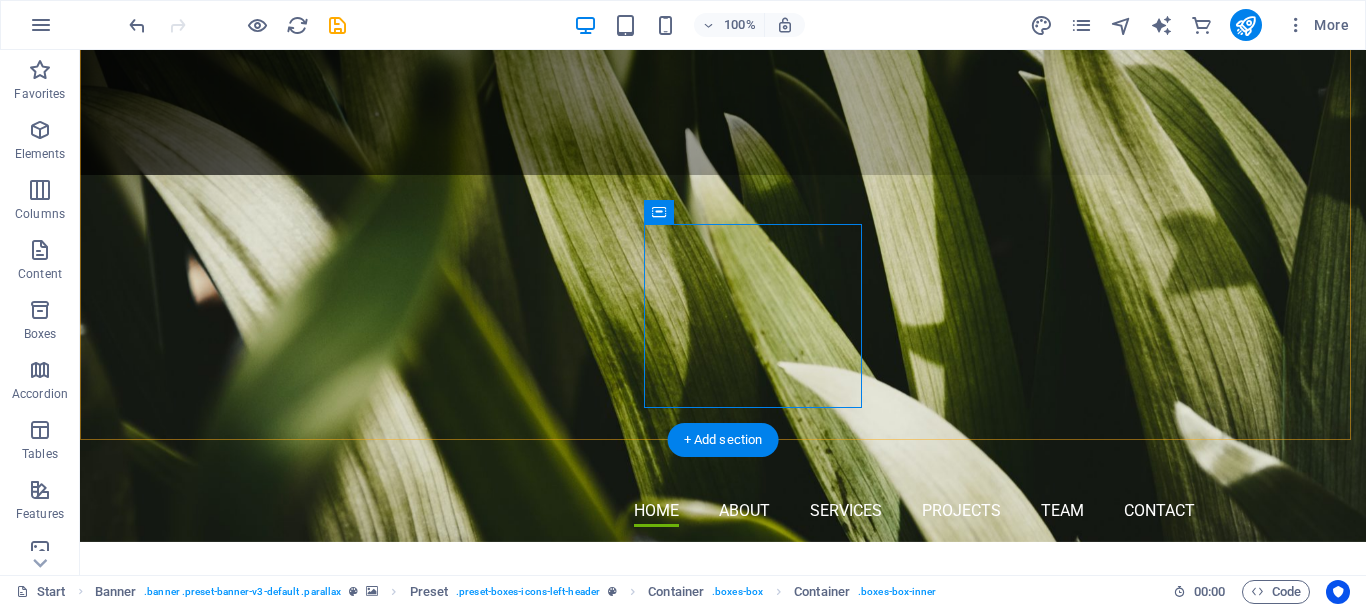 drag, startPoint x: 619, startPoint y: 361, endPoint x: 310, endPoint y: 395, distance: 310.86493 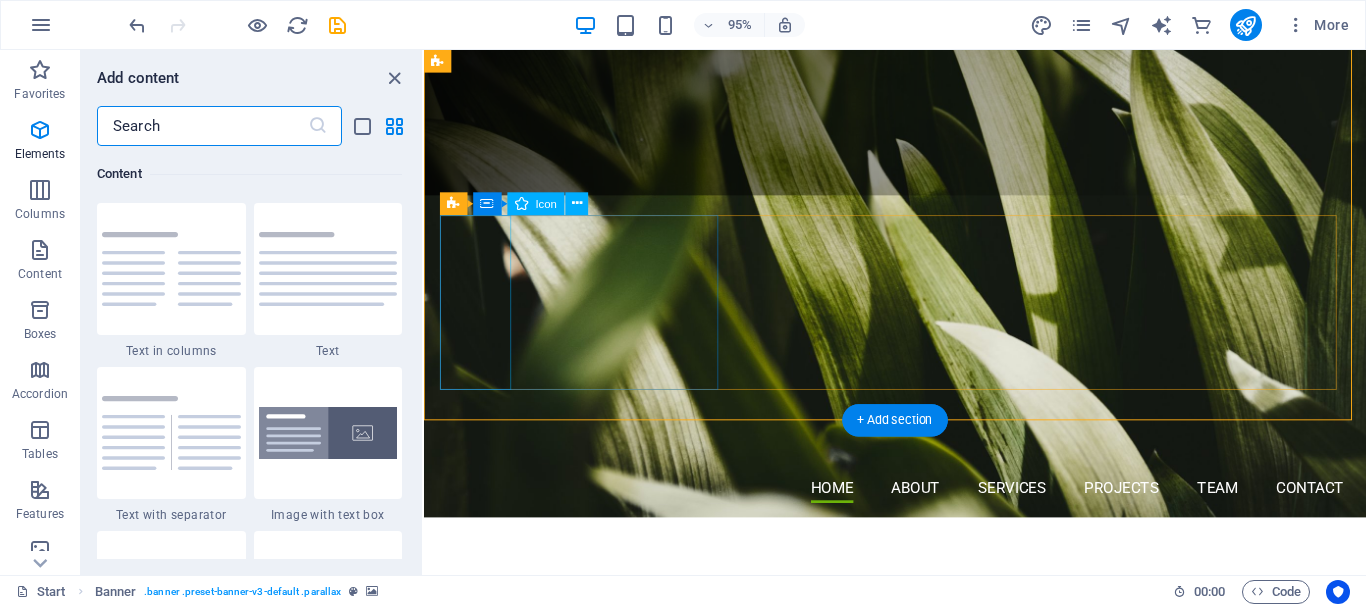 scroll, scrollTop: 3499, scrollLeft: 0, axis: vertical 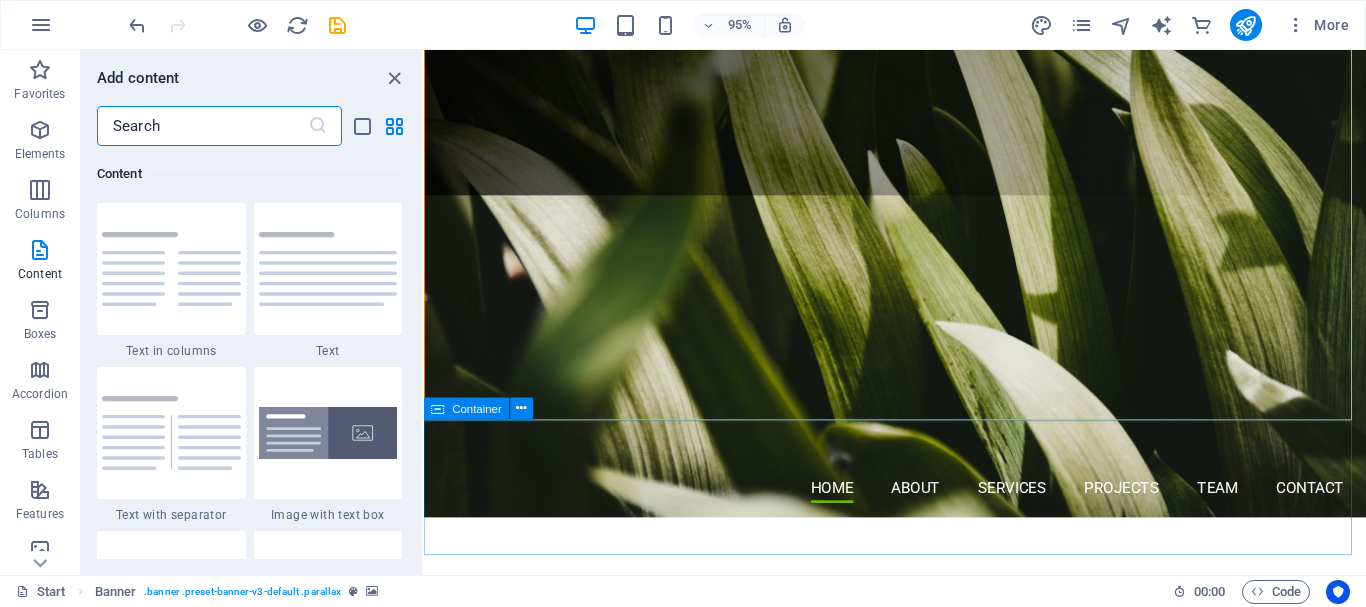 click on "Container" at bounding box center [467, 409] 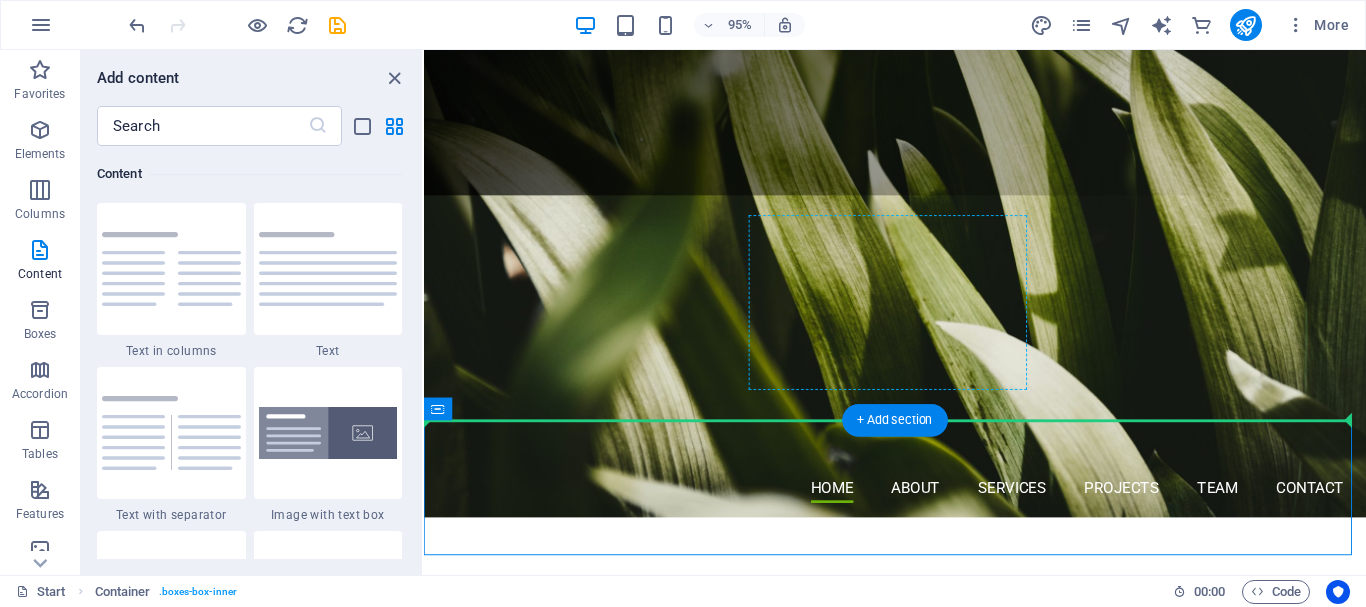 drag, startPoint x: 907, startPoint y: 457, endPoint x: 915, endPoint y: 337, distance: 120.26637 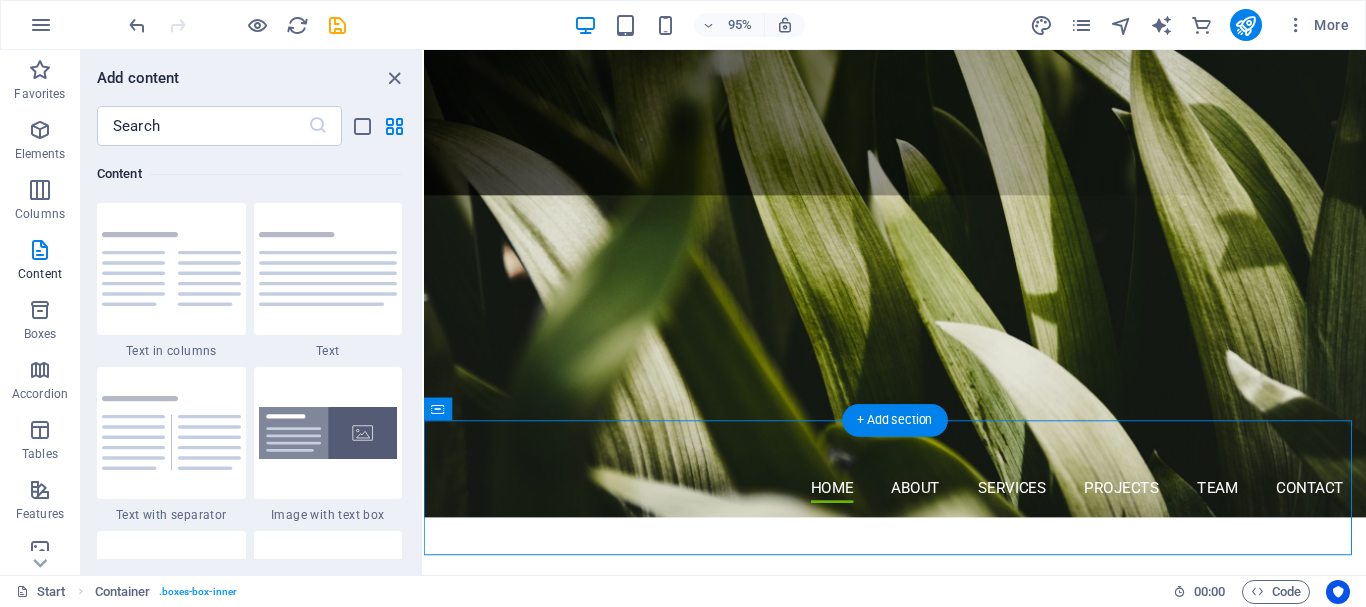 click on "Mowing" at bounding box center (920, 1185) 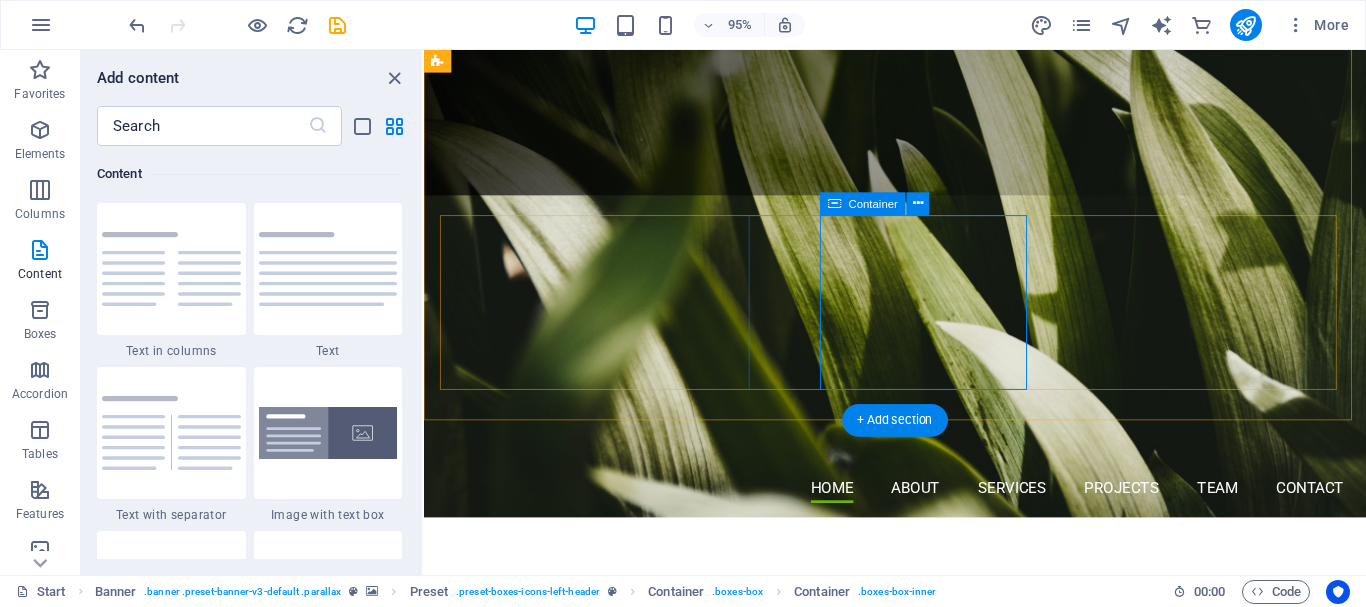 click on "Mowing" at bounding box center [920, 1185] 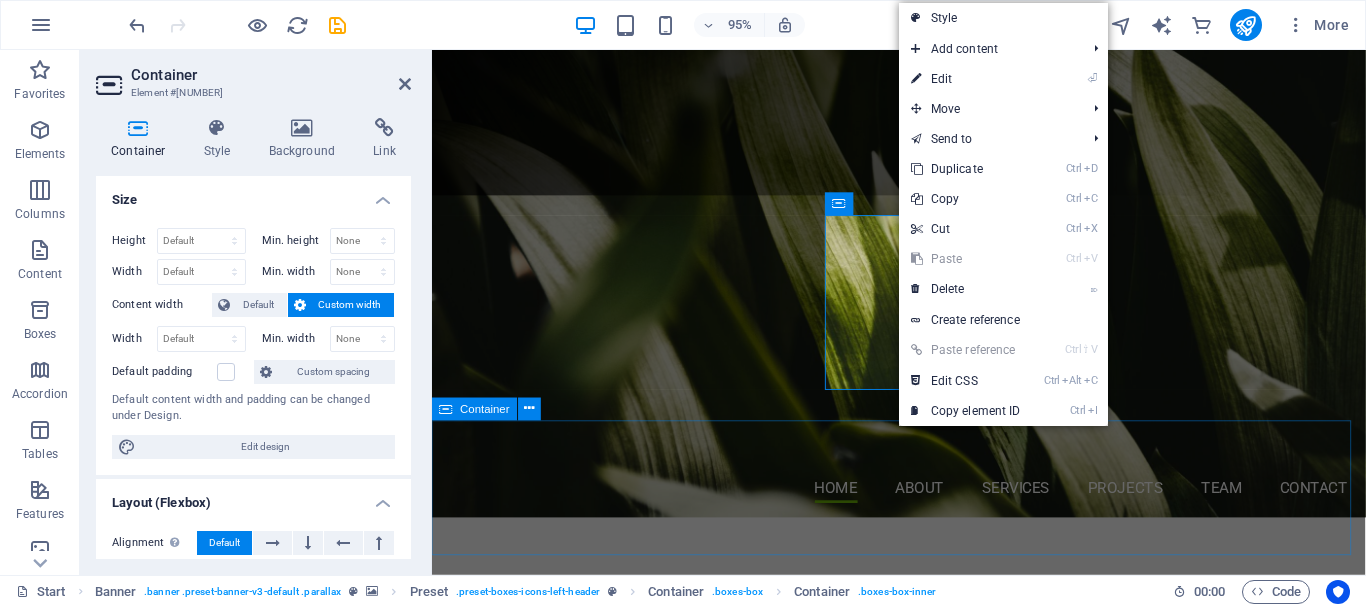 click on "Drop content here or  Add elements  Paste clipboard" at bounding box center [923, 1465] 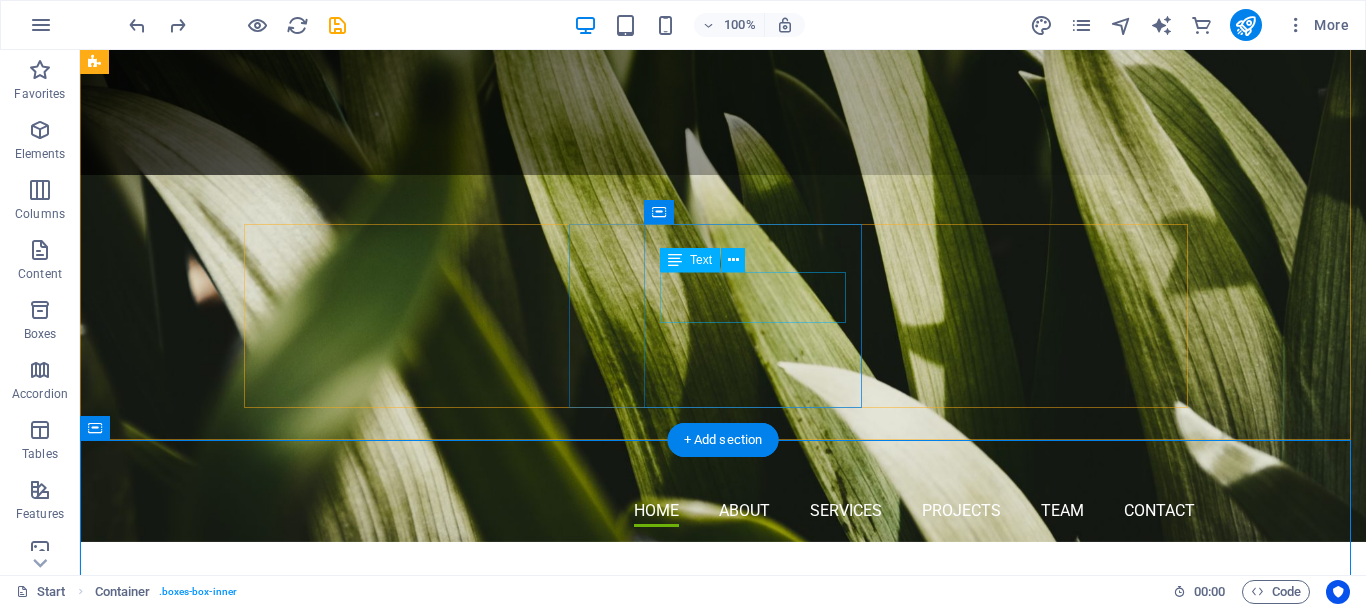 click on "Consectetur adipisicing itatis dolorem." at bounding box center [723, 1218] 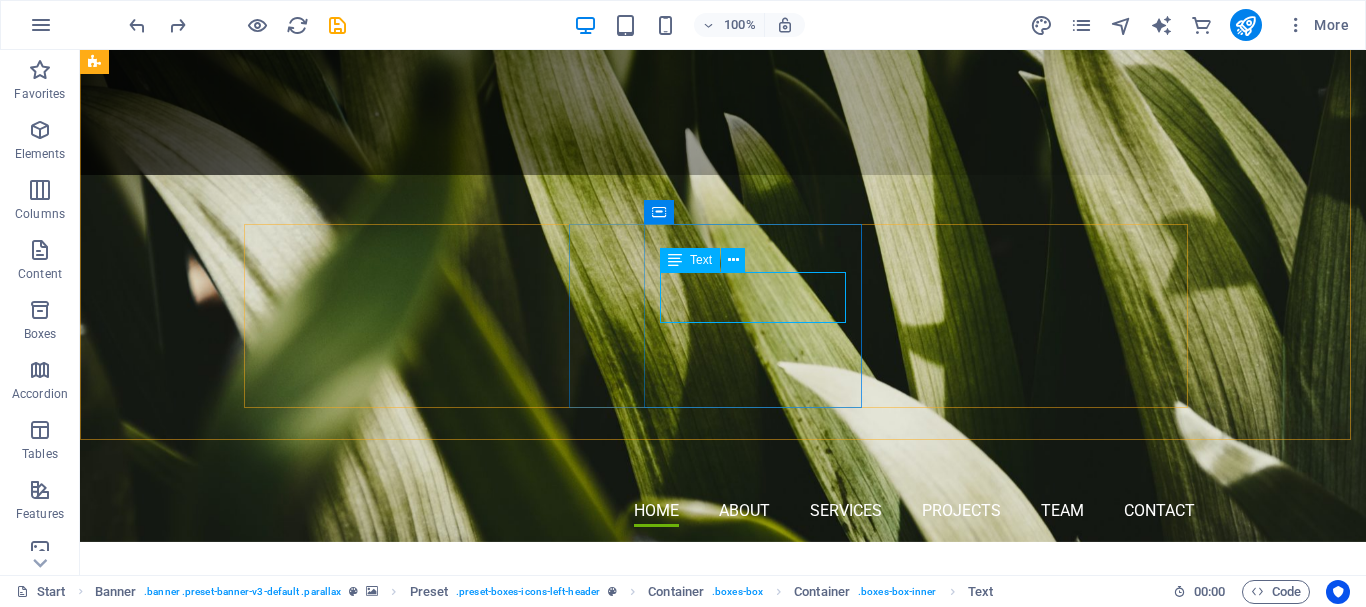 click on "Text" at bounding box center [690, 260] 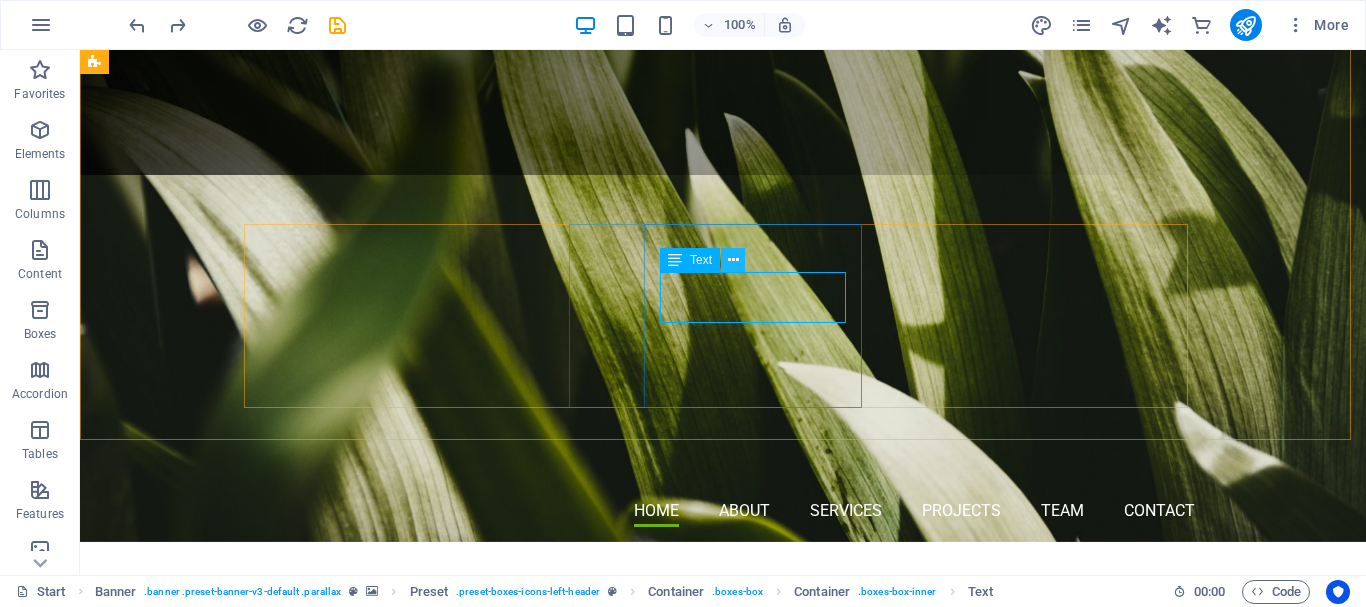 click at bounding box center [733, 260] 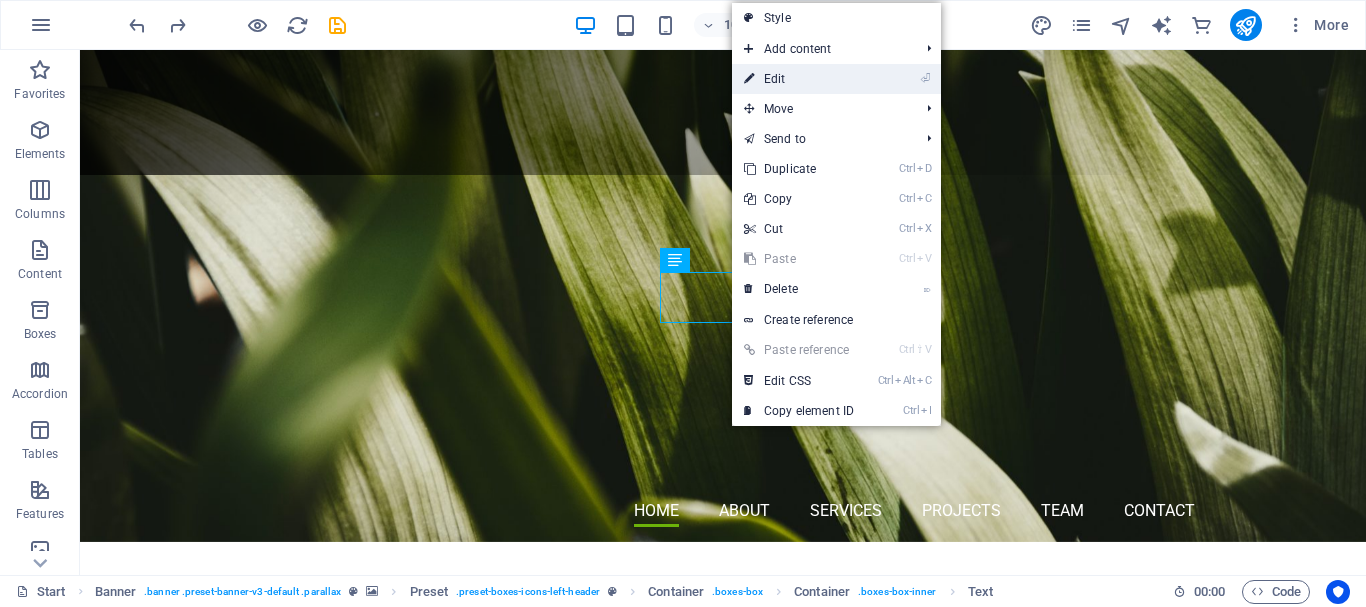 click on "⏎  Edit" at bounding box center (799, 79) 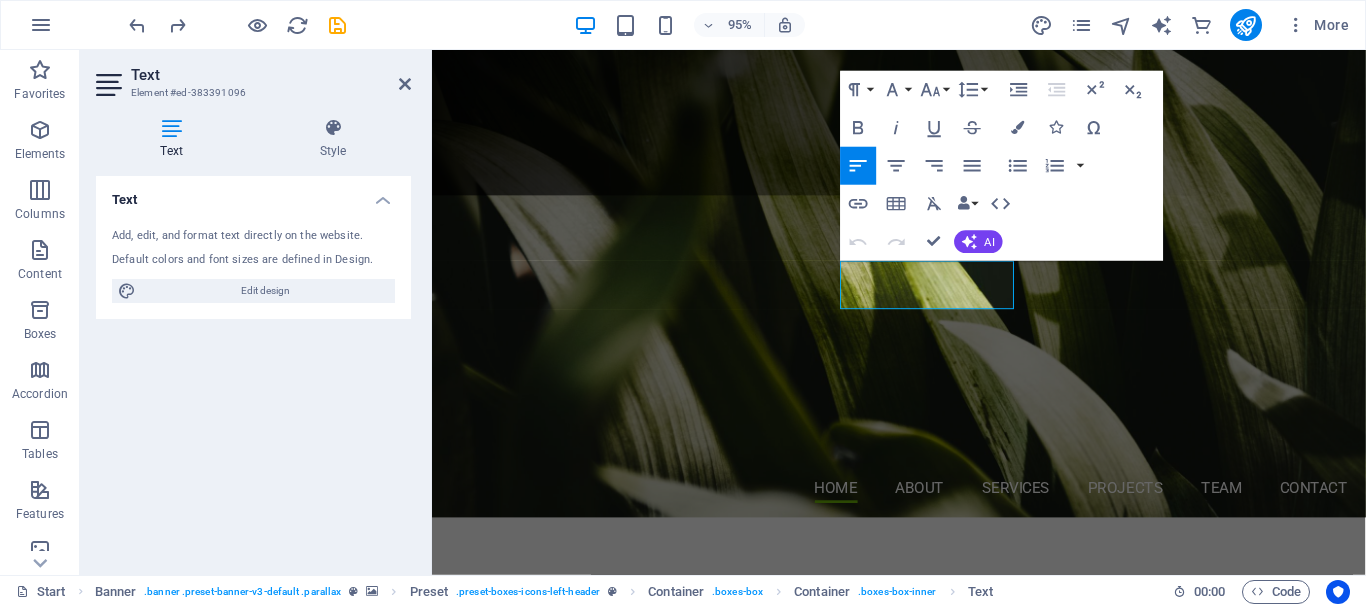click on "Add, edit, and format text directly on the website." at bounding box center [253, 236] 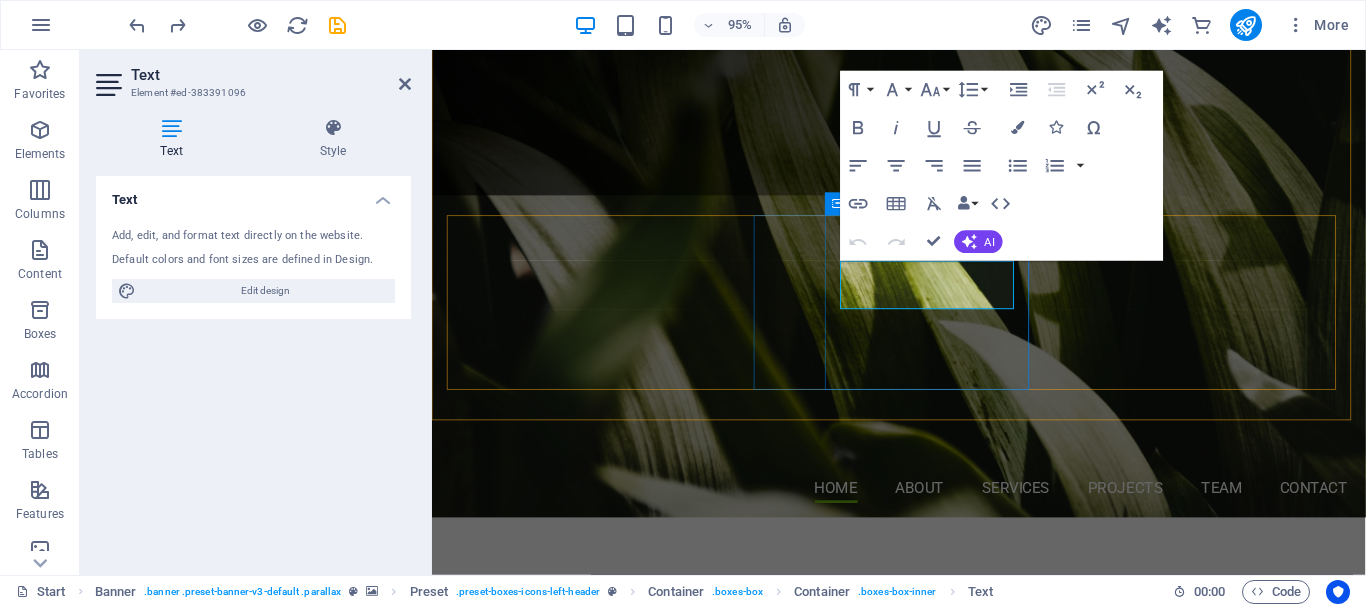 click on "Consectetur adipisicing itatis dolorem." at bounding box center (924, 1218) 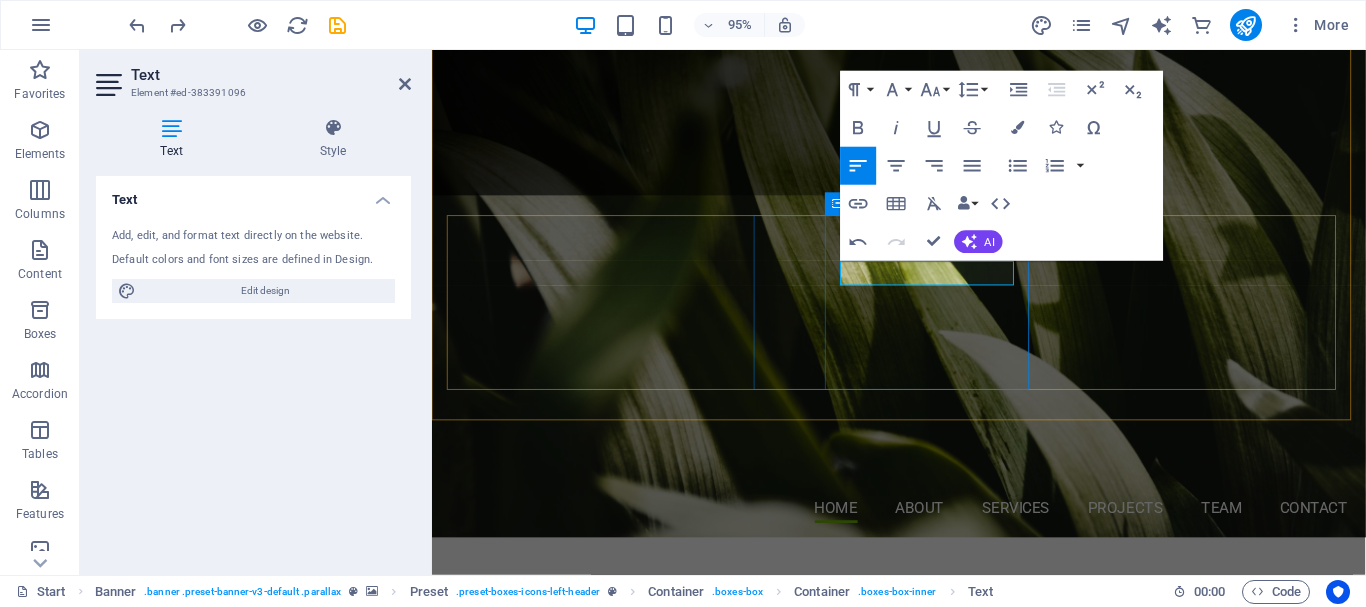 type 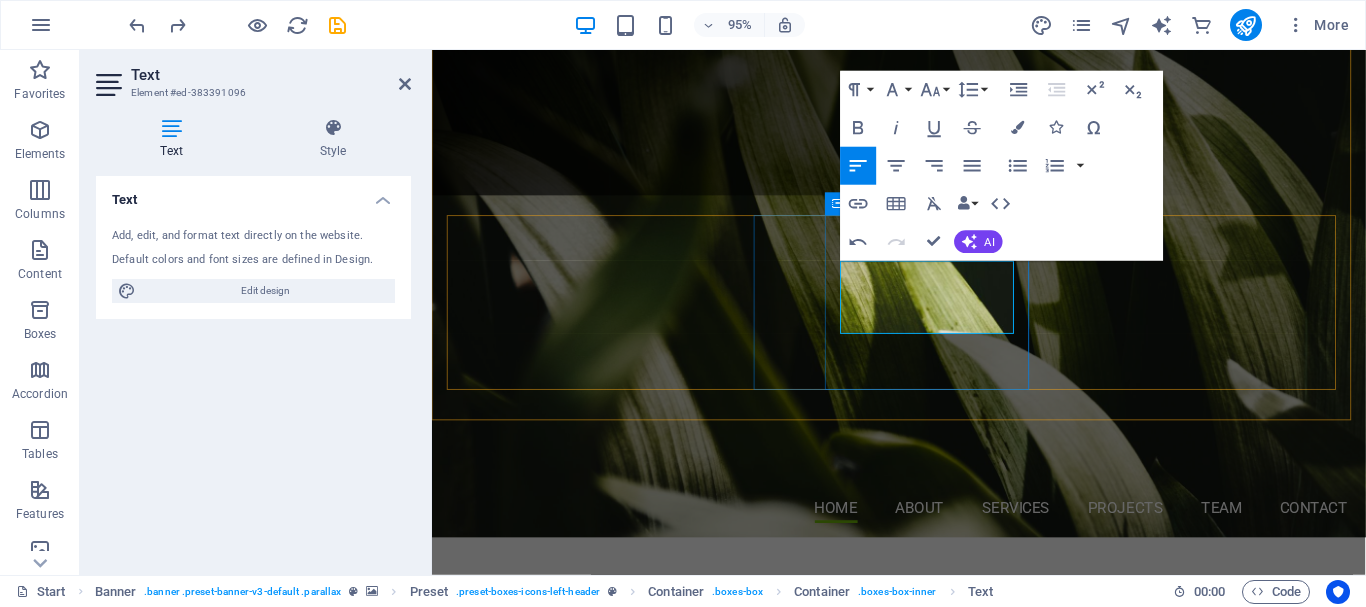 drag, startPoint x: 984, startPoint y: 307, endPoint x: 933, endPoint y: 303, distance: 51.156624 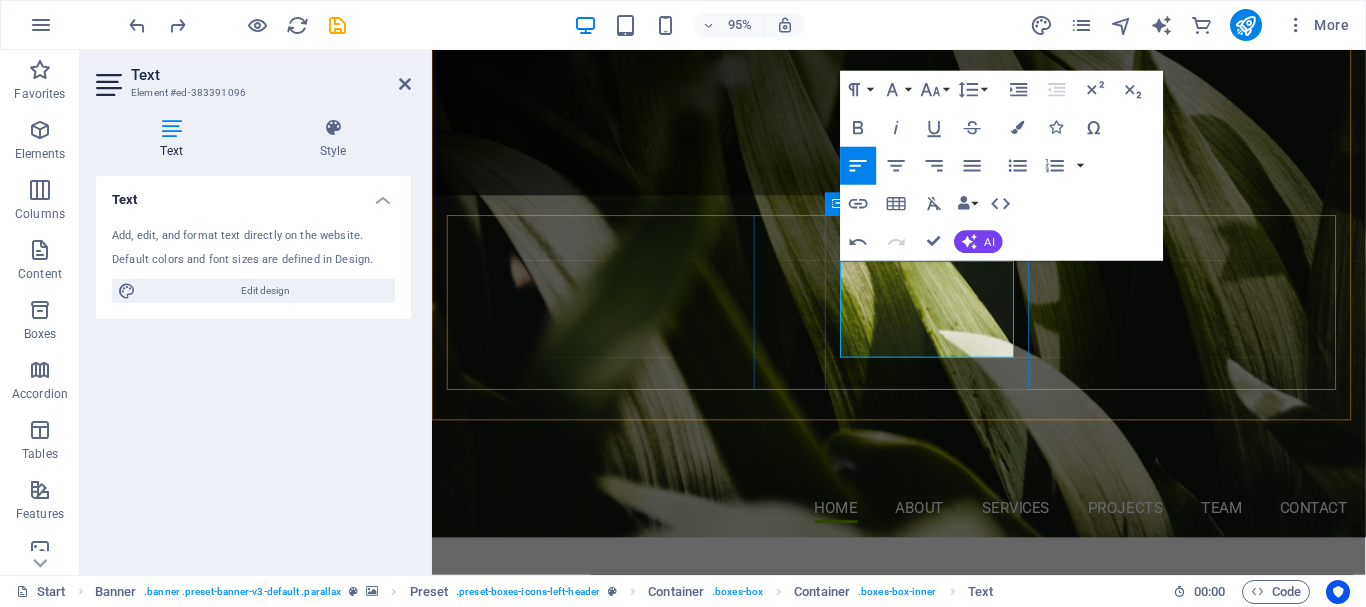 click on "-Weeding" at bounding box center (924, 1316) 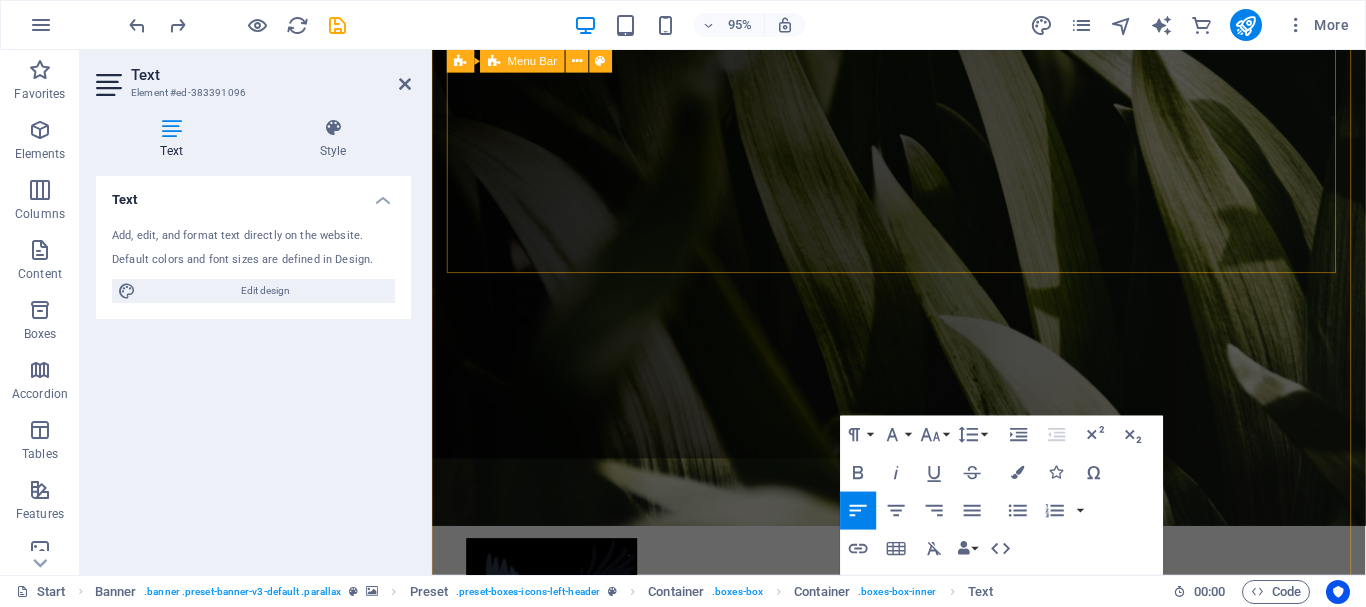 scroll, scrollTop: 0, scrollLeft: 0, axis: both 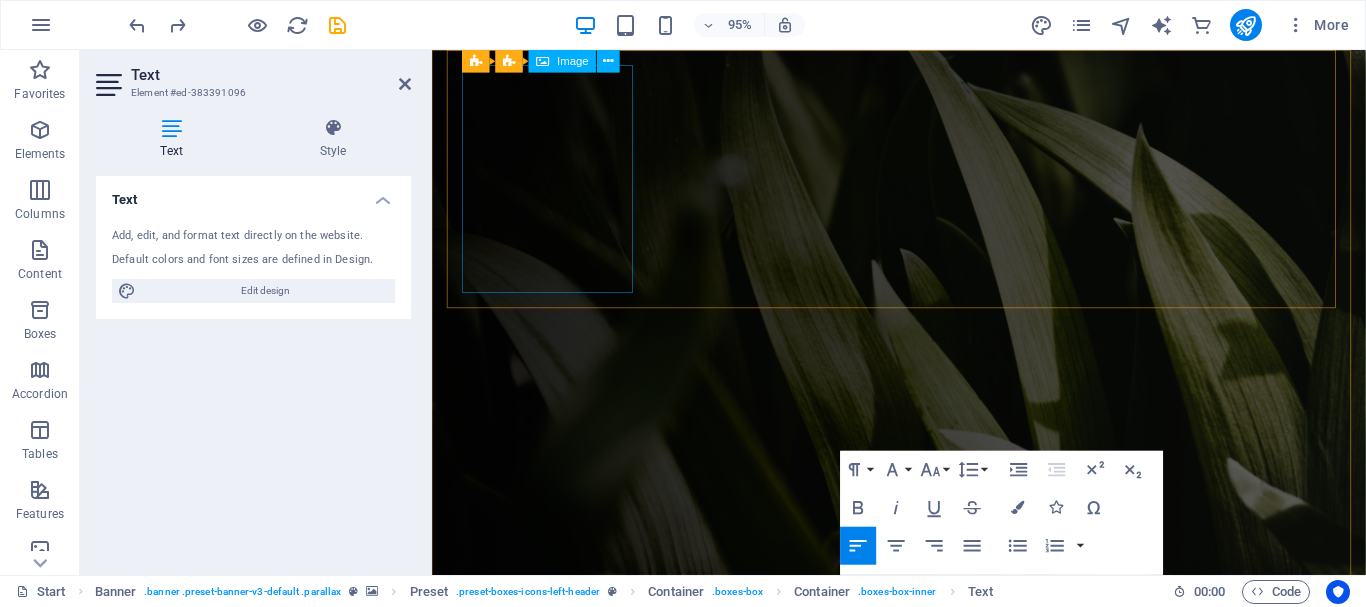 click on "Image" at bounding box center (573, 61) 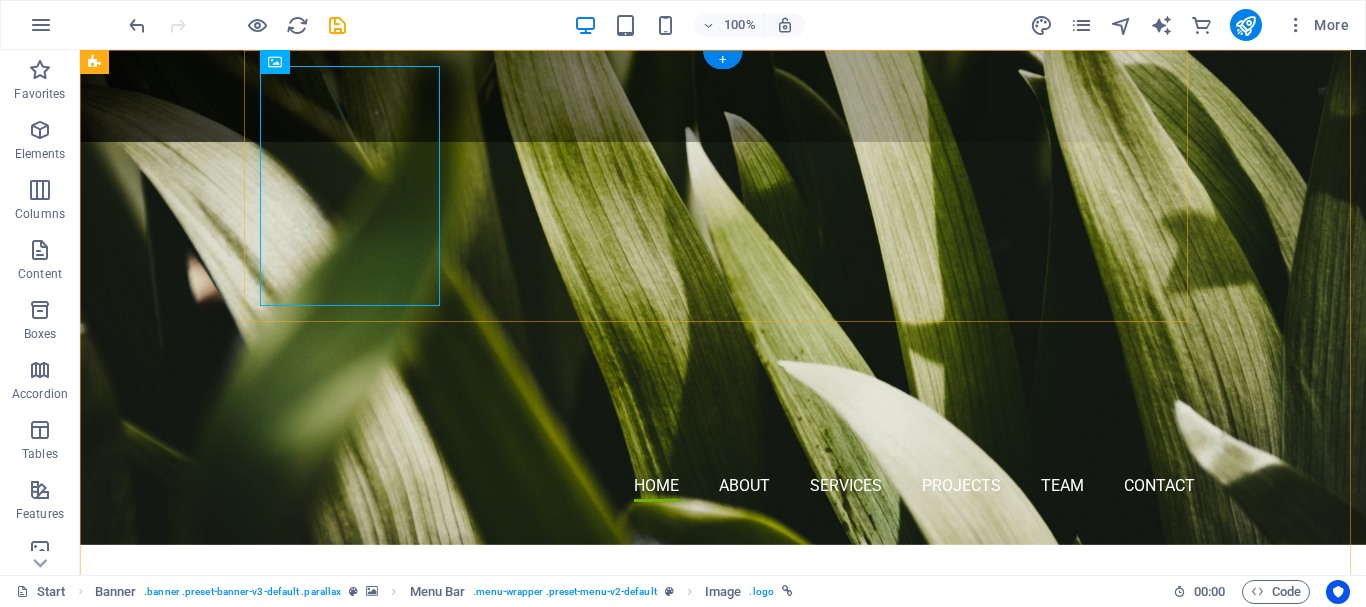 scroll, scrollTop: 0, scrollLeft: 0, axis: both 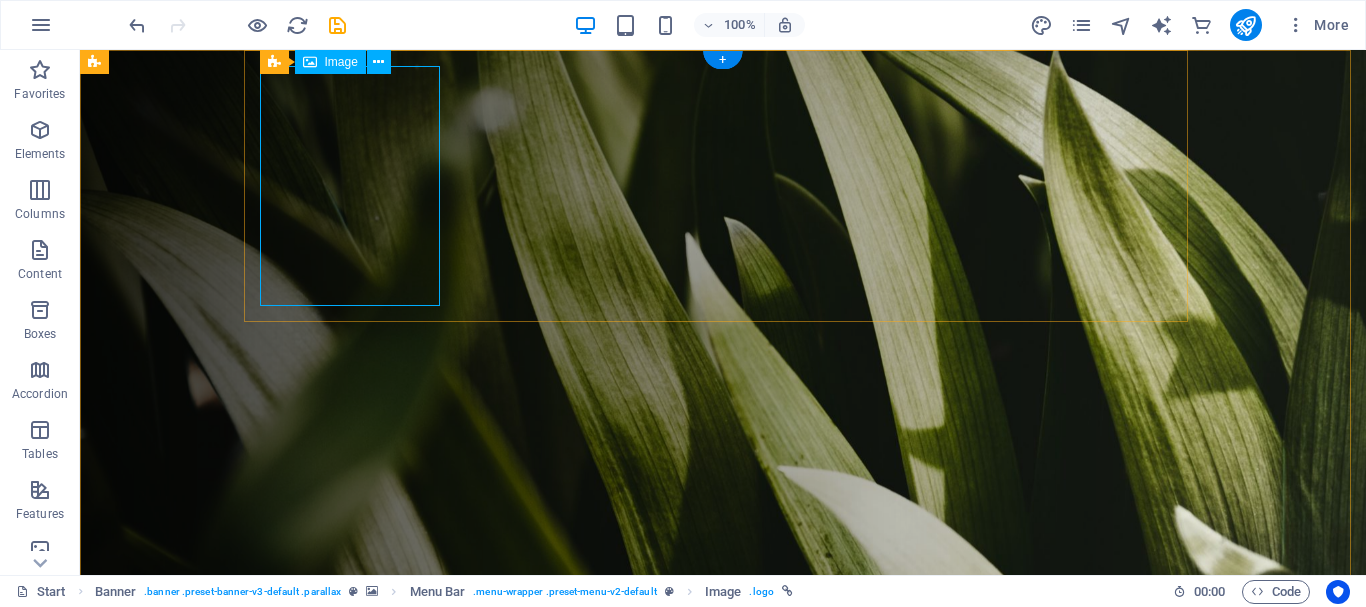 click at bounding box center [731, 786] 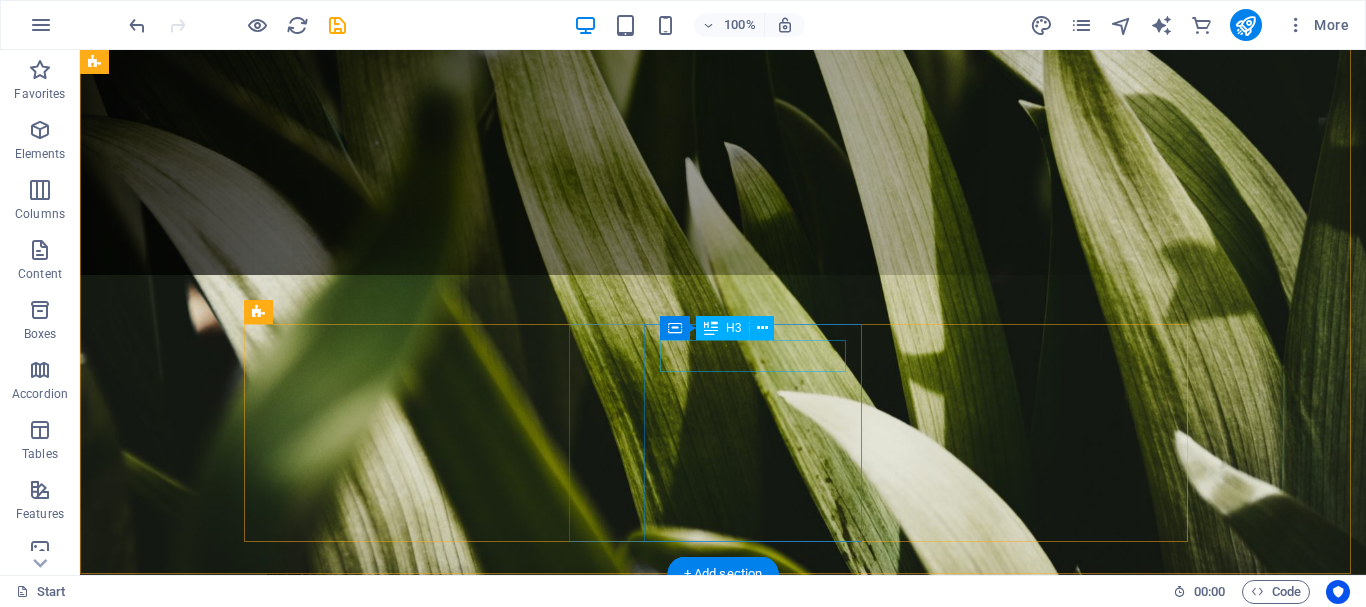 scroll, scrollTop: 400, scrollLeft: 0, axis: vertical 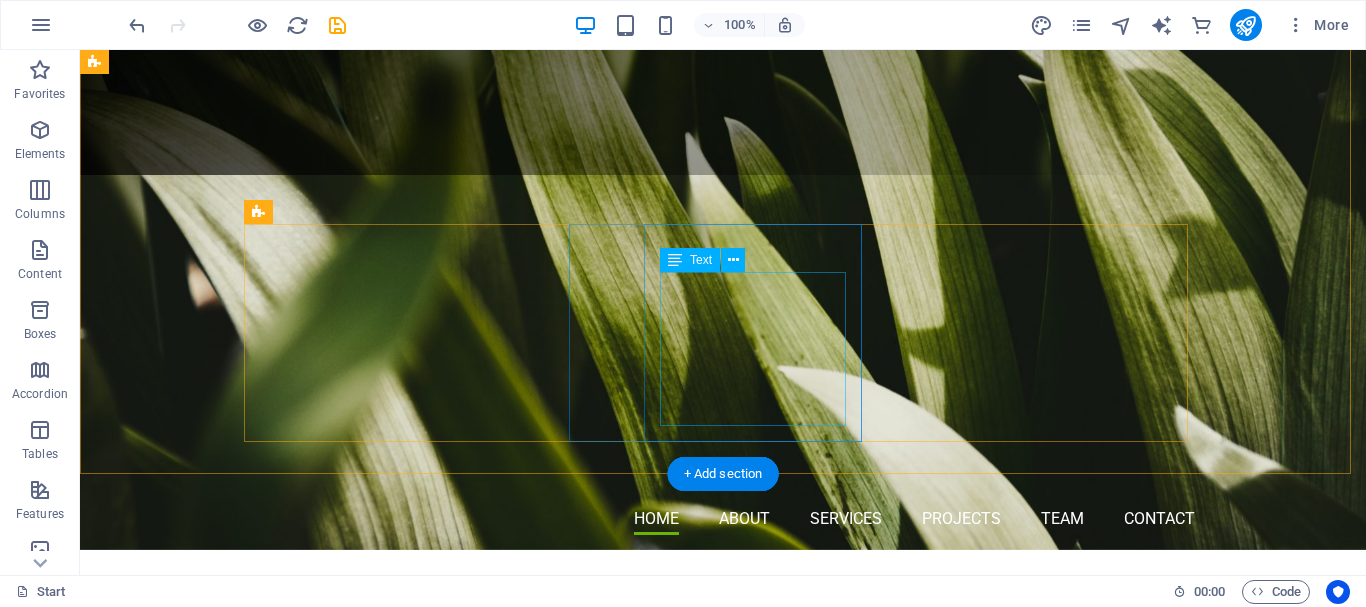 click on "Lawn services  -Mowing -Fertilizing -Weeding -Line Trimming -" at bounding box center (723, 1290) 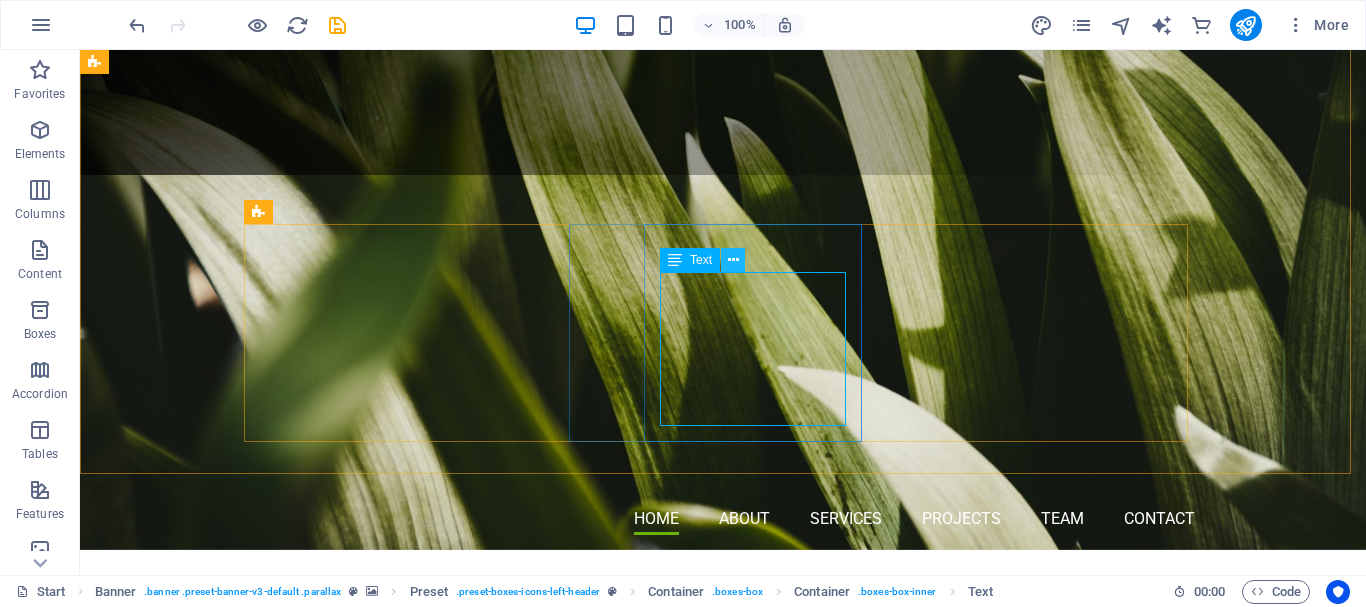 click at bounding box center (733, 260) 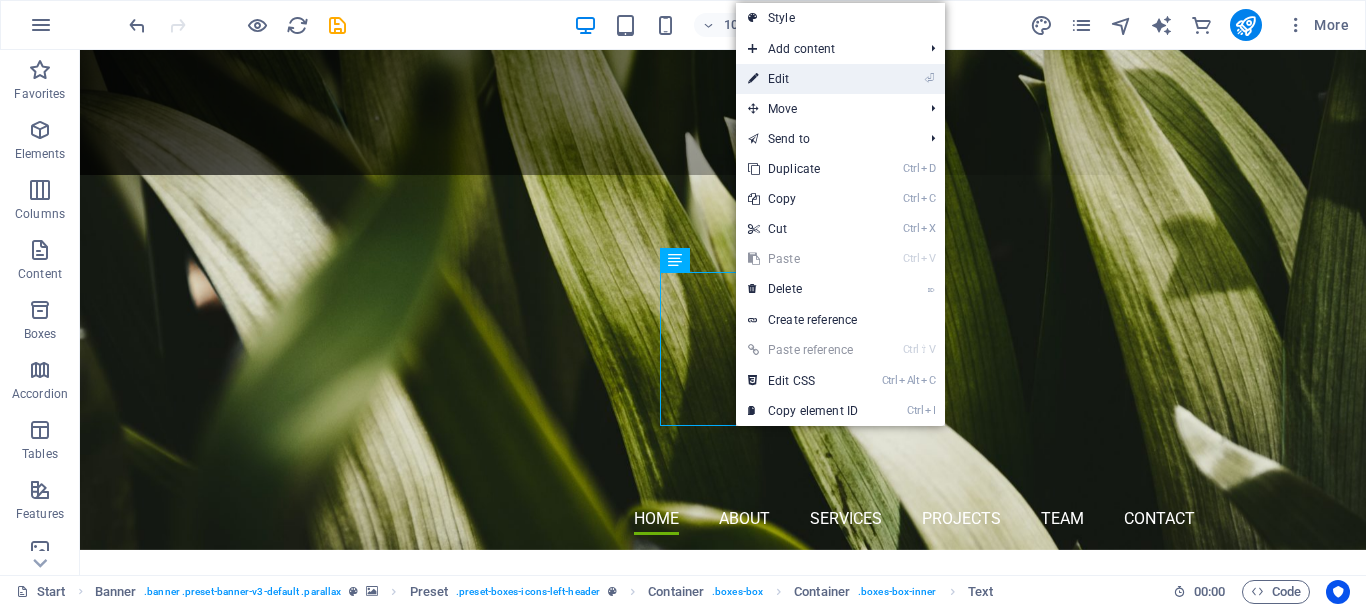 click on "⏎  Edit" at bounding box center [803, 79] 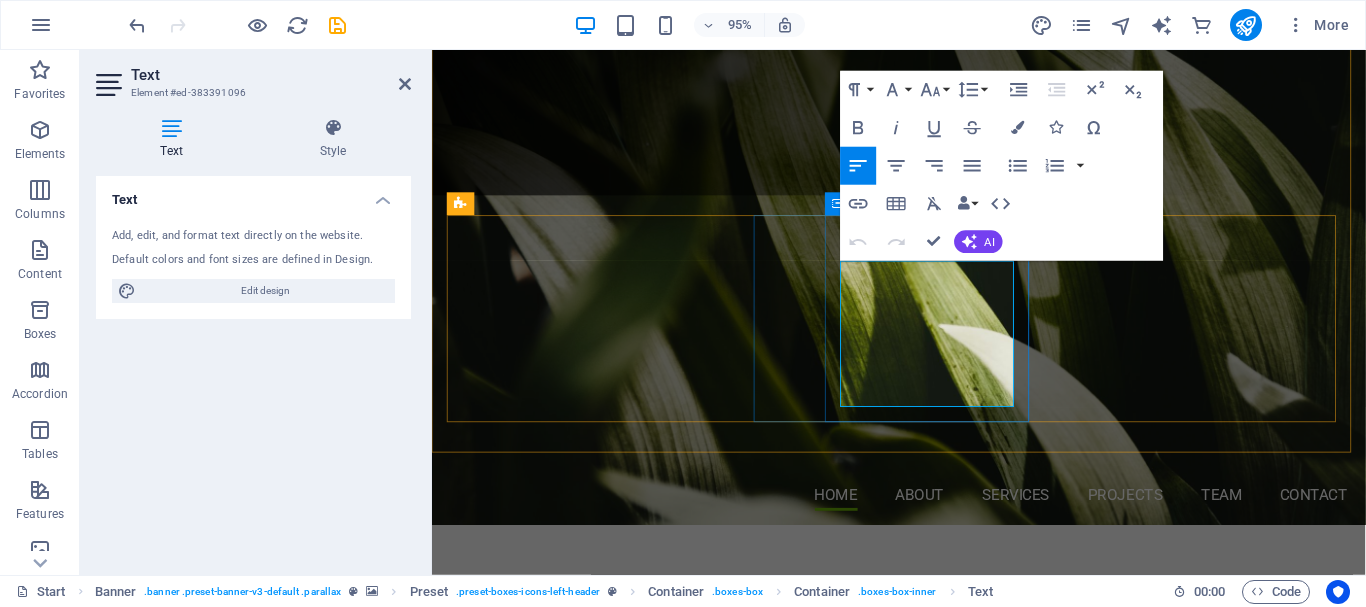click on "-Line Trimming" at bounding box center (924, 1328) 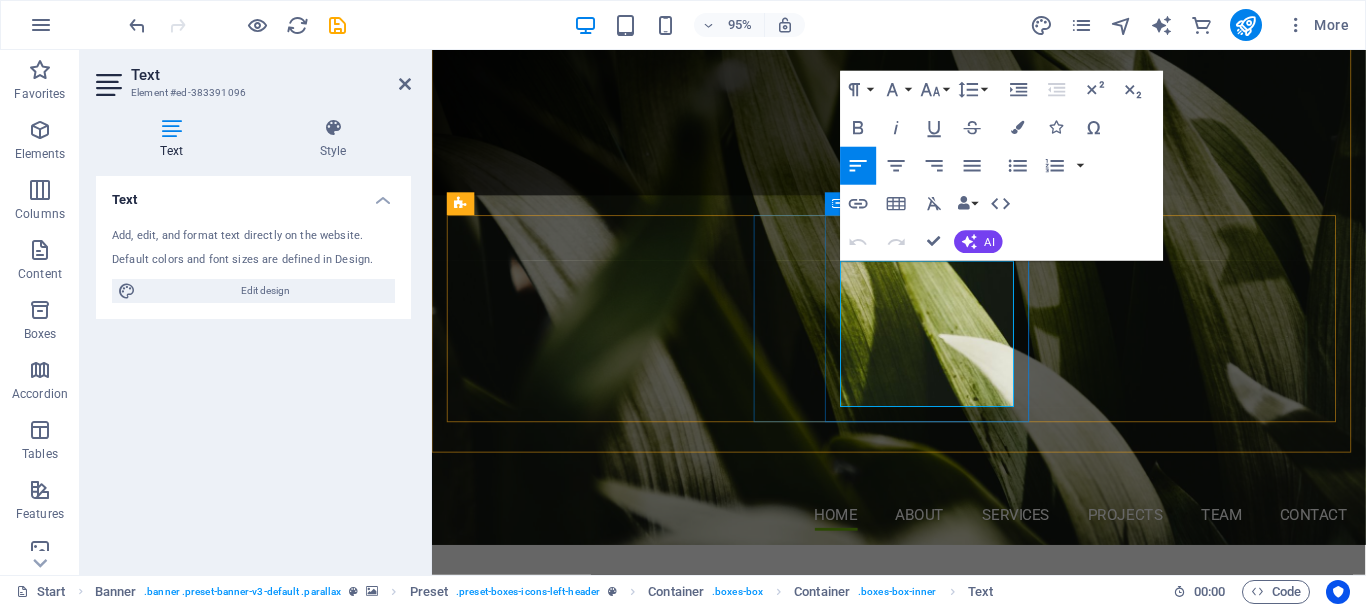 type 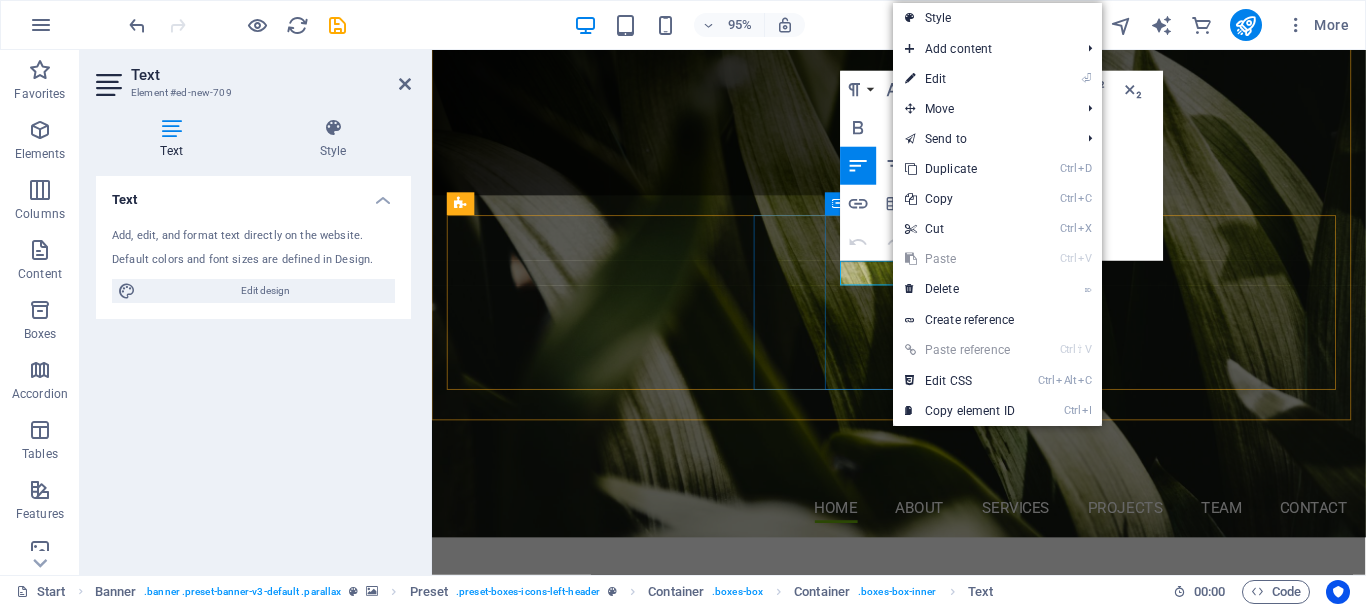 click on "int" at bounding box center (924, 1239) 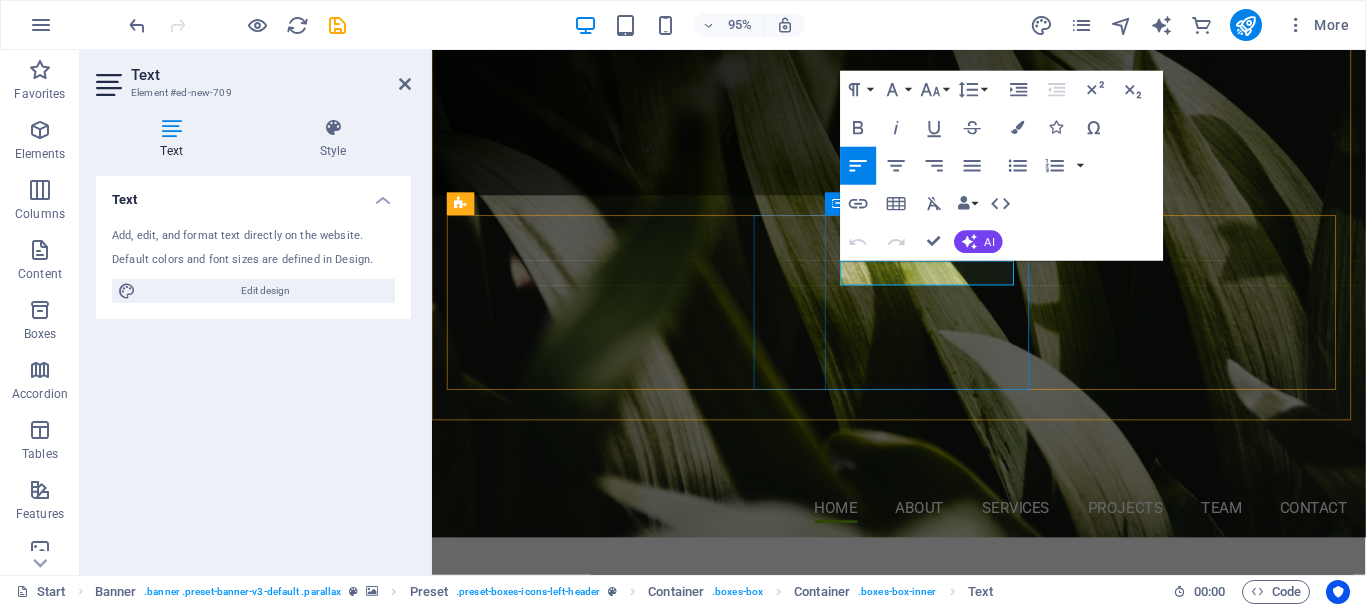 click on "Mowing int" at bounding box center [924, 1223] 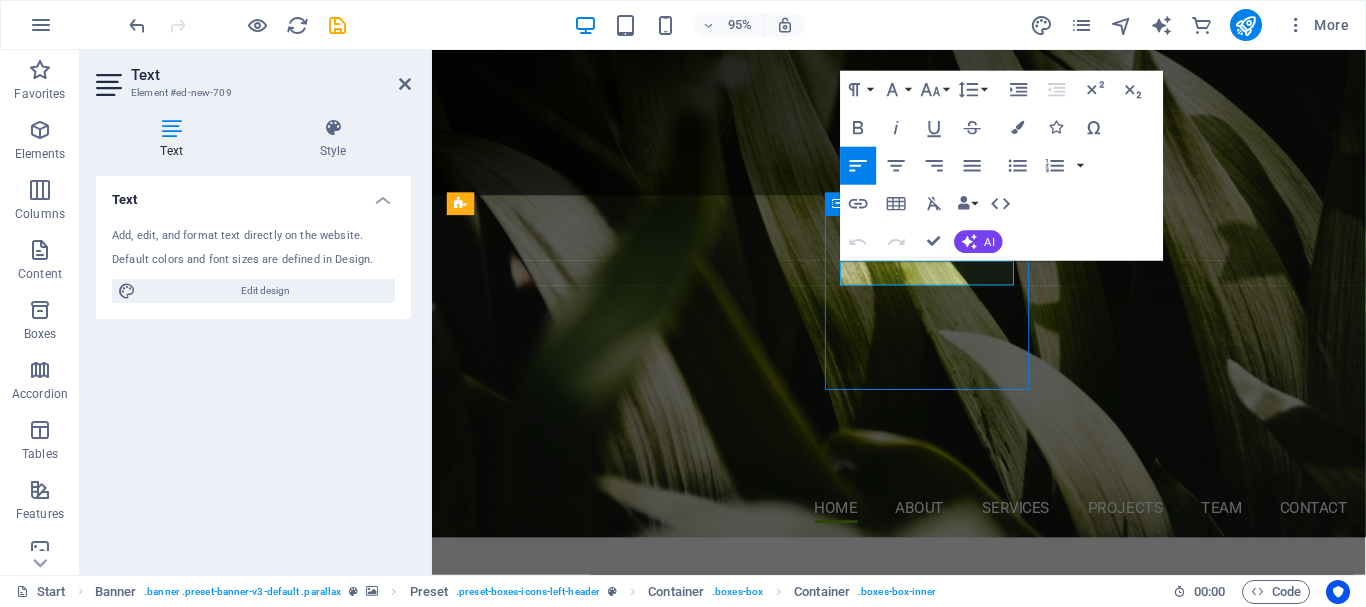 click on "Cleanup From expansive estates to cozy residential yards, we have your cleanup needs covered" at bounding box center [924, 1350] 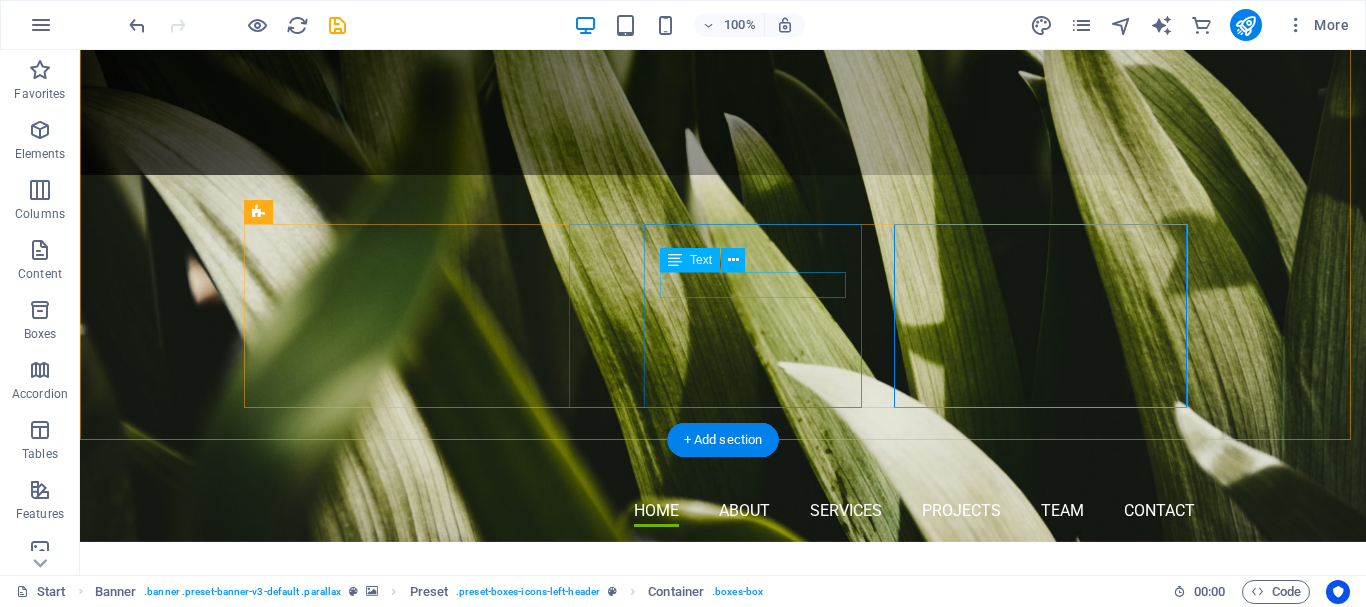 click on "int" at bounding box center (723, 1218) 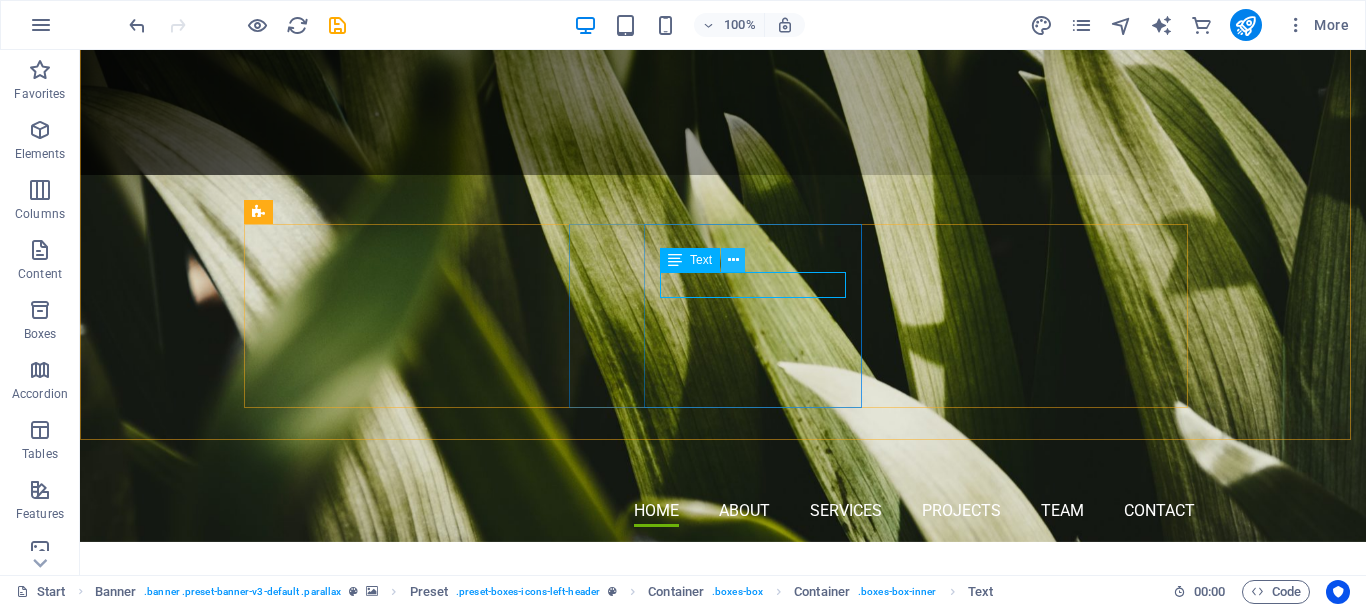 click at bounding box center [733, 260] 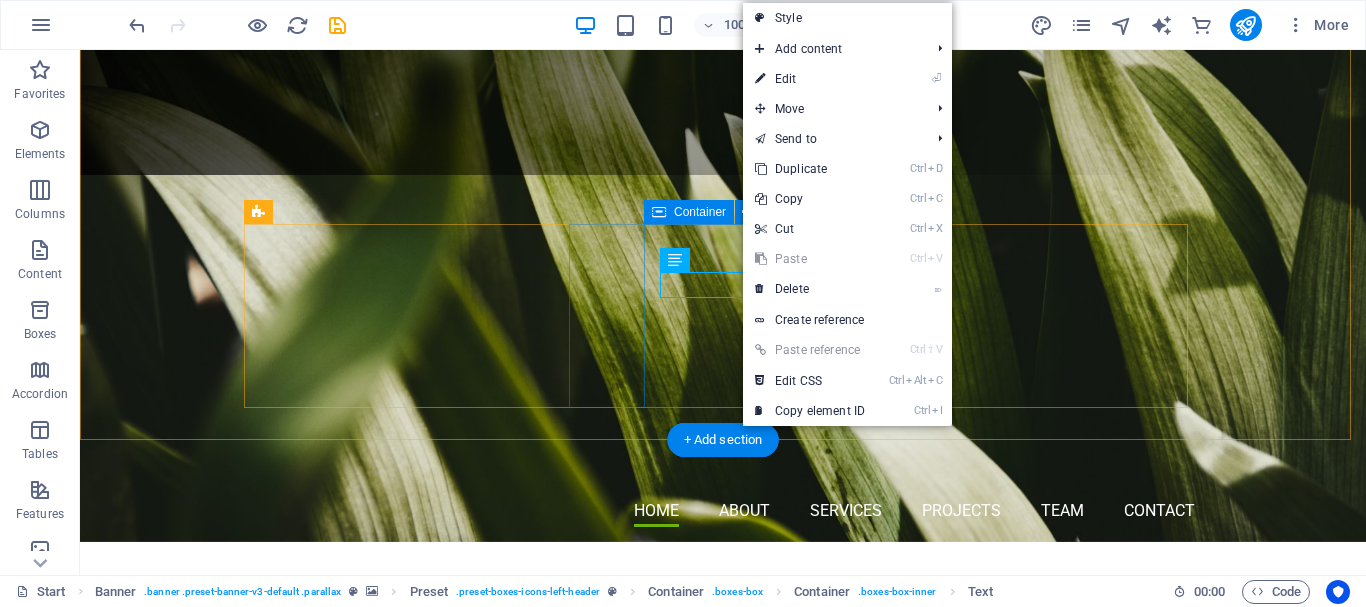 click on "Mowing int" at bounding box center (723, 1202) 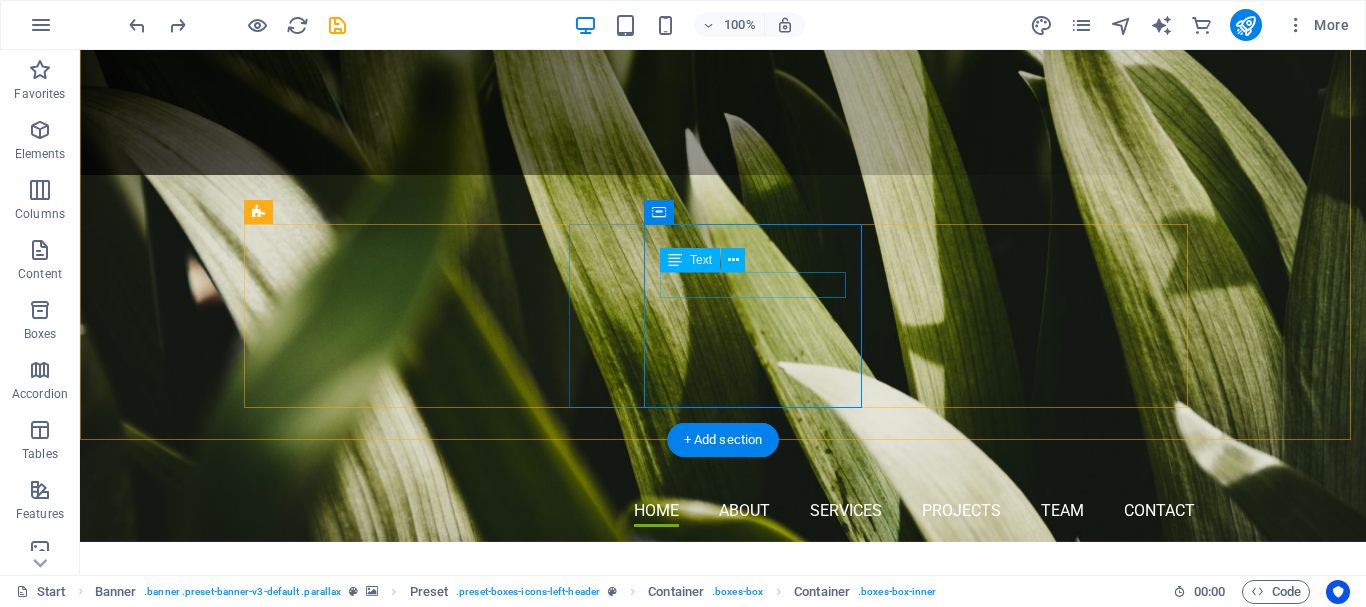 drag, startPoint x: 720, startPoint y: 293, endPoint x: 683, endPoint y: 342, distance: 61.400326 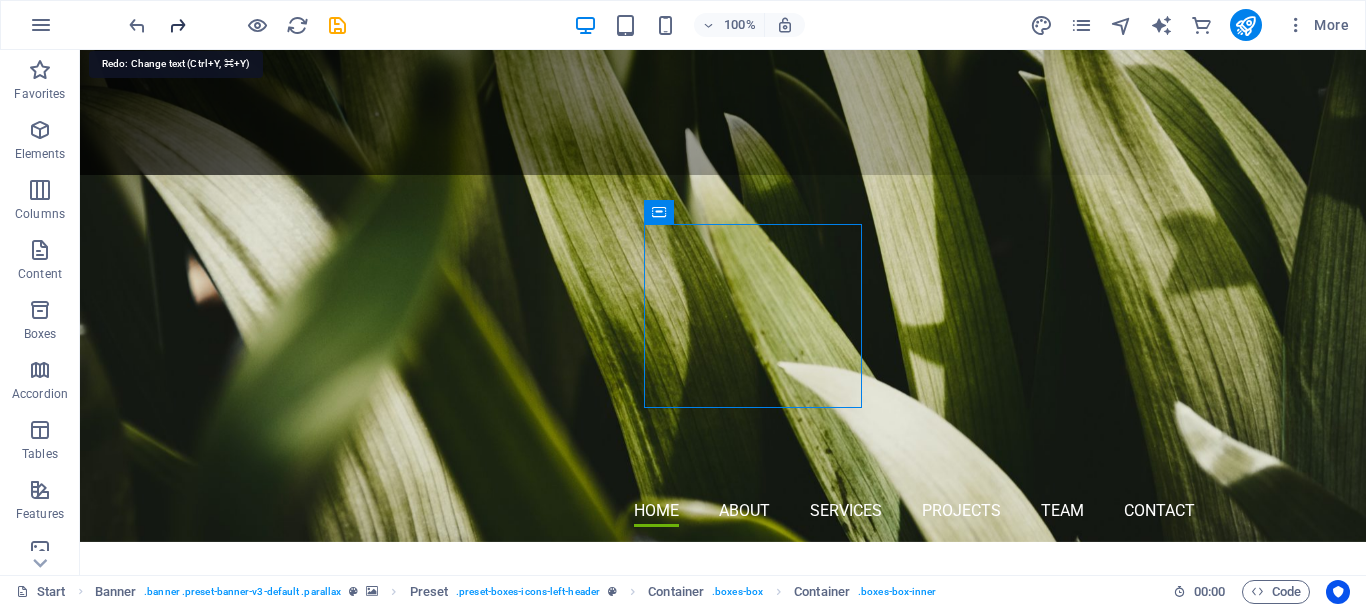 click at bounding box center [177, 25] 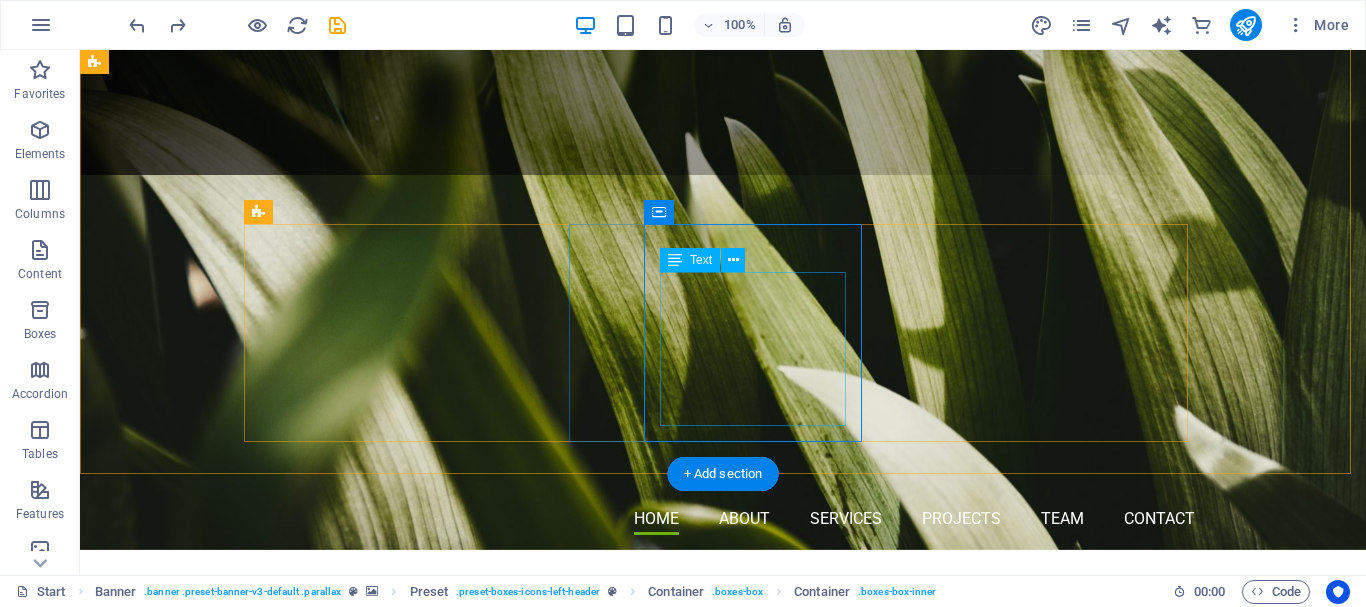 click on "Lawn services  -Mowing -Fertilizing -Weeding -Line Trimming -" at bounding box center [723, 1290] 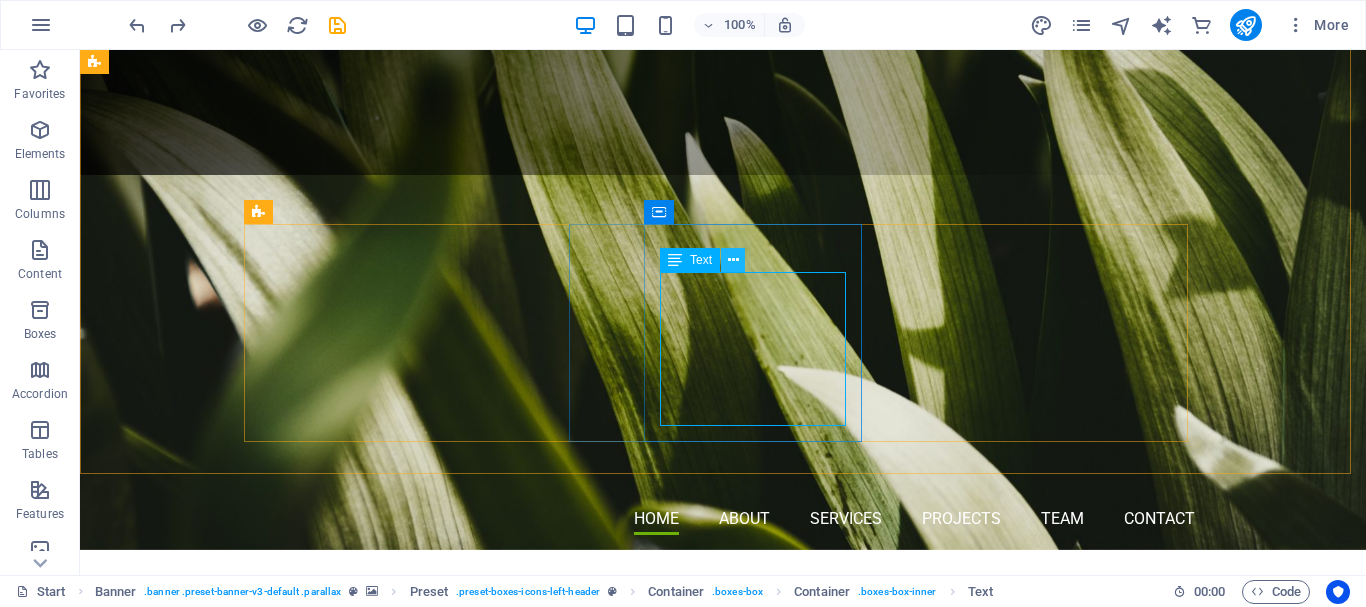click at bounding box center [733, 260] 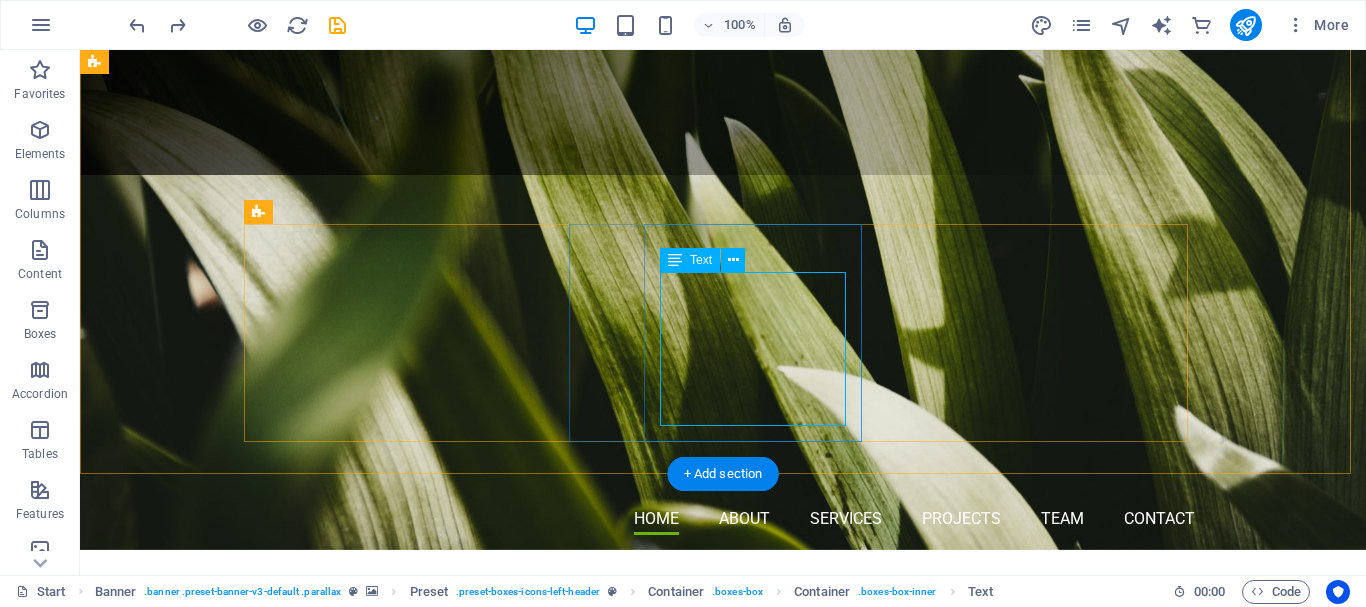 click on "Lawn services  -Mowing -Fertilizing -Weeding -Line Trimming -" at bounding box center [723, 1290] 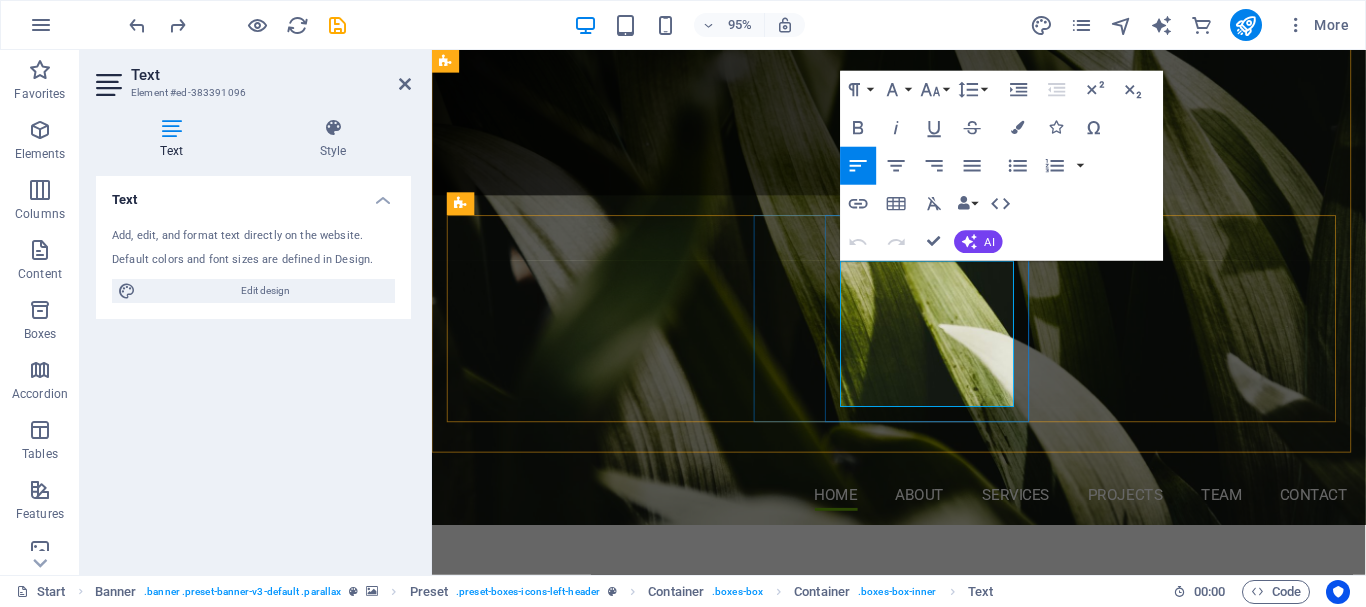 click on "-" at bounding box center (924, 1354) 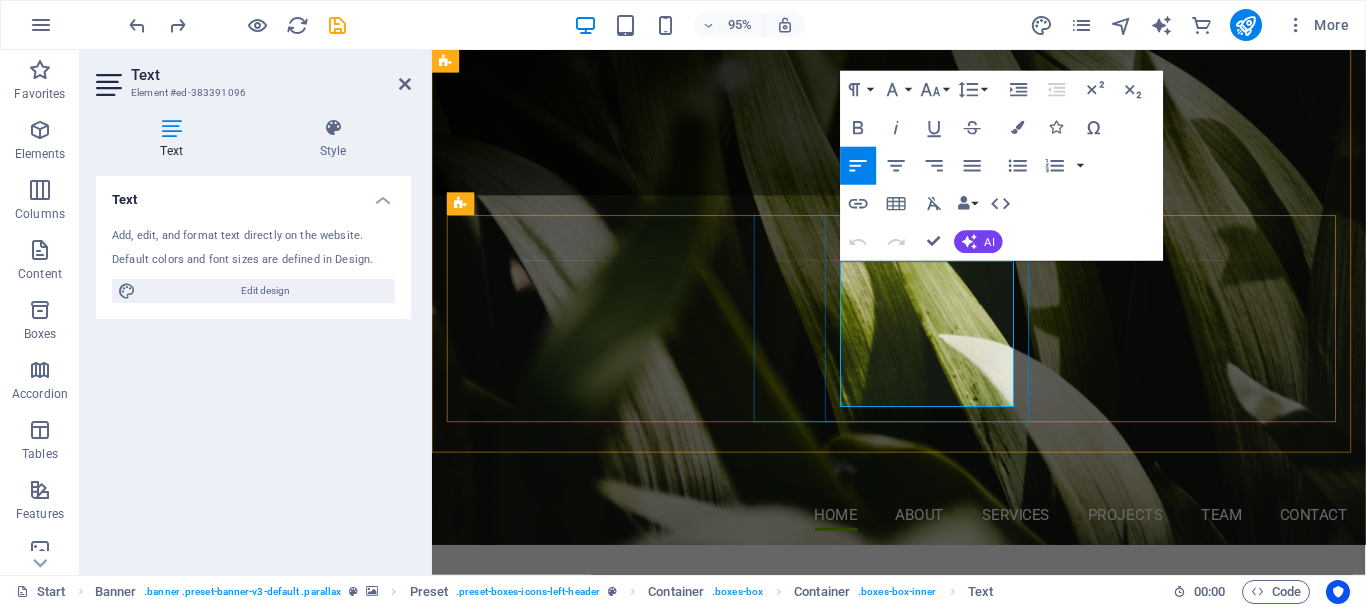type 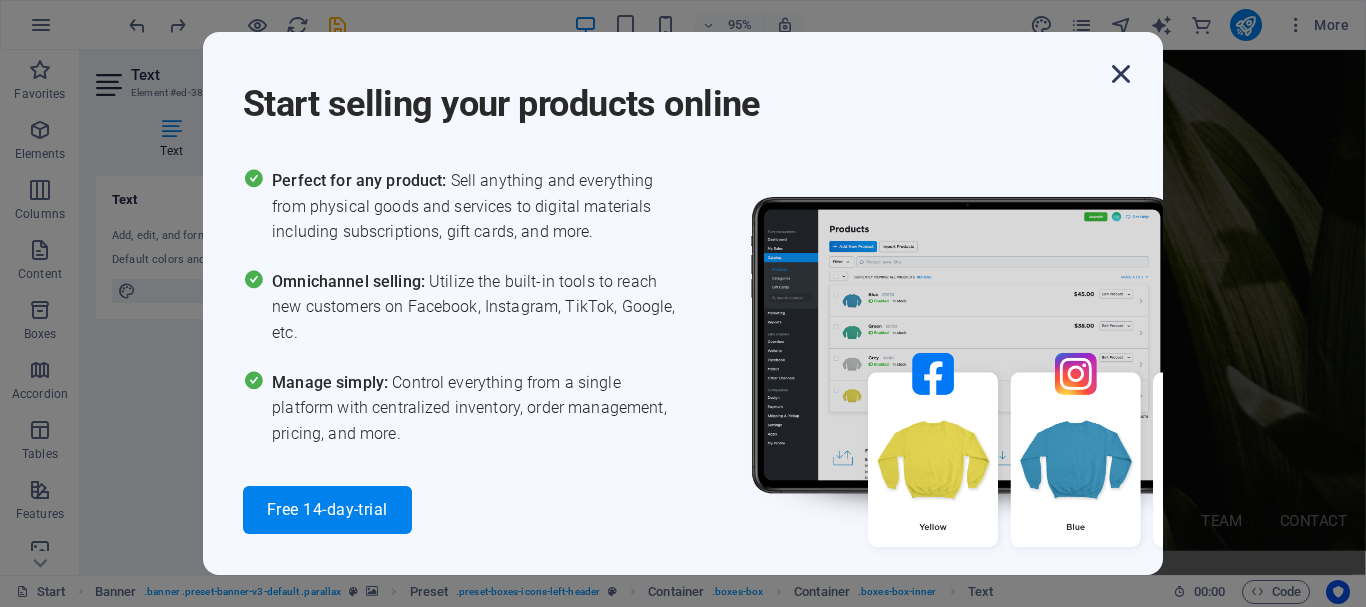 click at bounding box center (1121, 74) 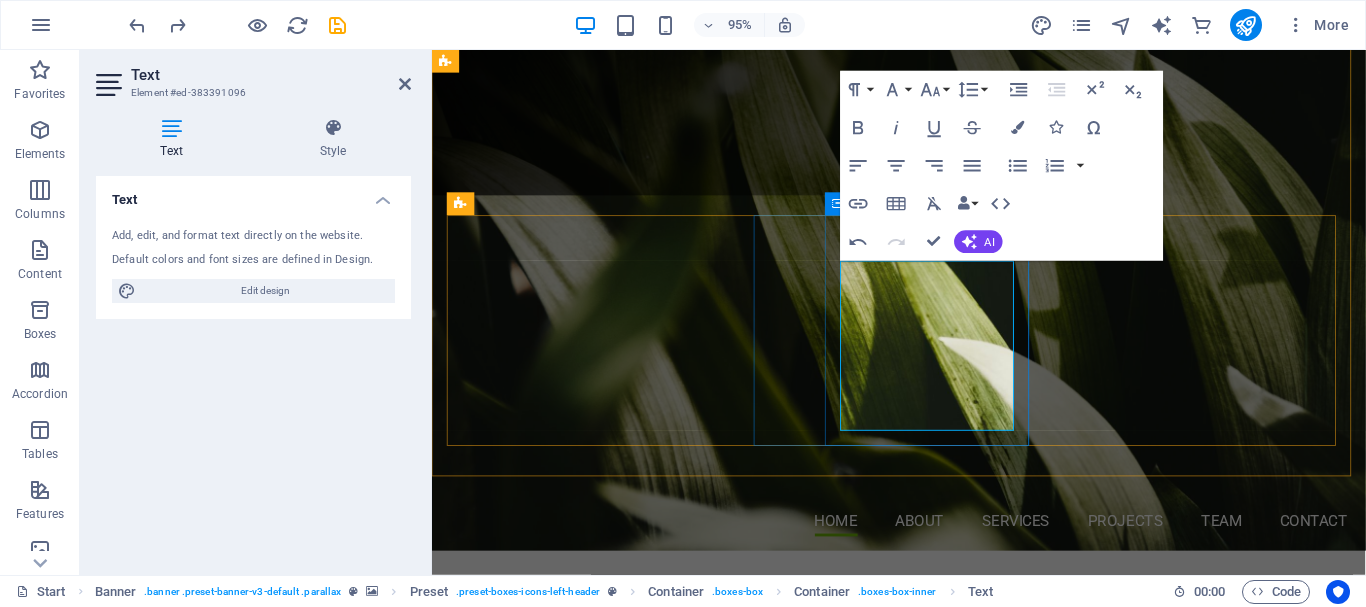 click at bounding box center (924, 1407) 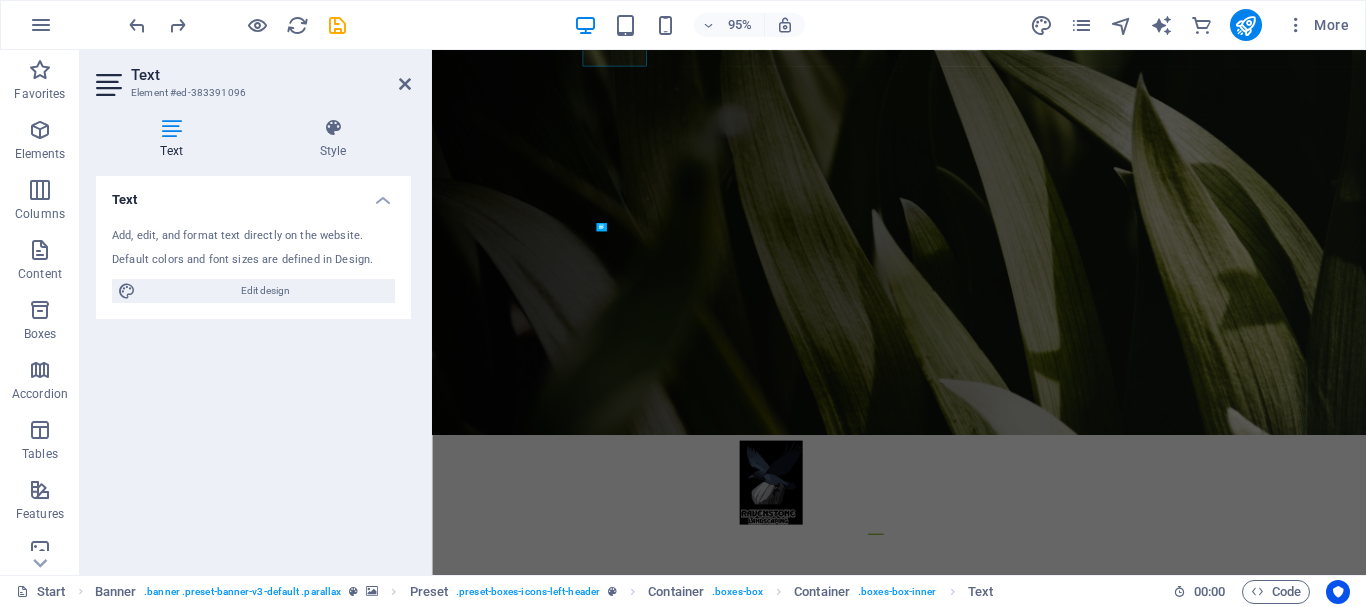 scroll, scrollTop: 756, scrollLeft: 0, axis: vertical 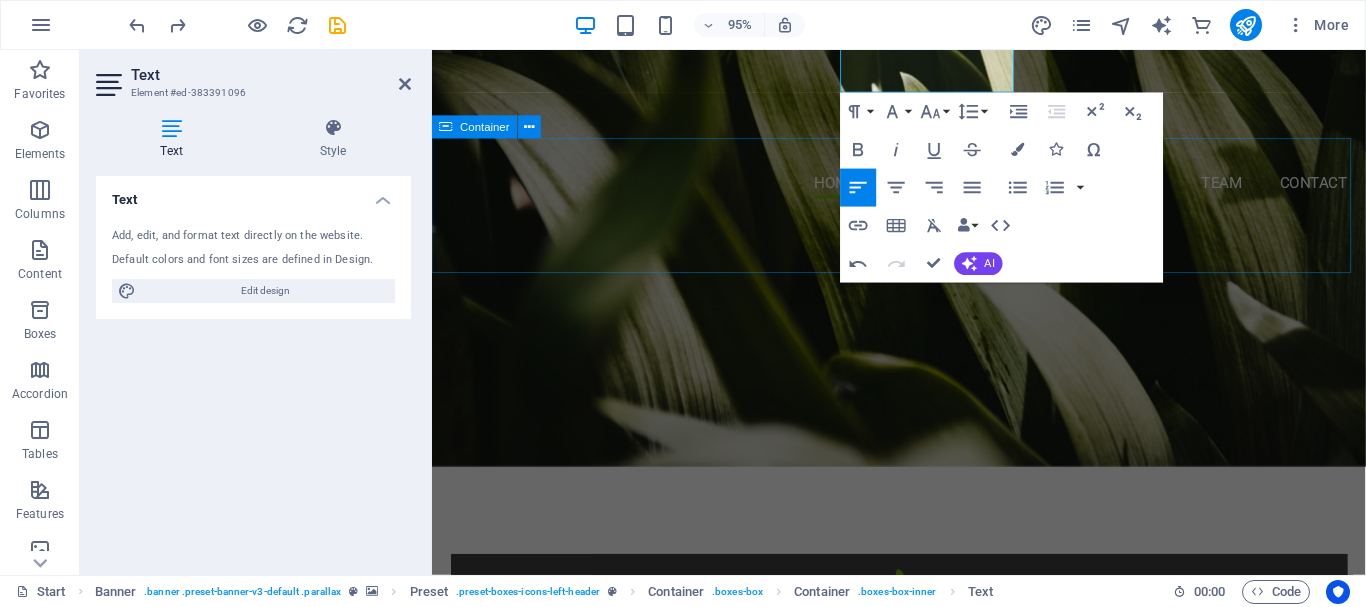 click on "Drop content here or  Add elements  Paste clipboard" at bounding box center (923, 1331) 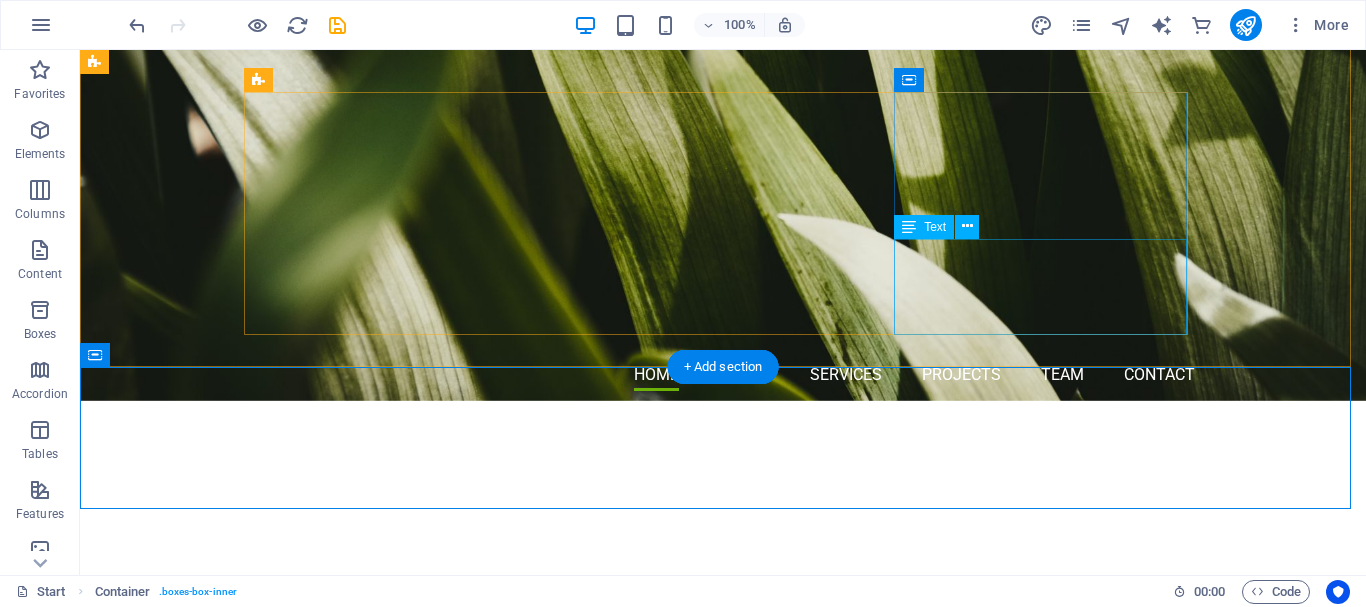 scroll, scrollTop: 356, scrollLeft: 0, axis: vertical 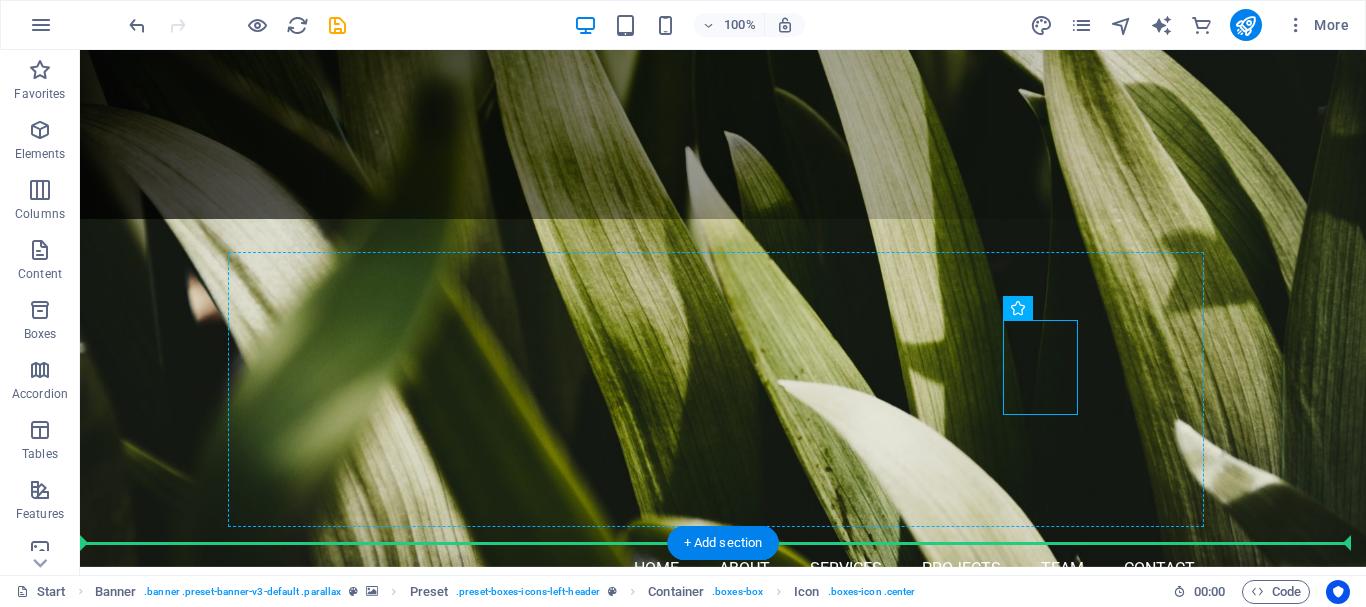 drag, startPoint x: 1014, startPoint y: 363, endPoint x: 908, endPoint y: 359, distance: 106.07545 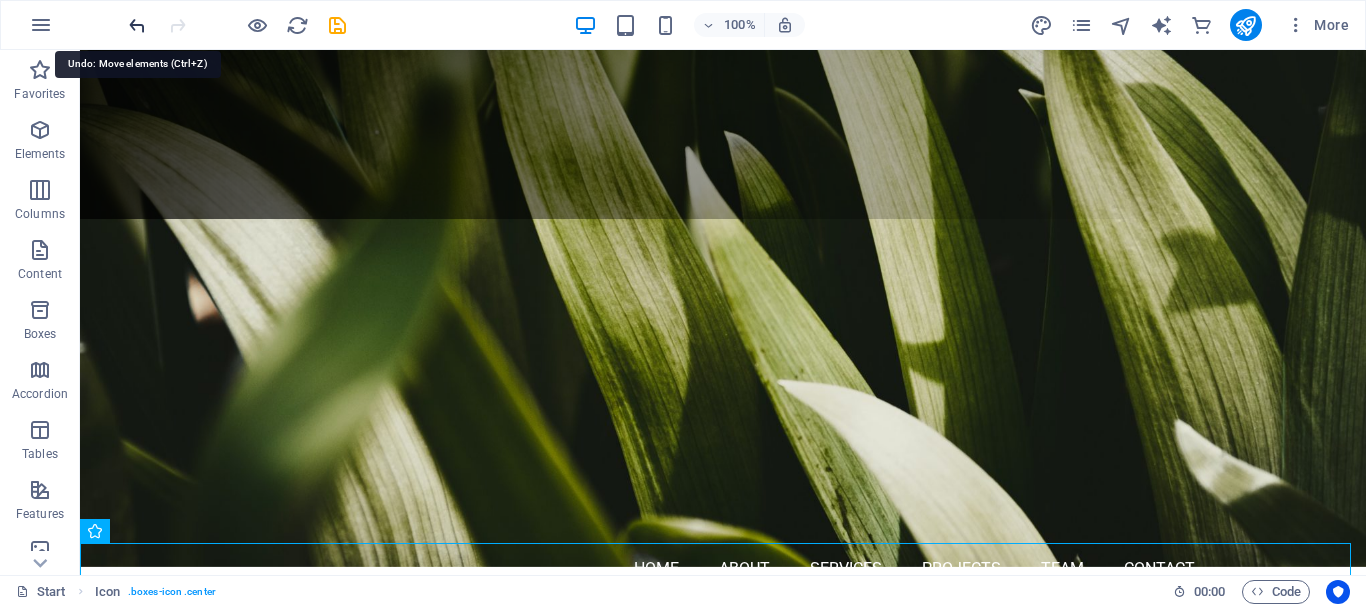 click at bounding box center (137, 25) 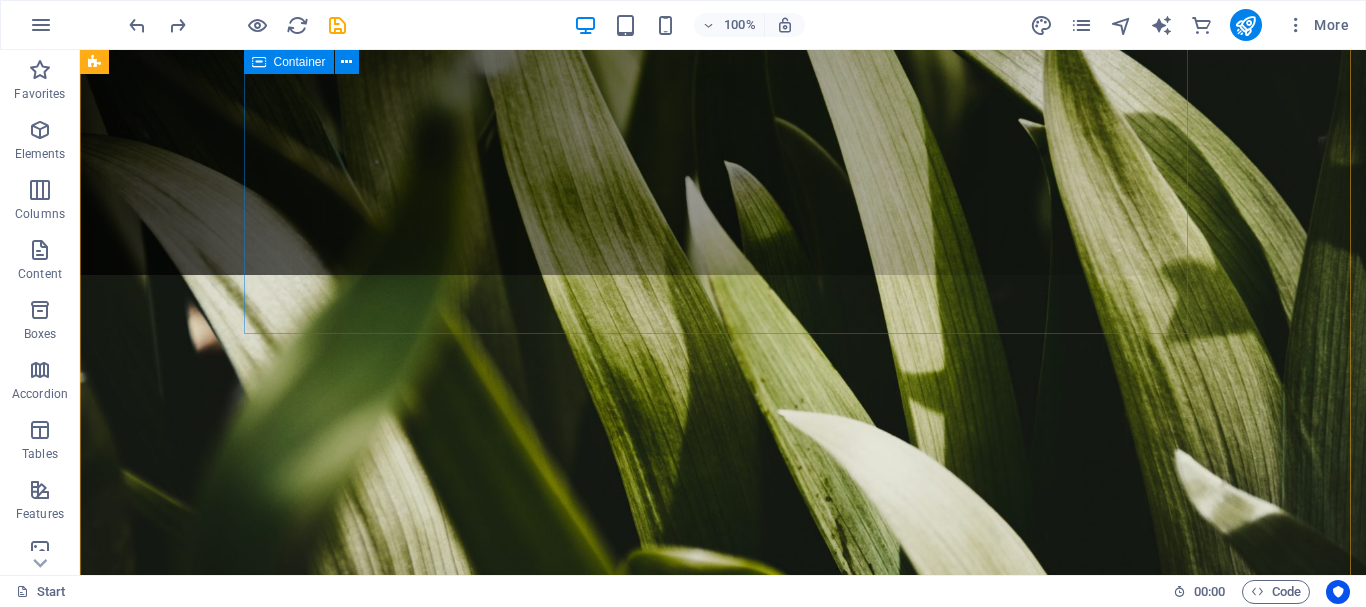 scroll, scrollTop: 400, scrollLeft: 0, axis: vertical 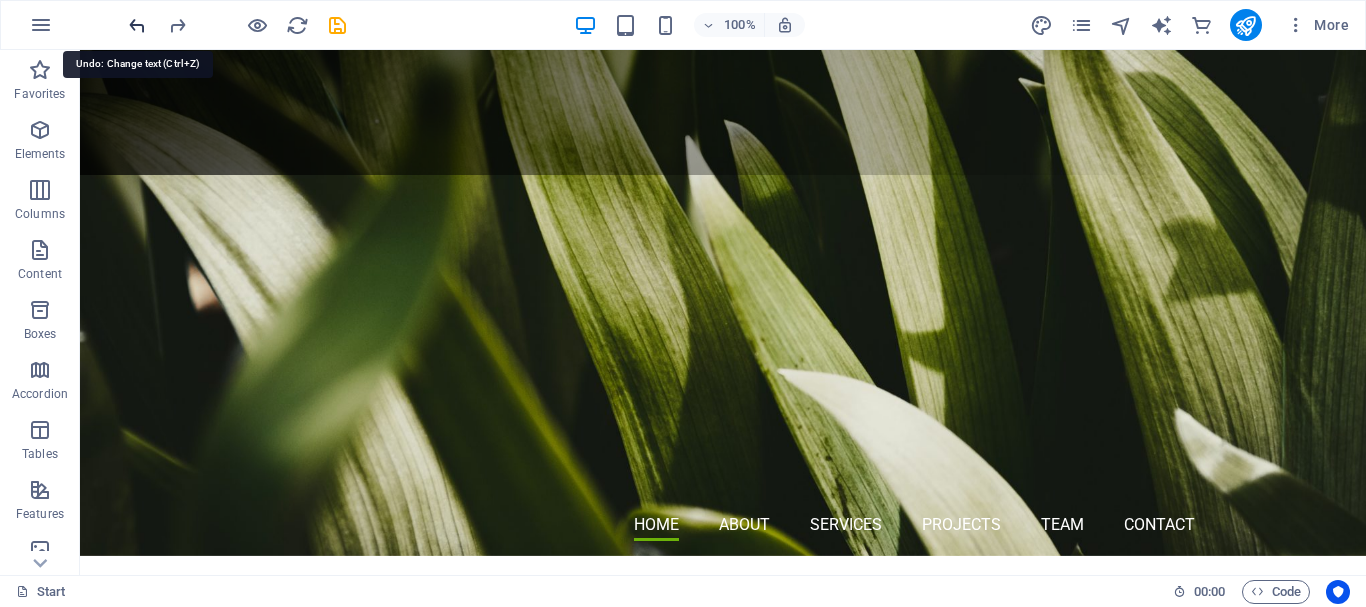click at bounding box center [137, 25] 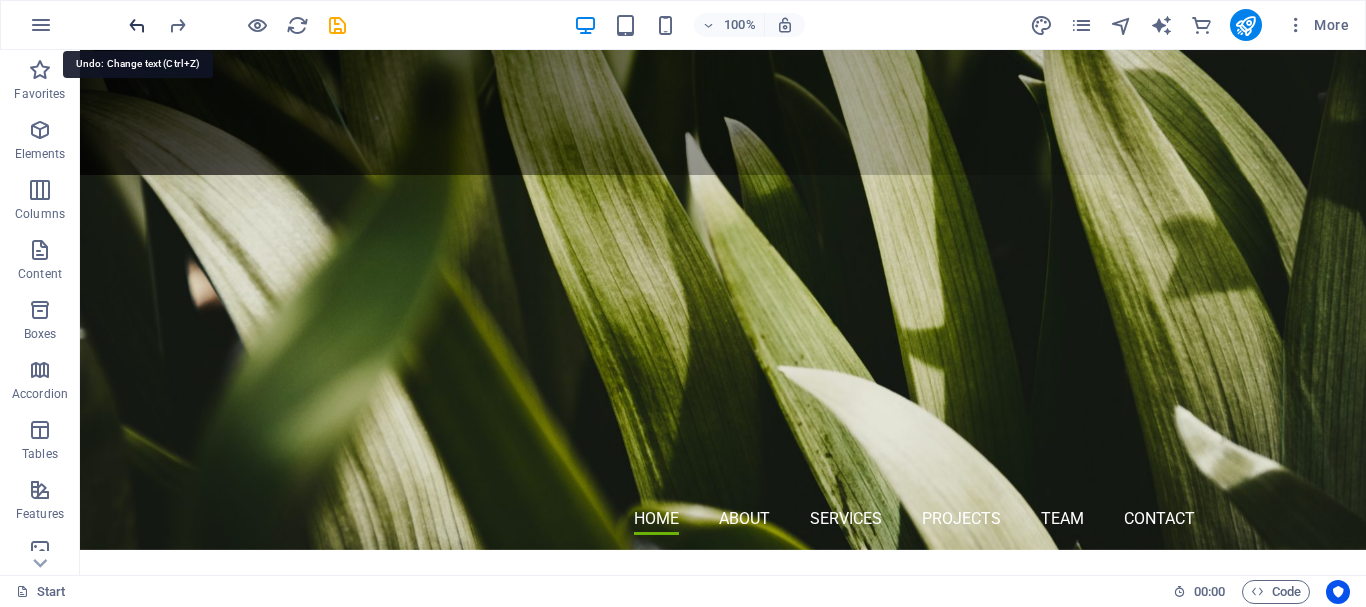 click at bounding box center (137, 25) 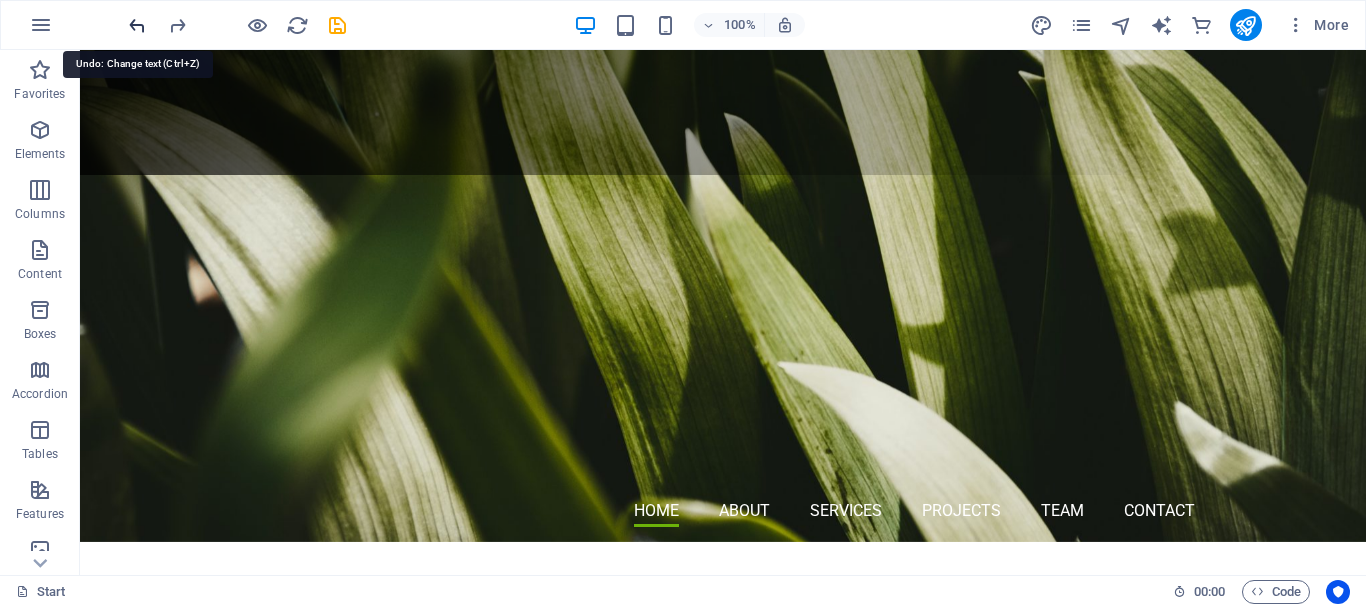 click at bounding box center [137, 25] 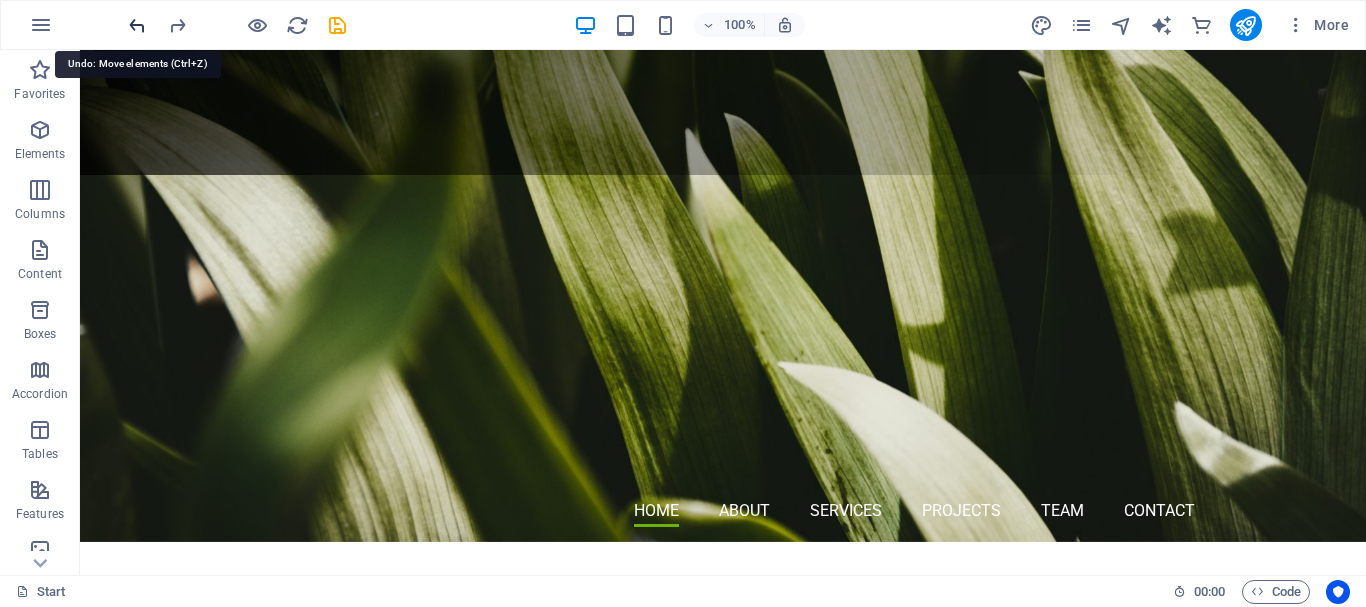 click at bounding box center (137, 25) 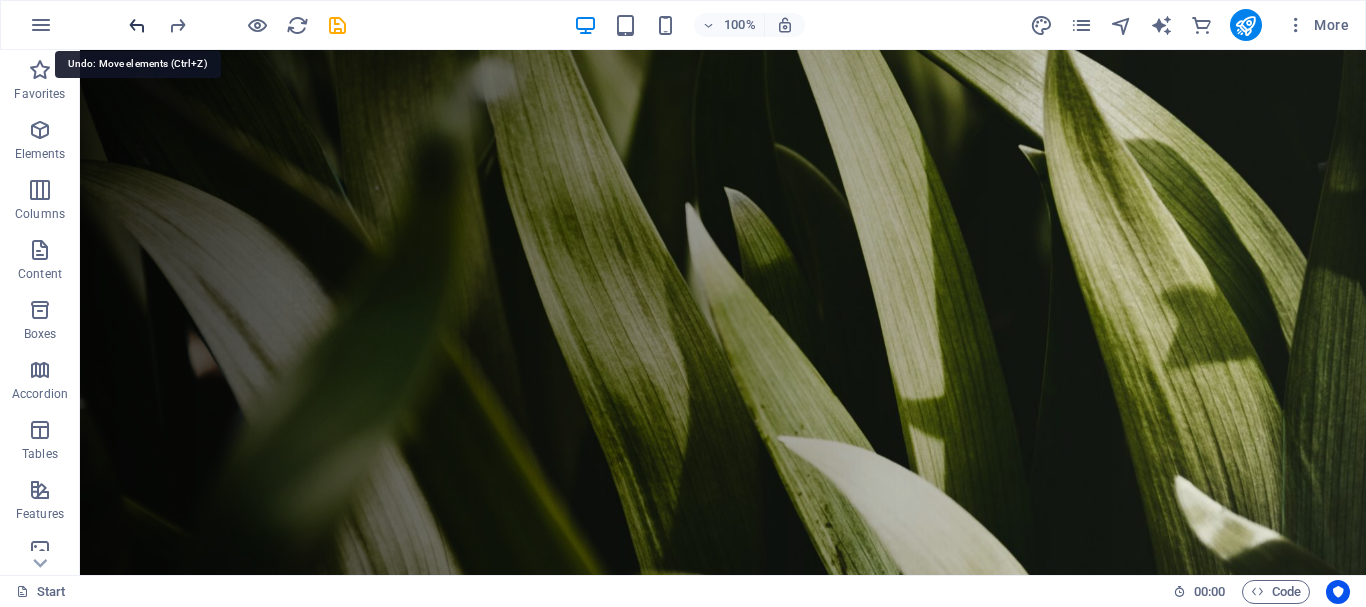 click at bounding box center (137, 25) 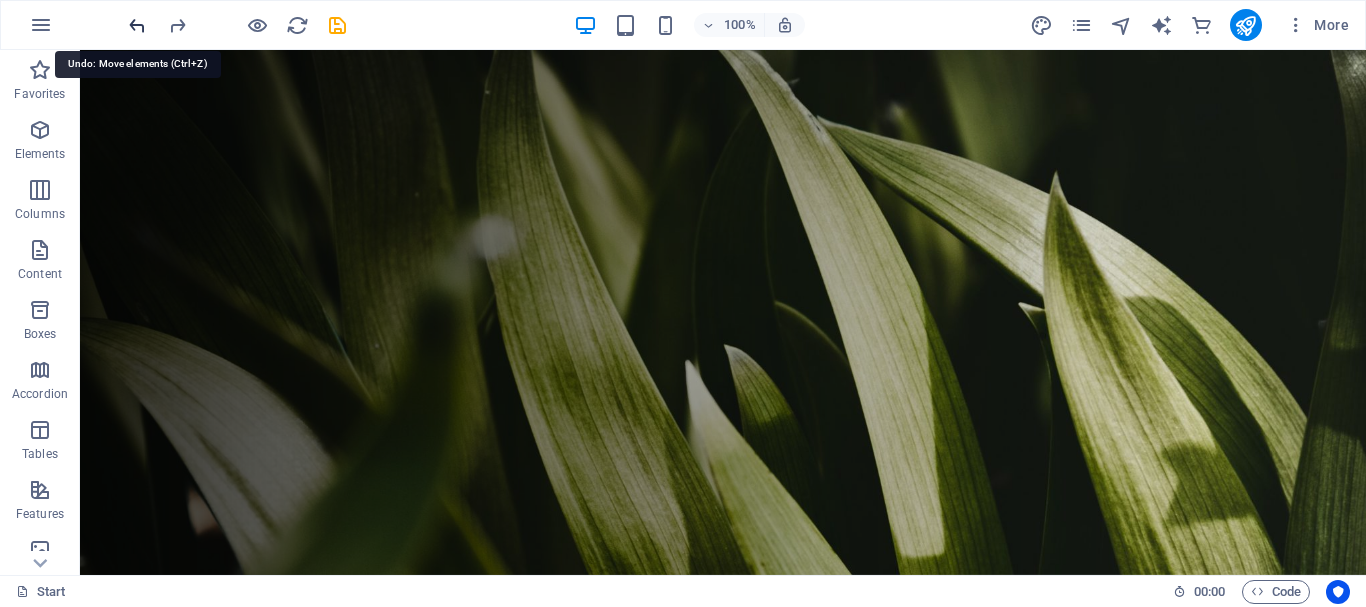 click at bounding box center (137, 25) 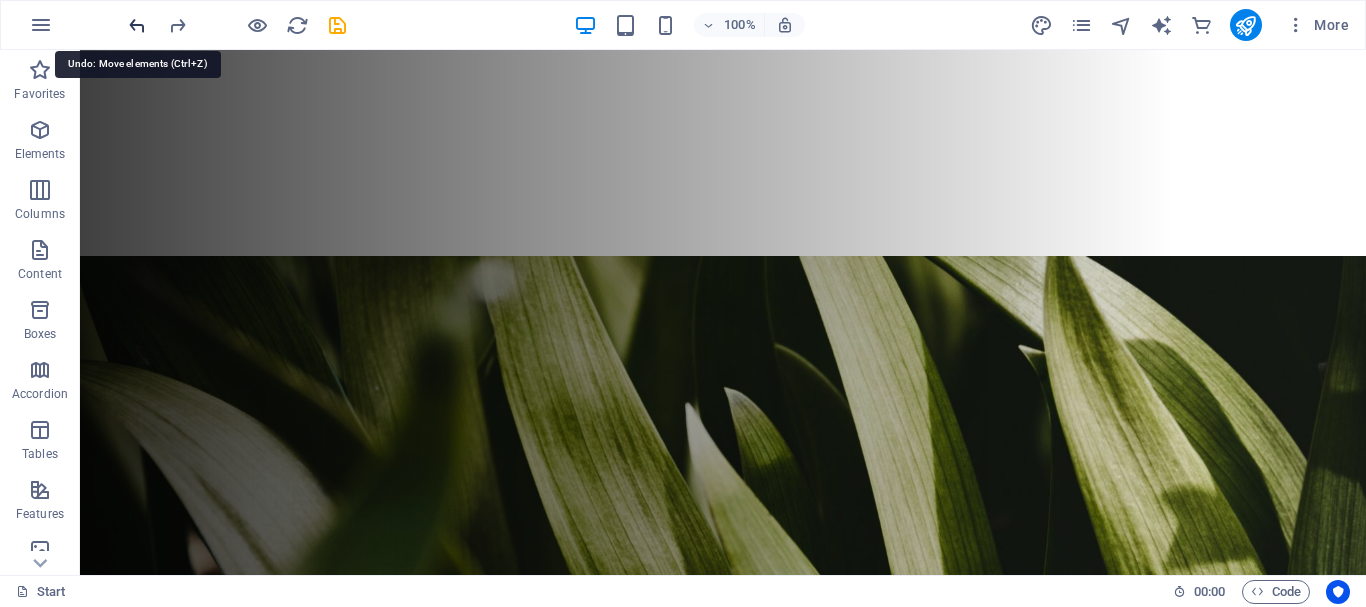 scroll, scrollTop: 275, scrollLeft: 0, axis: vertical 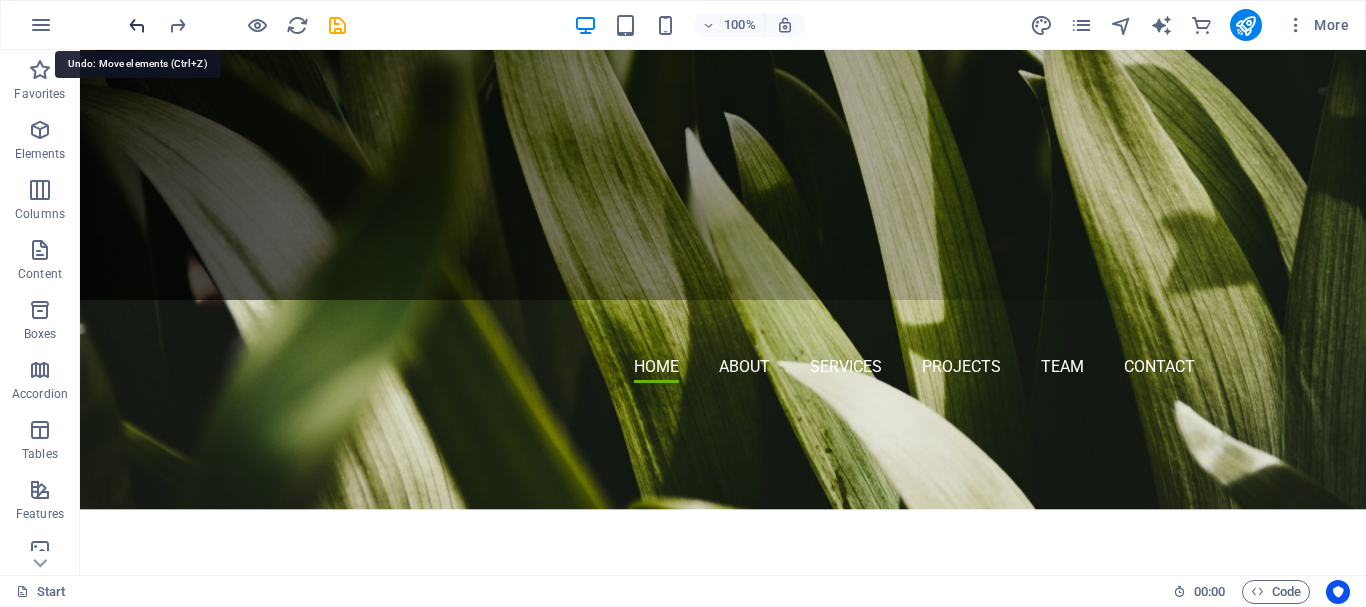 click at bounding box center [137, 25] 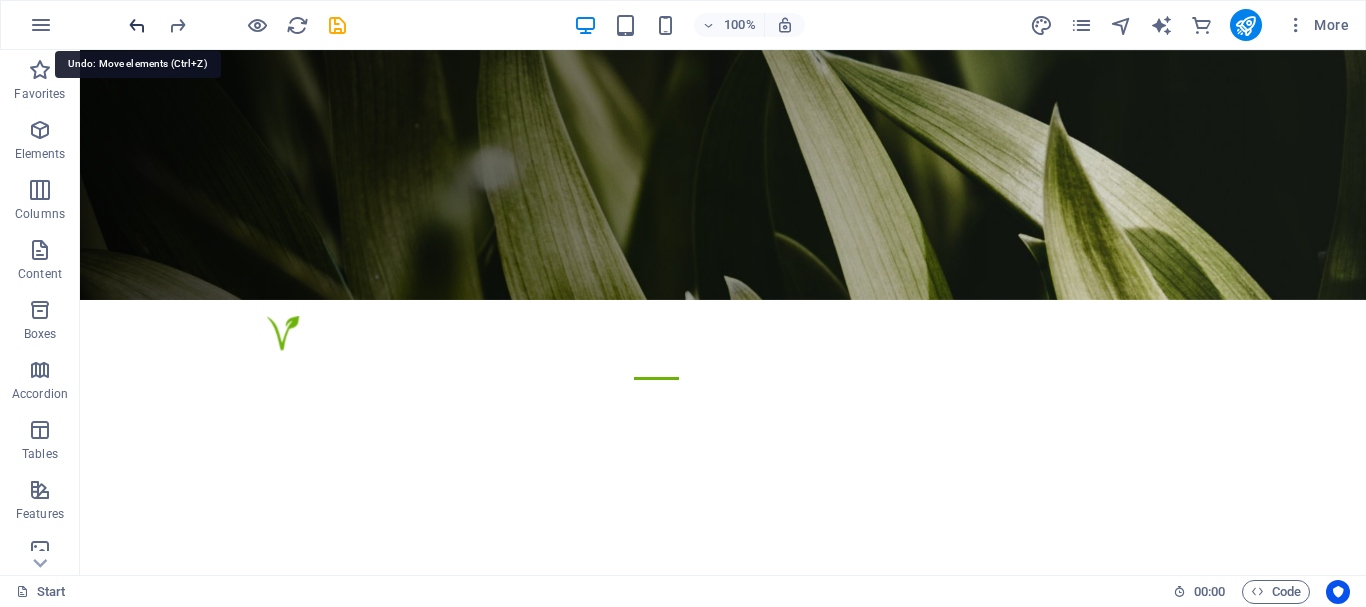 click at bounding box center [137, 25] 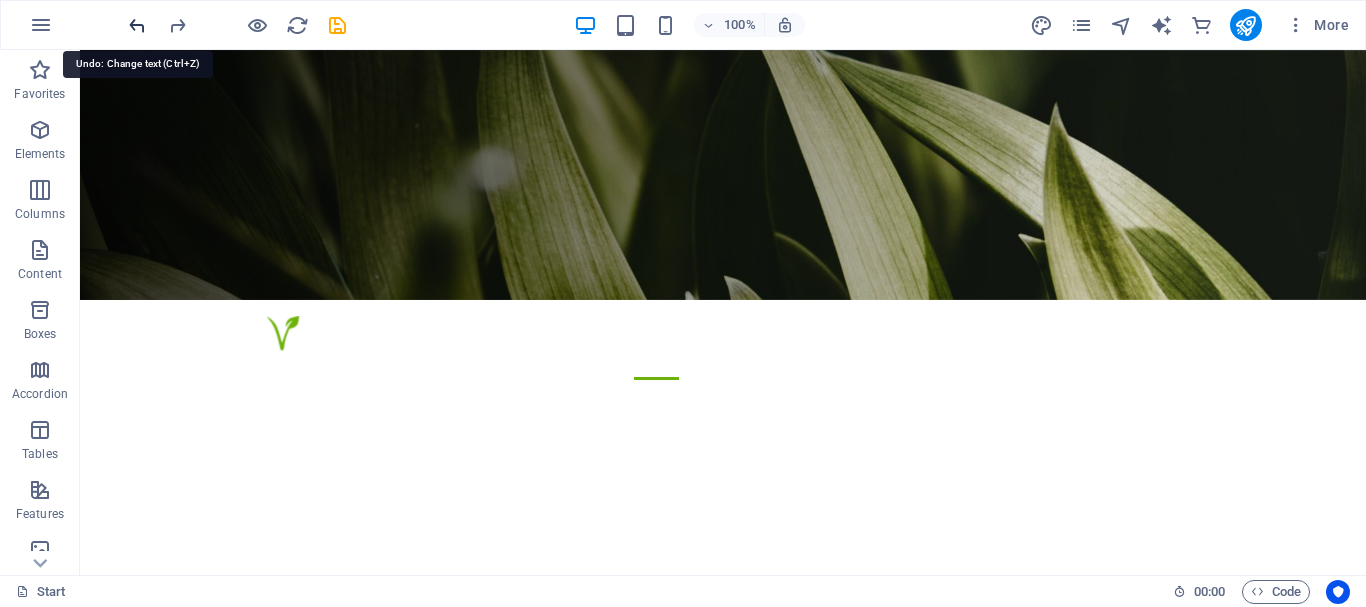 click at bounding box center [137, 25] 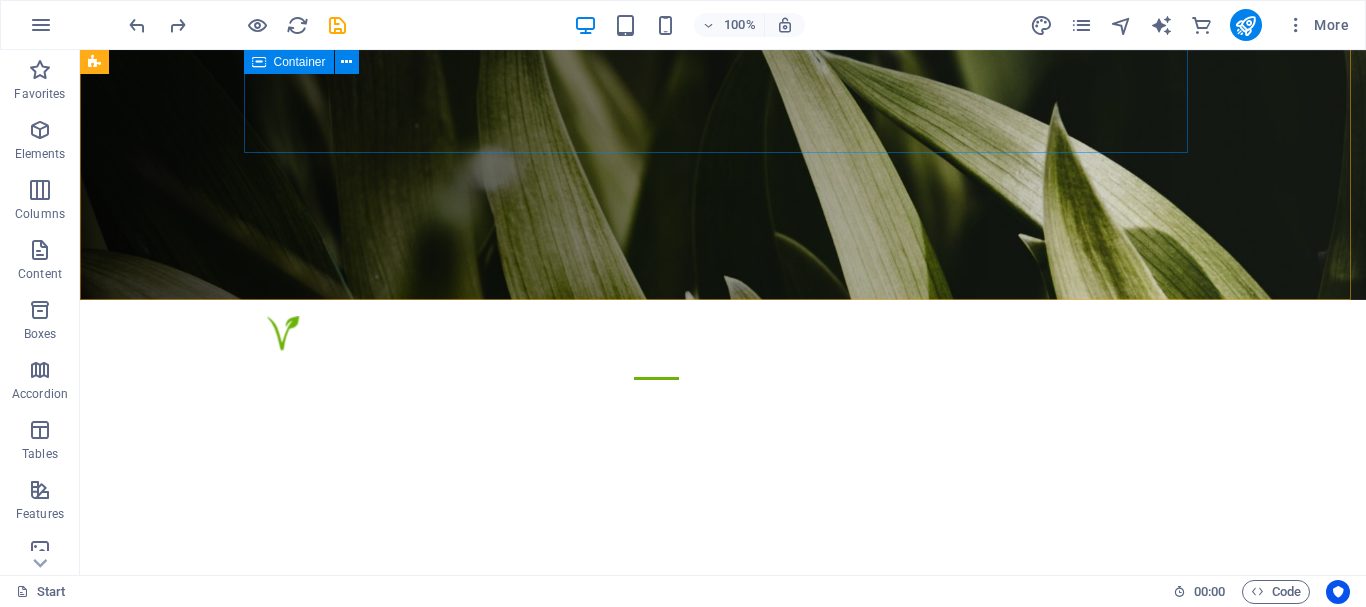 drag, startPoint x: 140, startPoint y: 26, endPoint x: 305, endPoint y: 67, distance: 170.01764 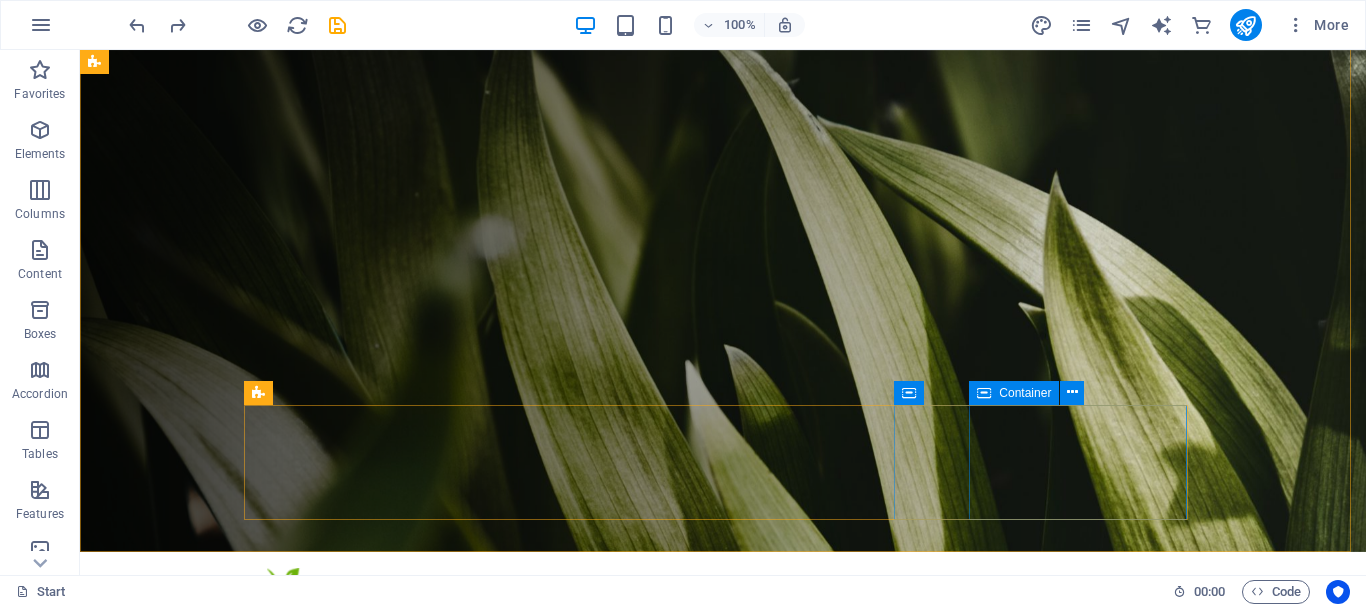 scroll, scrollTop: 0, scrollLeft: 0, axis: both 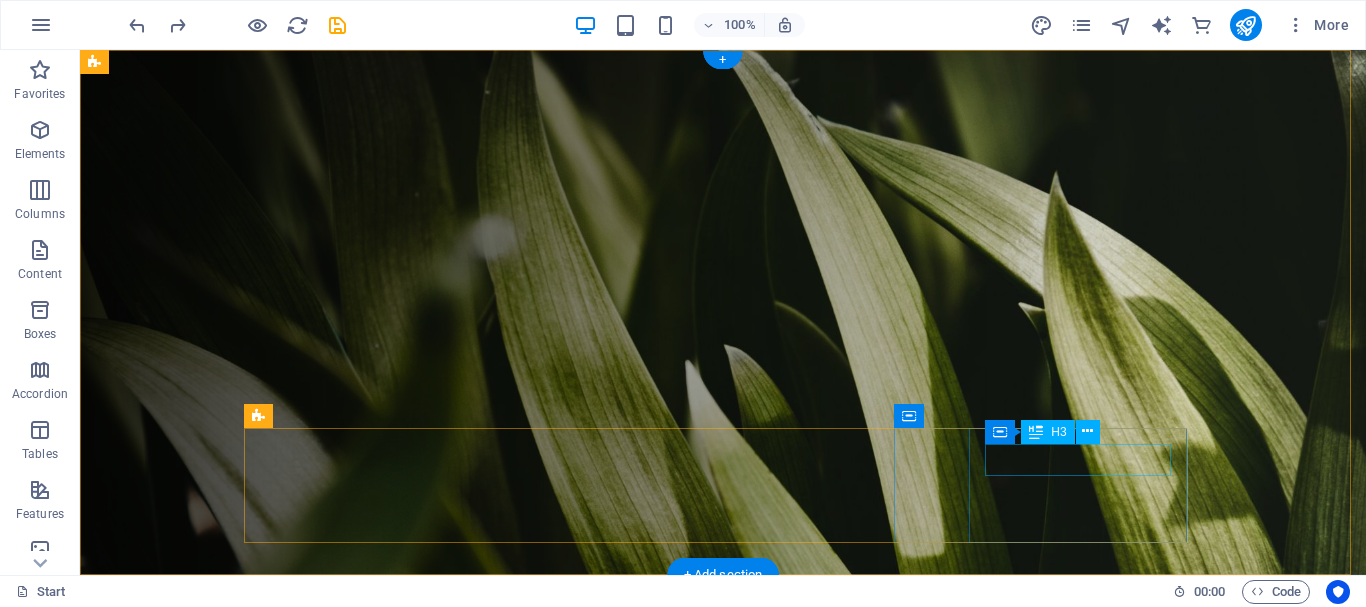 click on "Cleanup" at bounding box center (723, 1494) 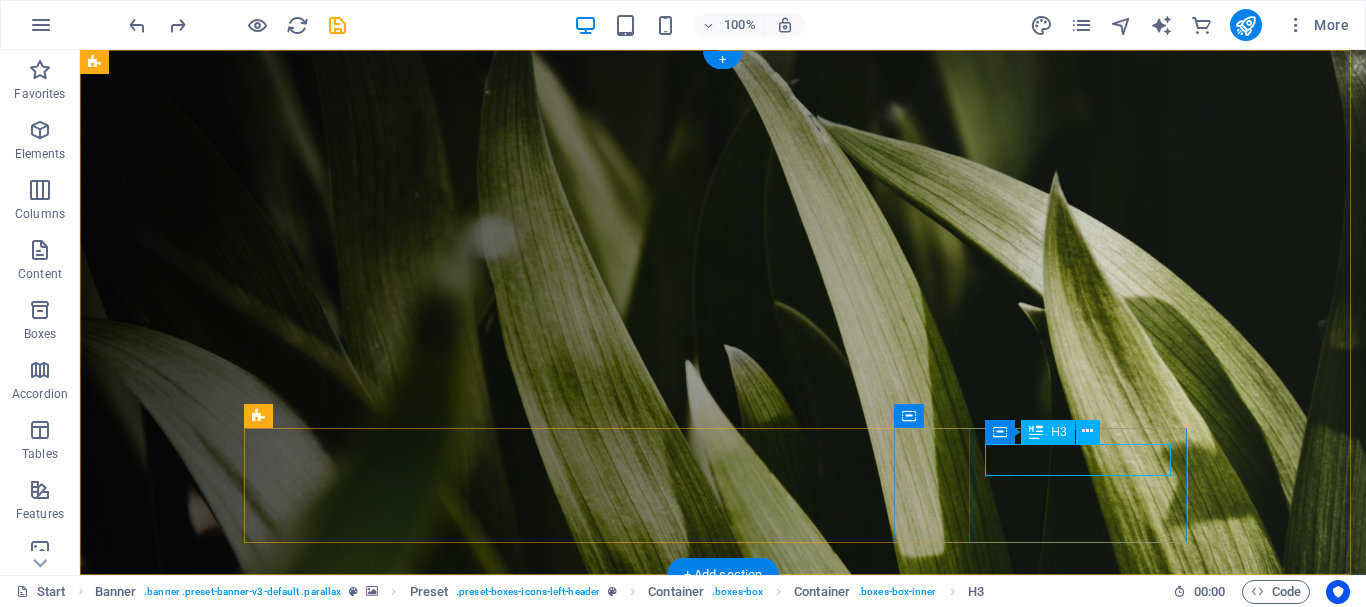 click on "Cleanup" at bounding box center (723, 1494) 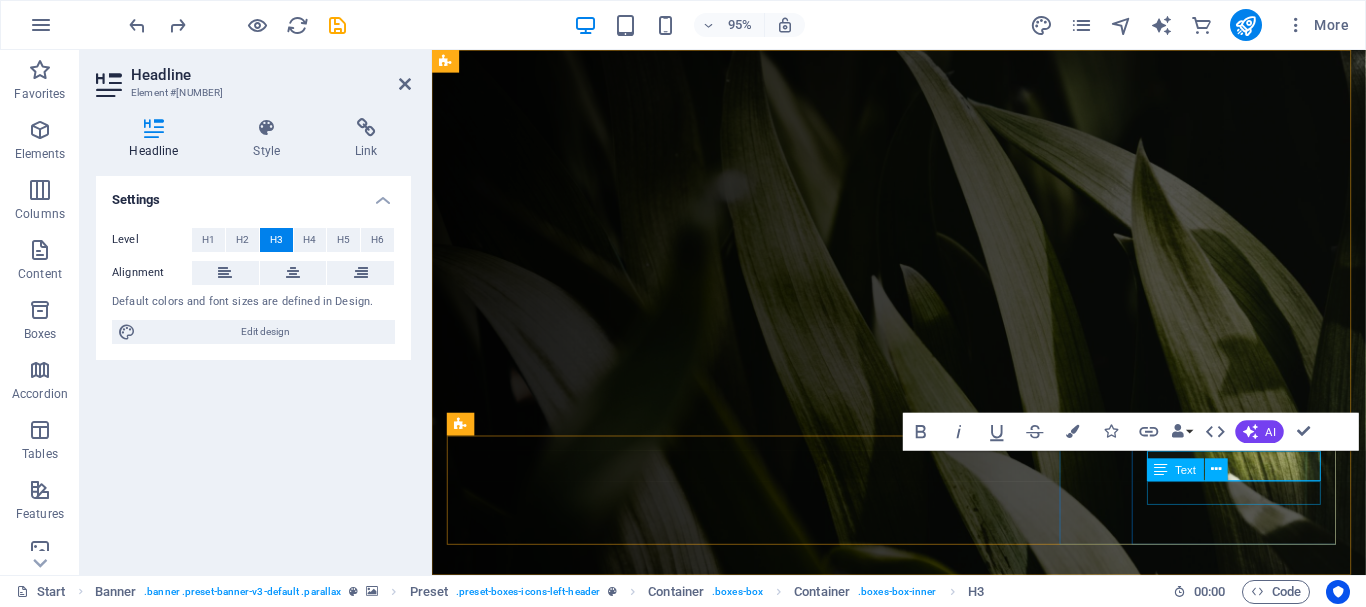 click on "Yard cleanups" at bounding box center [924, 1527] 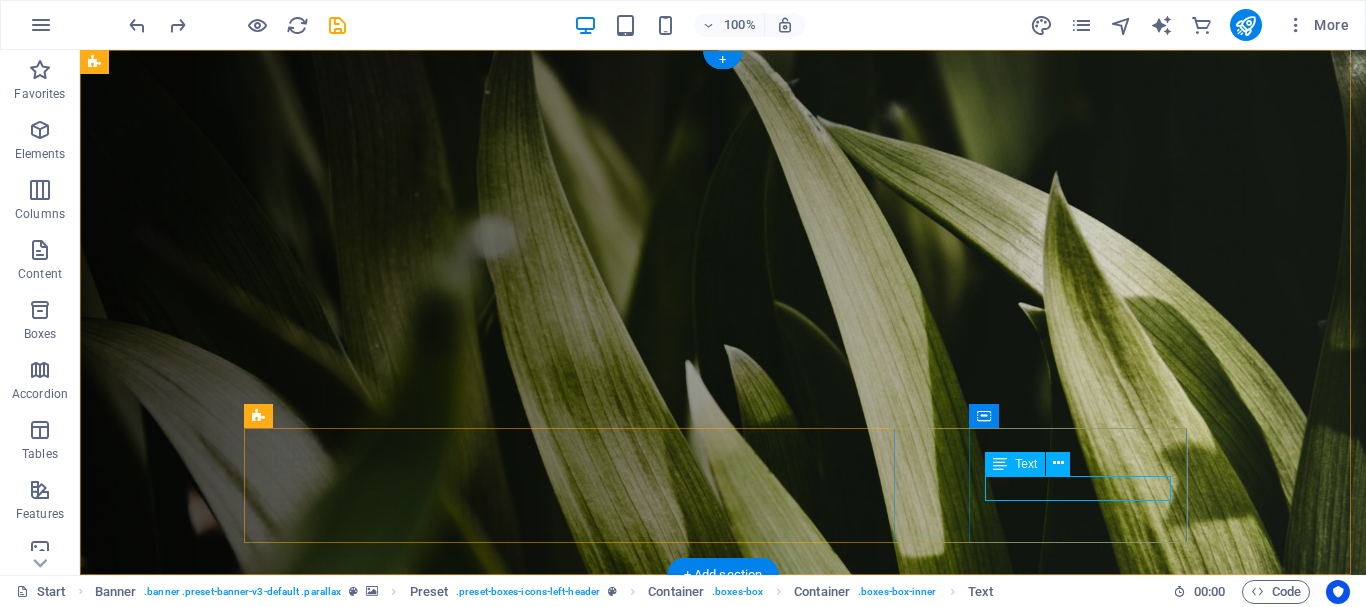 click on "Yard cleanups" at bounding box center (723, 1527) 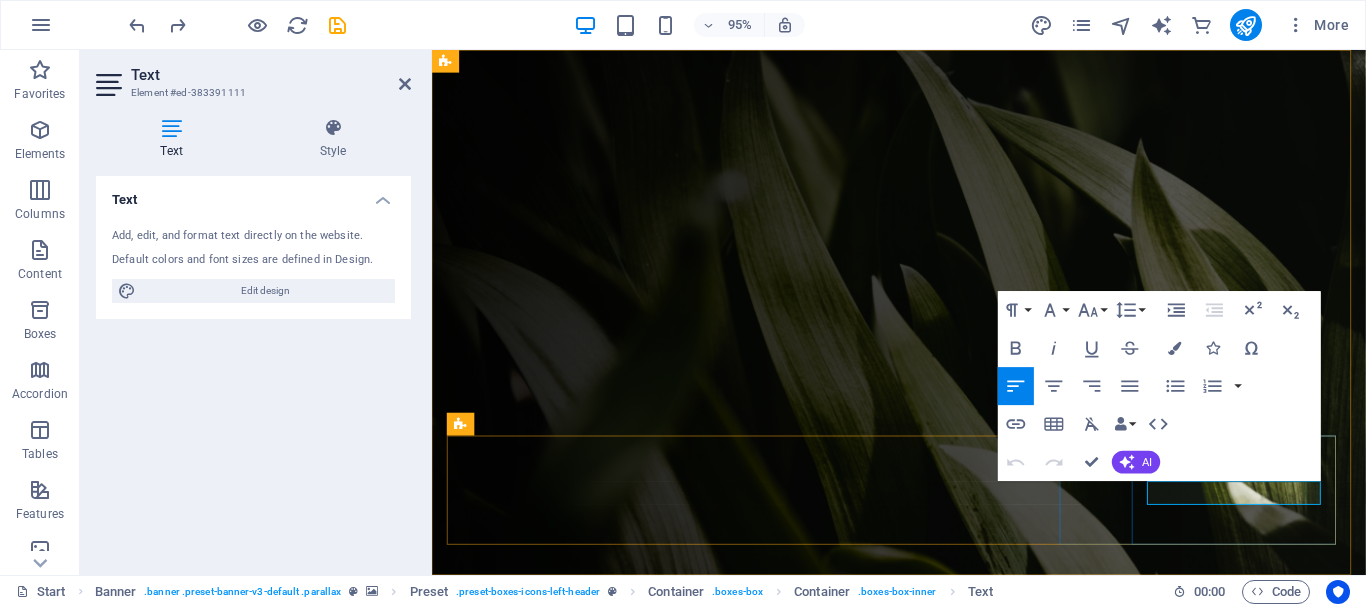 click on "Yard cleanups" at bounding box center [924, 1527] 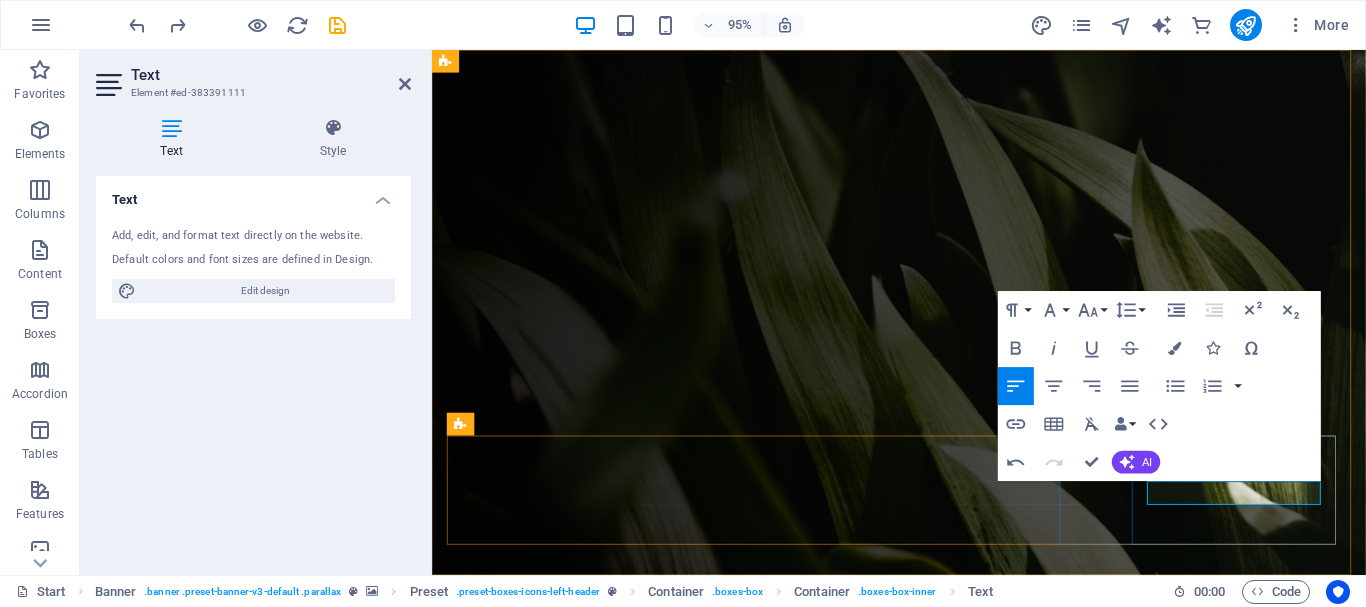 type 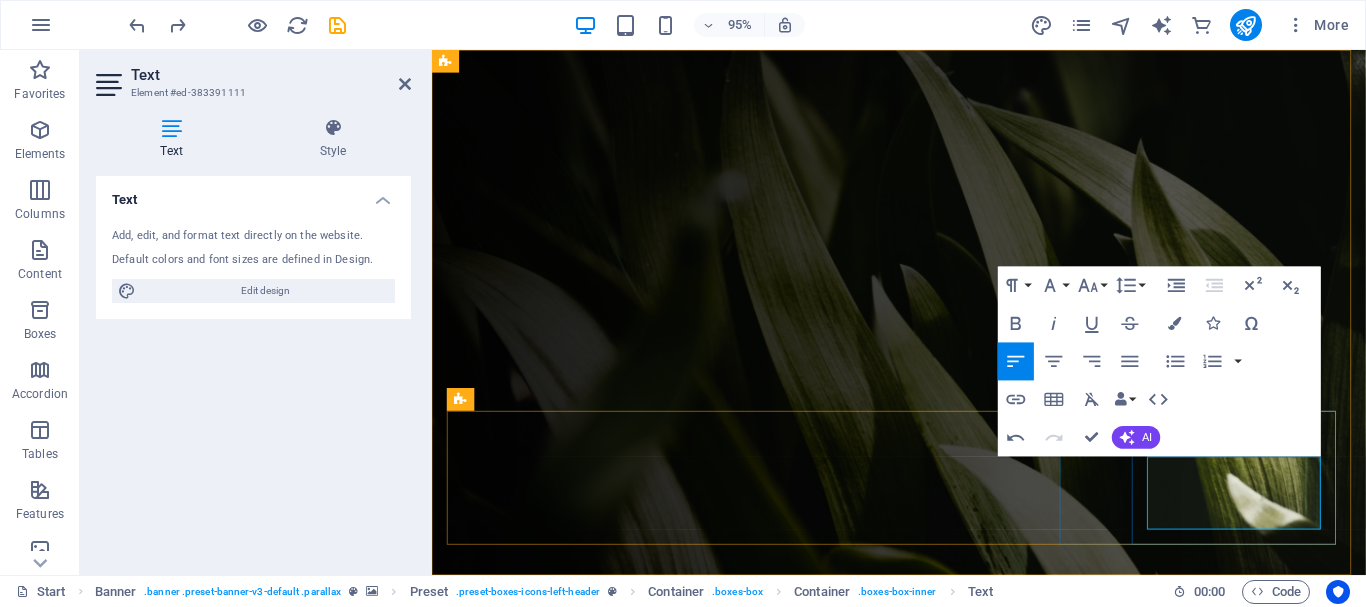 click on "From expansive estates and strata properties to cozy residential hom" at bounding box center [924, 1555] 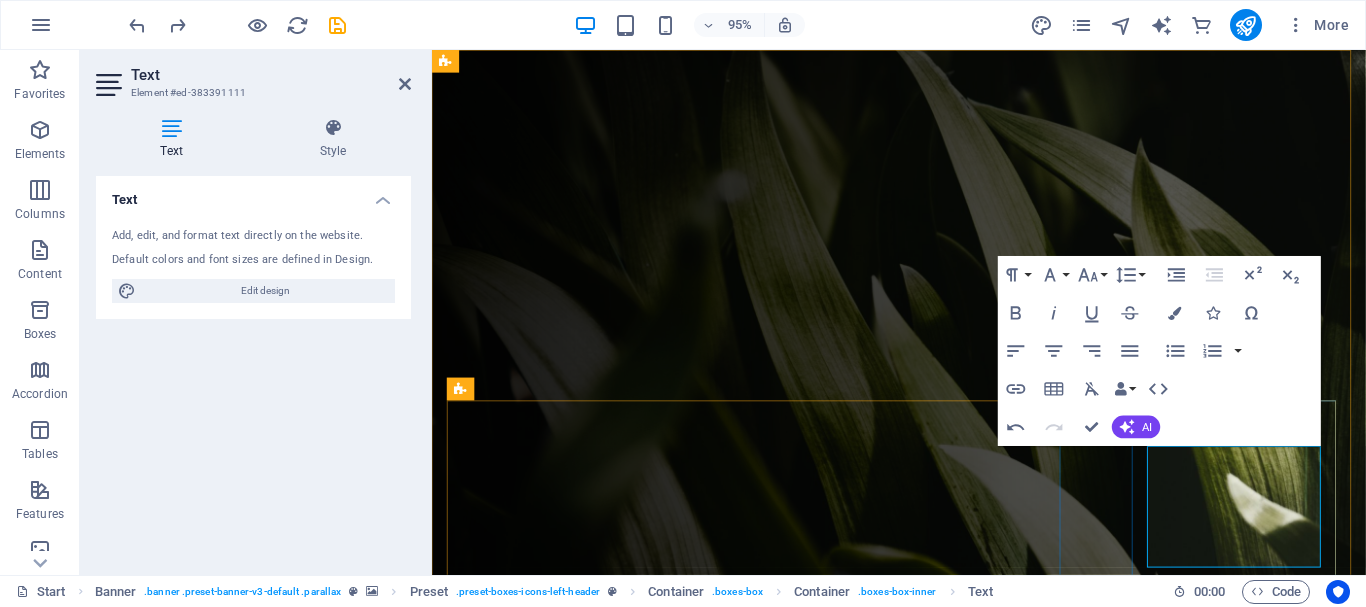click on "From expansive estates and strata properties to cozy residential yardsvr, we have your cleanup needs c" at bounding box center (924, 1957) 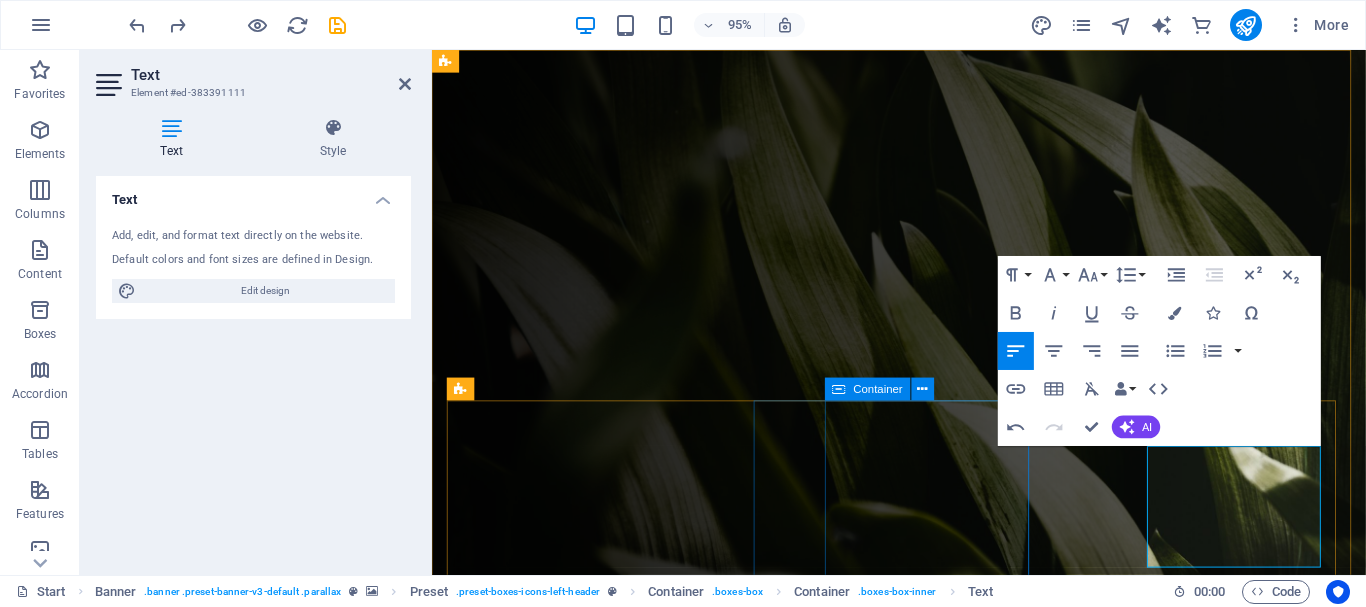 click on "Irrigation Consectetur adipisicing itatis dolorem." at bounding box center (924, 1368) 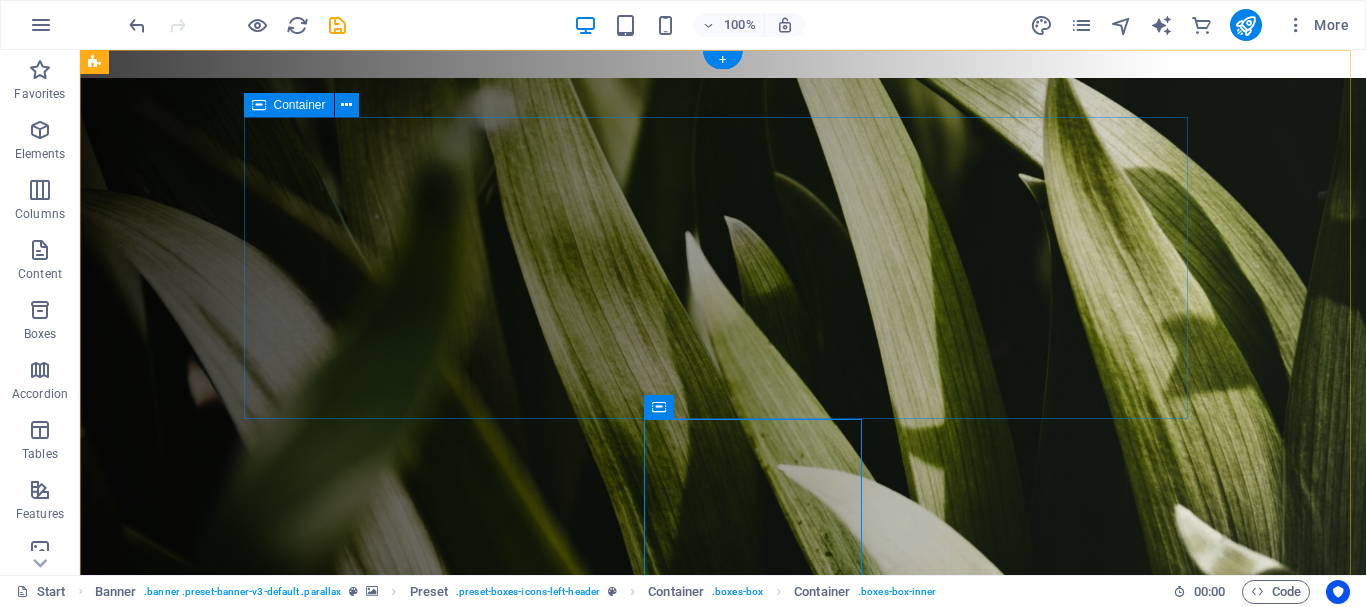 scroll, scrollTop: 100, scrollLeft: 0, axis: vertical 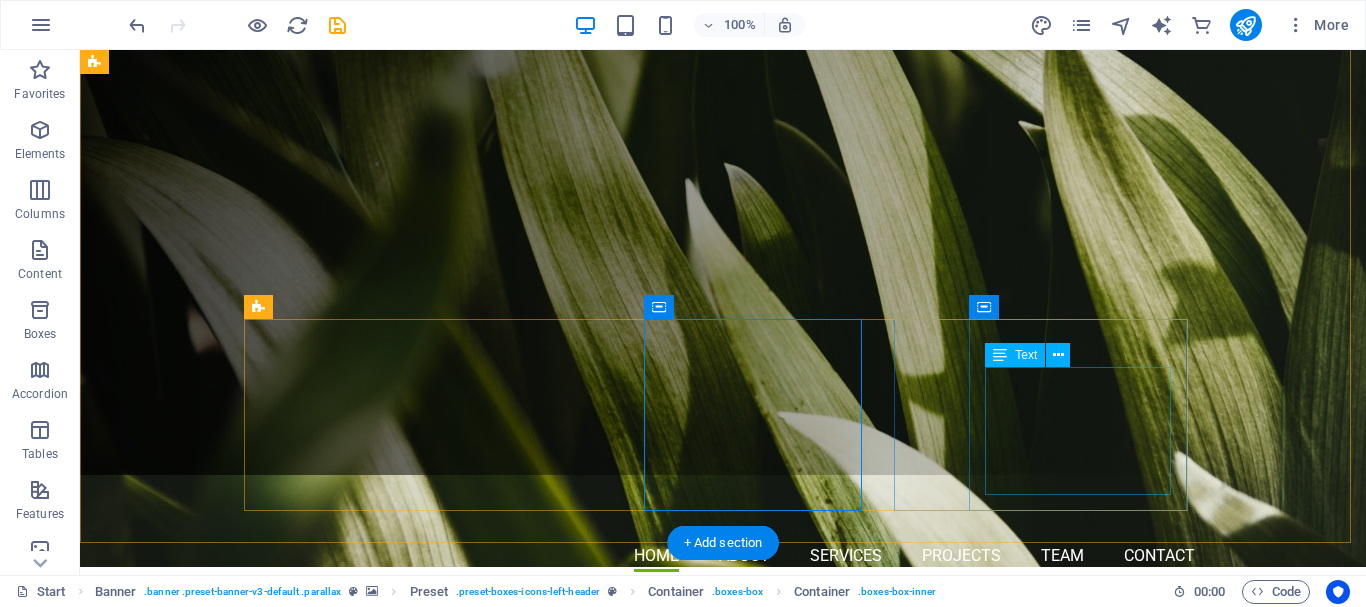 click on "From expansive estates and strata properties to cozy residential yardsvr, we have your cleanup needs covered" at bounding box center (723, 1444) 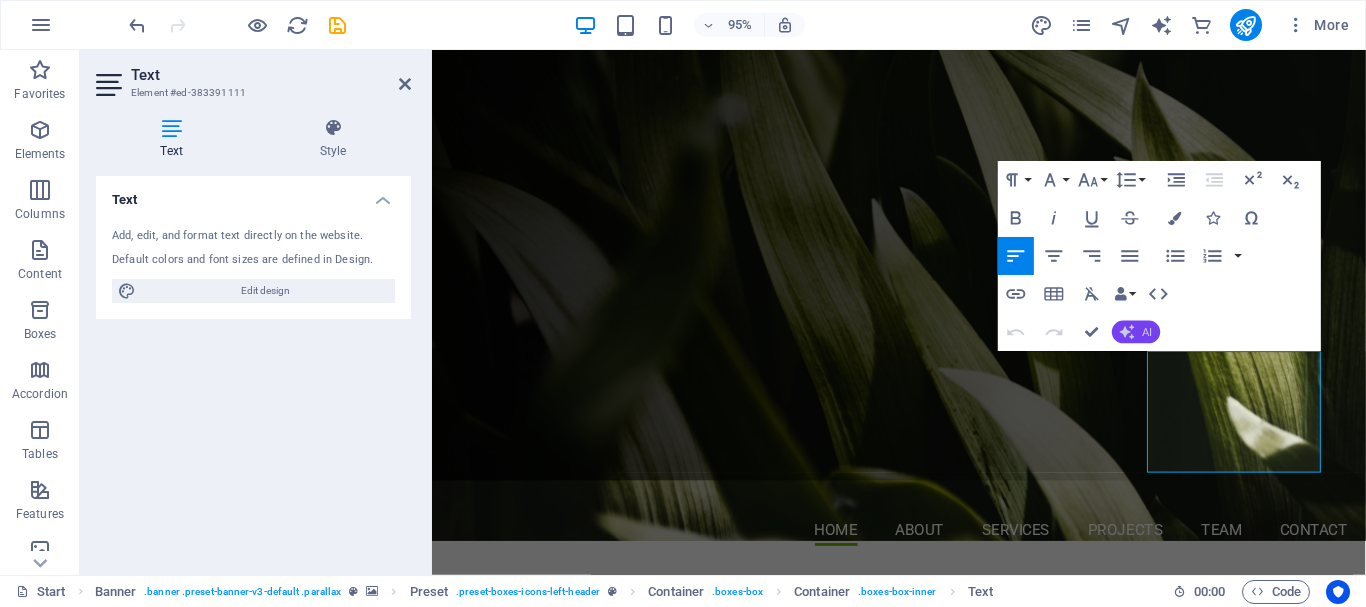 click on "AI" at bounding box center [1147, 331] 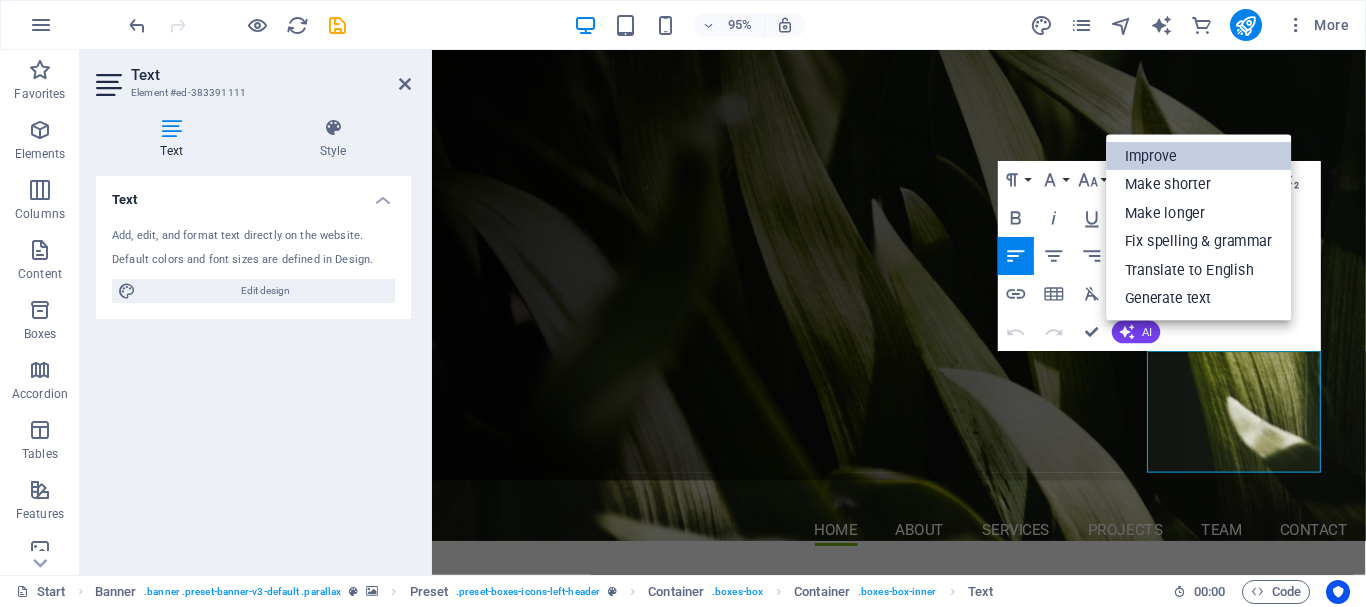 click on "Improve" at bounding box center [1198, 156] 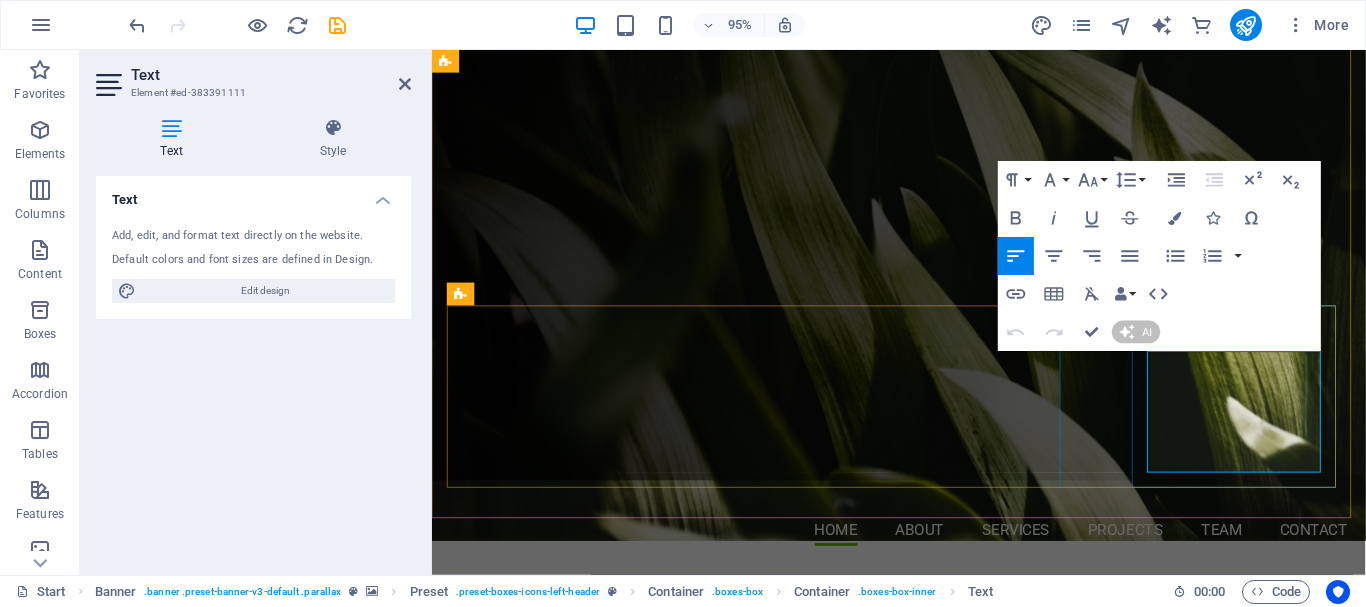 type 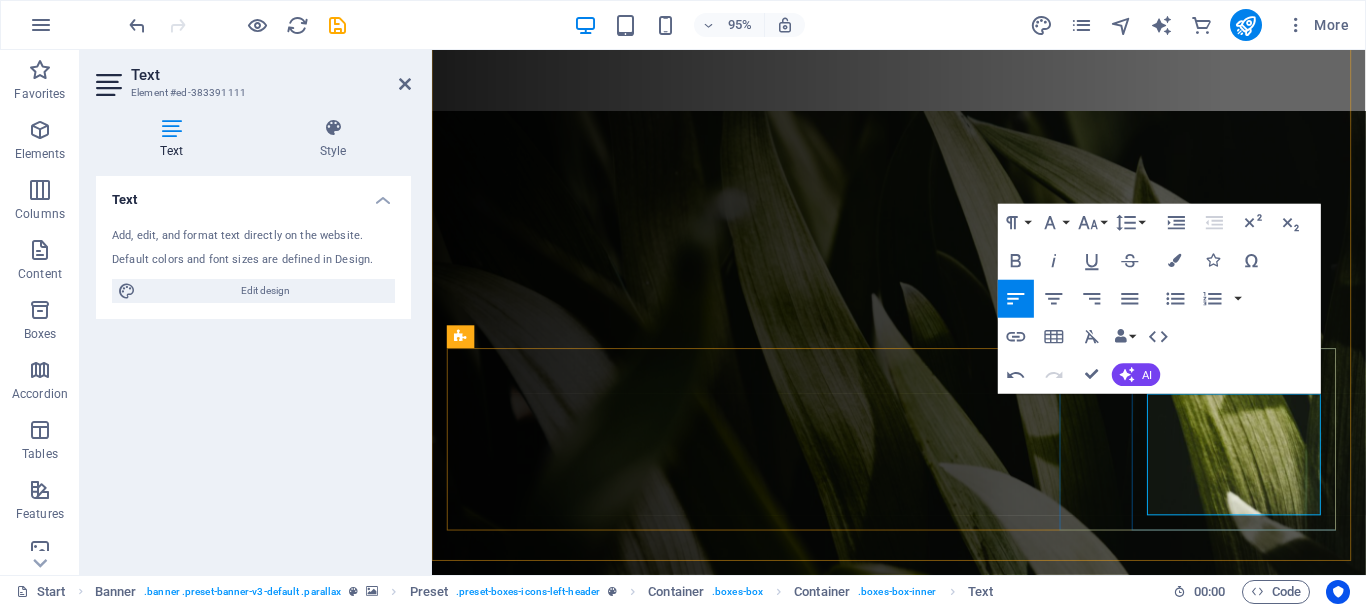 scroll, scrollTop: 100, scrollLeft: 0, axis: vertical 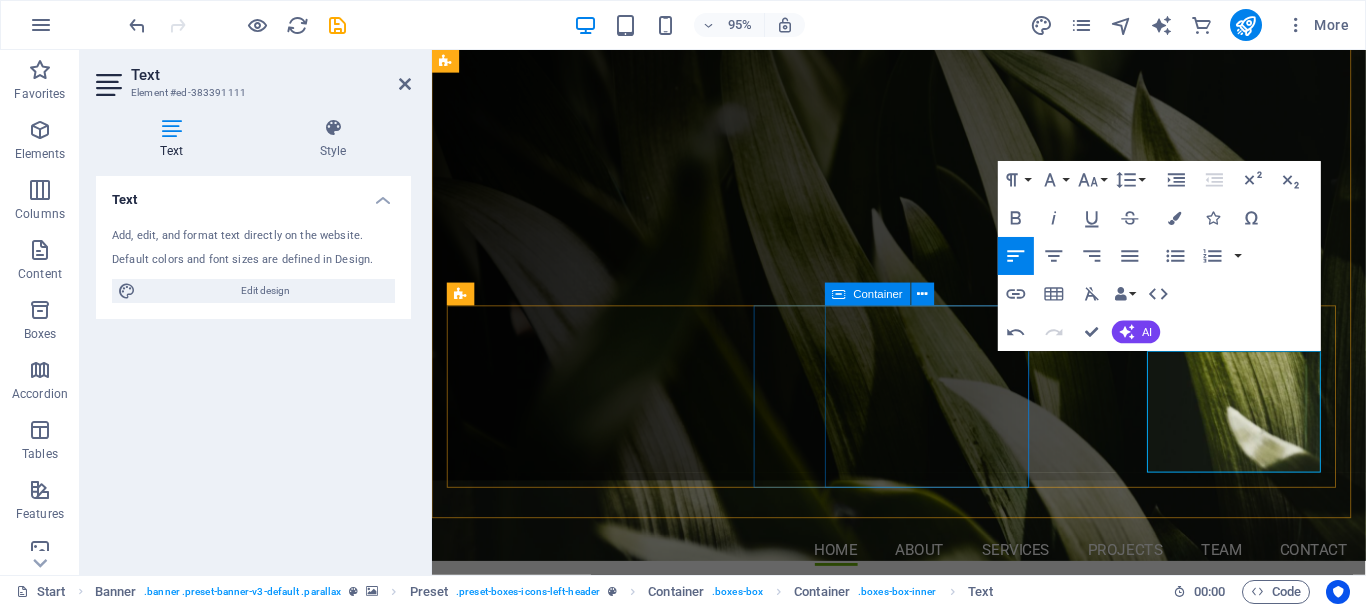 click on "Irrigation Consectetur adipisicing itatis dolorem." at bounding box center (924, 1268) 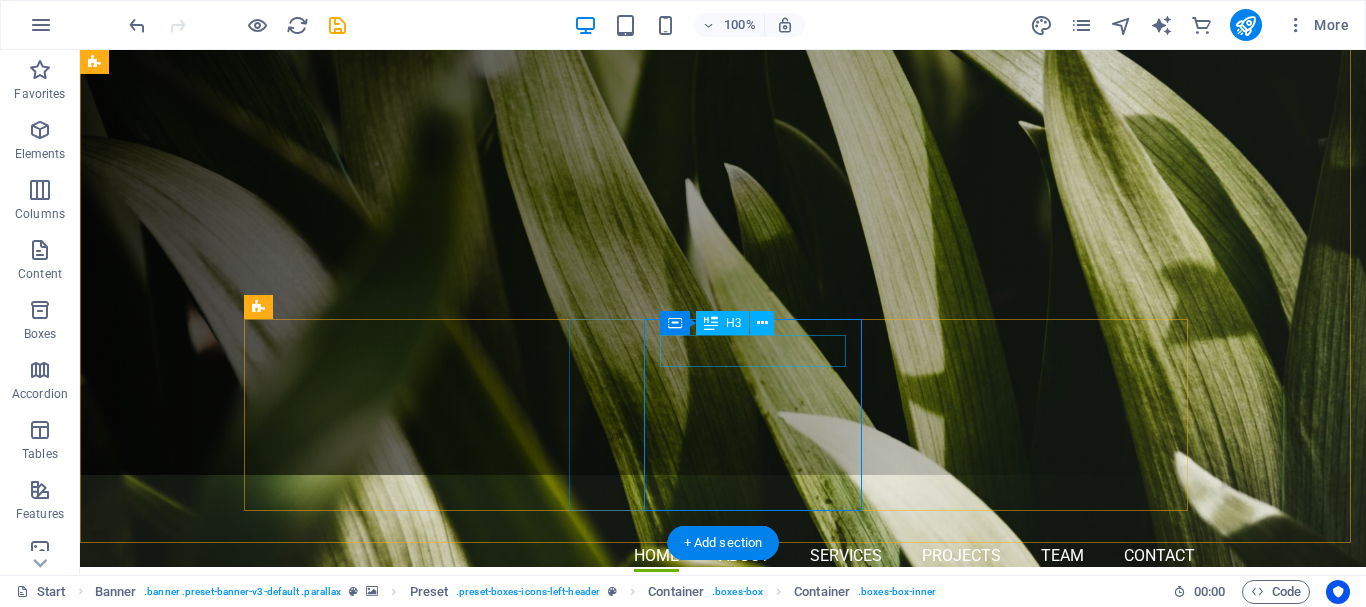 click on "Irrigation" at bounding box center [723, 1230] 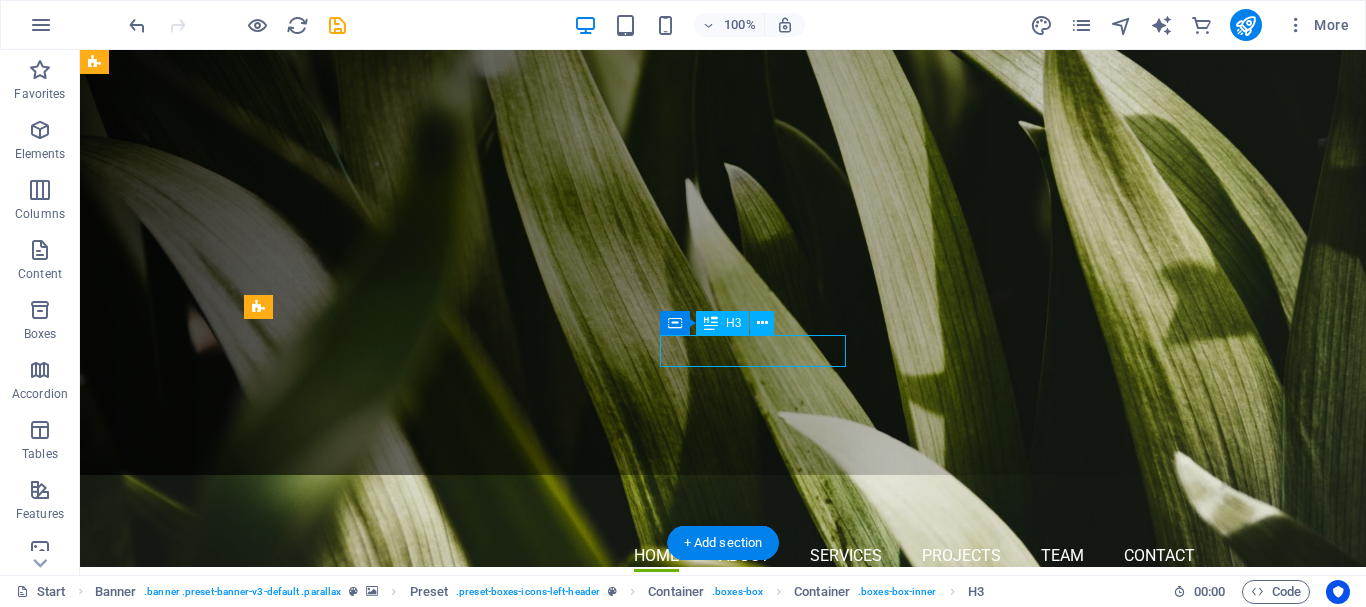 click on "Irrigation" at bounding box center [723, 1230] 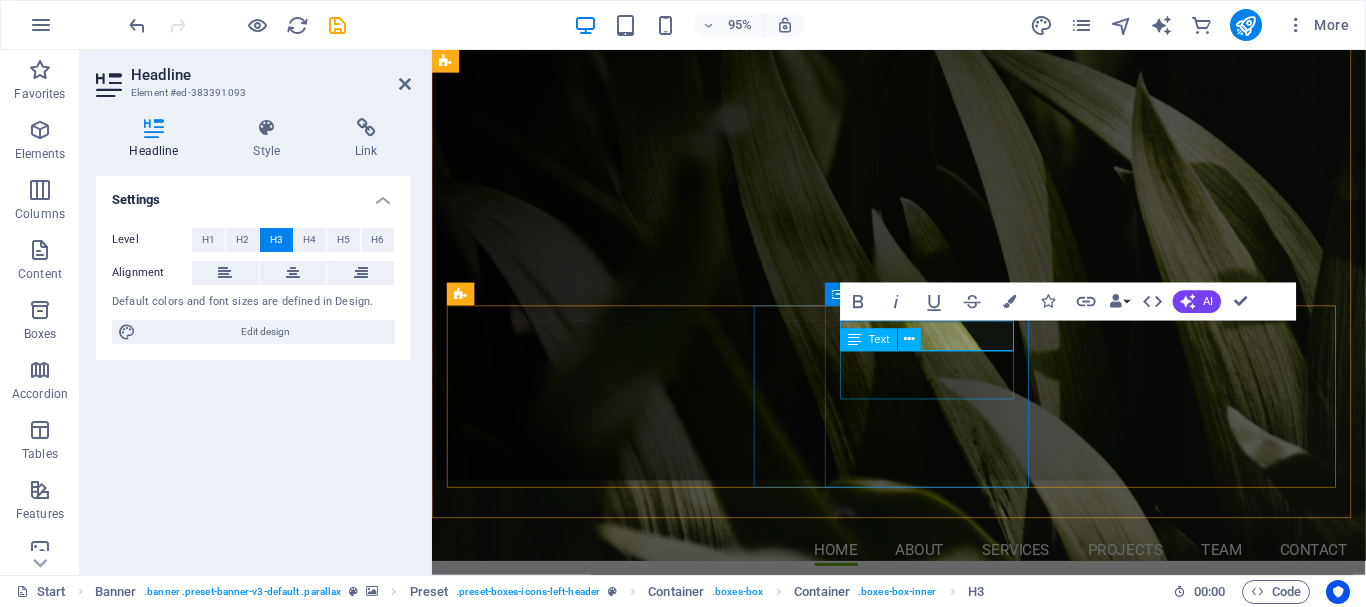 type 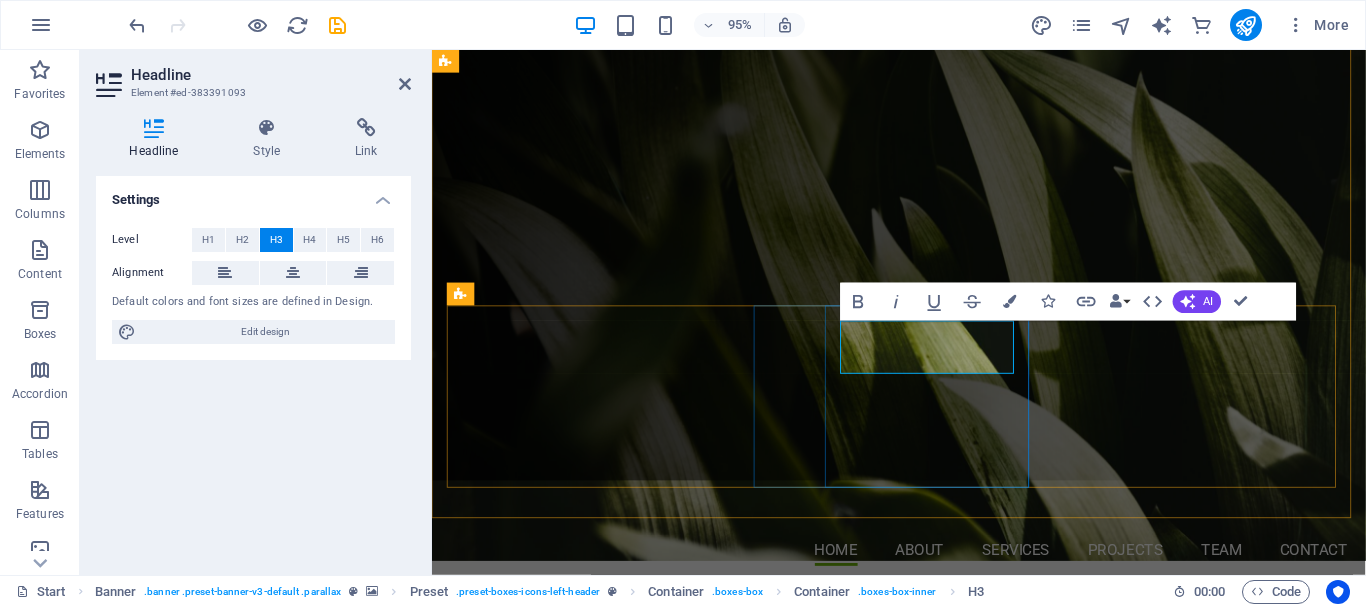 click on "​Landscaping ​" at bounding box center [924, 1263] 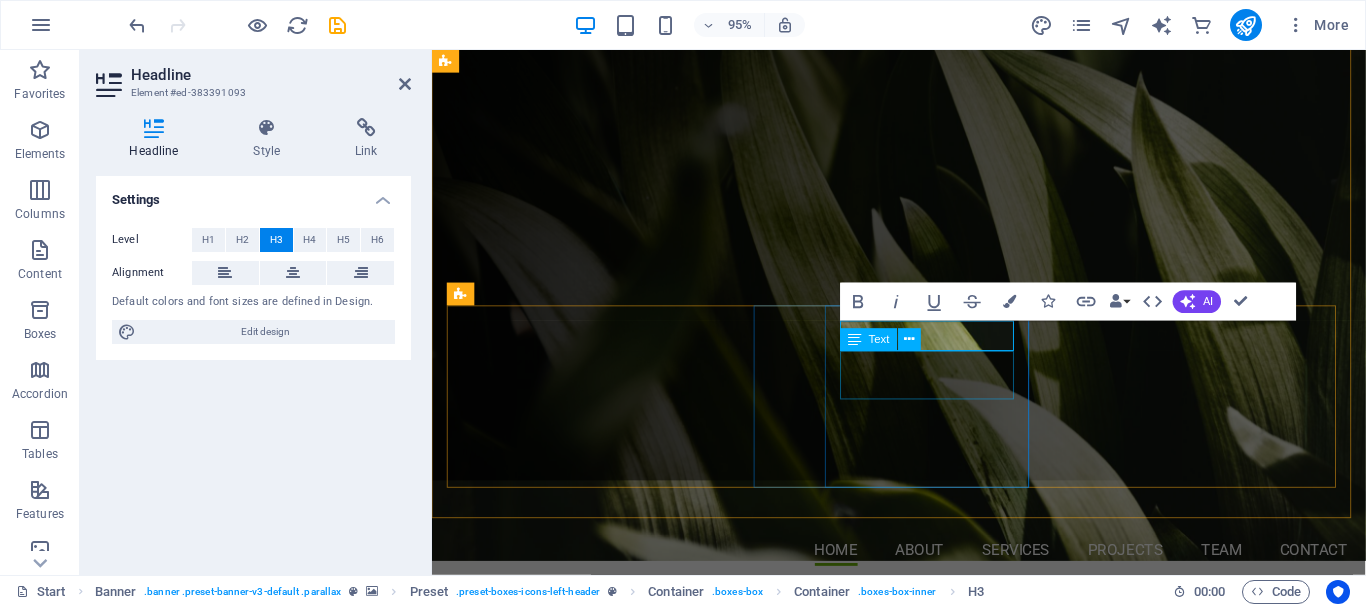 click on "Consectetur adipisicing itatis dolorem." at bounding box center (924, 1284) 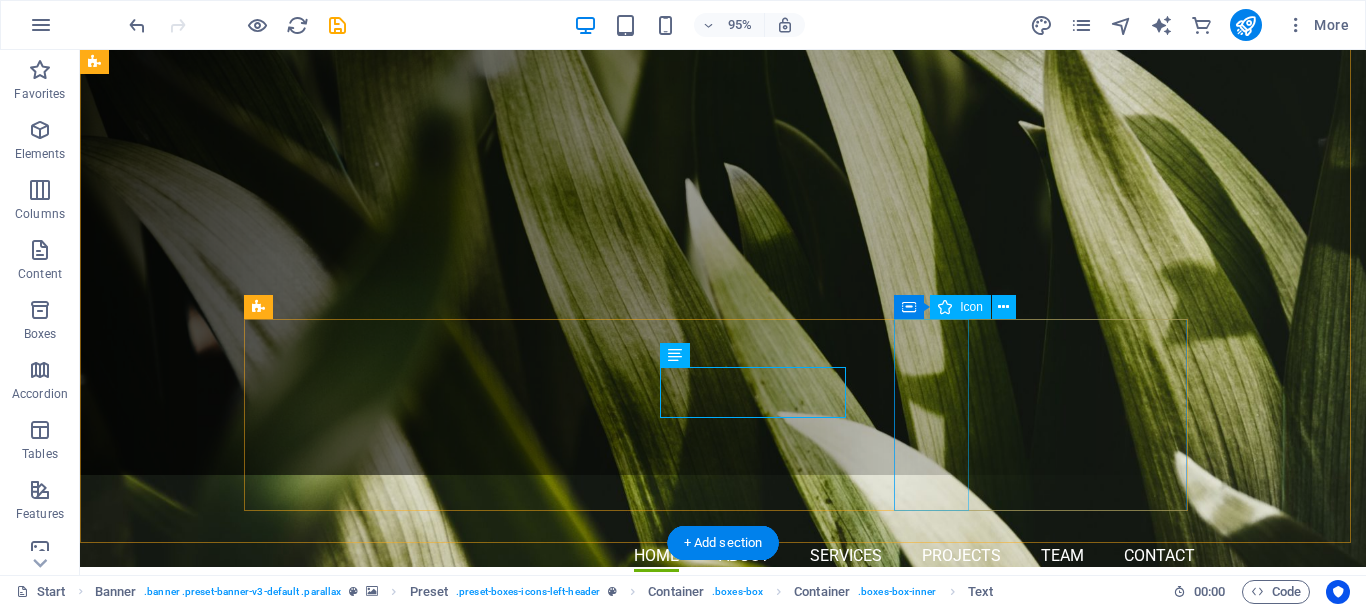 click at bounding box center (723, 1345) 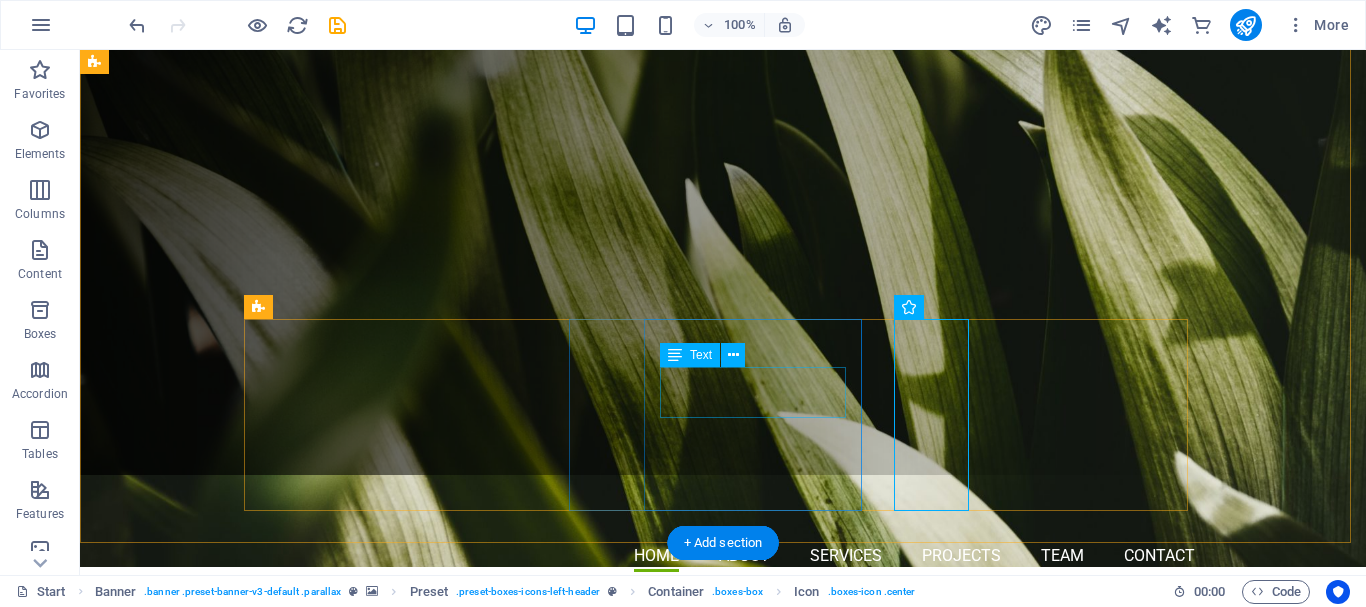 click on "Consectetur adipisicing itatis dolorem." at bounding box center [723, 1263] 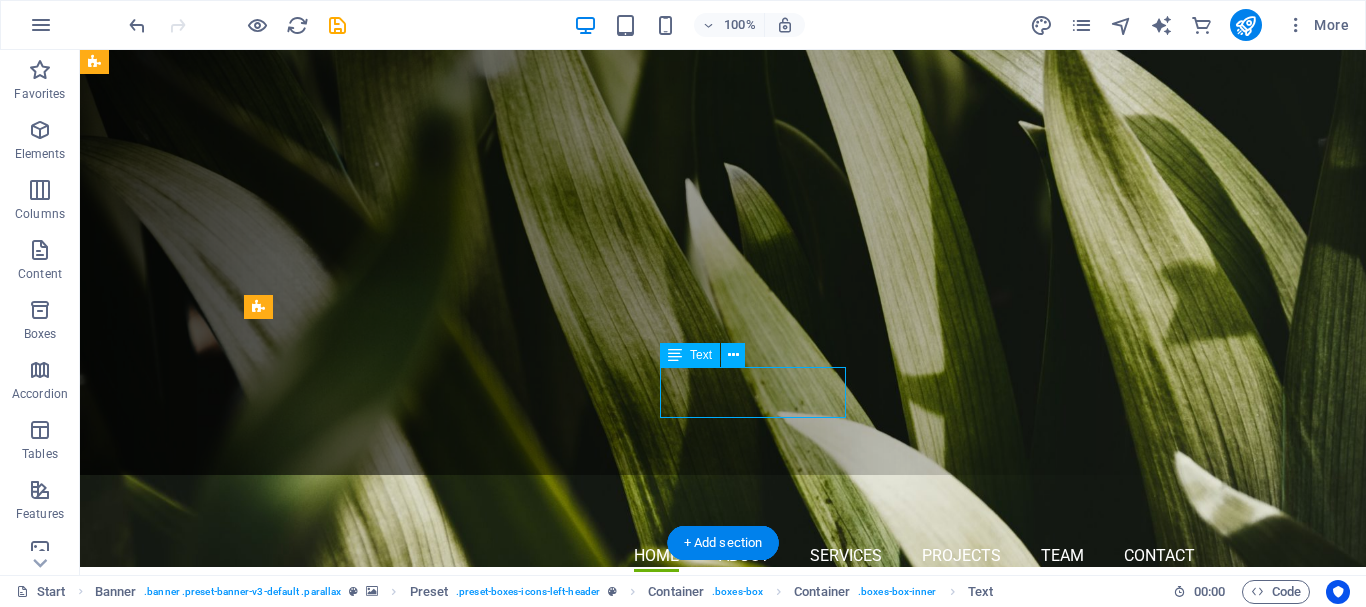 drag, startPoint x: 764, startPoint y: 395, endPoint x: 770, endPoint y: 407, distance: 13.416408 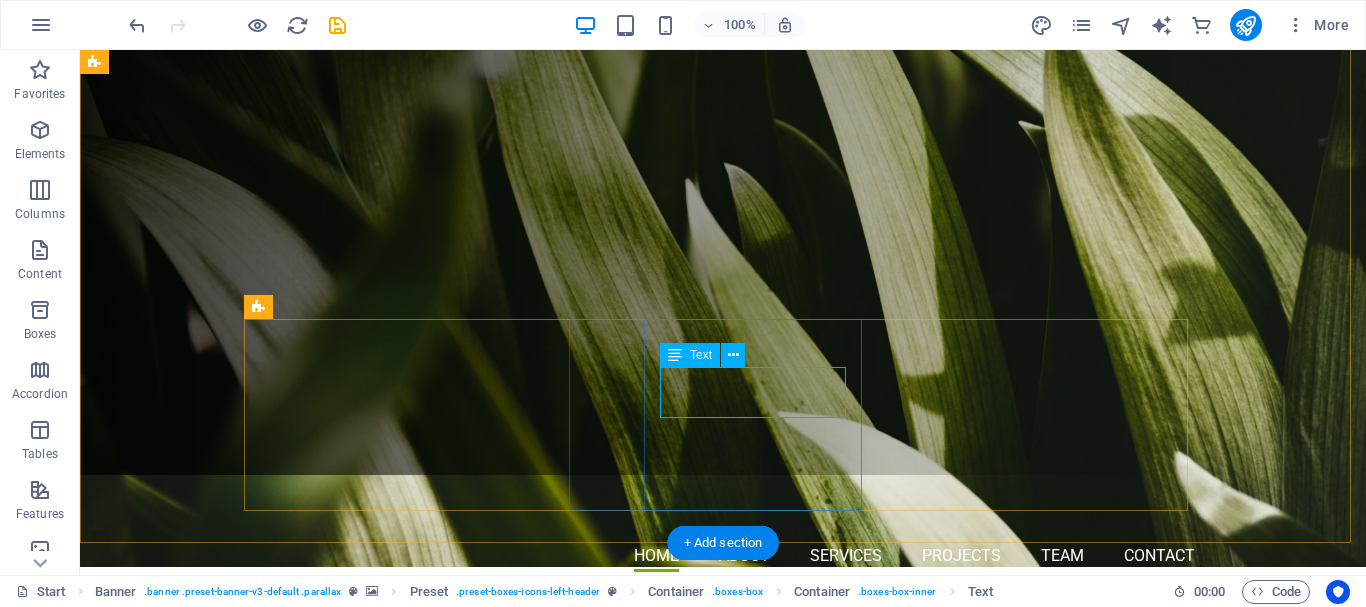 click on "Consectetur adipisicing itatis dolorem." at bounding box center (723, 1263) 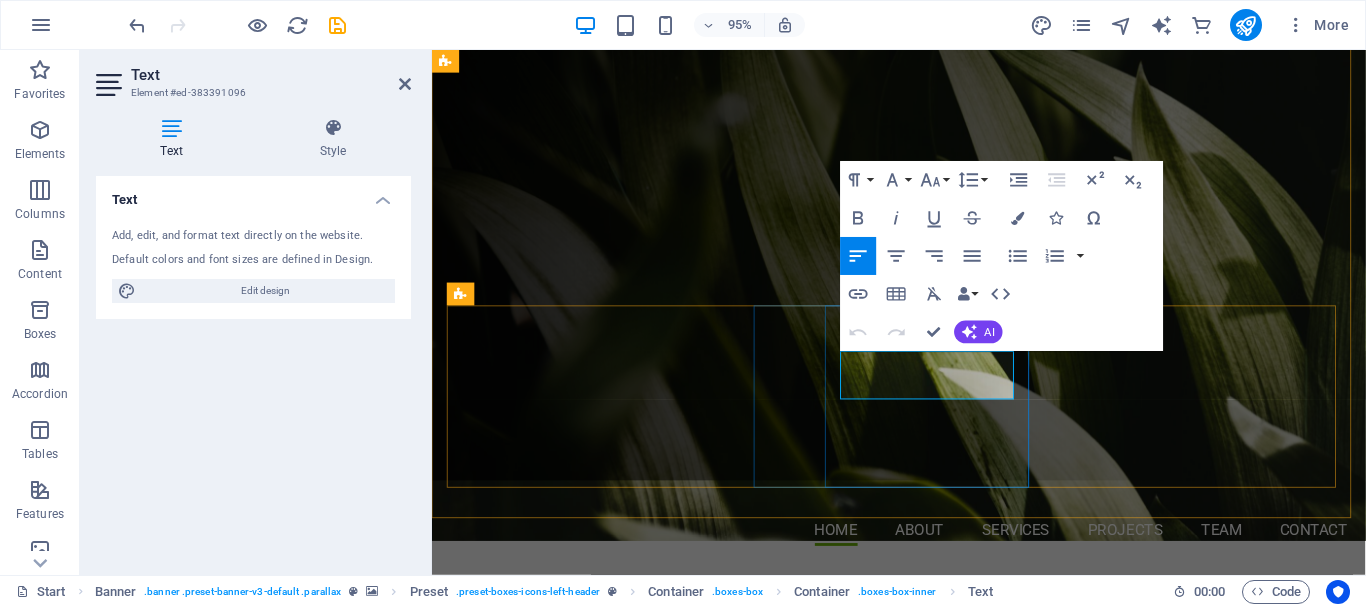 drag, startPoint x: 967, startPoint y: 407, endPoint x: 862, endPoint y: 382, distance: 107.935165 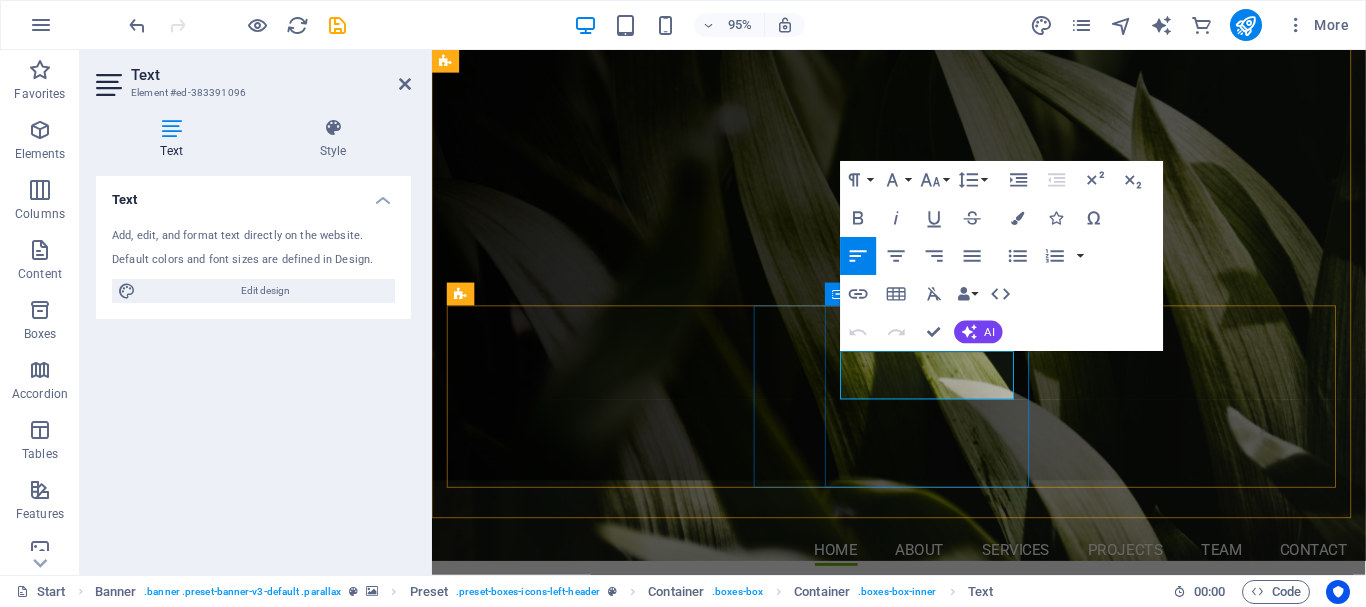 type 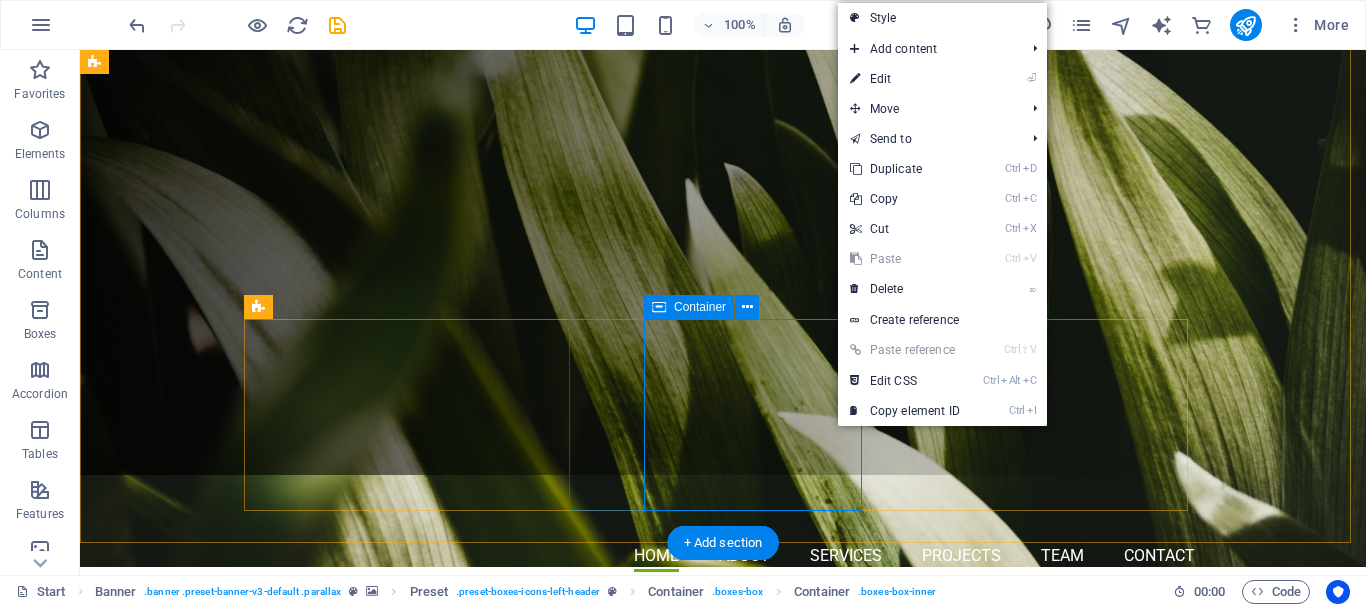 drag, startPoint x: 780, startPoint y: 406, endPoint x: 807, endPoint y: 398, distance: 28.160255 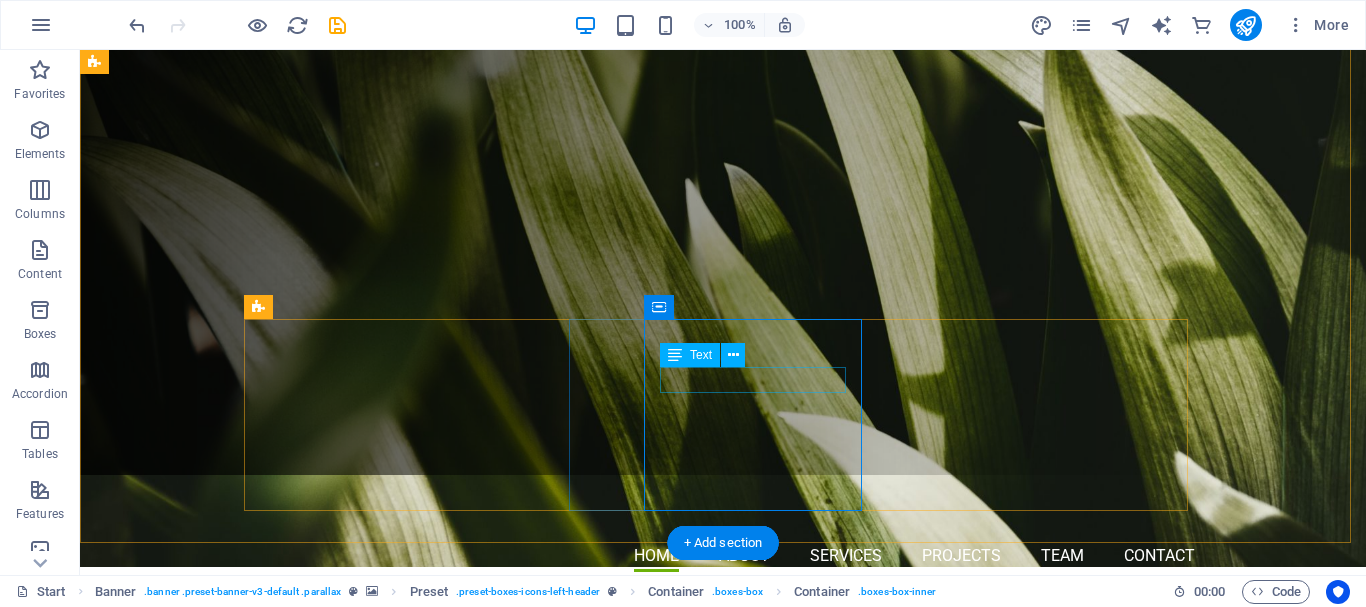 click on "From resodding to hardsc" at bounding box center [723, 1263] 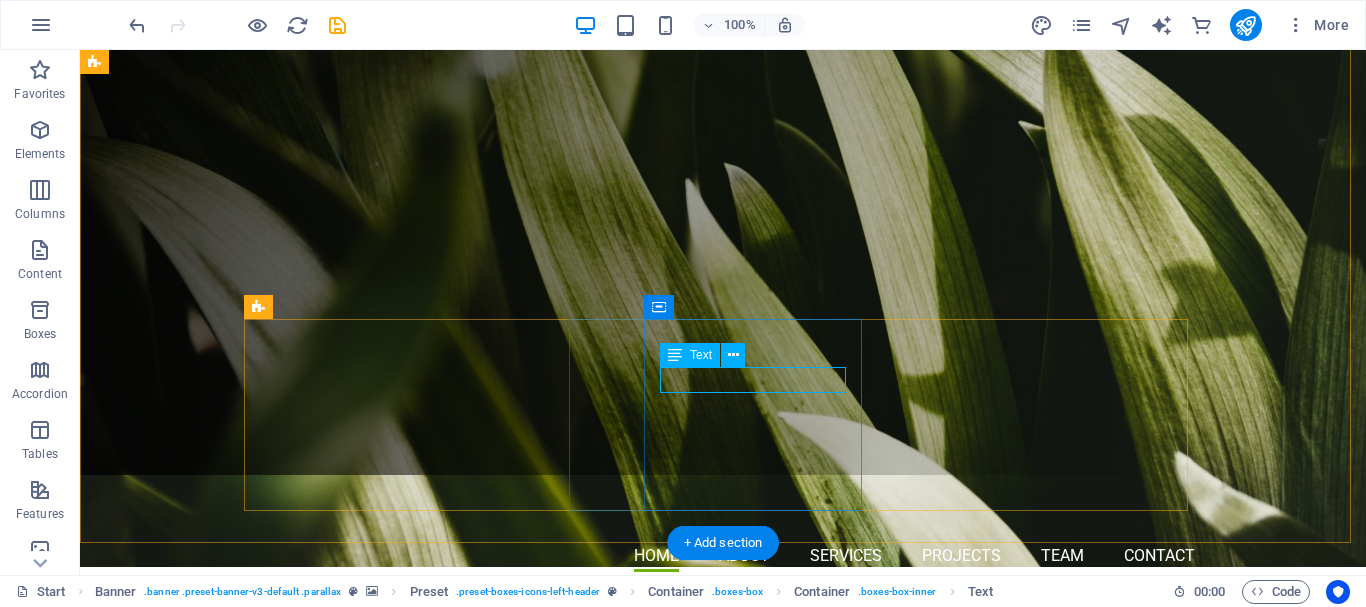 click on "From resodding to hardsc" at bounding box center (723, 1263) 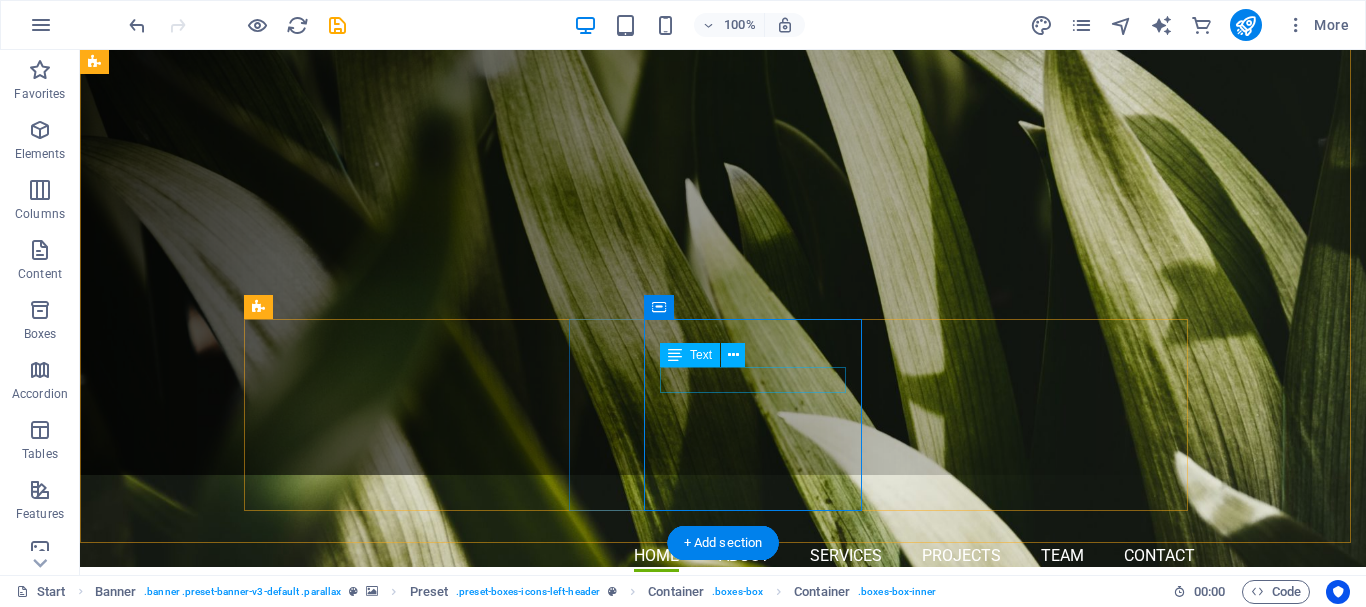 click on "From resodding to hardsc" at bounding box center (723, 1263) 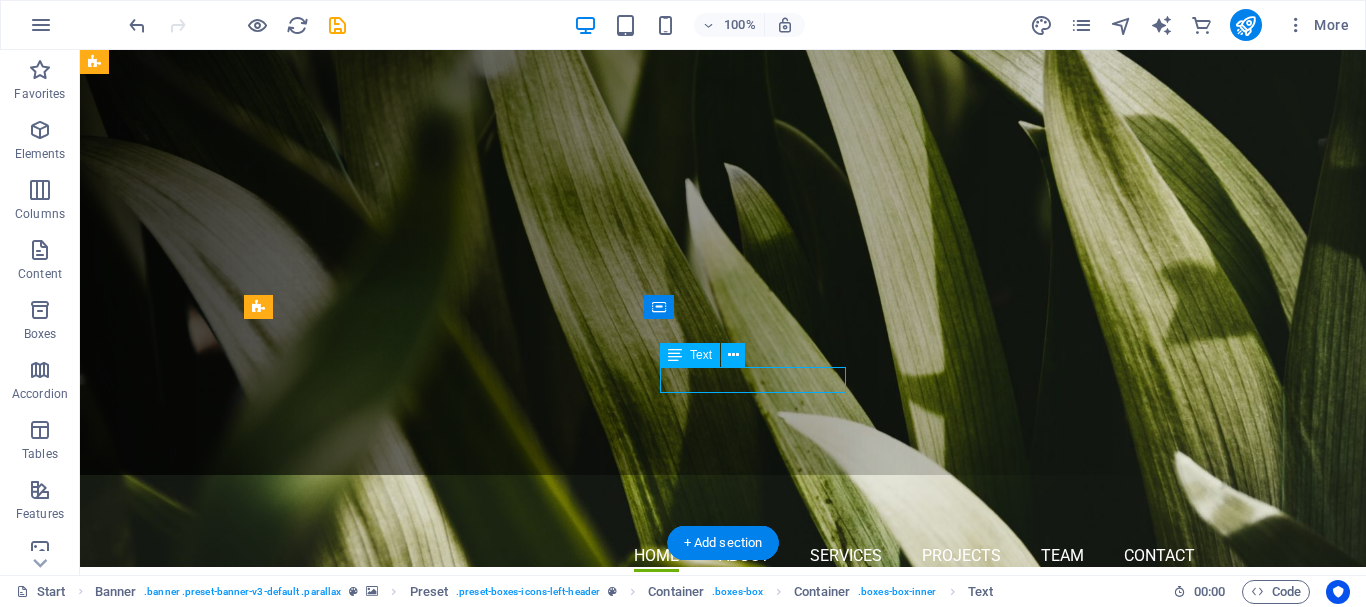 click on "From resodding to hardsc" at bounding box center (723, 1263) 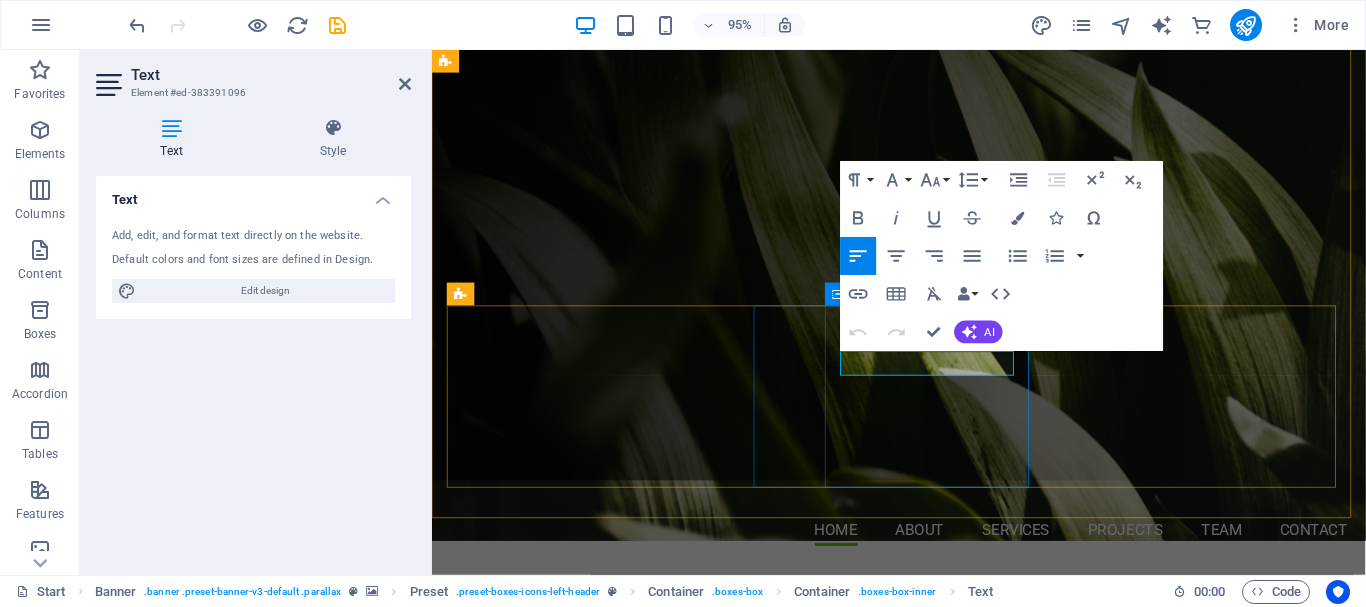 type 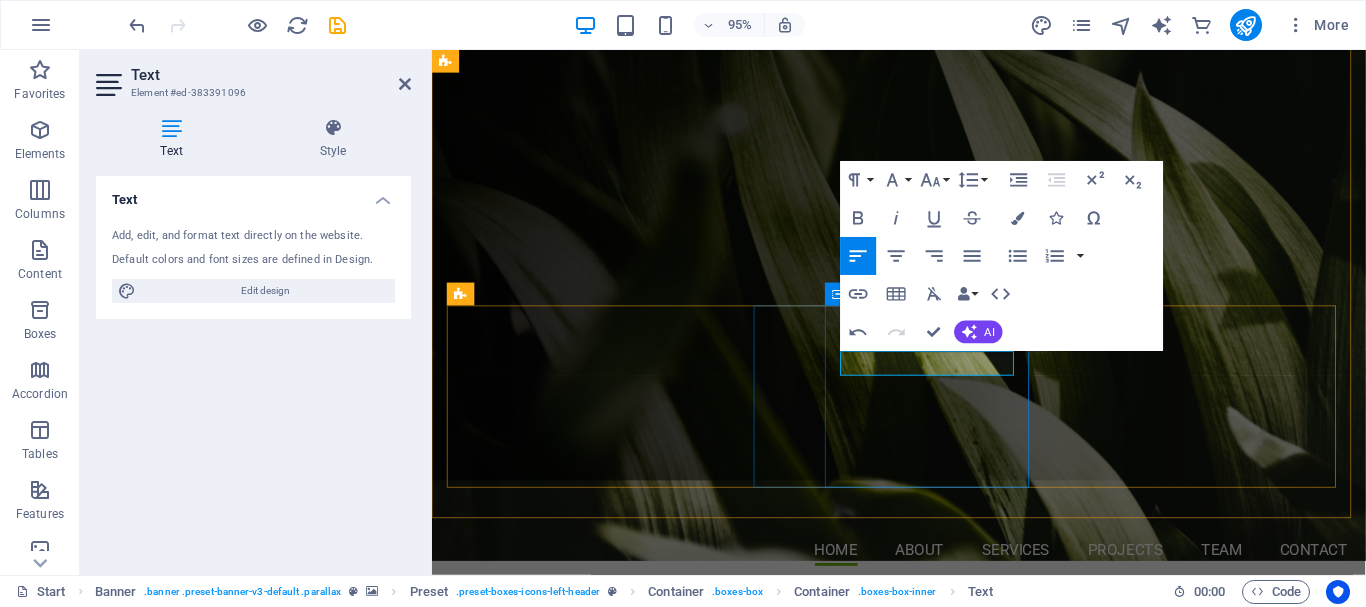 click on "From resodding to hardsc" at bounding box center [924, 1284] 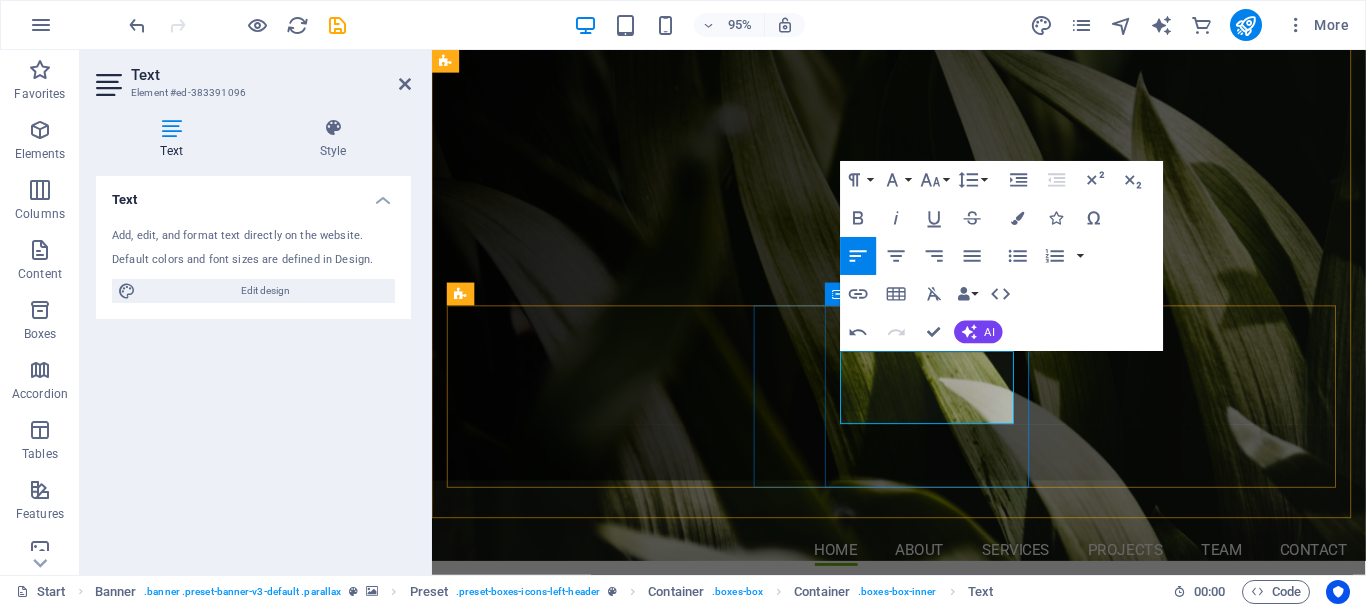 click on "From resodding to hardscape installations Let Ravenstone" at bounding box center [924, 1284] 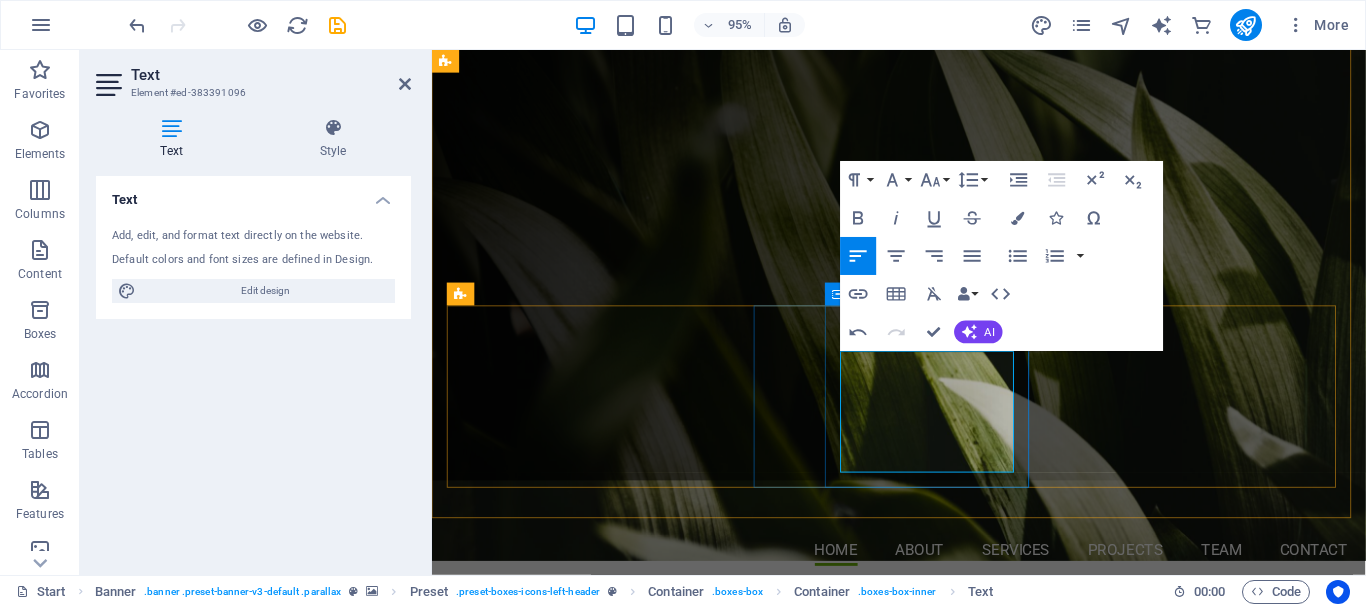 click on "From bark mulch and lawn restoration  resodding to hardscape installations Let Ravenstone" at bounding box center (924, 1284) 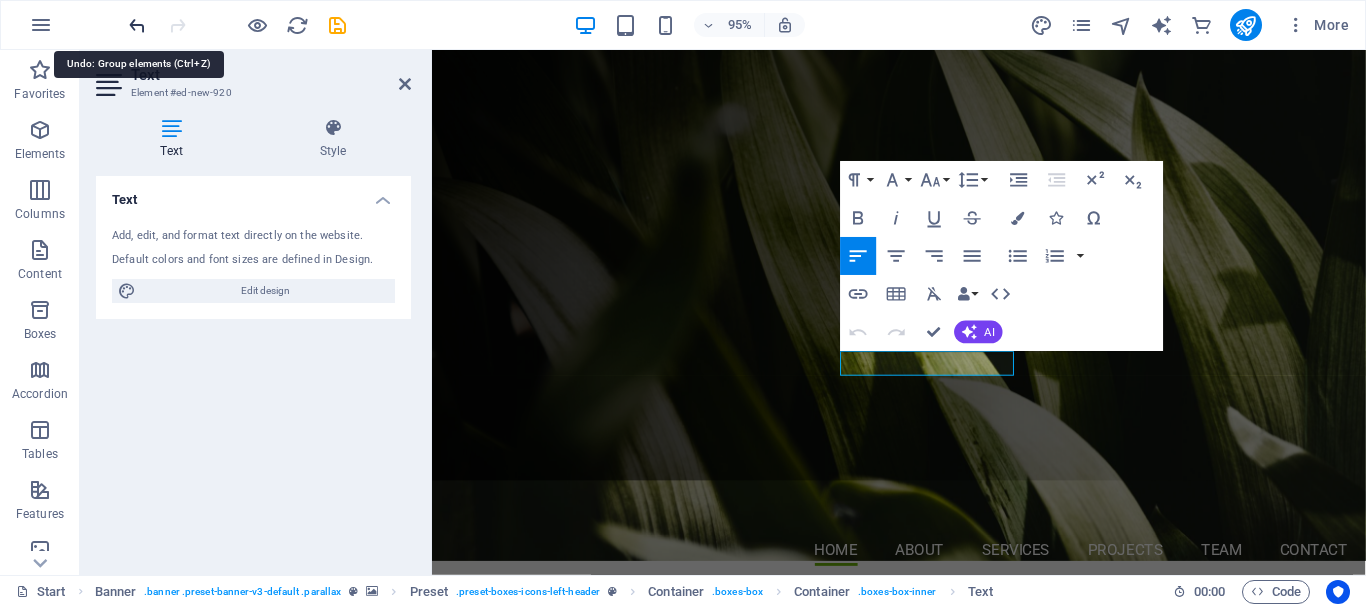 click at bounding box center [137, 25] 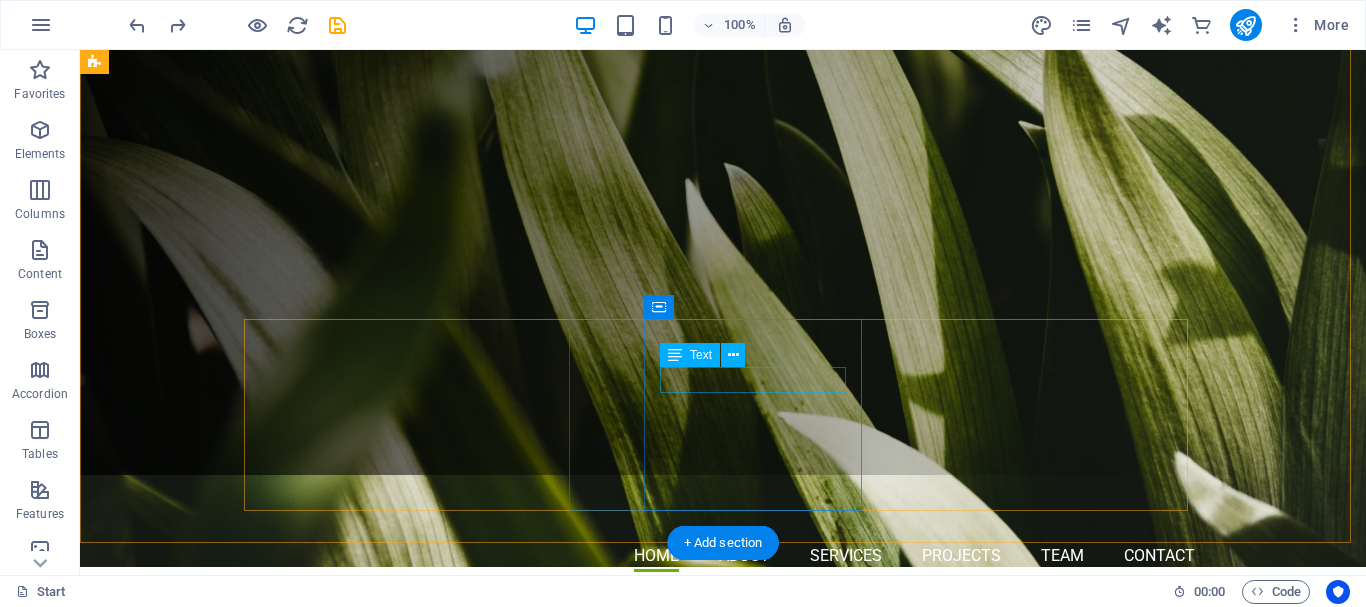 click on "From resodding to hardsc" at bounding box center [723, 1263] 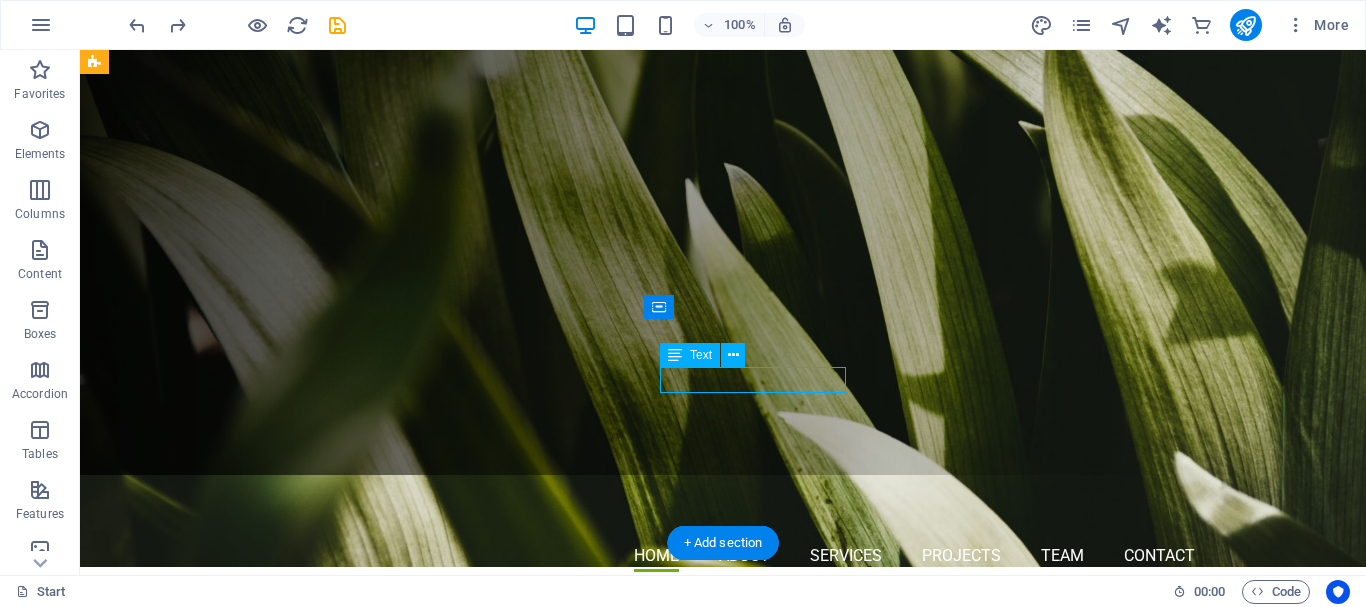 click on "From resodding to hardsc" at bounding box center [723, 1263] 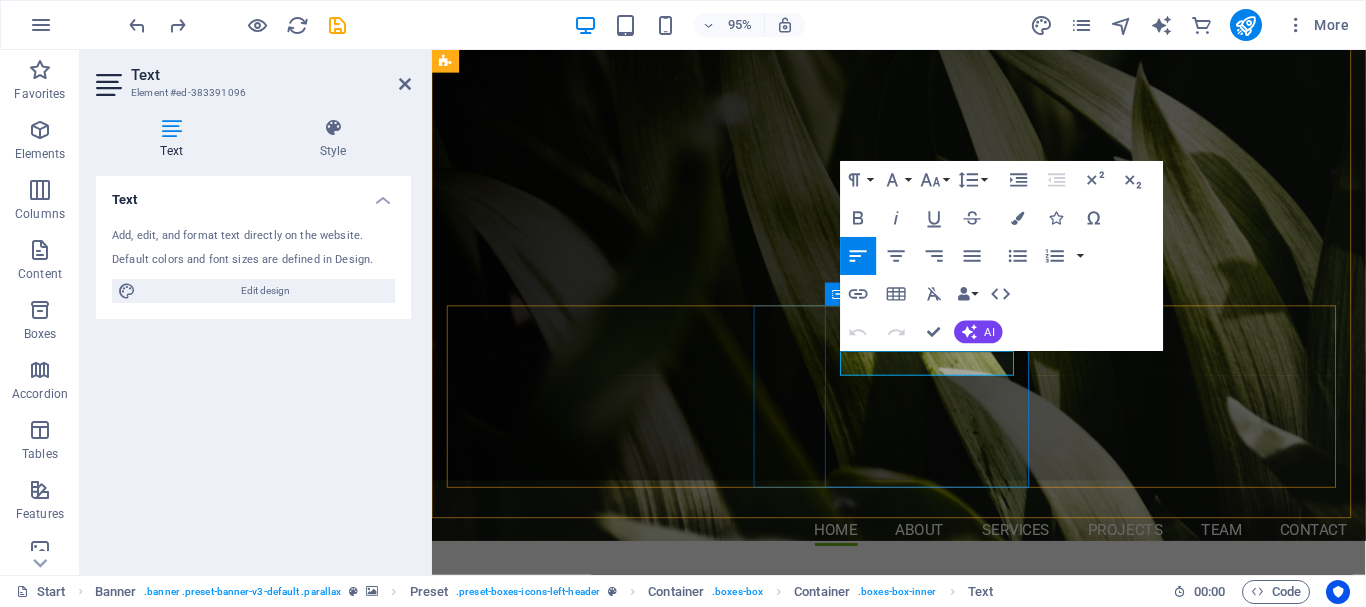 type 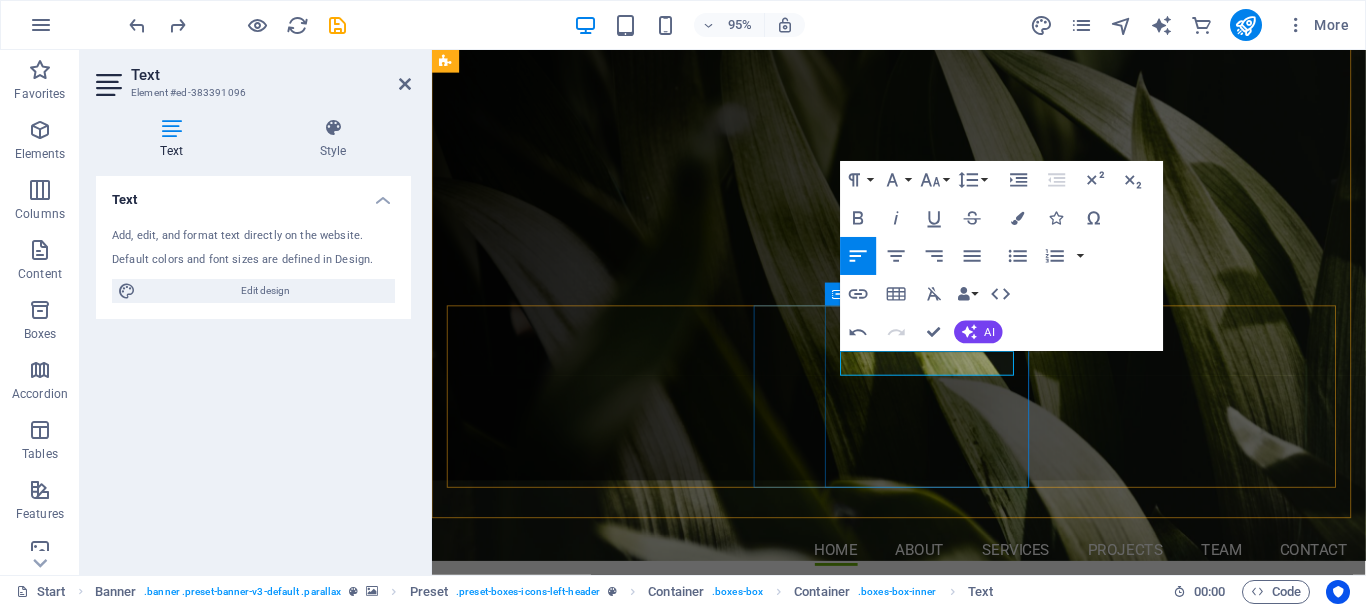 drag, startPoint x: 974, startPoint y: 381, endPoint x: 901, endPoint y: 386, distance: 73.171036 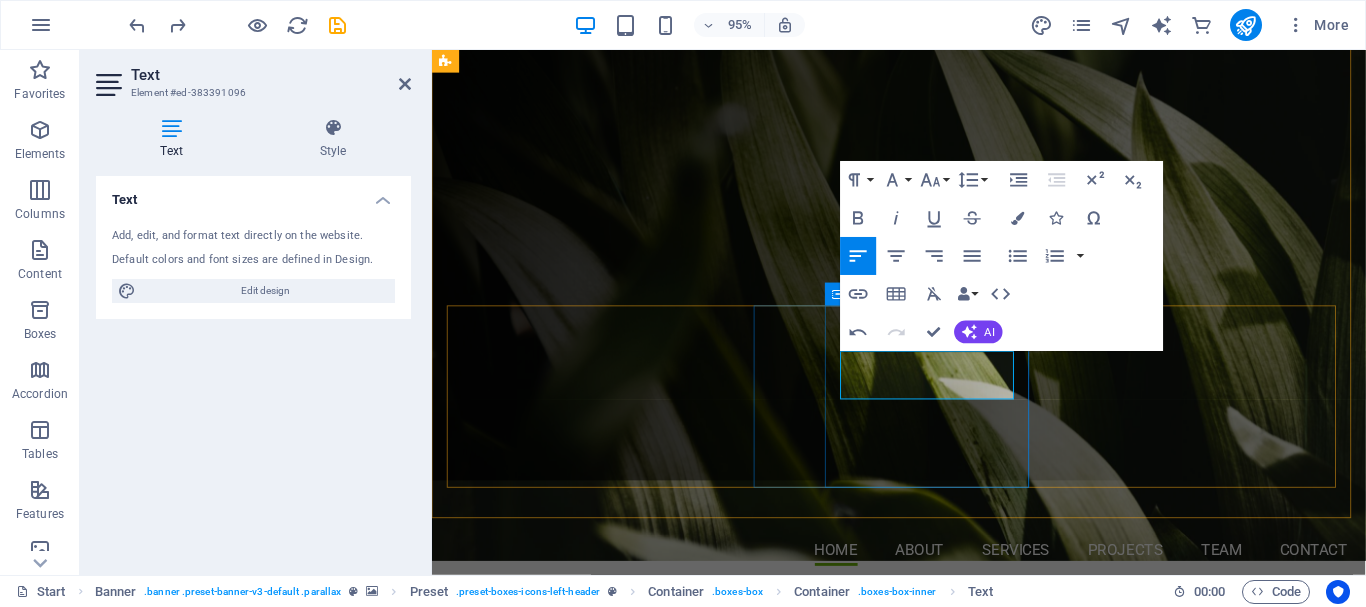 click on "Landscaping From lawn restorations to hardsc" at bounding box center (924, 1268) 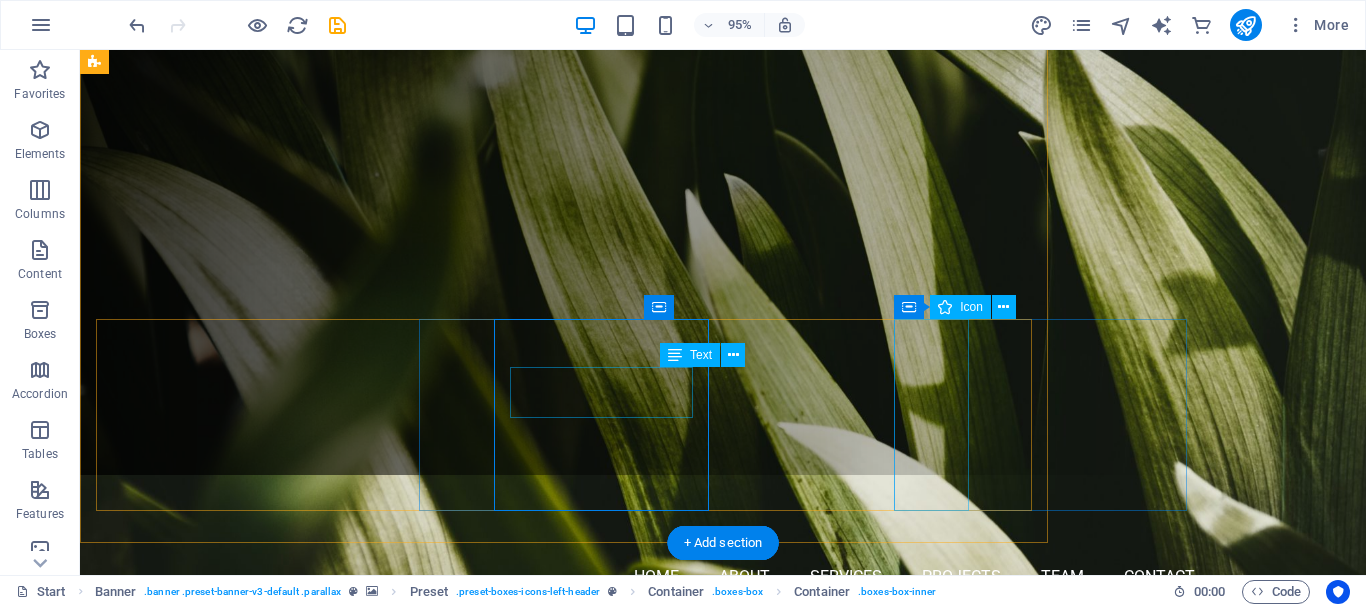 click at bounding box center (723, 1366) 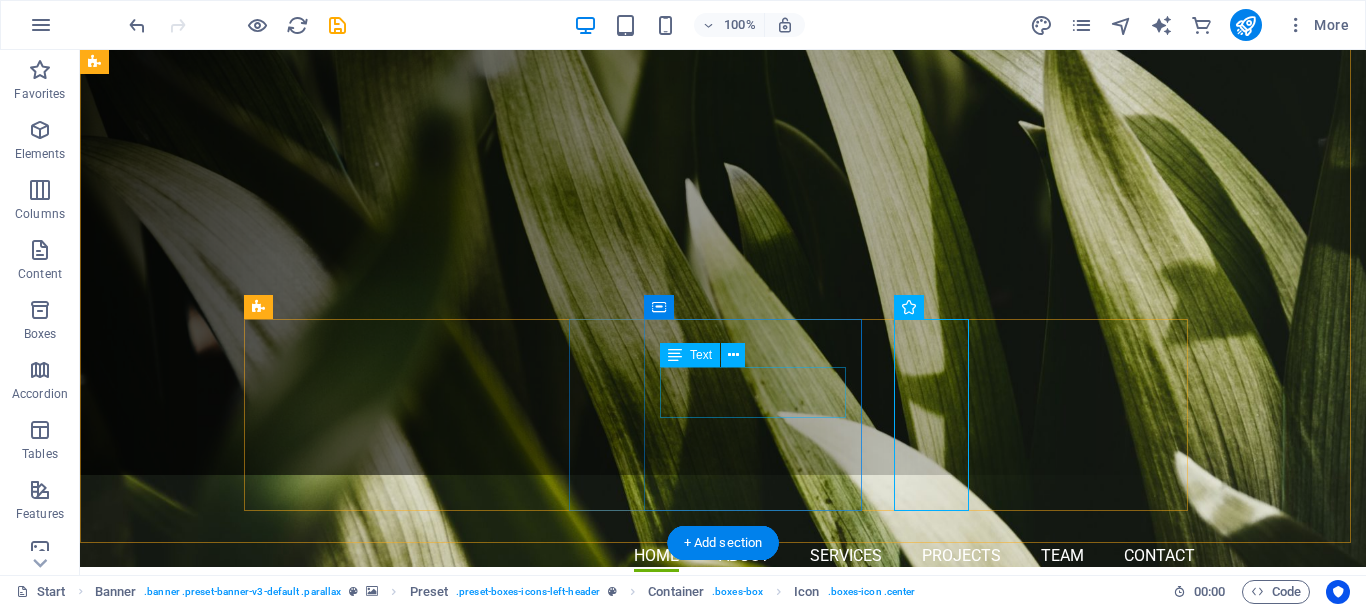 click on "From lawn restorations to hardsc" at bounding box center (723, 1263) 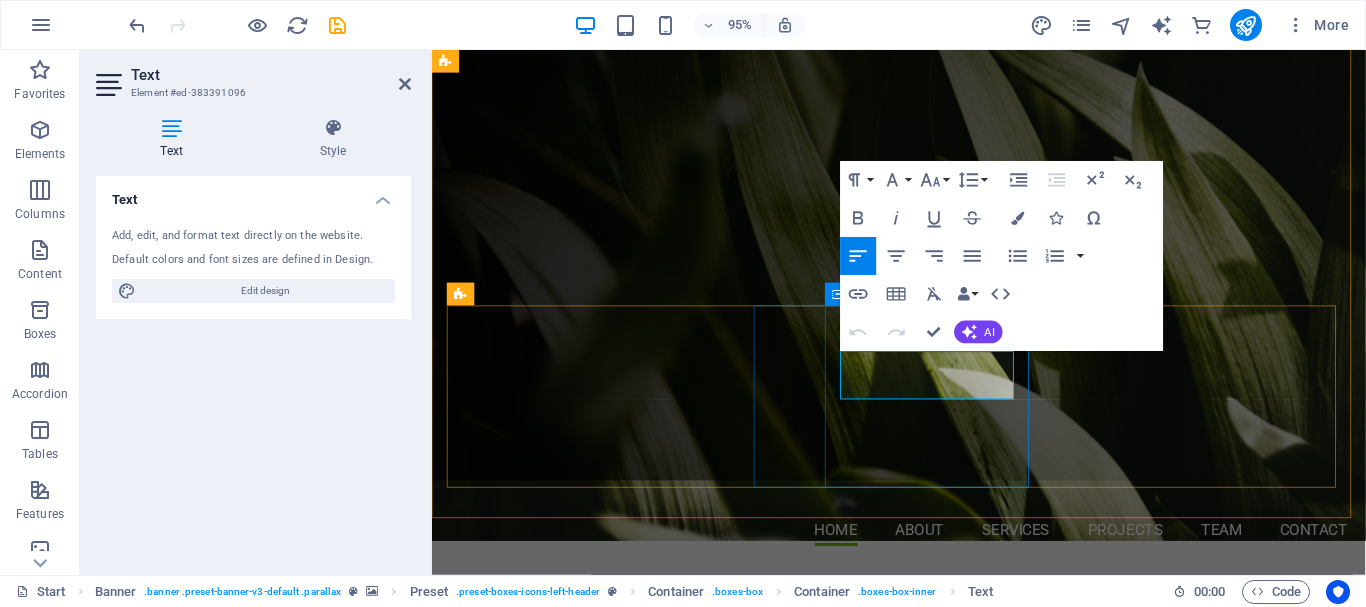 click on "From lawn restorations to hardsc" at bounding box center (924, 1263) 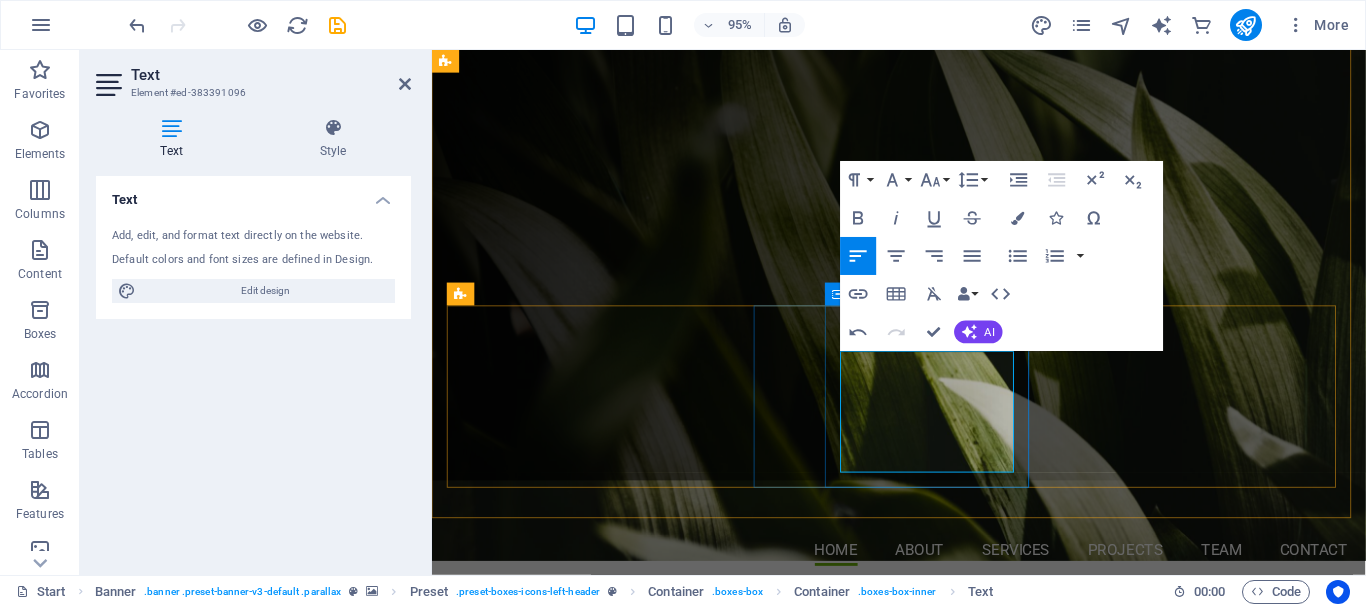 click on "From lawn restorations to hardscape paths our team has the experience you need to get professional results" at bounding box center [924, 1284] 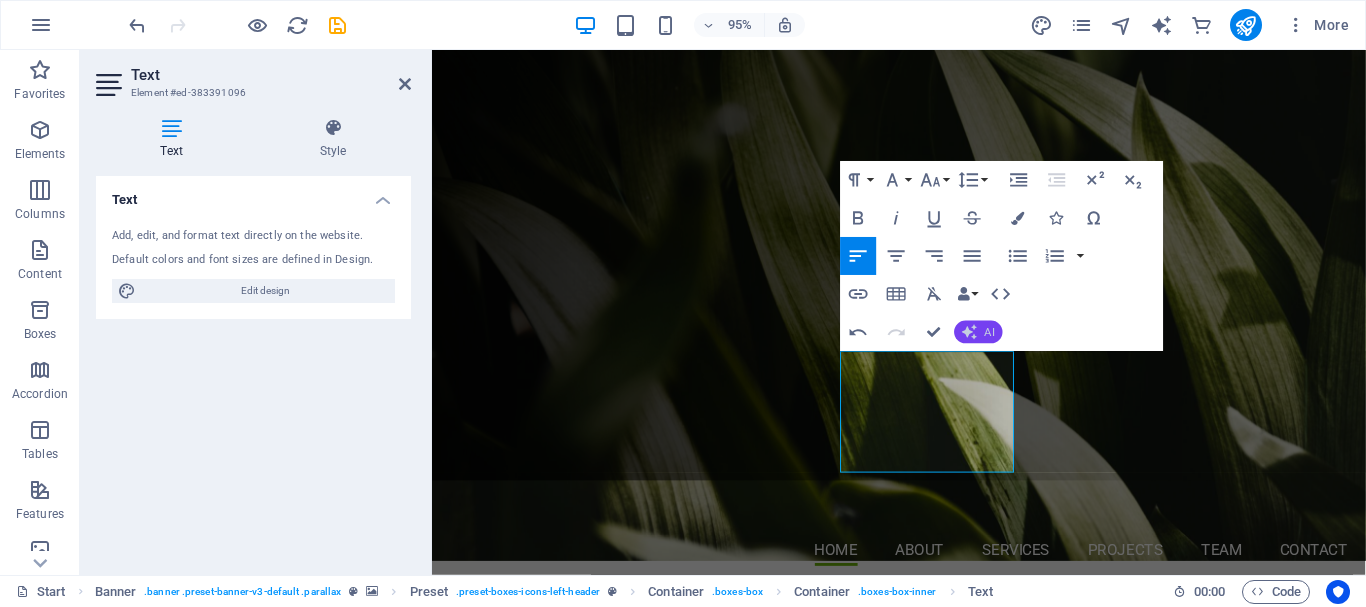 click on "AI" at bounding box center [990, 331] 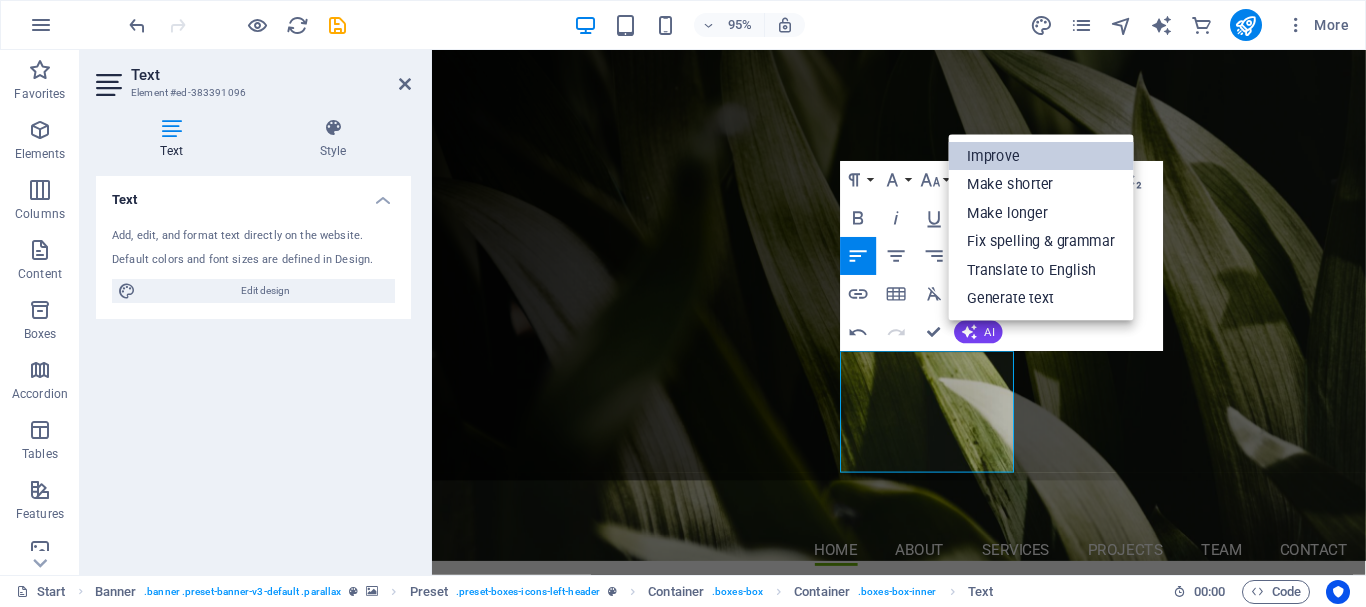 click on "Improve" at bounding box center [1041, 156] 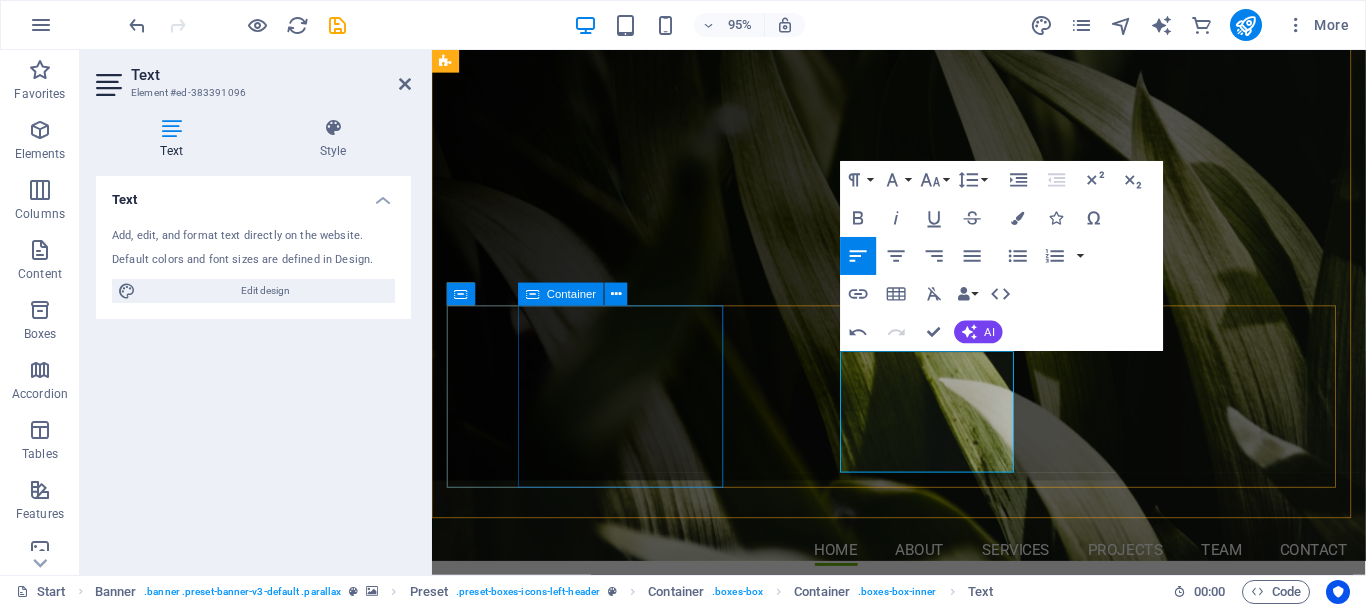 click on "Planting Lorem ipsum dolor sit amet consectetur." at bounding box center (924, 1087) 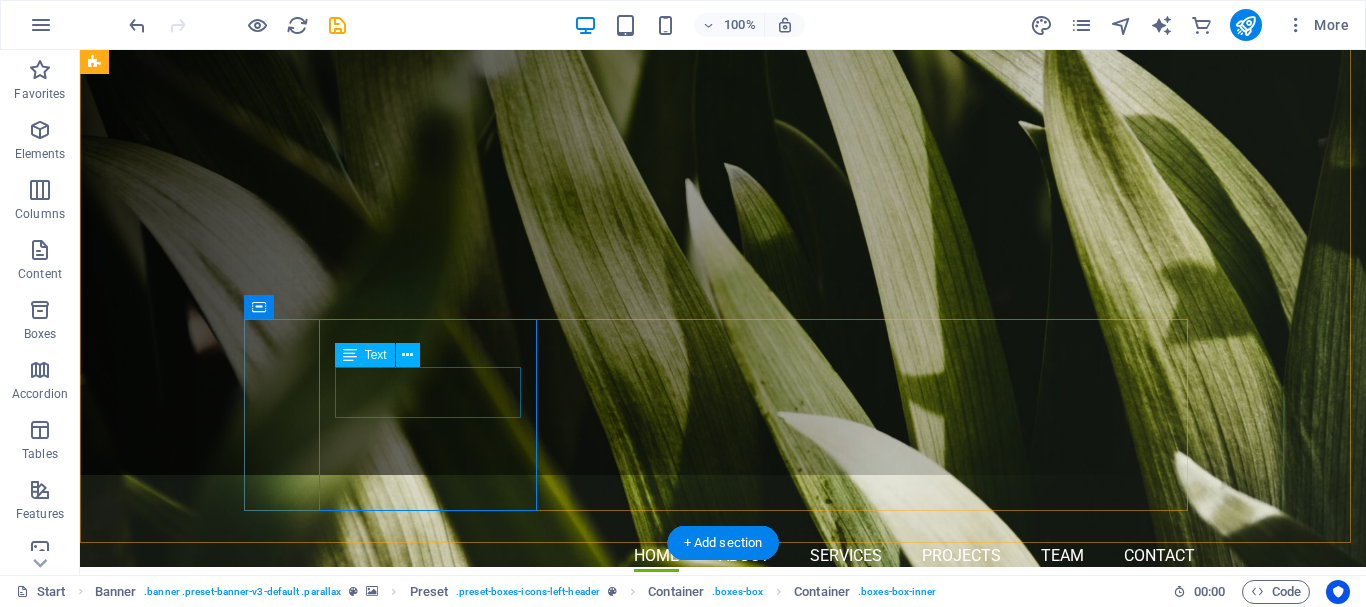 click on "Lorem ipsum dolor sit amet consectetur." at bounding box center [723, 1082] 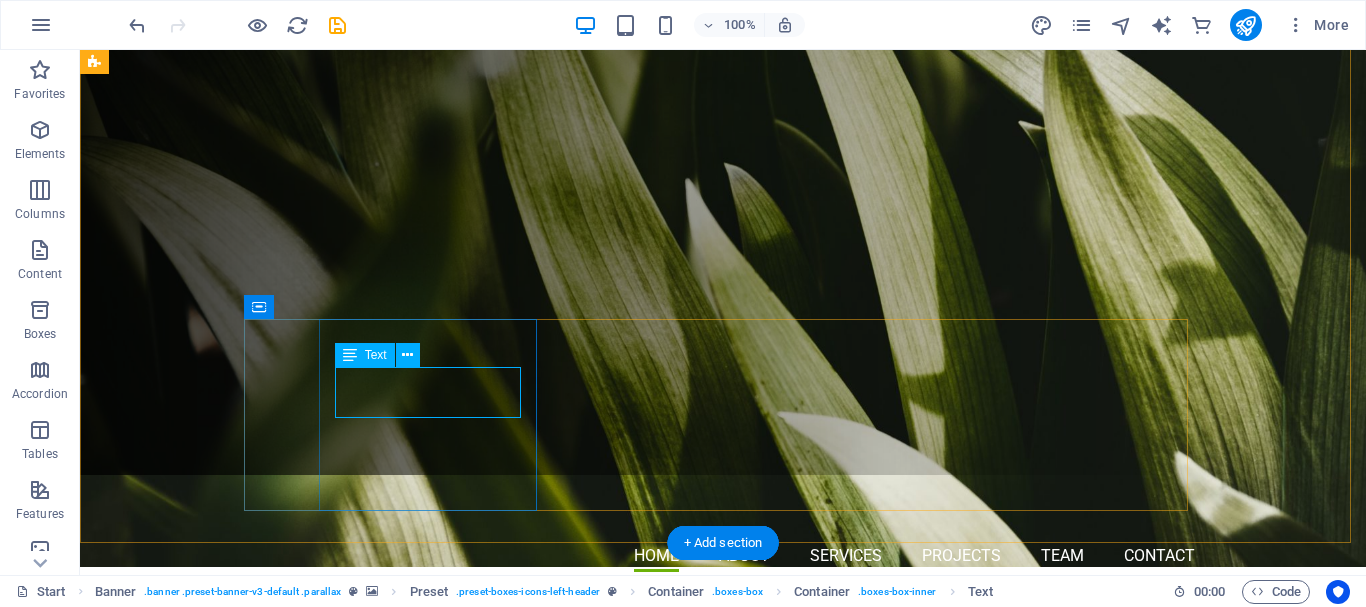 click on "Lorem ipsum dolor sit amet consectetur." at bounding box center (723, 1082) 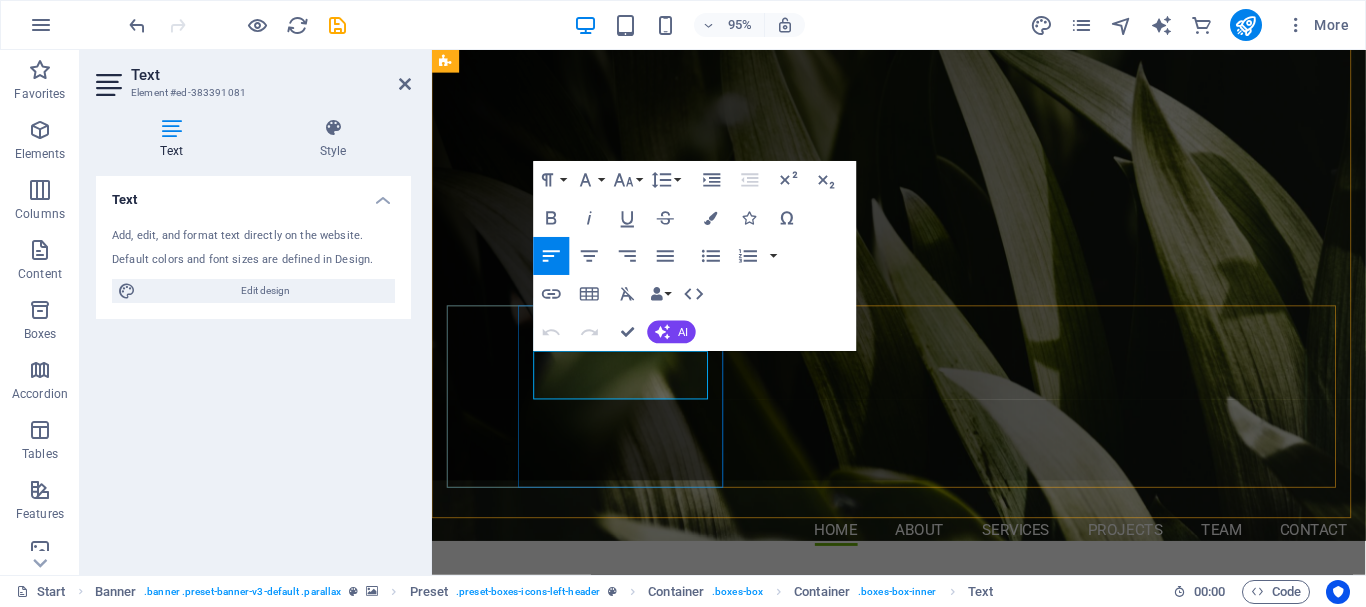 drag, startPoint x: 670, startPoint y: 402, endPoint x: 965, endPoint y: 400, distance: 295.00677 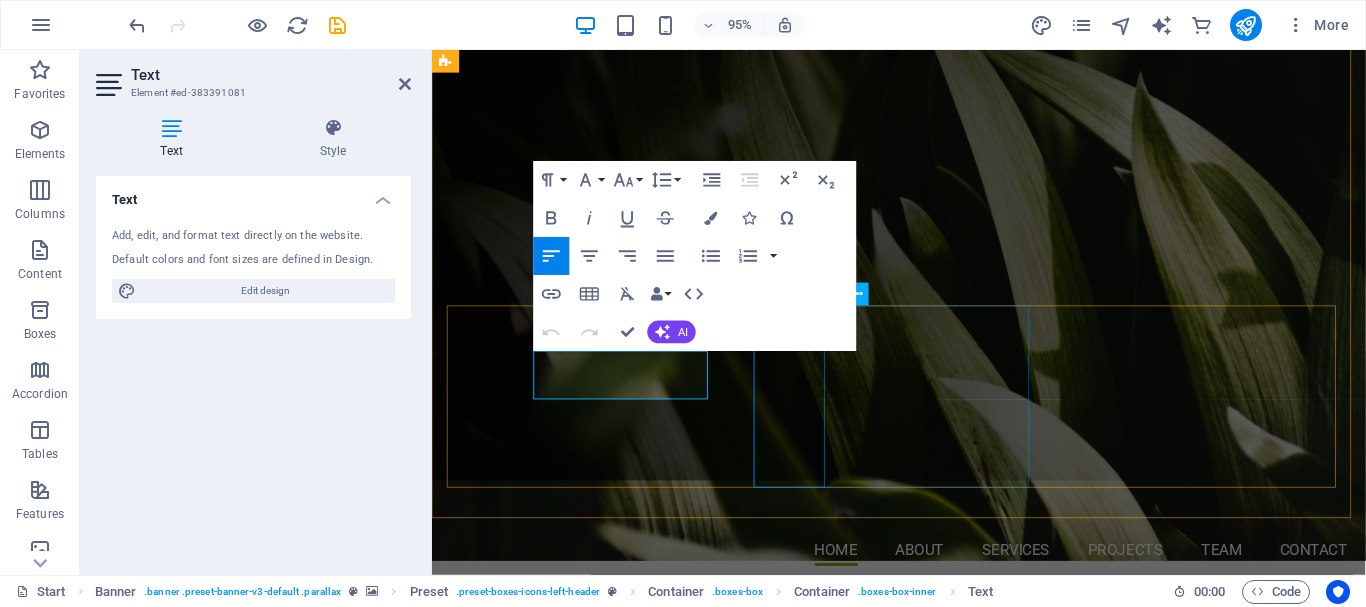 type 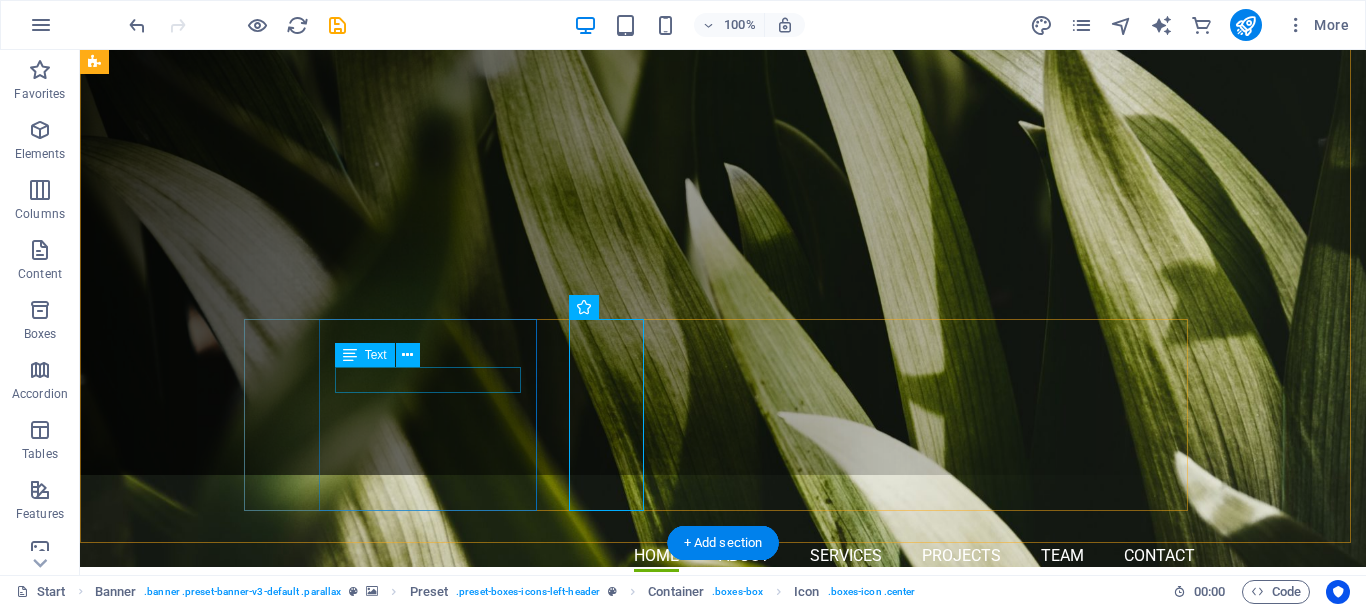 click on "Garden renov" at bounding box center (723, 1082) 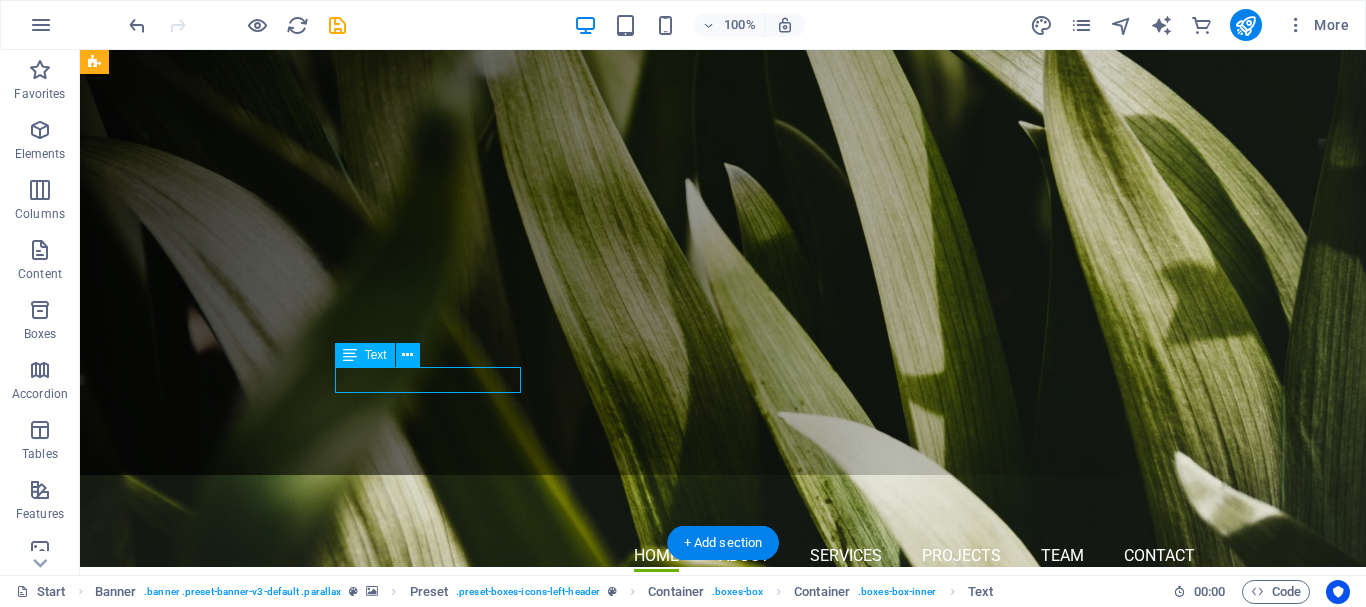 click on "Garden renov" at bounding box center [723, 1082] 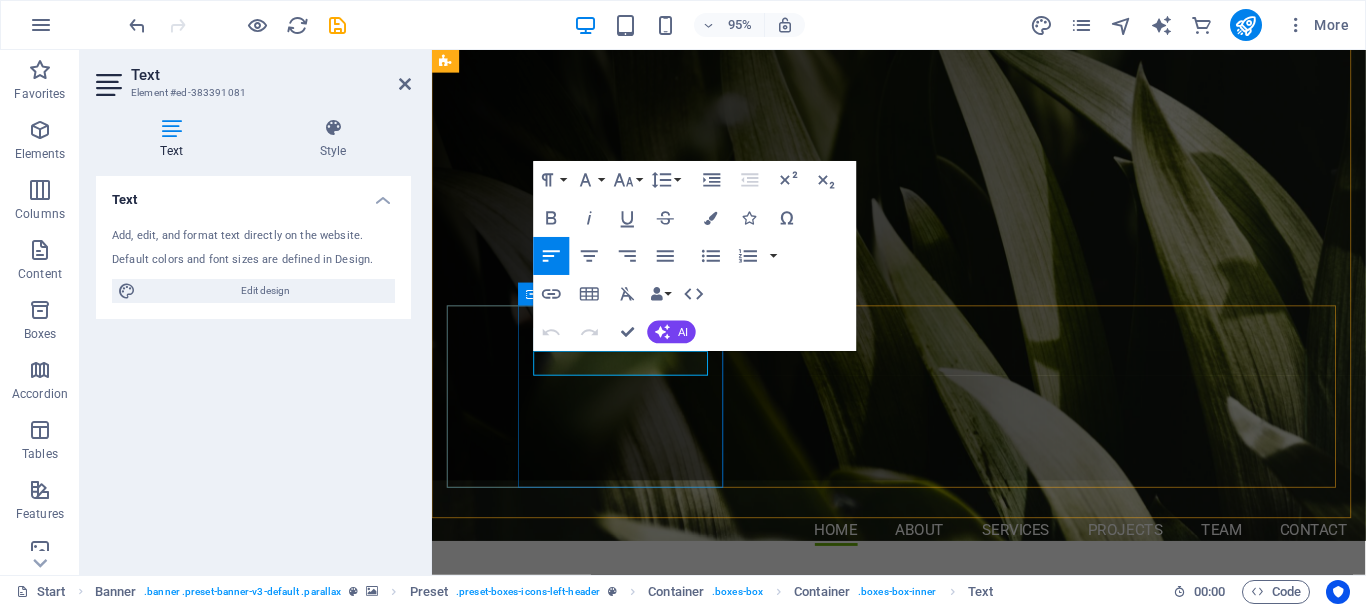 click on "Garden renov" at bounding box center [924, 1082] 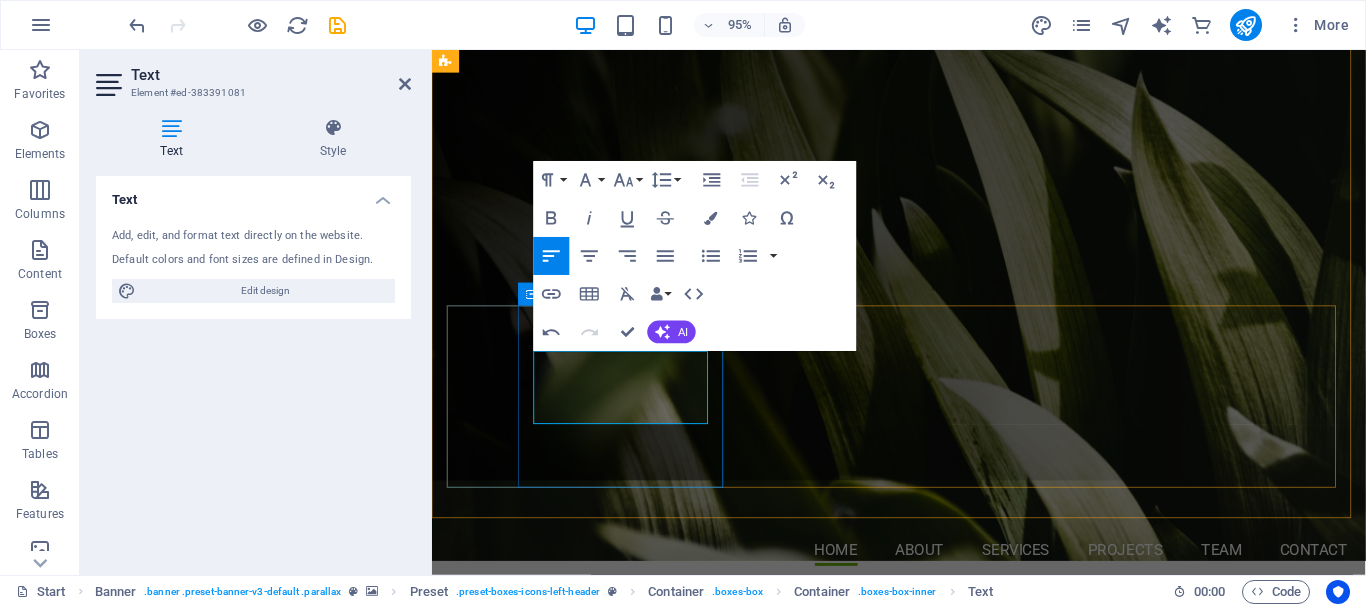 click on "Garden renovations improve the curb appeal of your hom" at bounding box center (924, 1103) 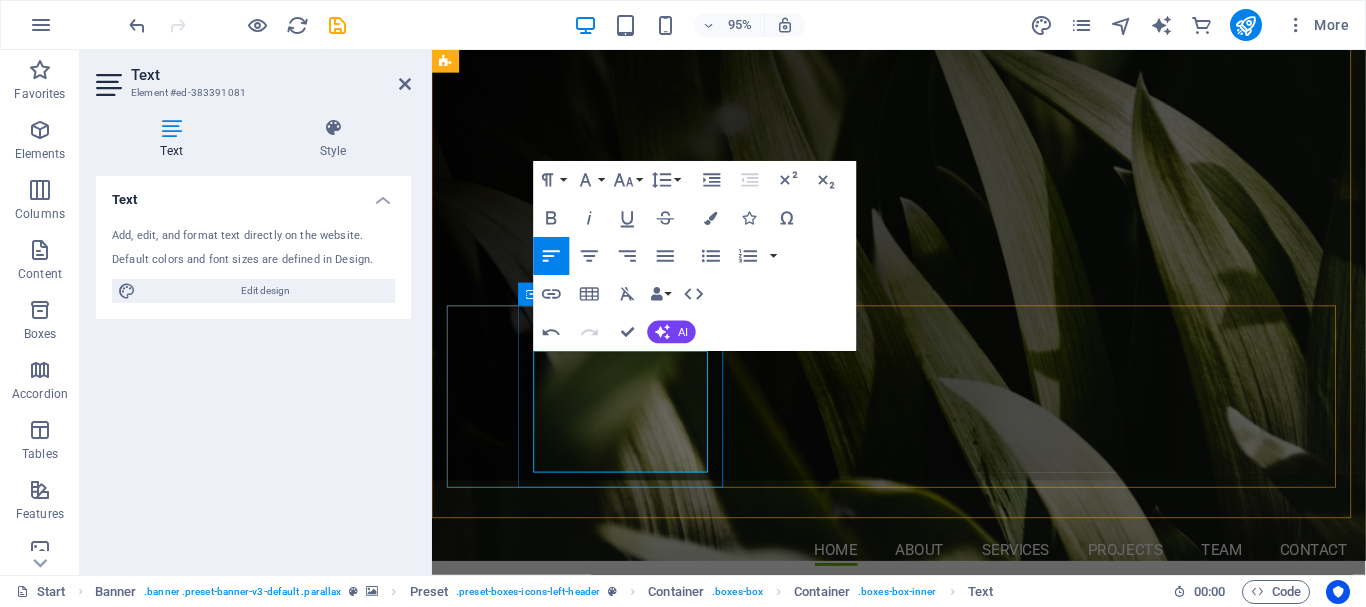 drag, startPoint x: 629, startPoint y: 409, endPoint x: 618, endPoint y: 472, distance: 63.953106 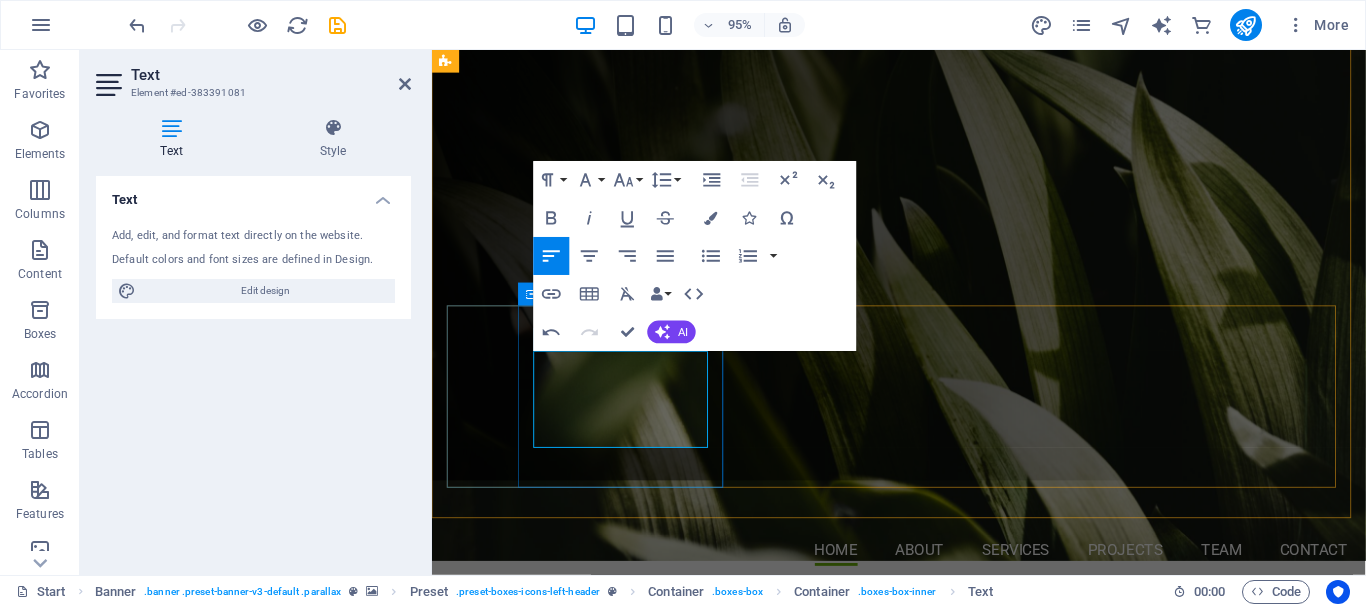 drag, startPoint x: 646, startPoint y: 460, endPoint x: 689, endPoint y: 467, distance: 43.56604 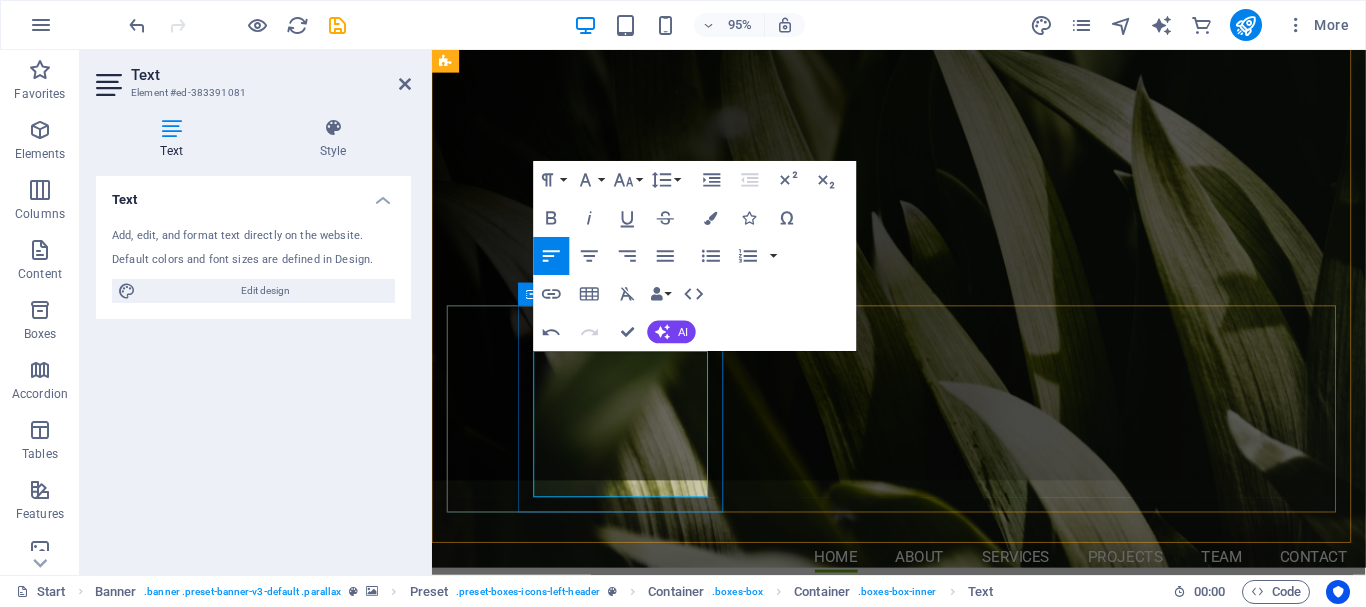 drag, startPoint x: 689, startPoint y: 467, endPoint x: 658, endPoint y: 501, distance: 46.010868 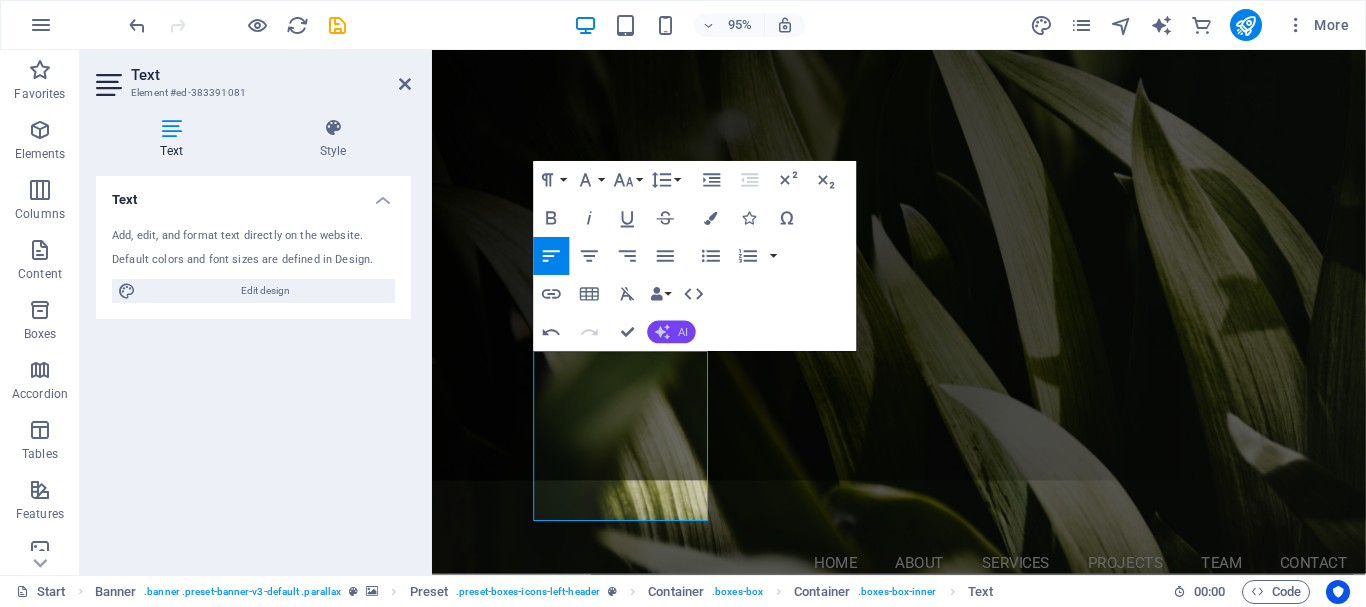 click on "AI" at bounding box center (672, 332) 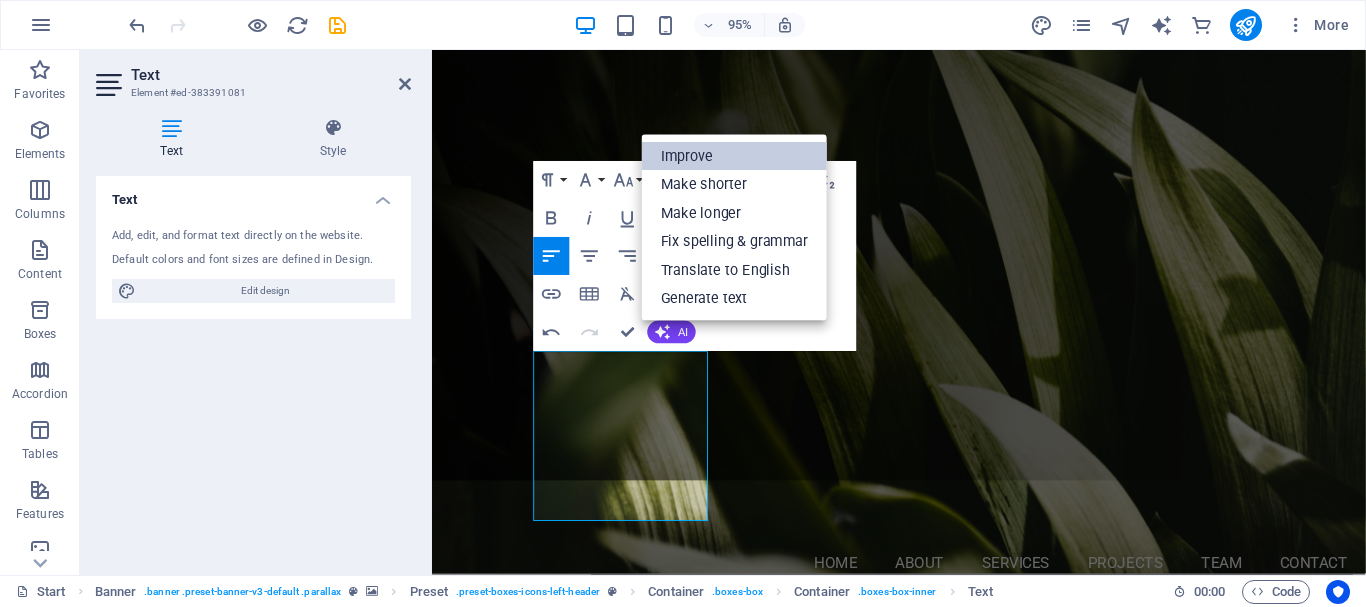 click on "Improve" at bounding box center (734, 156) 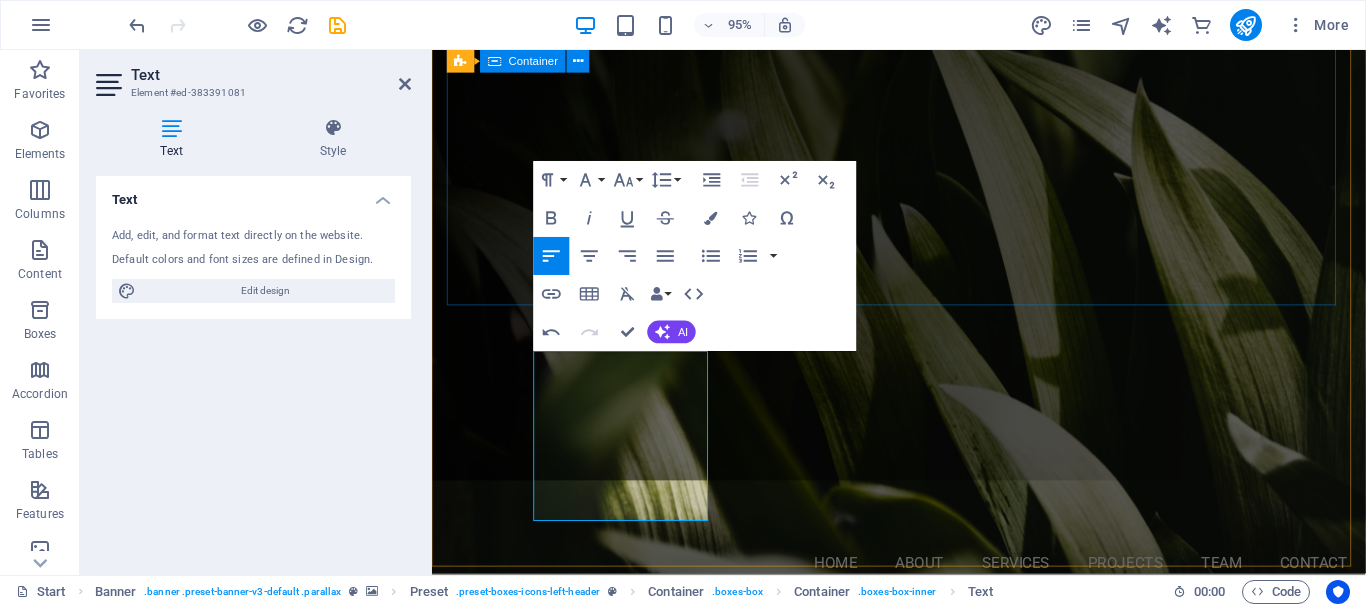 click on "Landscaping and property Services Your professional Partner in The Lower [REGION] Learn more Our Services" at bounding box center (924, 801) 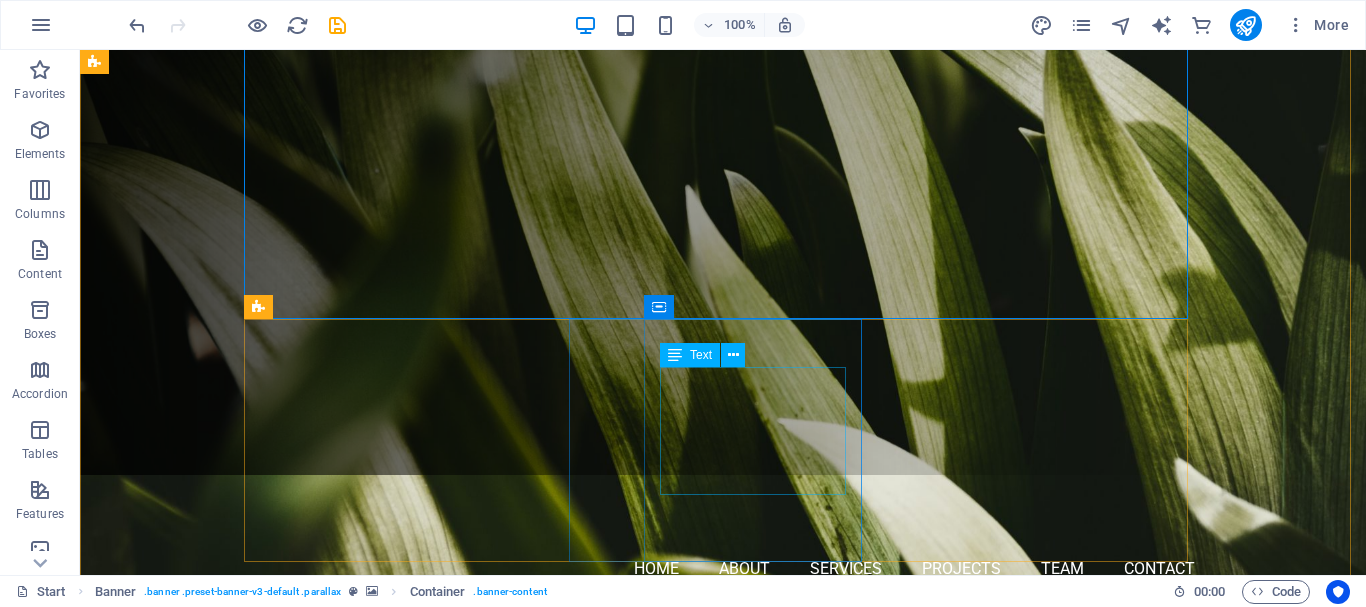 click on "From lawn restorations to hardscape pathways, our team has the expertise necessary to deliver professional results" at bounding box center (723, 1302) 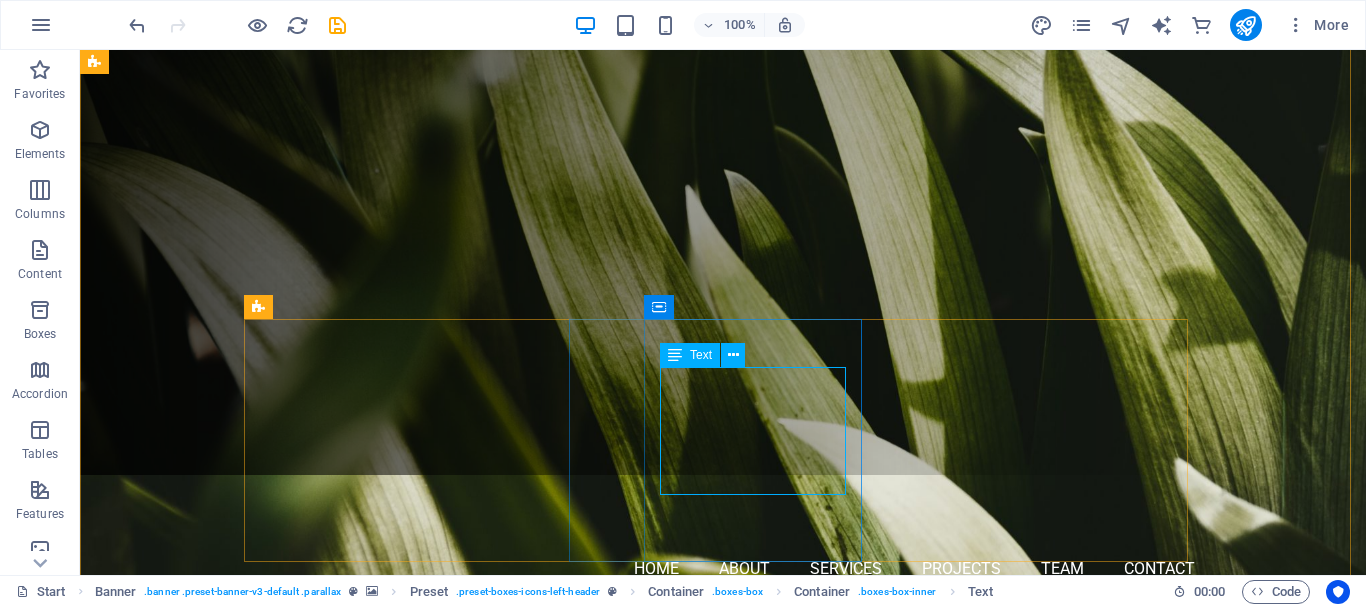 click on "From lawn restorations to hardscape pathways, our team has the expertise necessary to deliver professional results" at bounding box center (723, 1302) 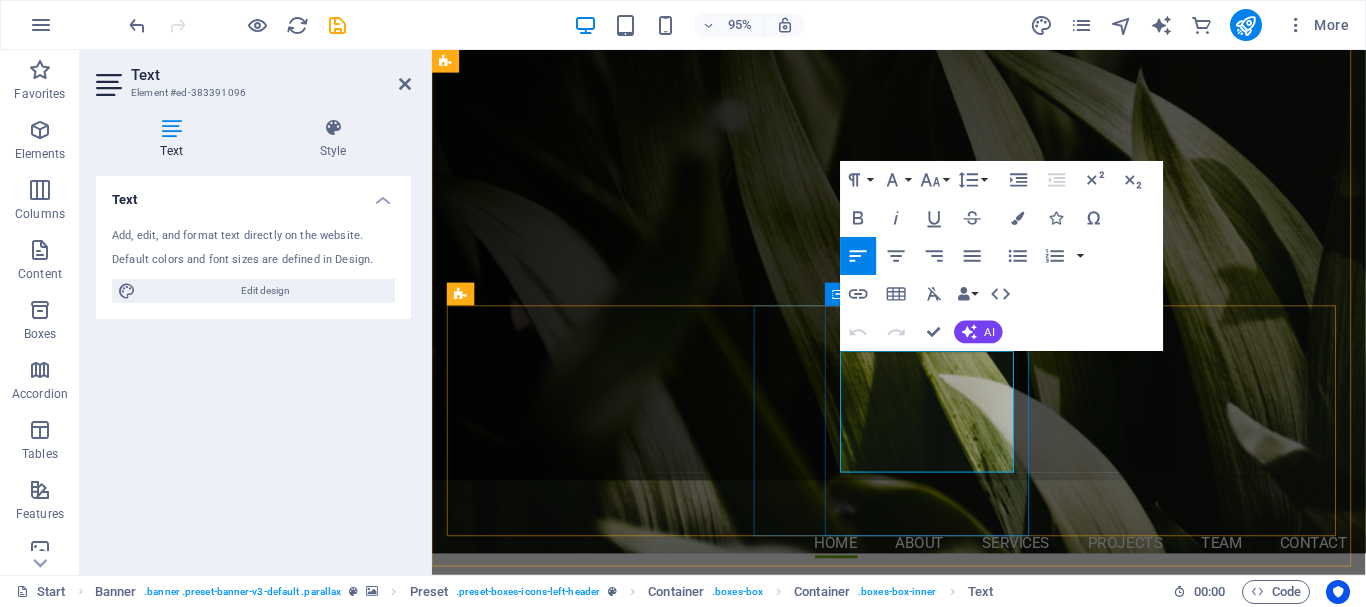 click on "From lawn restorations to hardscape pathways, our team has the expertise necessary to deliver professional results" at bounding box center (924, 1302) 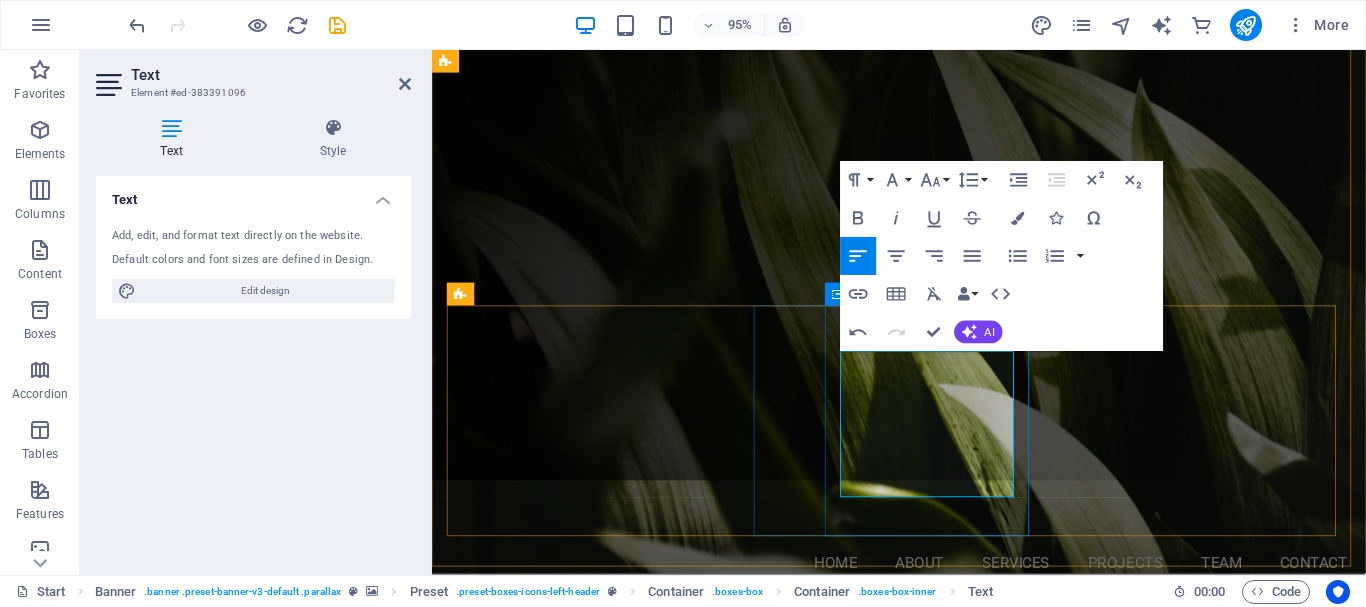 click on "From lawn restorations to hardscape pathways, our team has the expertise necessary to deliver consistant professional results" at bounding box center (924, 1323) 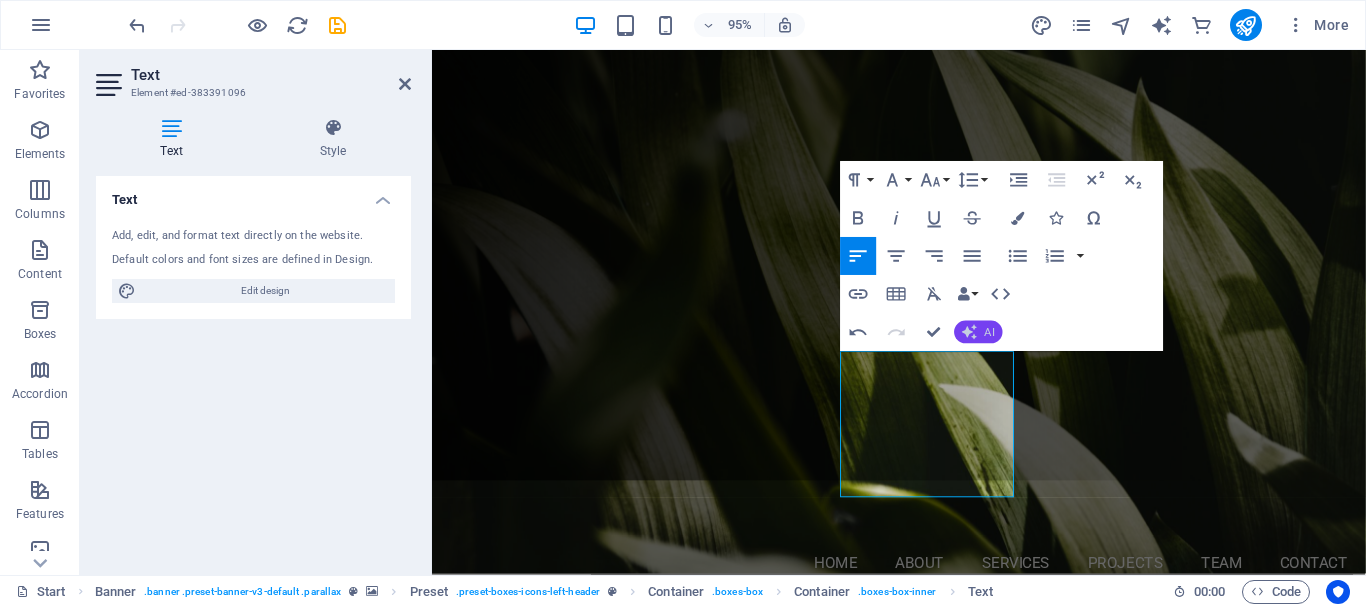 click on "AI" at bounding box center [978, 332] 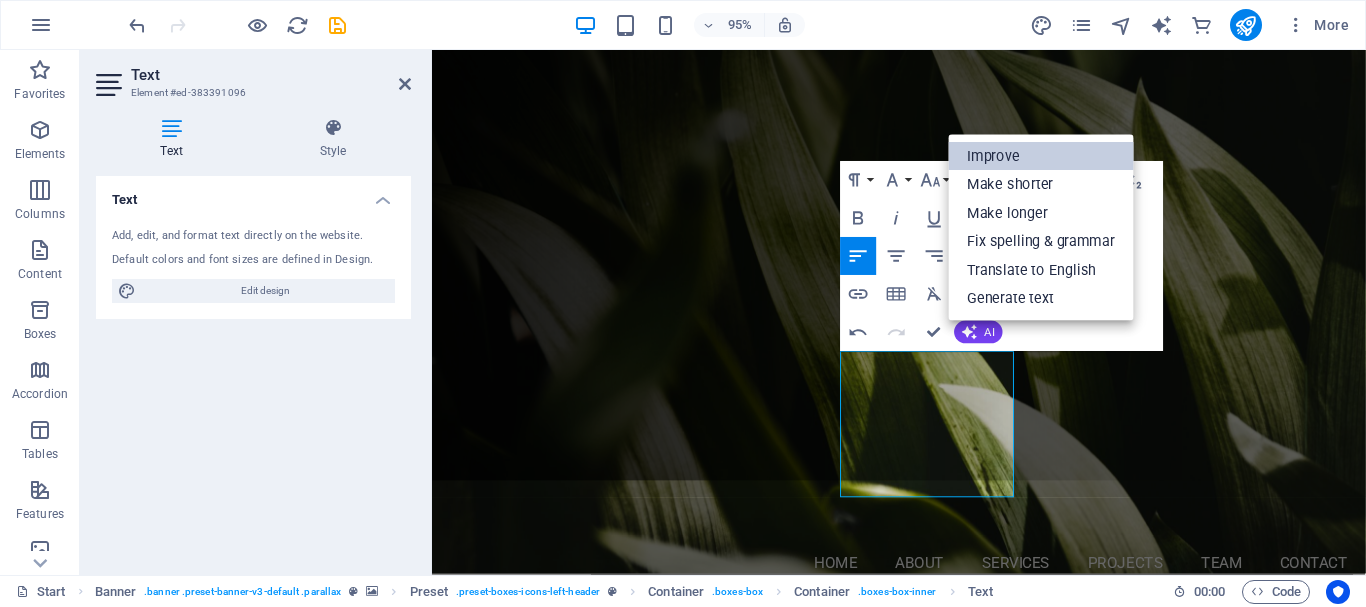 click on "Improve" at bounding box center (1041, 156) 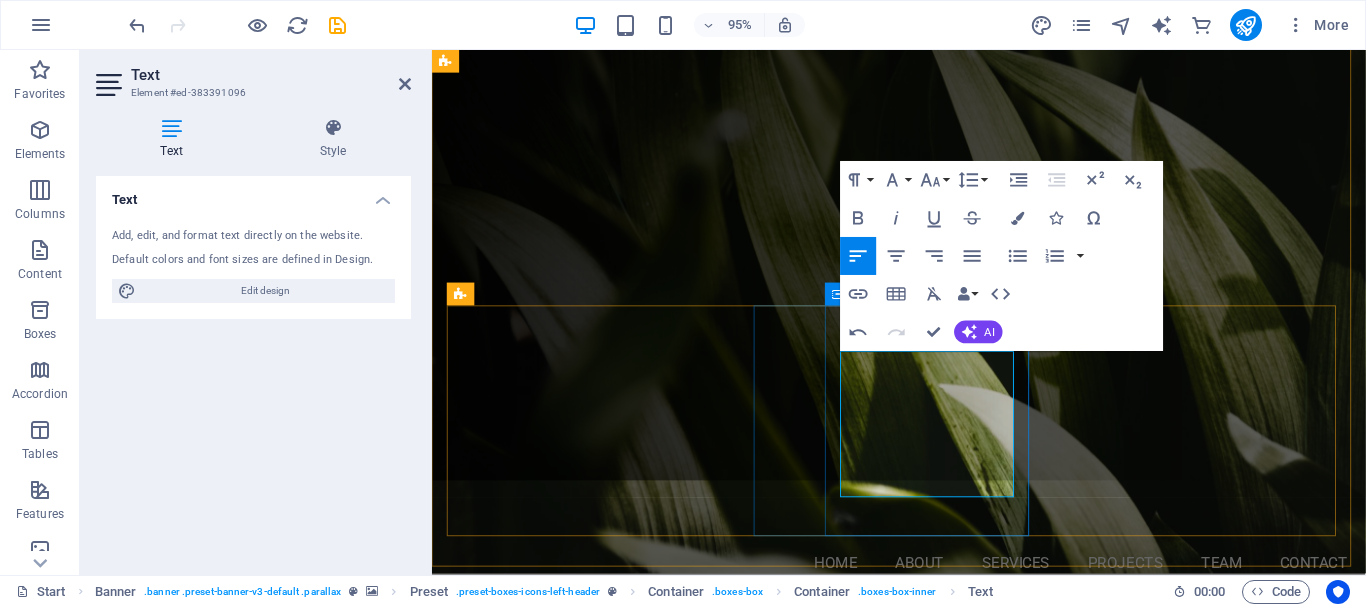 drag, startPoint x: 1018, startPoint y: 488, endPoint x: 919, endPoint y: 476, distance: 99.724625 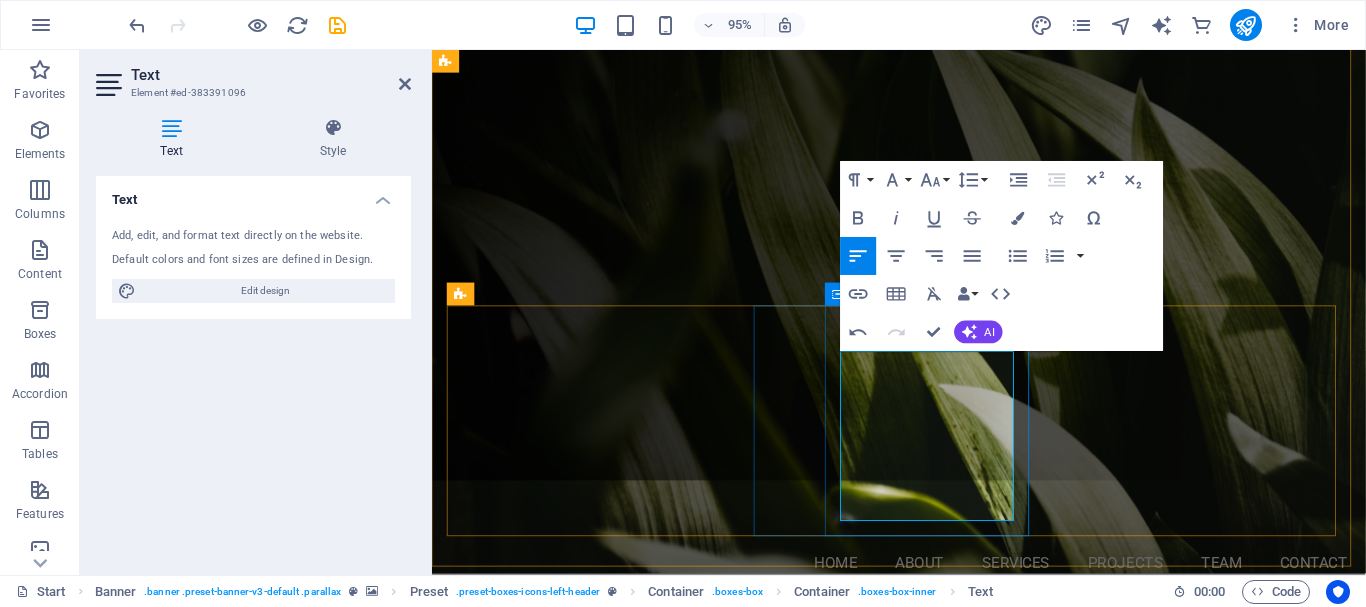click on "From weekly  maintenance  to hardscape pathways, our team possesses the expertise required to provide consistently professional results." at bounding box center [924, 1335] 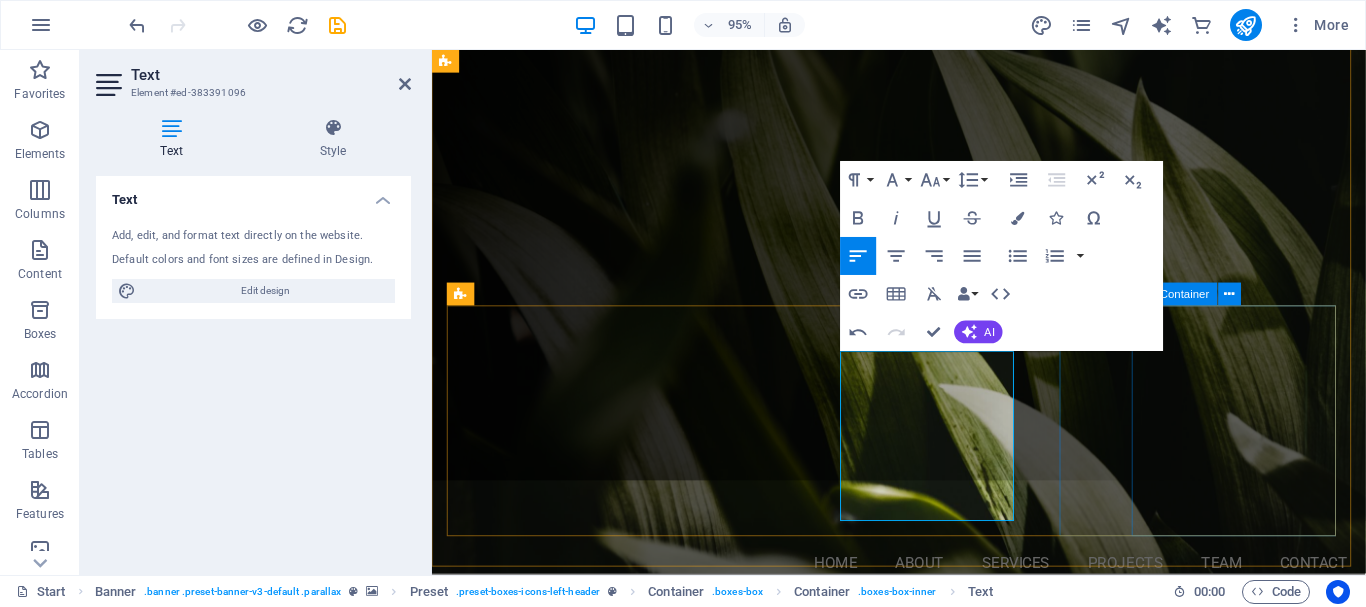 click on "Cleanup From expansive estates and strata properties to cozy residential yards, we have all your cleanup needs covered" at bounding box center (924, 1513) 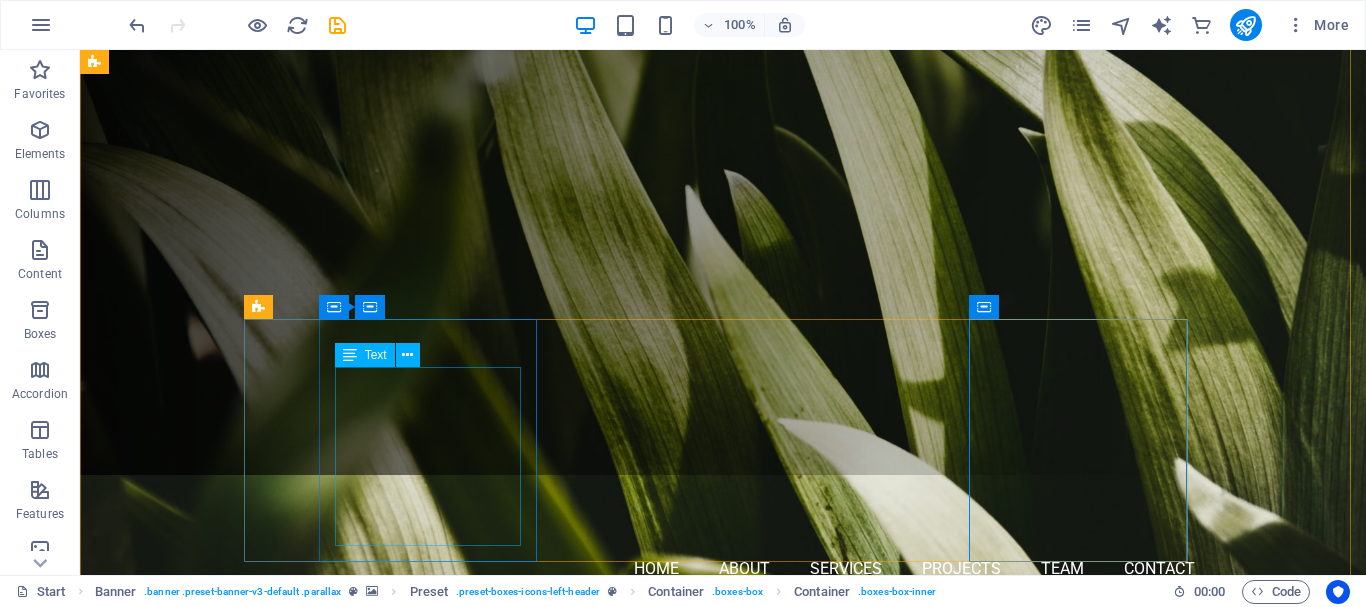 click on "Garden renovations enhance the curb appeal of your home or strata instantly. With fresh, vibrant plant installations and new mulch, you’ll be delighted with the results." at bounding box center [723, 1107] 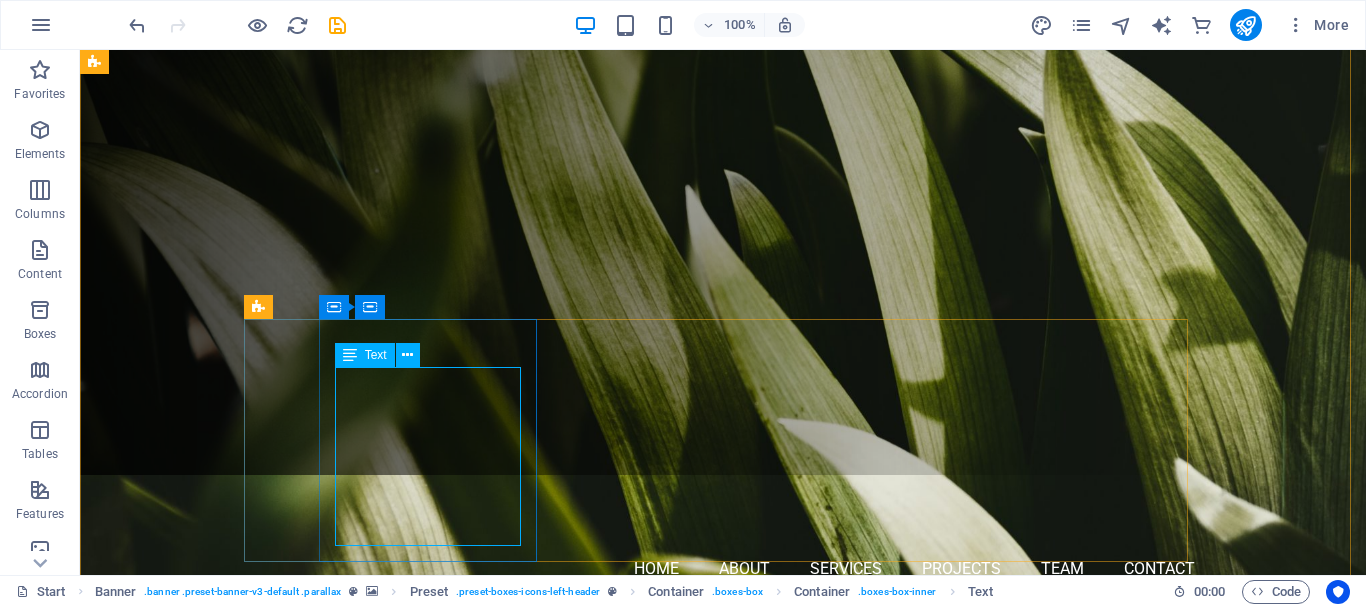 click on "Garden renovations enhance the curb appeal of your home or strata instantly. With fresh, vibrant plant installations and new mulch, you’ll be delighted with the results." at bounding box center (723, 1107) 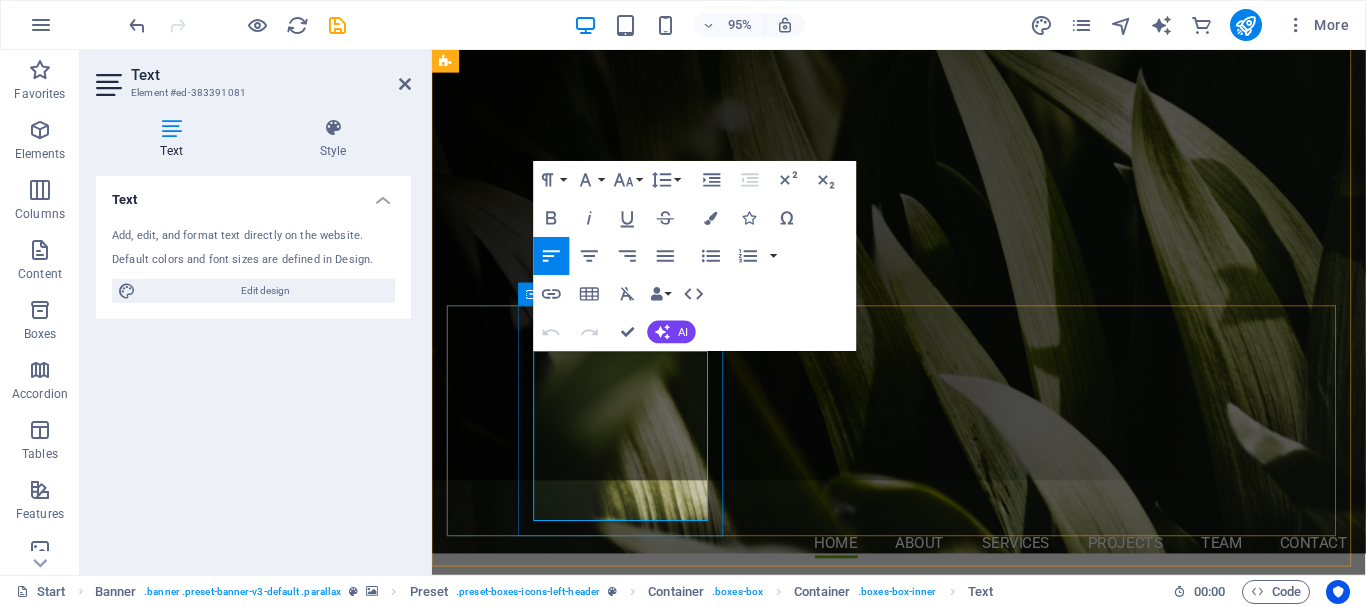 click on "Garden renovations enhance the curb appeal of your home or strata instantly. With fresh, vibrant plant installations and new mulch, you’ll be delighted with the results." at bounding box center (924, 1107) 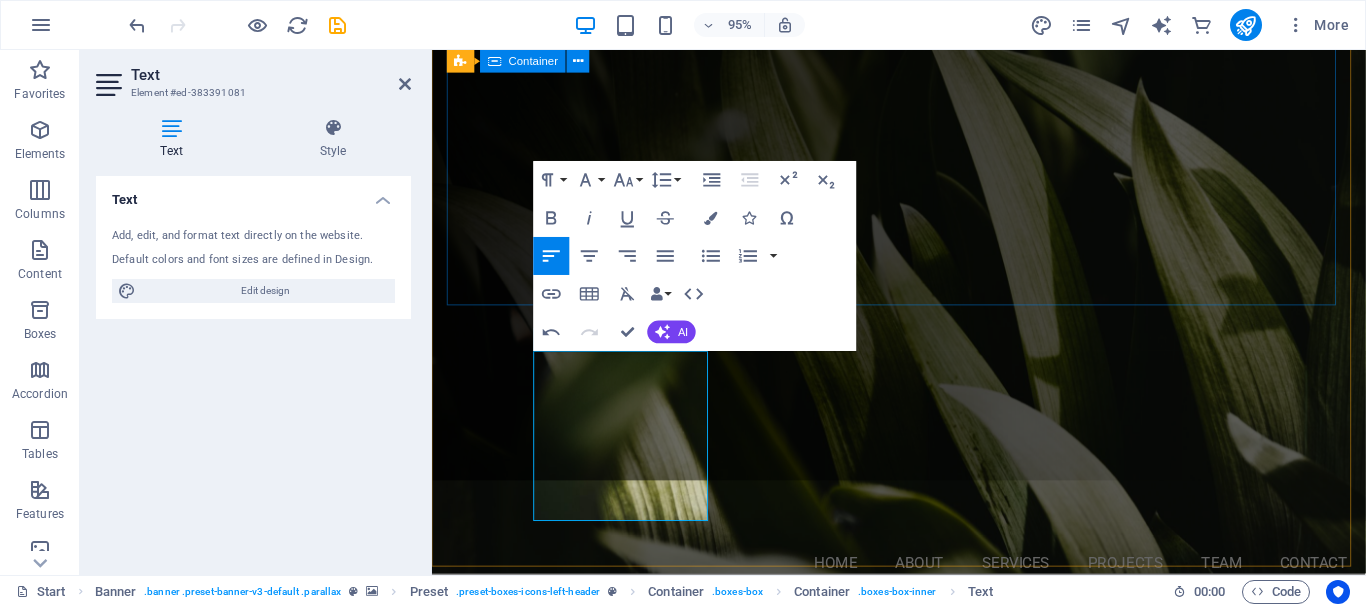 click on "Landscaping and property Services Your professional Partner in The Lower [REGION] Learn more Our Services" at bounding box center (924, 801) 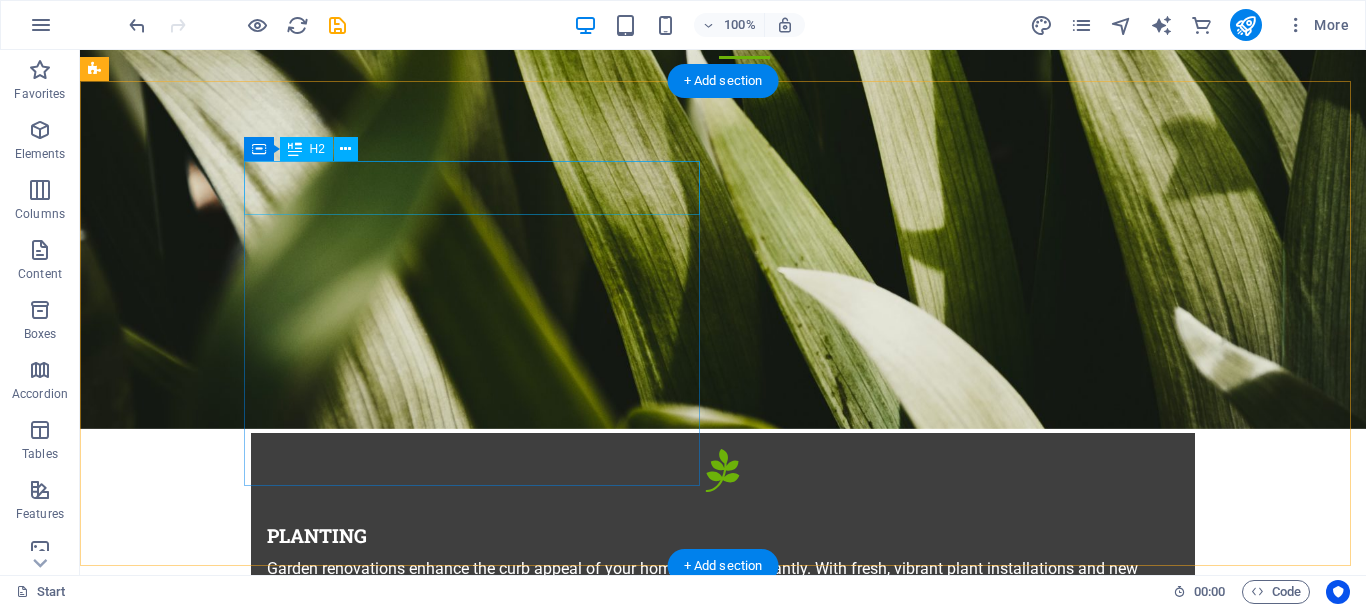 scroll, scrollTop: 600, scrollLeft: 0, axis: vertical 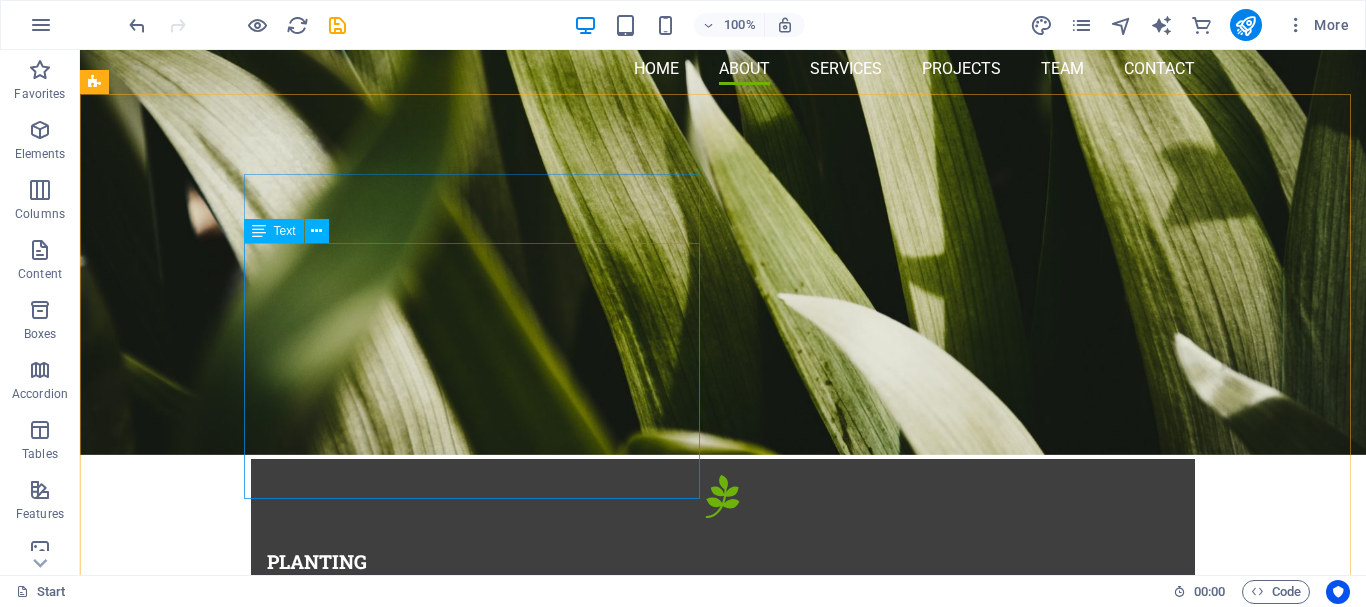 click on "Text" at bounding box center [285, 231] 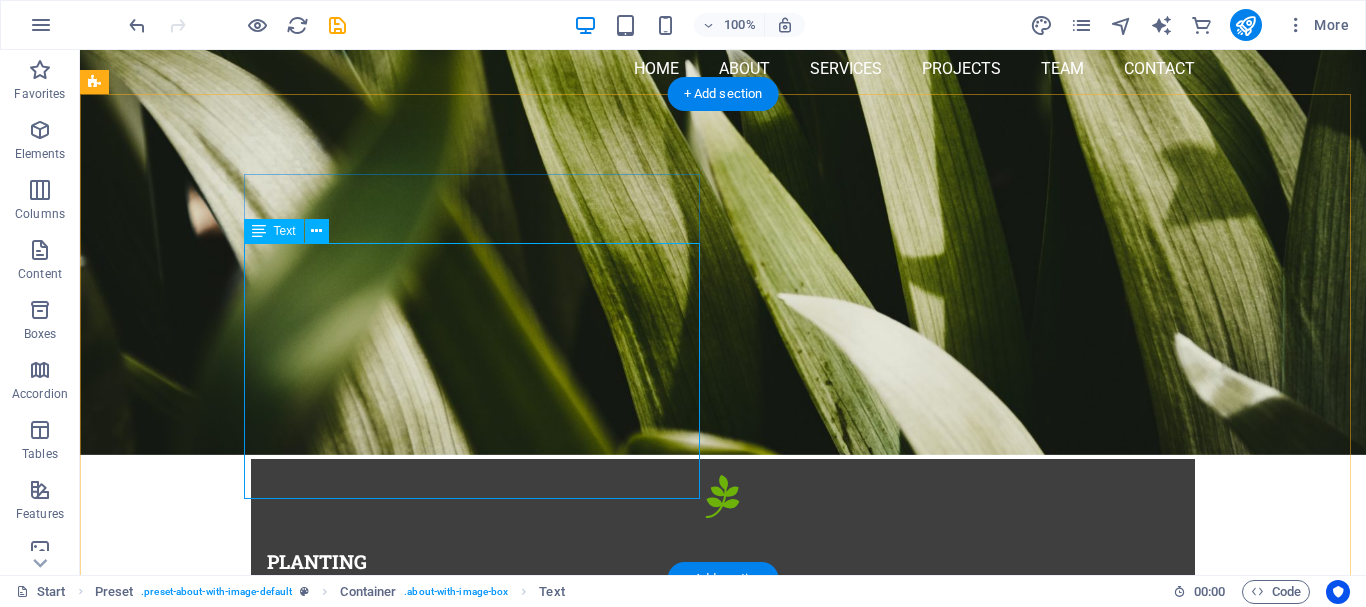 click on "Lorem ipsum dolor sit amet, consectetur adipisicing elit. Natus, dolores, at, nisi eligendi repellat voluptatem minima none officia veritatis quasi animi porro laudantium dicta doloris voluptate maiores ipsum reprehenderit odio fugiat recidis consectetur. Batus dolores at nisi eligendi repellat: Voluptatem minima officia veritatis quasi laudantium Dicta dolor voluptate non maiores ipsum  Reprehenderit odio fugiat reiciendis consectetur fuga  Mariatur libero accusantium quod minus debitis" at bounding box center [568, 1320] 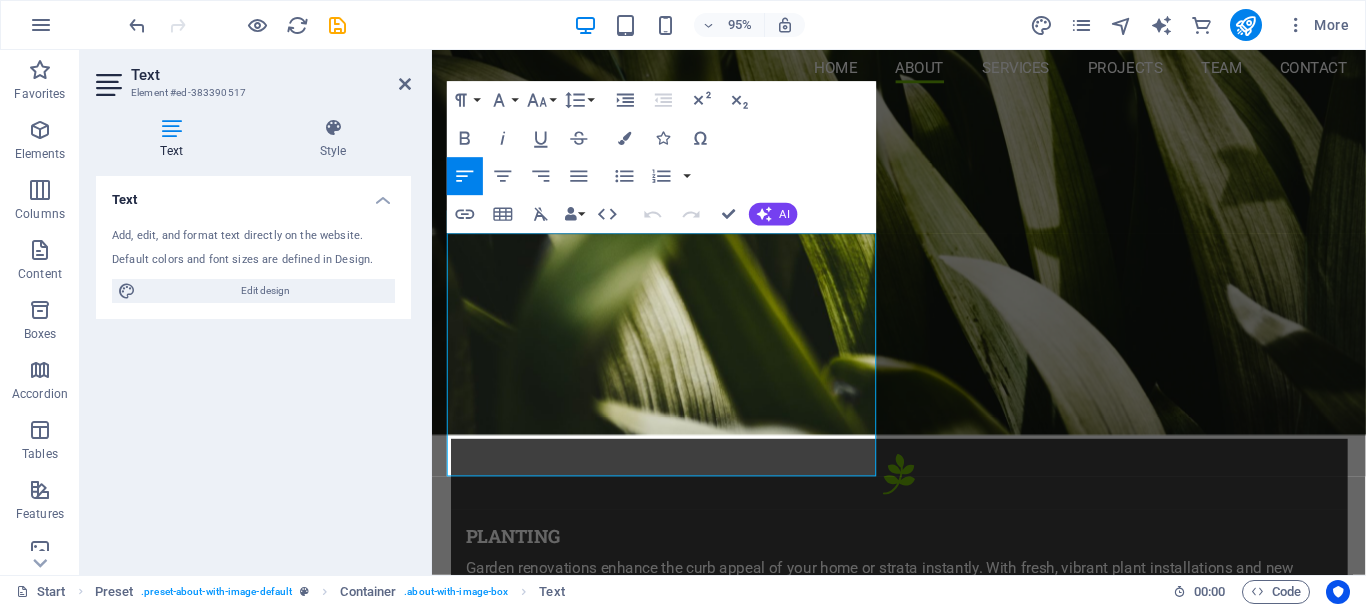 drag, startPoint x: 873, startPoint y: 335, endPoint x: 467, endPoint y: 260, distance: 412.86923 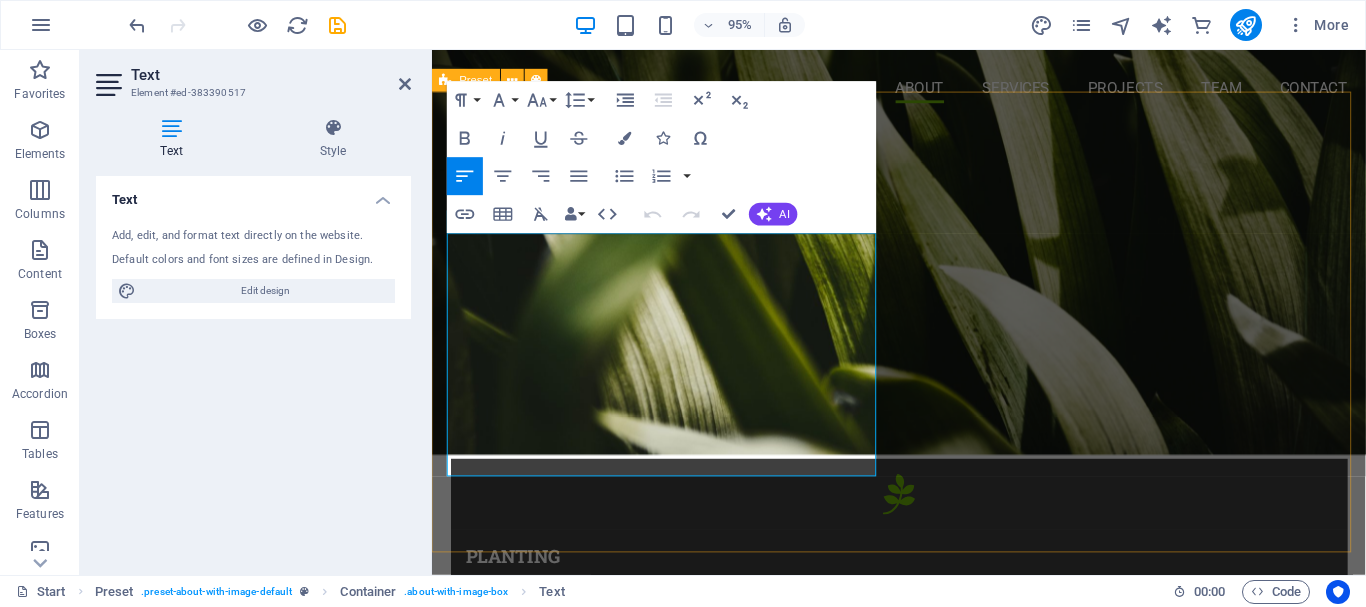 type 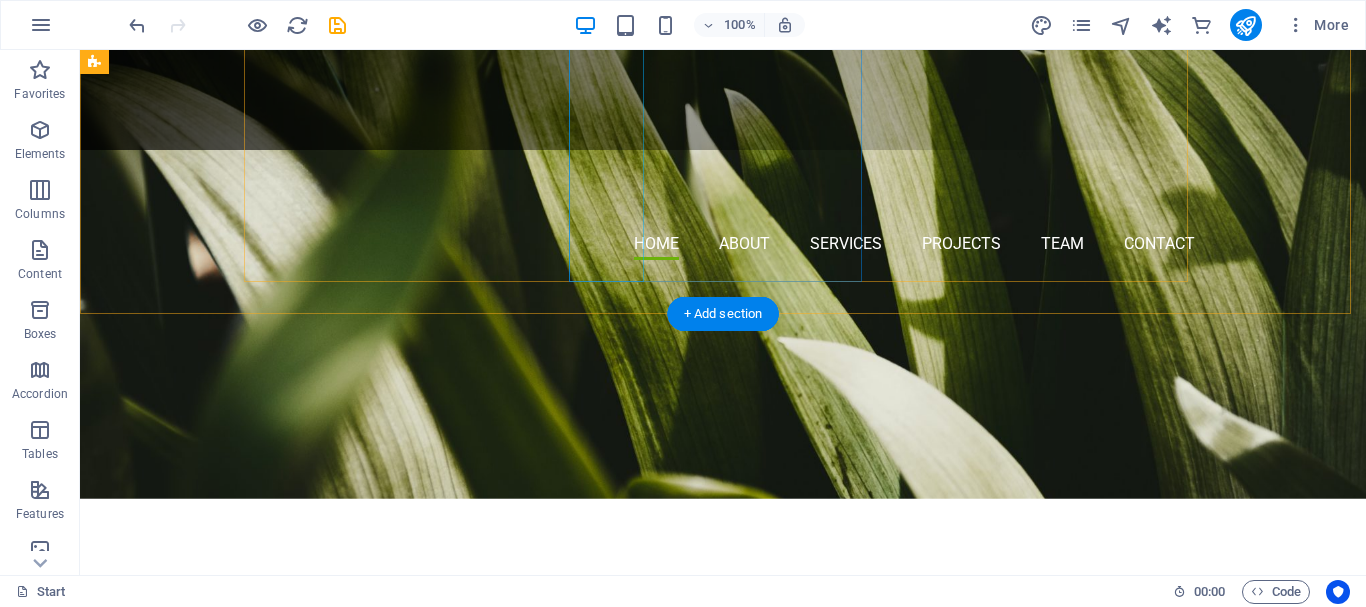 scroll, scrollTop: 500, scrollLeft: 0, axis: vertical 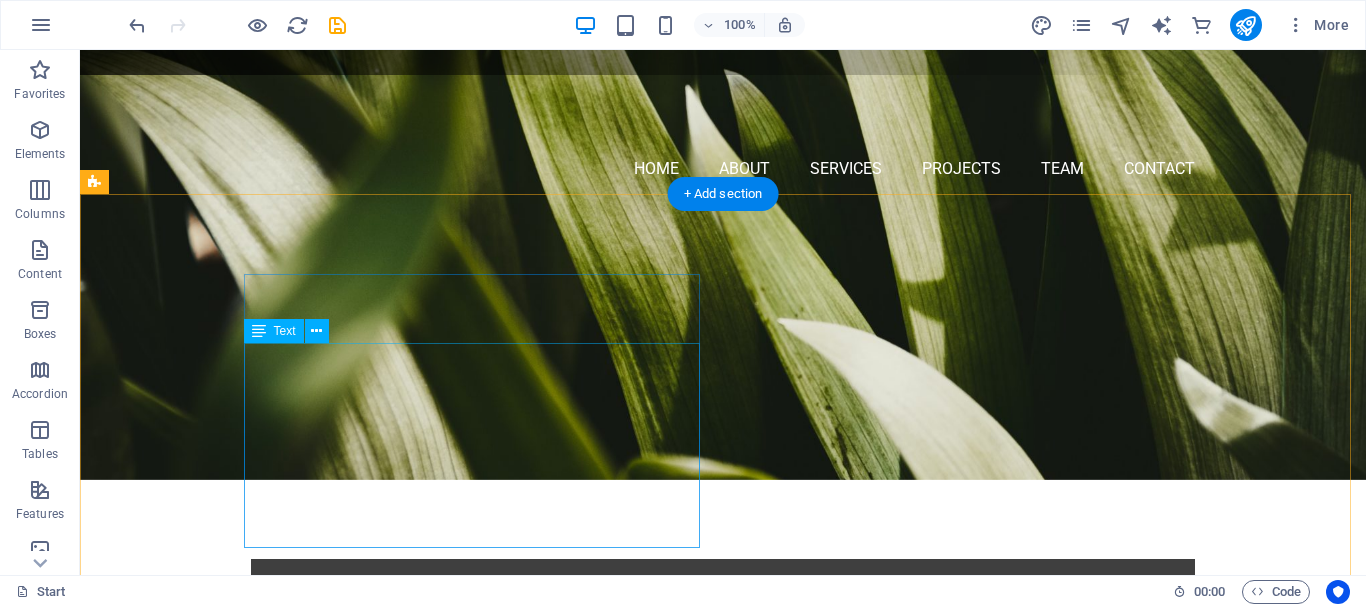 click on "Ravenstone started as an idea, seeing poor results and launched from. Batus dolores at nisi eligendi repellat: Voluptatem minima officia veritatis quasi laudantium Dicta dolor voluptate non maiores ipsum  Reprehenderit odio fugiat reiciendis consectetur fuga  Mariatur libero accusantium quod minus debitis" at bounding box center [568, 1407] 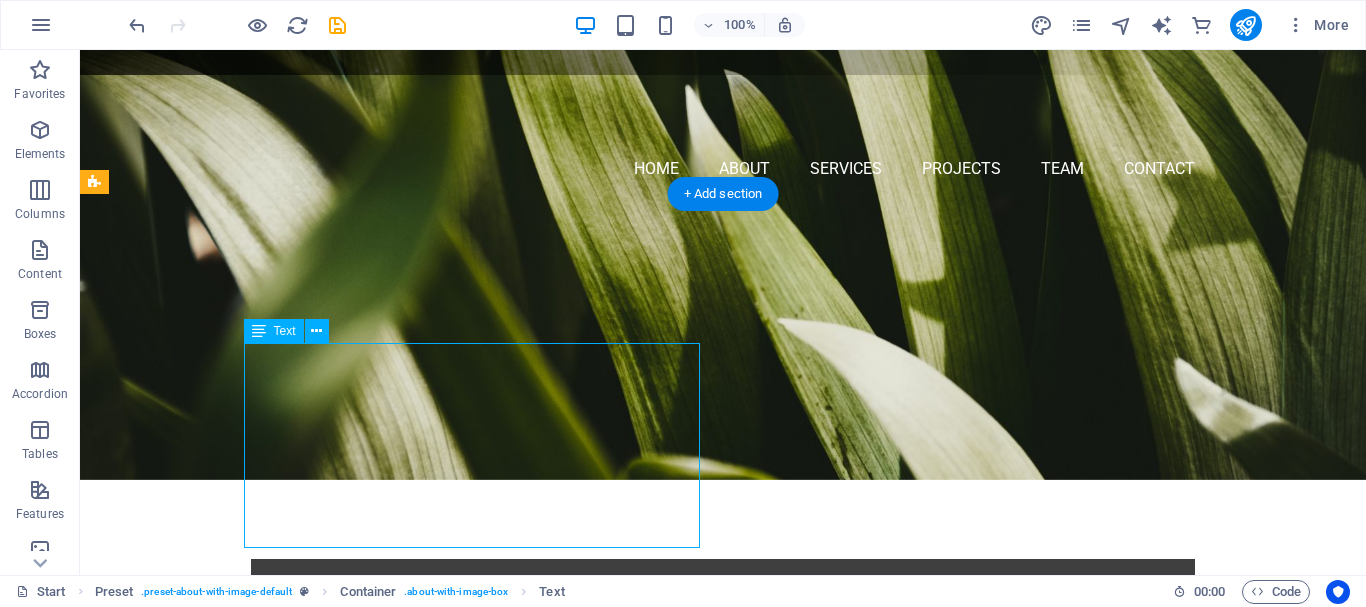 click on "Ravenstone started as an idea, seeing poor results and launched from. Batus dolores at nisi eligendi repellat: Voluptatem minima officia veritatis quasi laudantium Dicta dolor voluptate non maiores ipsum  Reprehenderit odio fugiat reiciendis consectetur fuga  Mariatur libero accusantium quod minus debitis" at bounding box center [568, 1407] 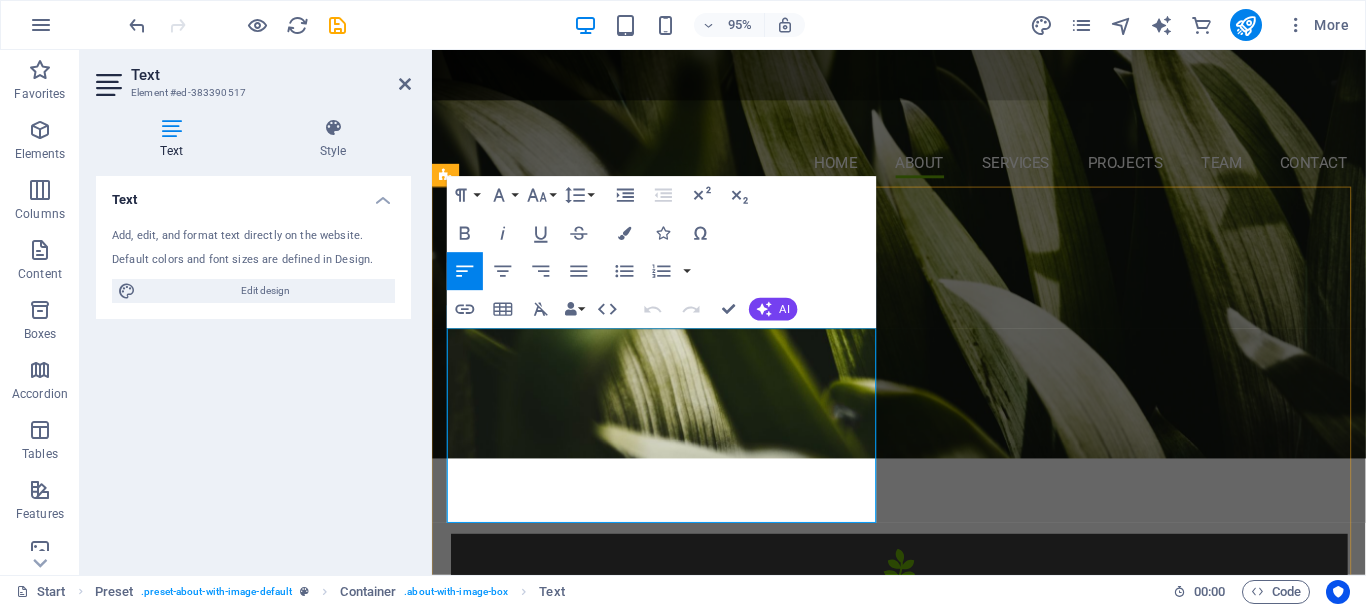 click on "Ravenstone started as an idea, seeing poor results and launched from." at bounding box center (920, 1331) 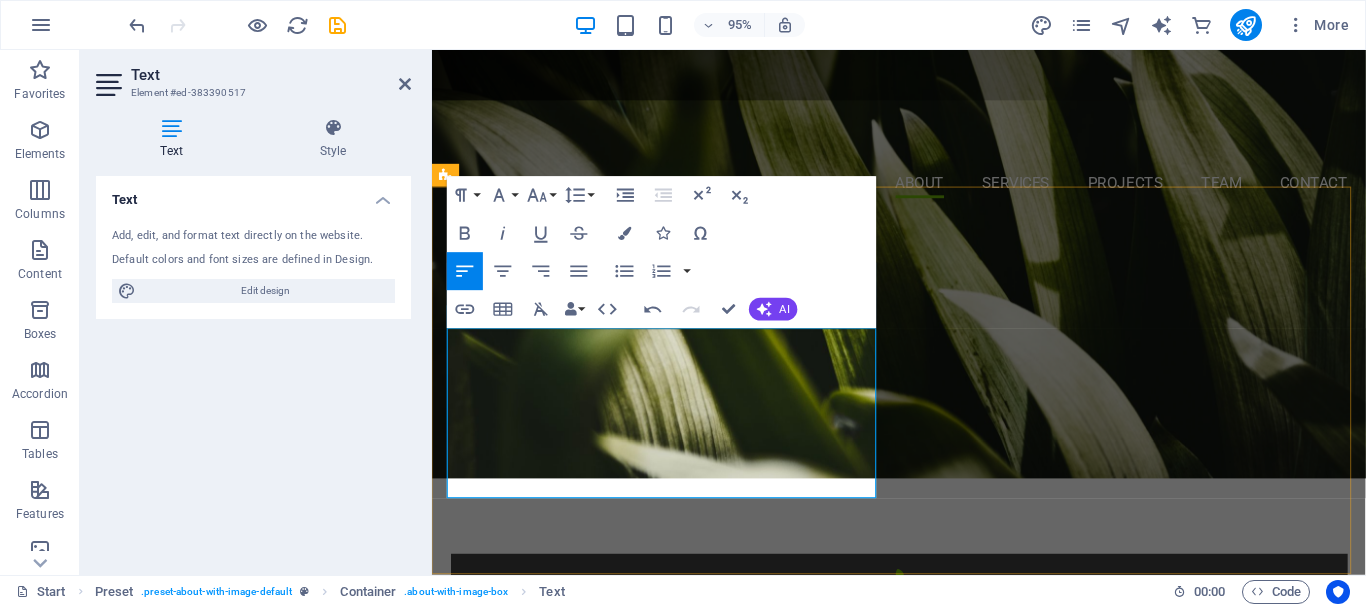 type 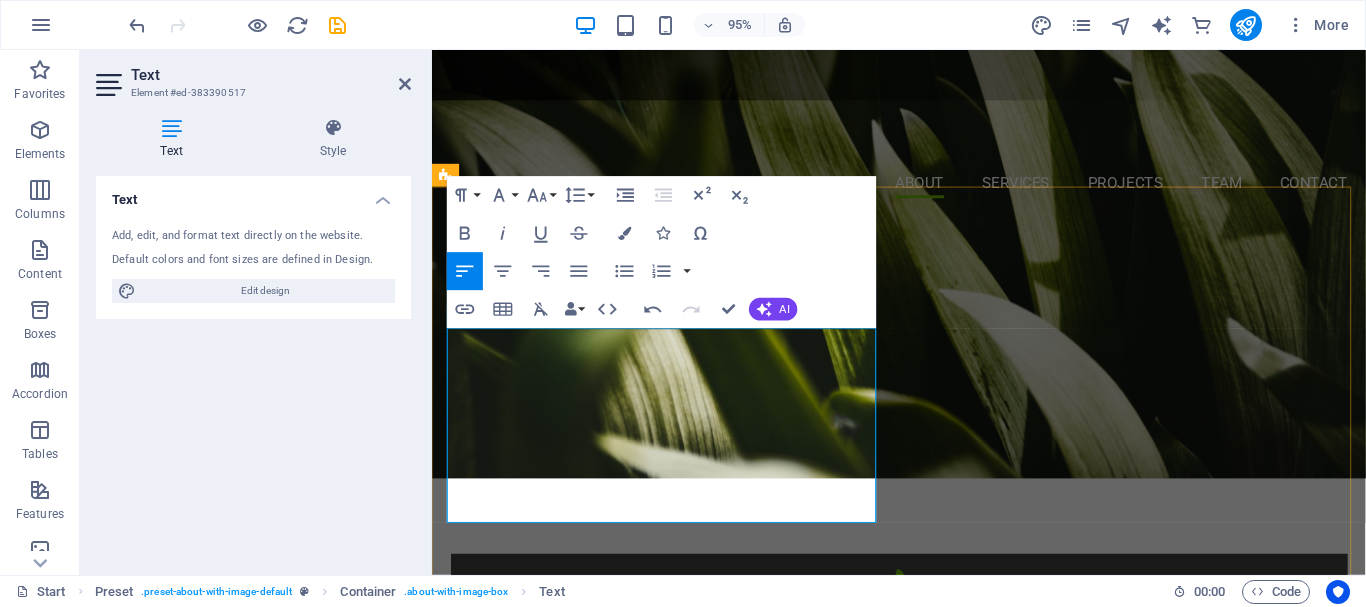 click on "Ravenstone started originally from a family members garage , seeing poor results and launched from." at bounding box center (920, 1352) 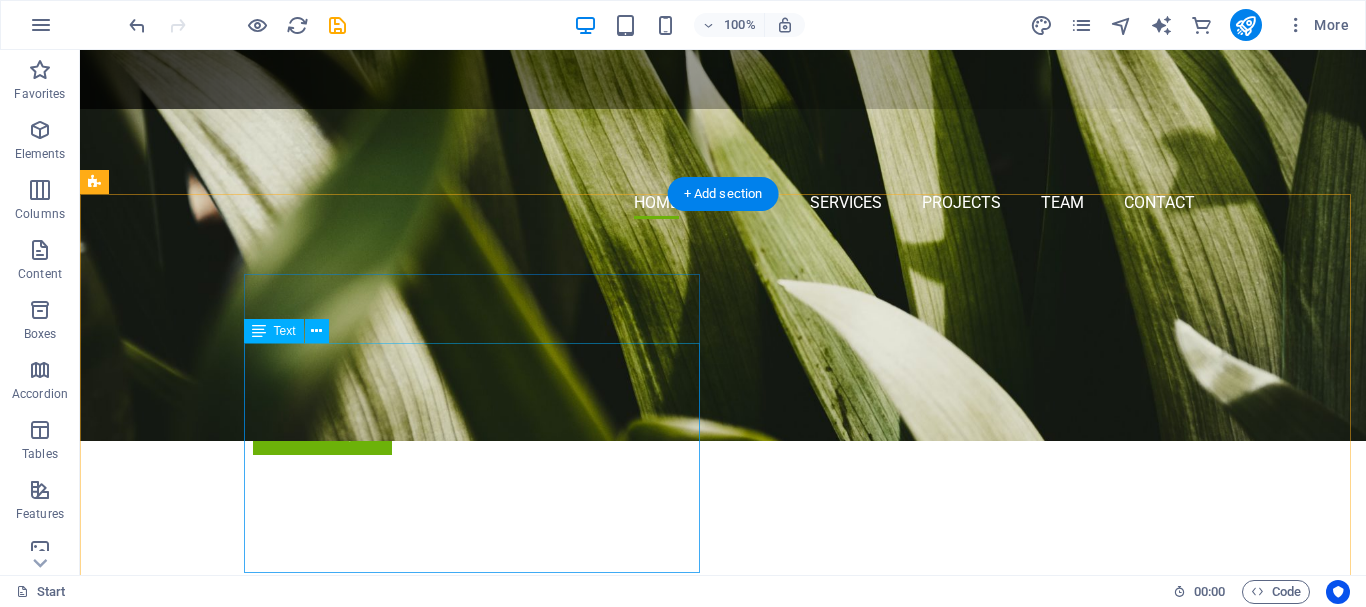 scroll, scrollTop: 500, scrollLeft: 0, axis: vertical 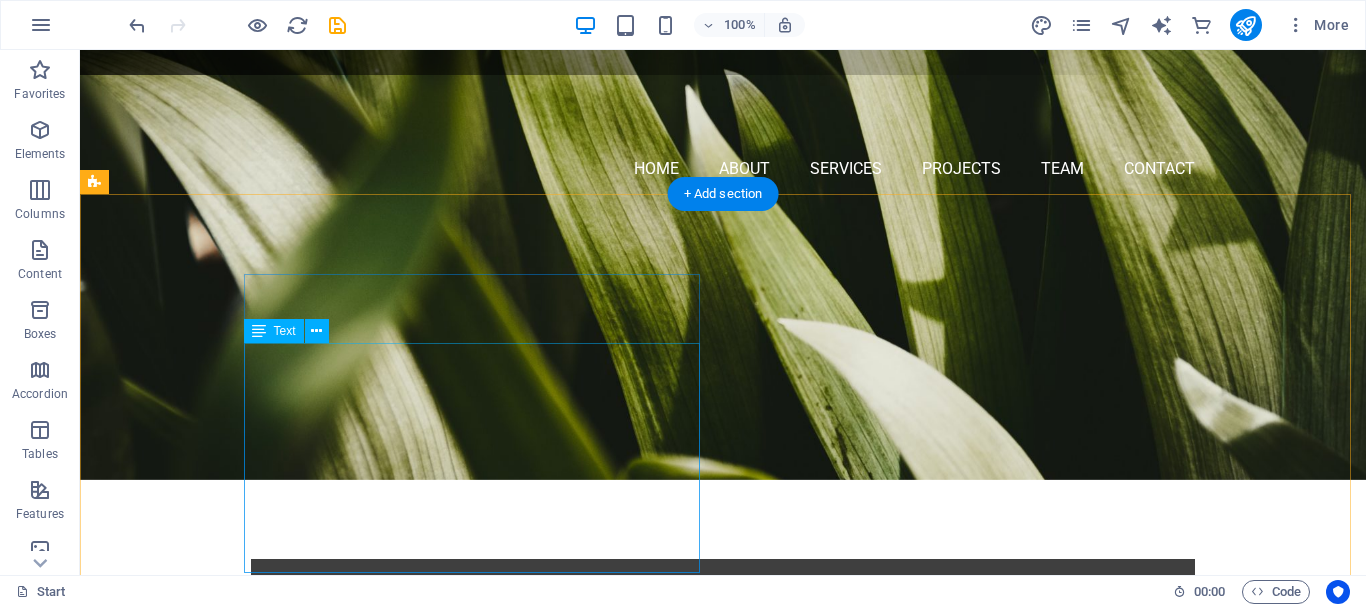 click on "Ravenstone started originally from a family members garage, as large properties have requirements that seldom seeing poor results and gouging prices Batus dolores at nisi eligendi repellat: Voluptatem minima officia veritatis quasi laudantium Dicta dolor voluptate non maiores ipsum Reprehenderit odio fugiat reiciendis consectetur fuga Mariatur libero accusantium quod minus debitis" at bounding box center (568, 1420) 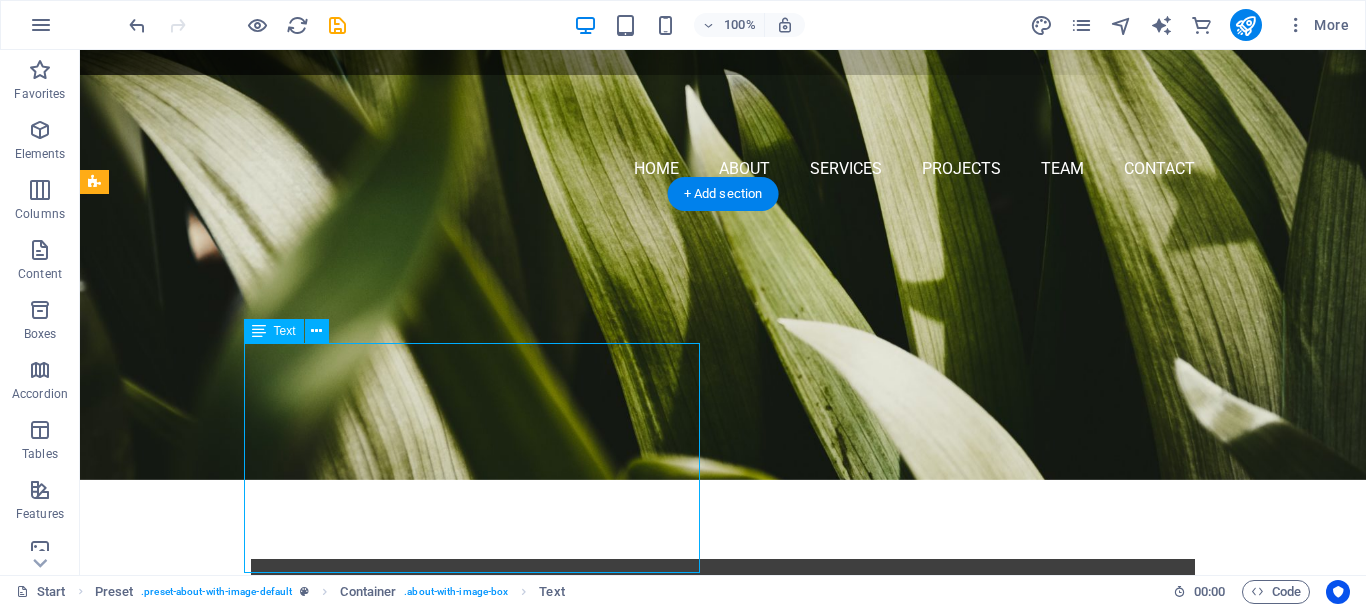 click on "Ravenstone started originally from a family members garage, as large properties have requirements that seldom seeing poor results and gouging prices Batus dolores at nisi eligendi repellat: Voluptatem minima officia veritatis quasi laudantium Dicta dolor voluptate non maiores ipsum Reprehenderit odio fugiat reiciendis consectetur fuga Mariatur libero accusantium quod minus debitis" at bounding box center (568, 1420) 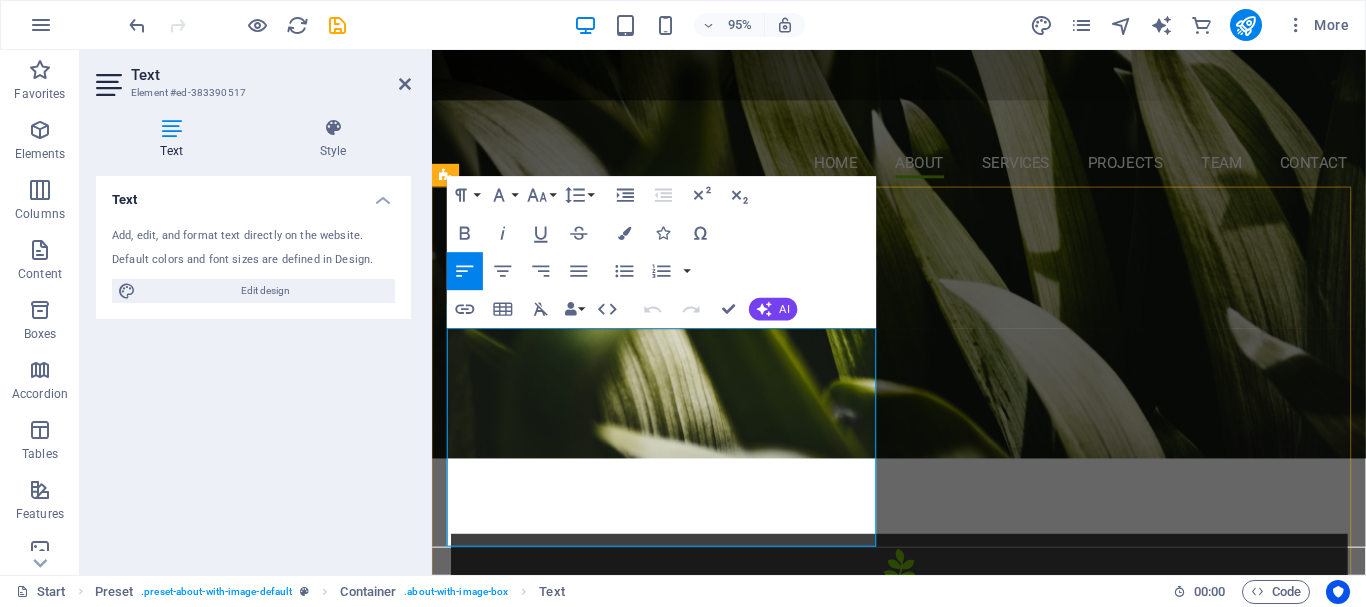 click on "Ravenstone started originally from a family members garage, as large properties have requirements that seldom seeing poor results and gouging prices" at bounding box center [920, 1343] 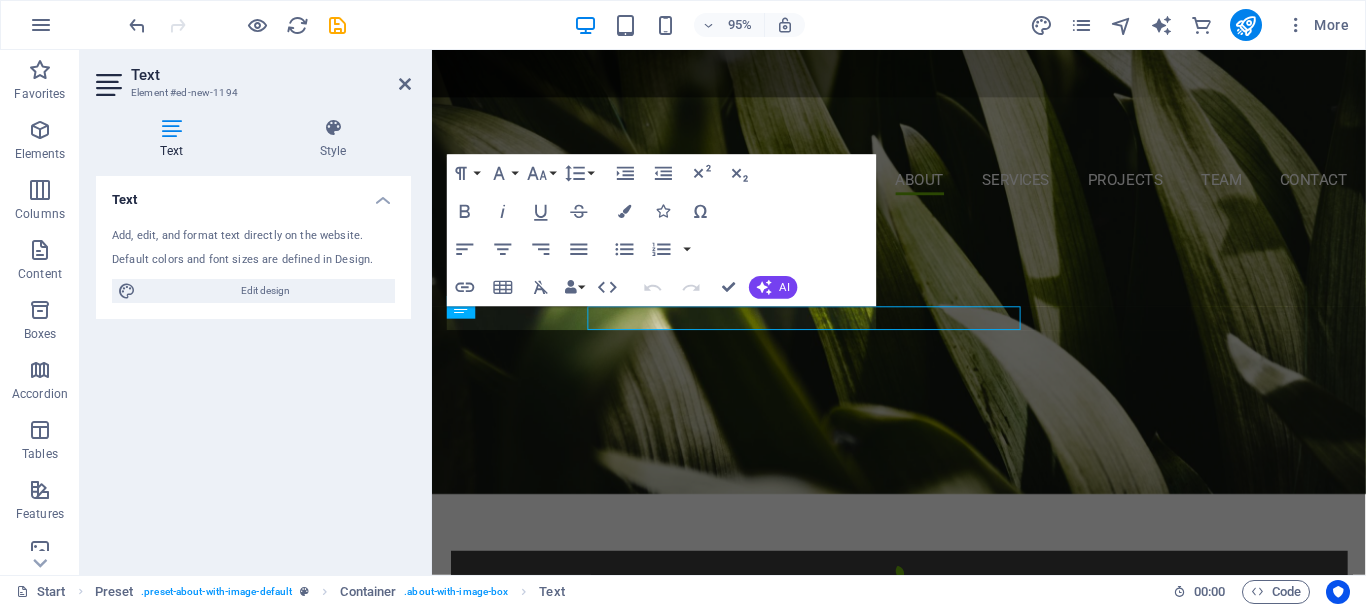 scroll, scrollTop: 526, scrollLeft: 0, axis: vertical 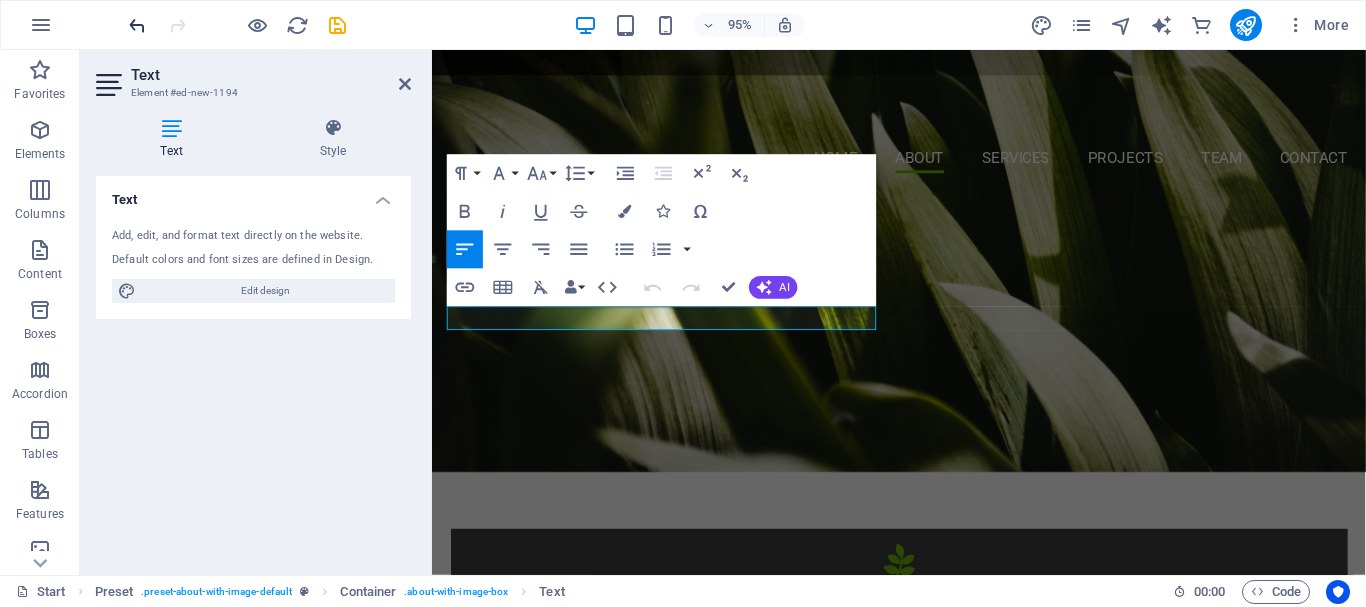click at bounding box center [137, 25] 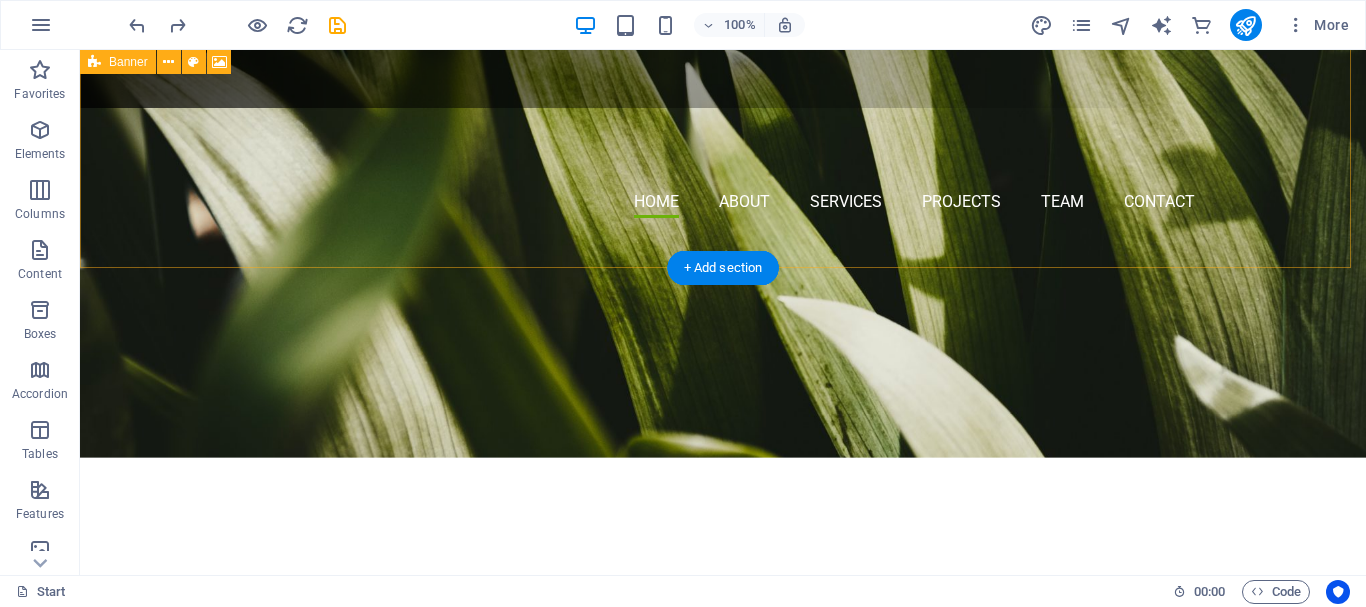 scroll, scrollTop: 426, scrollLeft: 0, axis: vertical 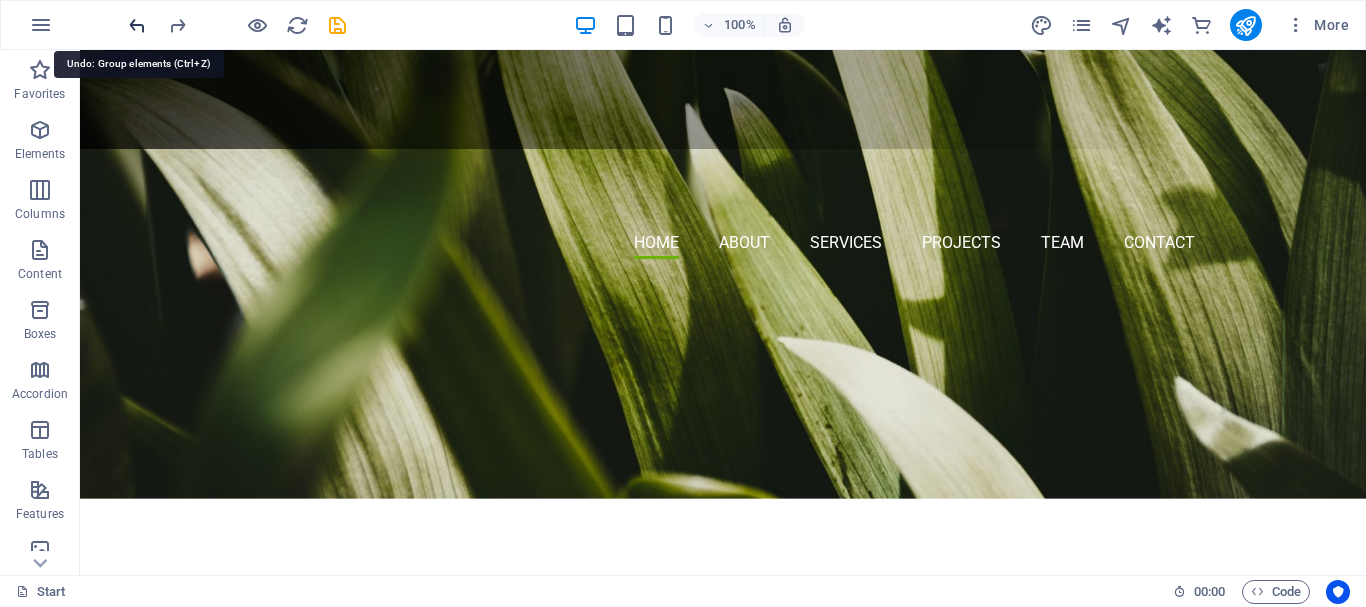 click at bounding box center (137, 25) 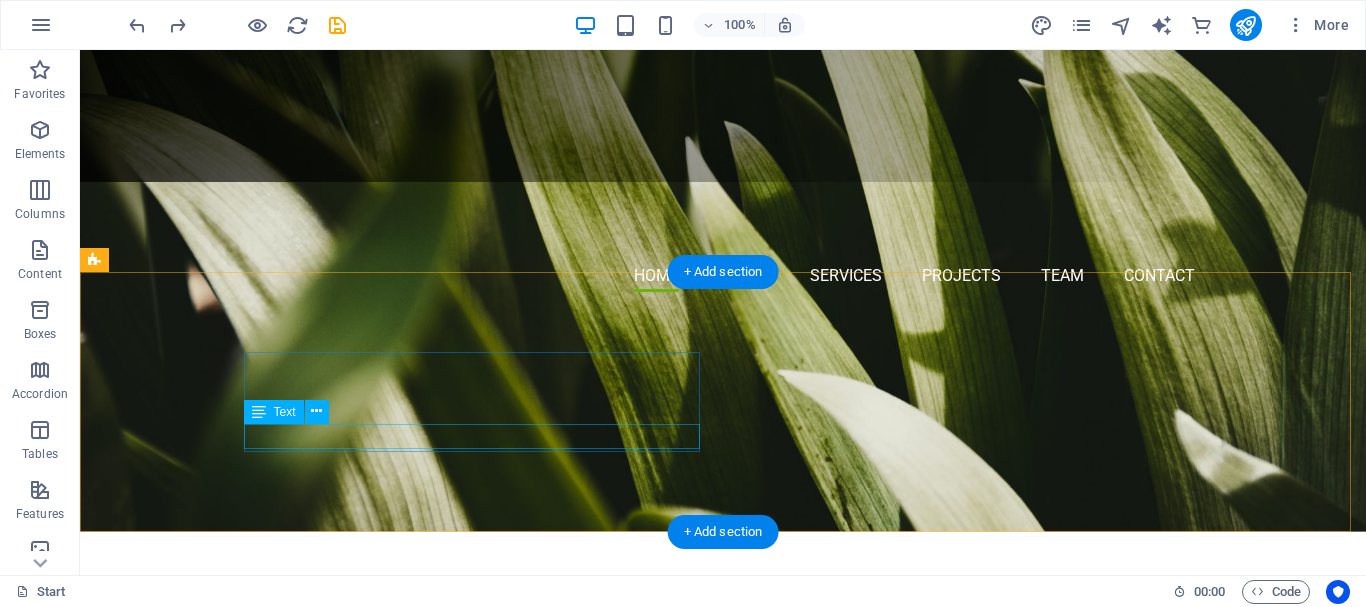 scroll, scrollTop: 426, scrollLeft: 0, axis: vertical 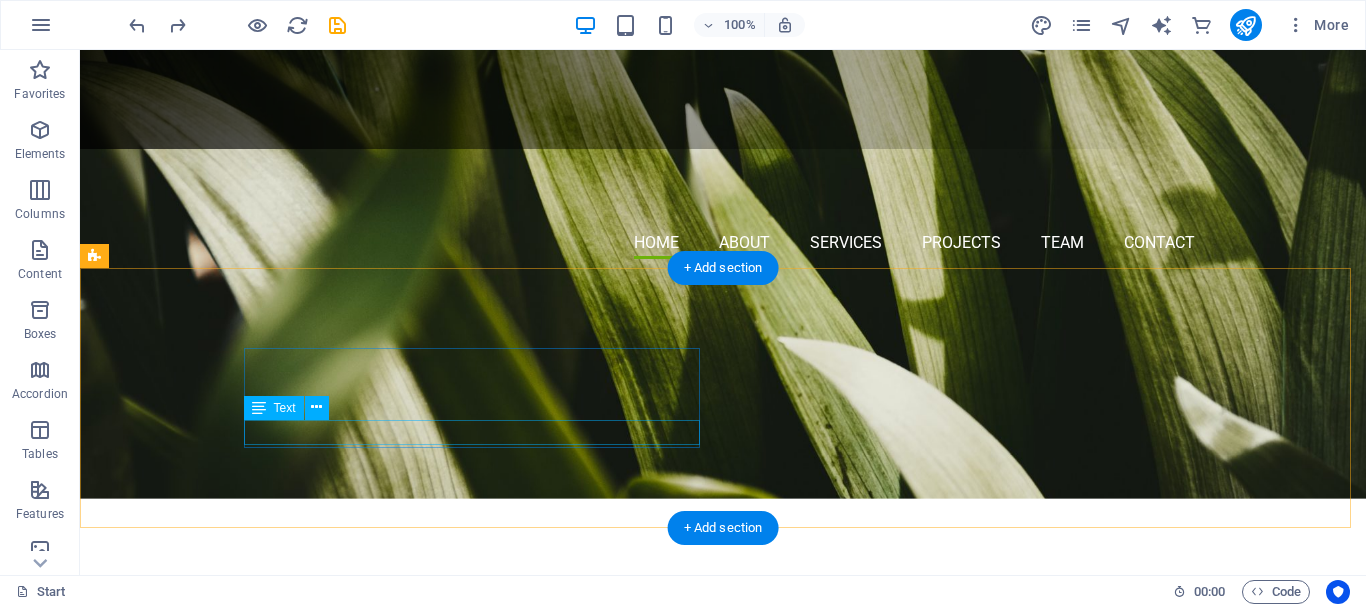 click on "in" at bounding box center [568, 1405] 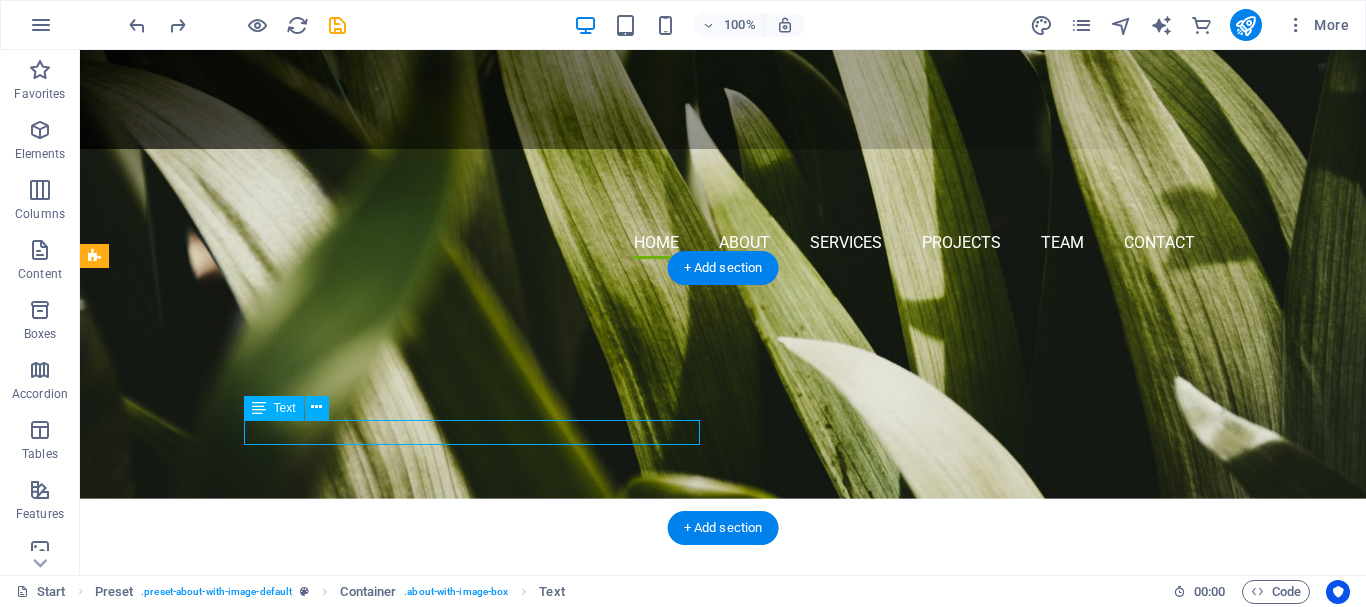 click on "in" at bounding box center (568, 1405) 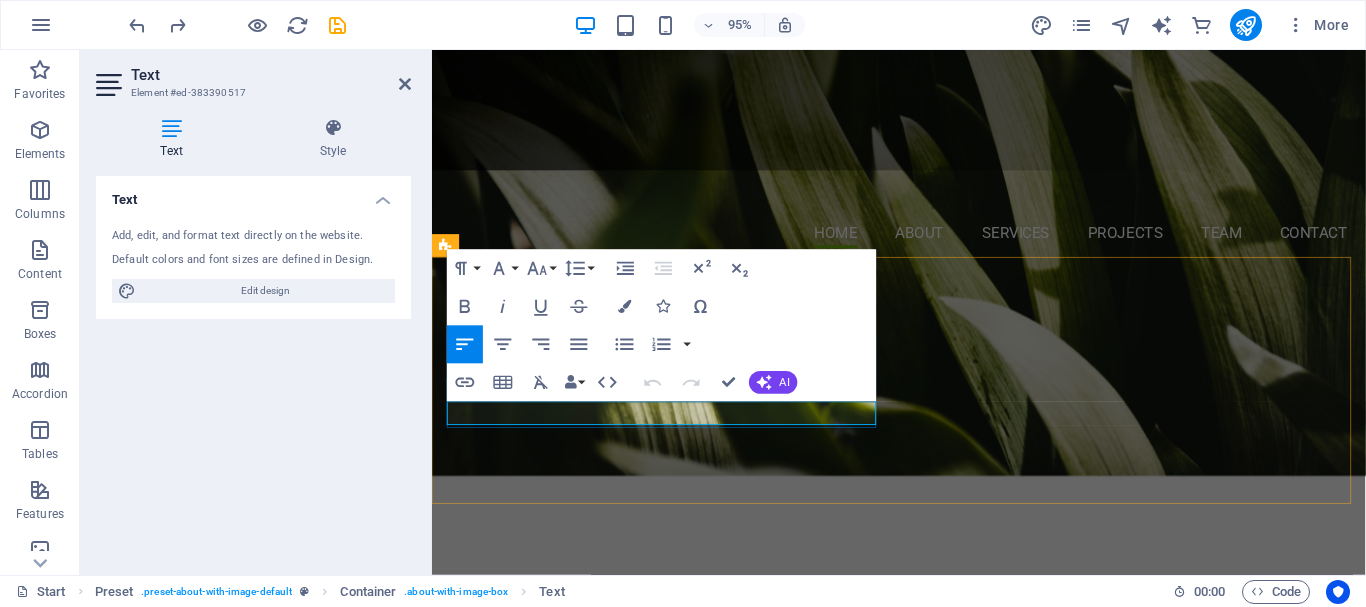 click on "in" at bounding box center (920, 1405) 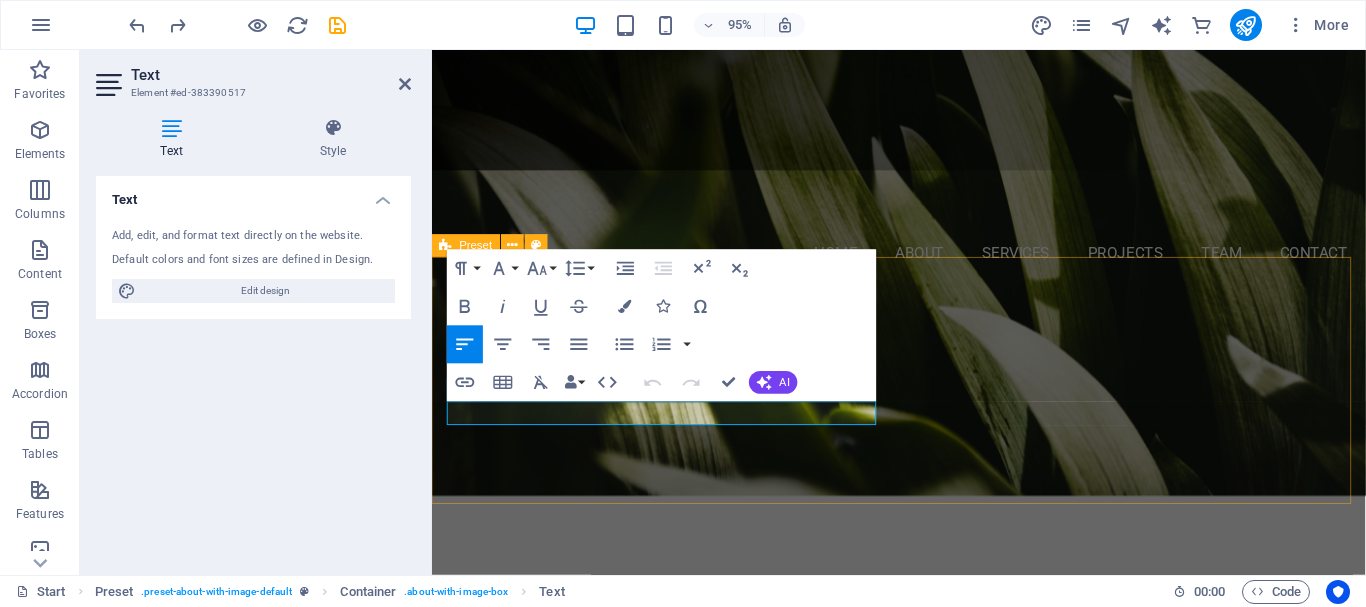 type 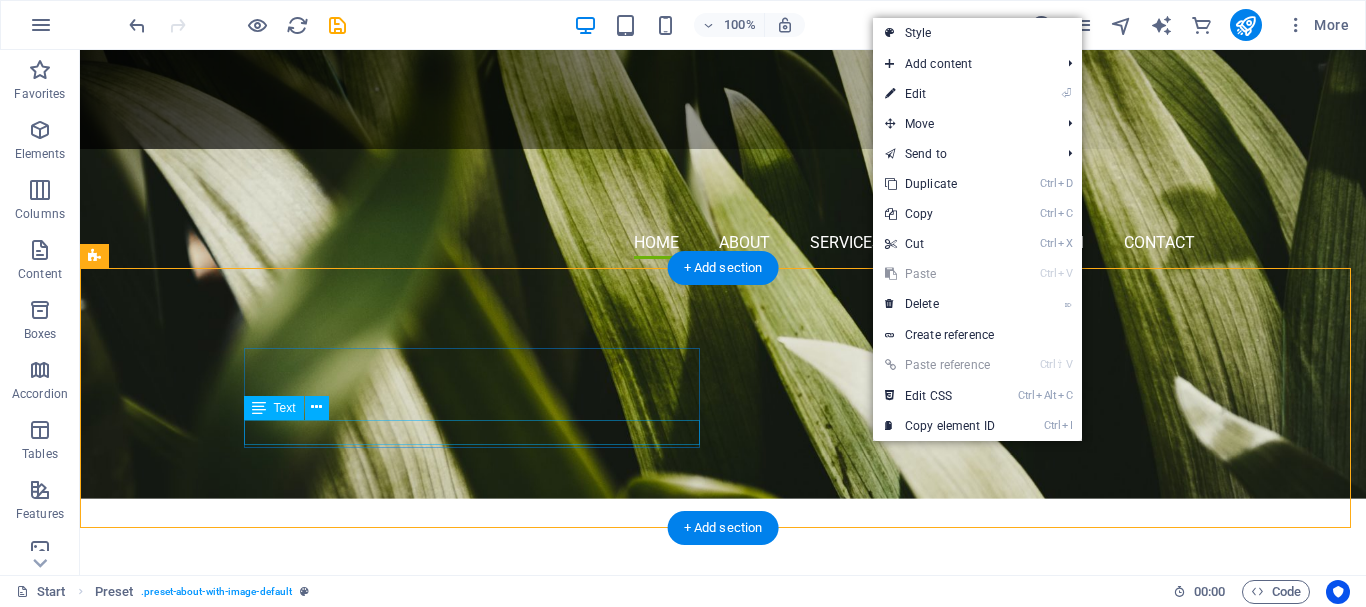 click on "[COMPANY]" at bounding box center (568, 1405) 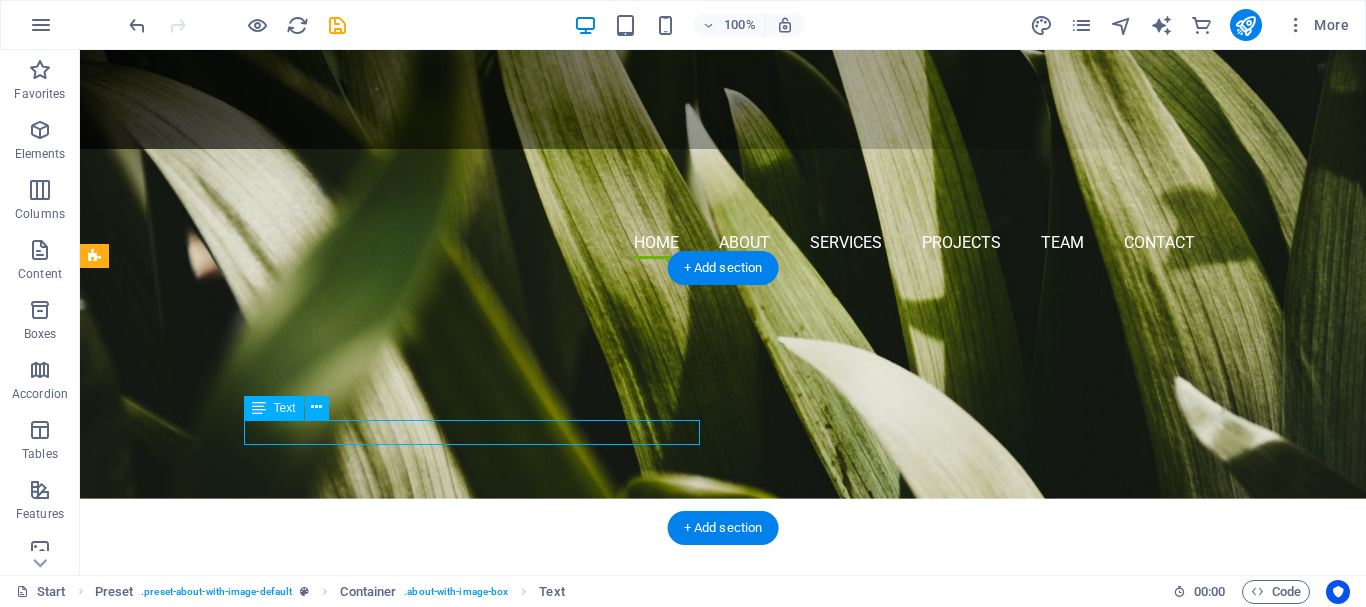 click on "[COMPANY]" at bounding box center [568, 1405] 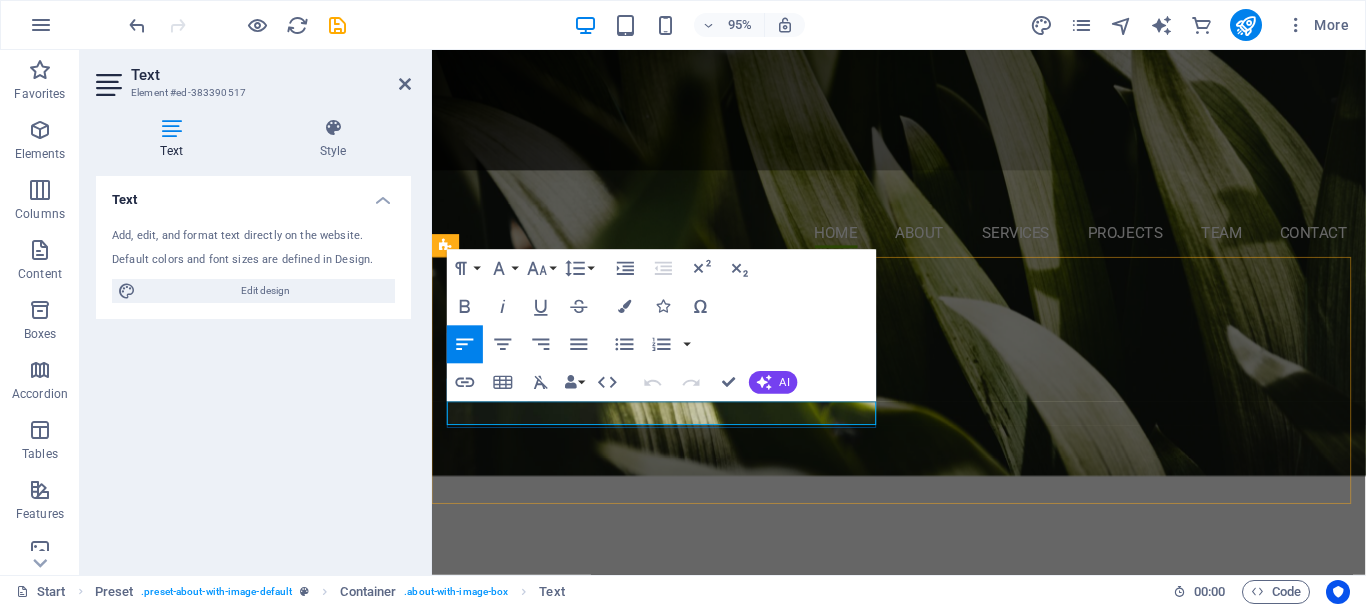 click on "[COMPANY]" at bounding box center (920, 1405) 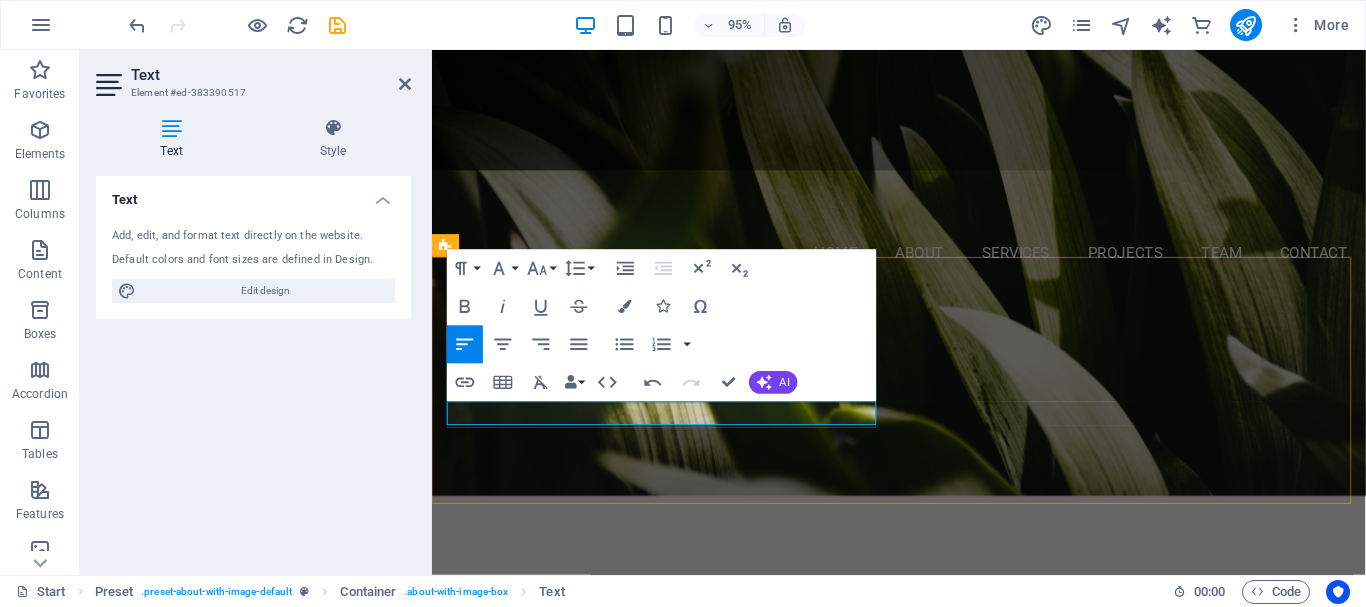 drag, startPoint x: 553, startPoint y: 437, endPoint x: 575, endPoint y: 442, distance: 22.561028 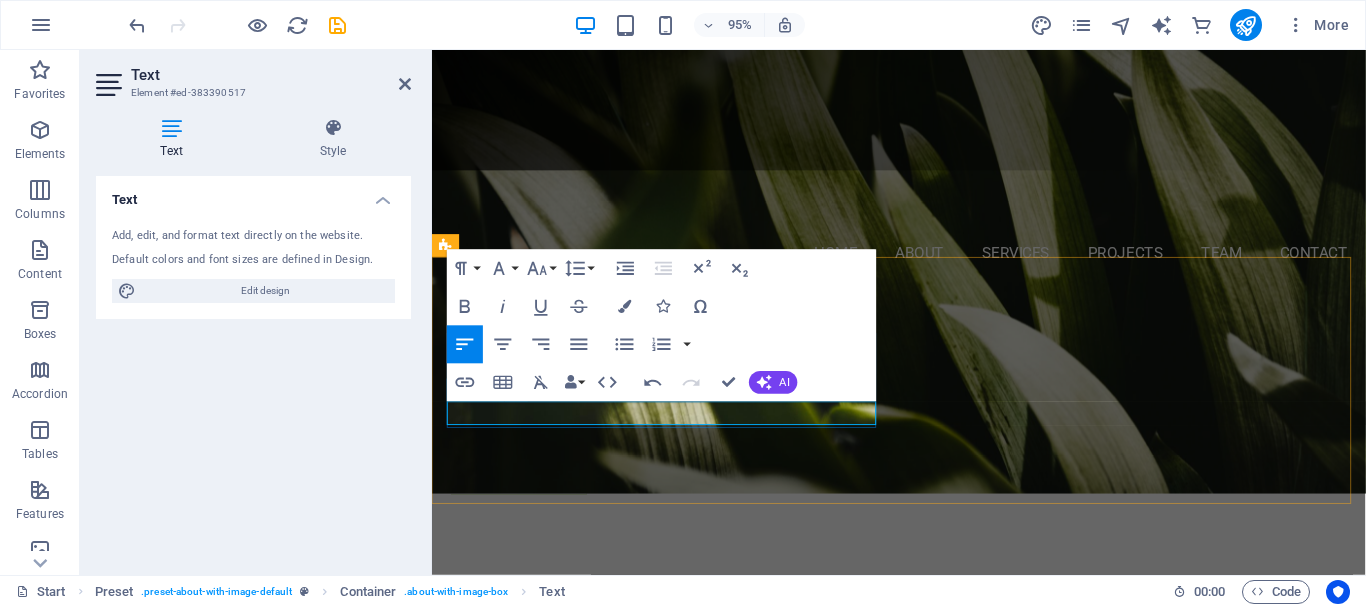 scroll, scrollTop: 423, scrollLeft: 0, axis: vertical 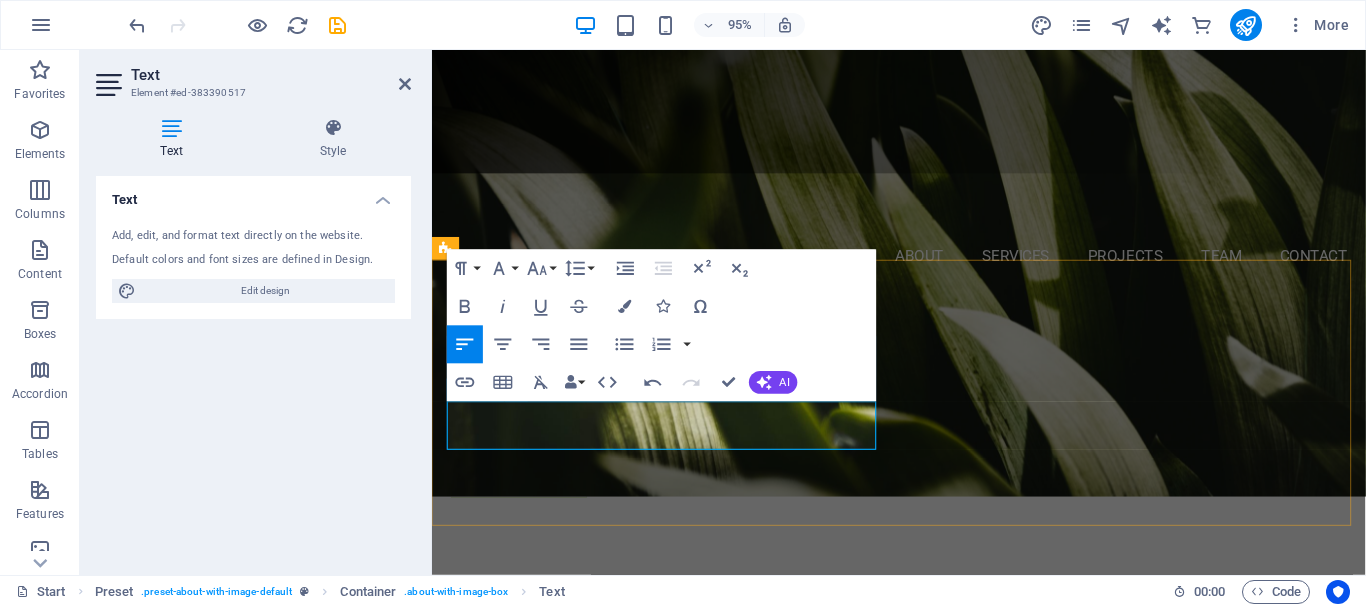 click on "Ravenstone was born of a passion for excellence, seeking to exeed expectations" at bounding box center [920, 1429] 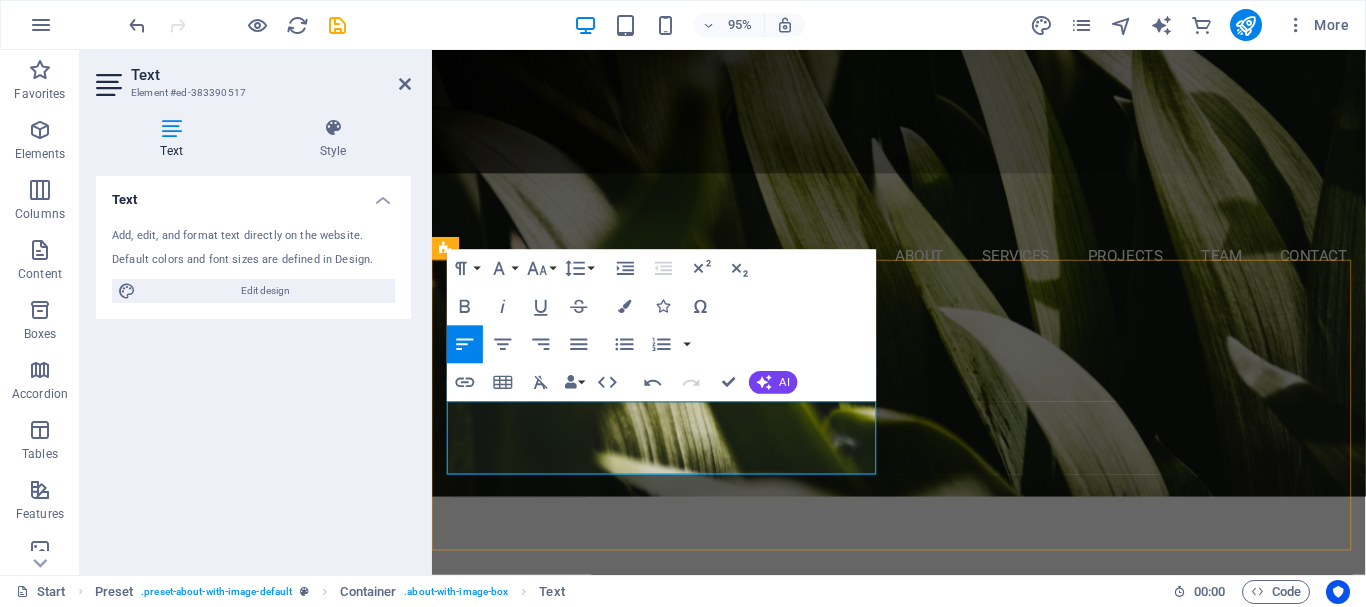 drag, startPoint x: 601, startPoint y: 459, endPoint x: 594, endPoint y: 474, distance: 16.552946 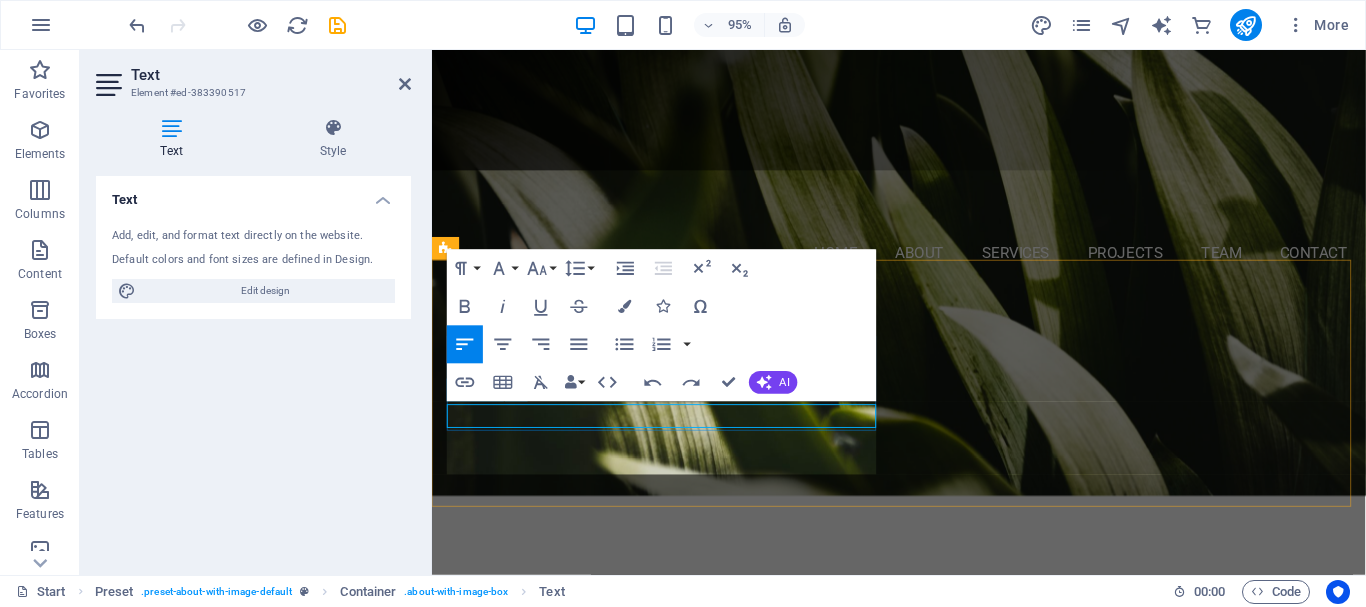 scroll, scrollTop: 423, scrollLeft: 0, axis: vertical 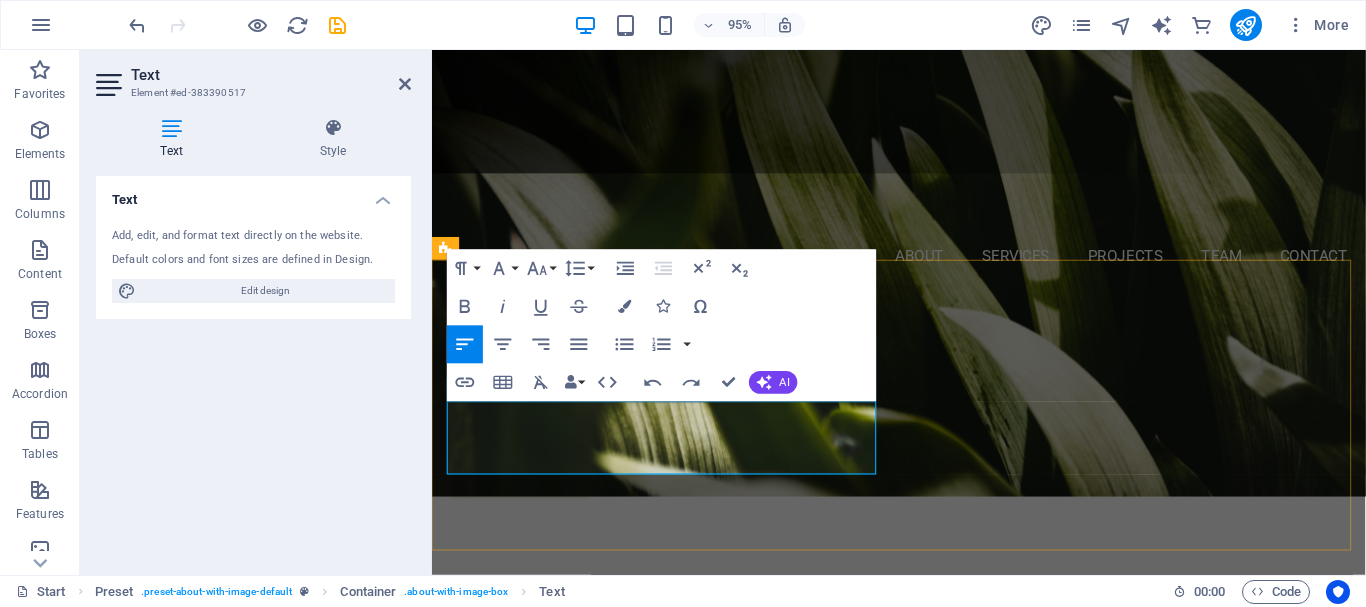 click on "Ravenstone was born of a passion for excellence, seeking to exceed expectations for what is possible in a short amount of time," at bounding box center [920, 1429] 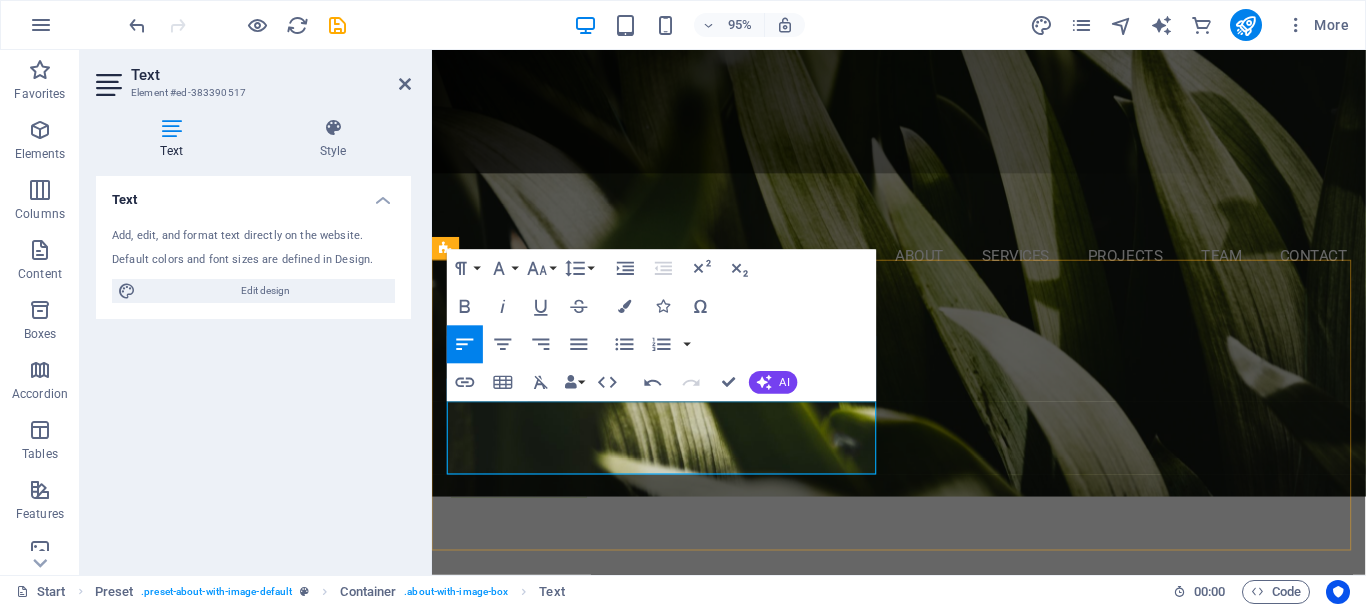 drag, startPoint x: 791, startPoint y: 485, endPoint x: 769, endPoint y: 484, distance: 22.022715 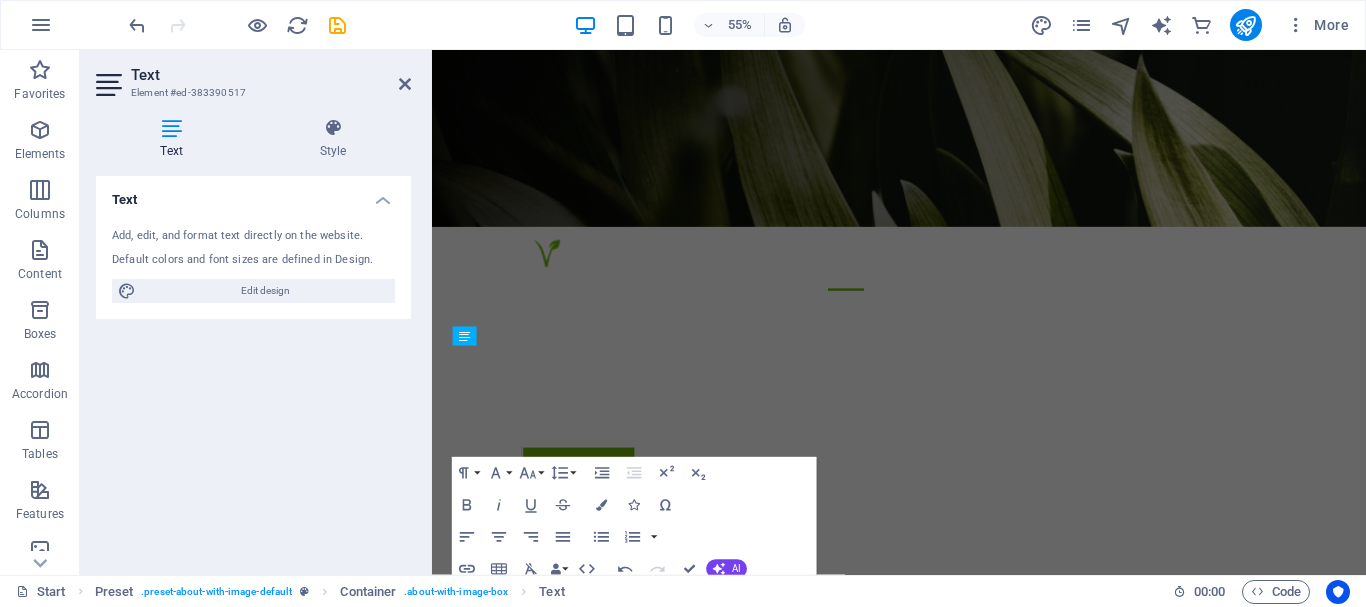 scroll, scrollTop: 423, scrollLeft: 0, axis: vertical 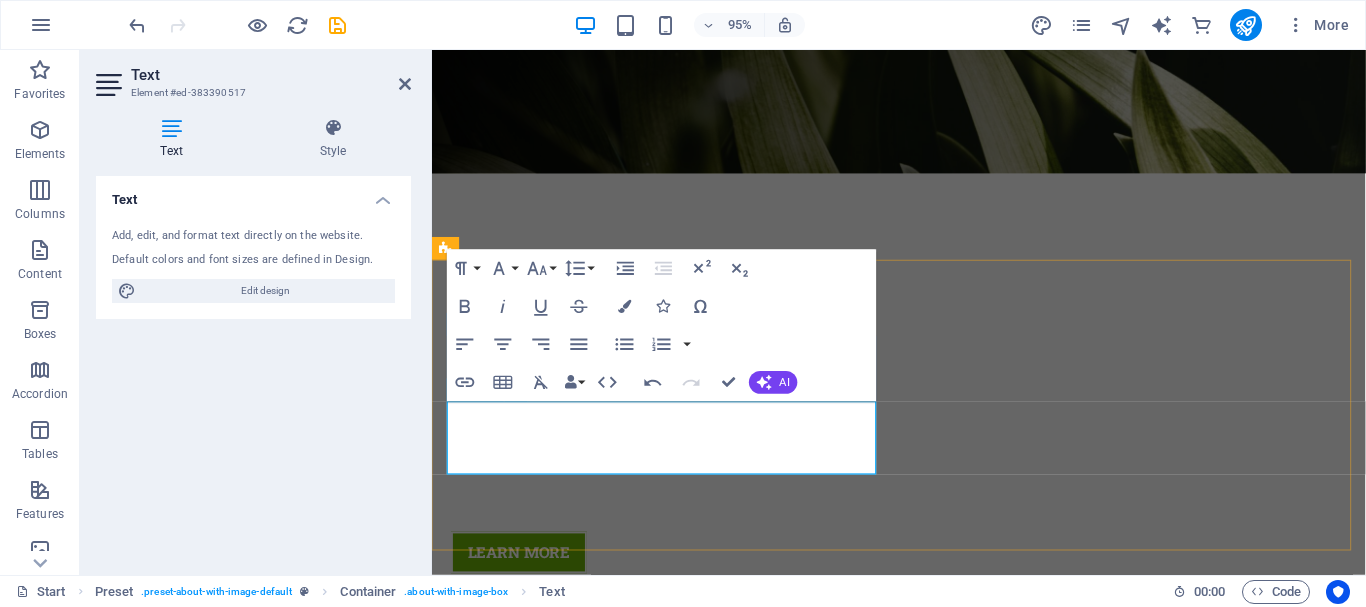 click on "Ravenstone was born of a passion for excellence, seeking to exceed expectations for what is possible in a short amount of time and providing the best value to our clients. Inc" at bounding box center (920, 1521) 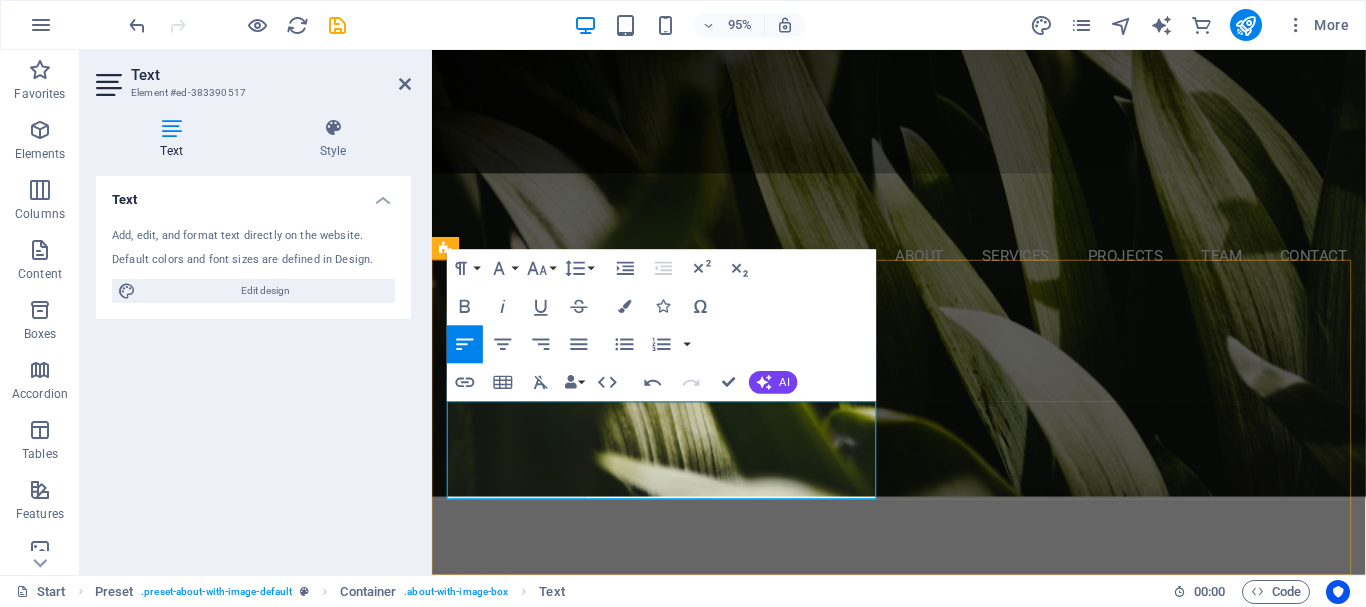 click on "Ravenstone was born of a passion for excellence, seeking to exceed expectations for what is possible in a short amount of time and providing the best value to our clients. Found ed in 2017 we have ma" at bounding box center (920, 1441) 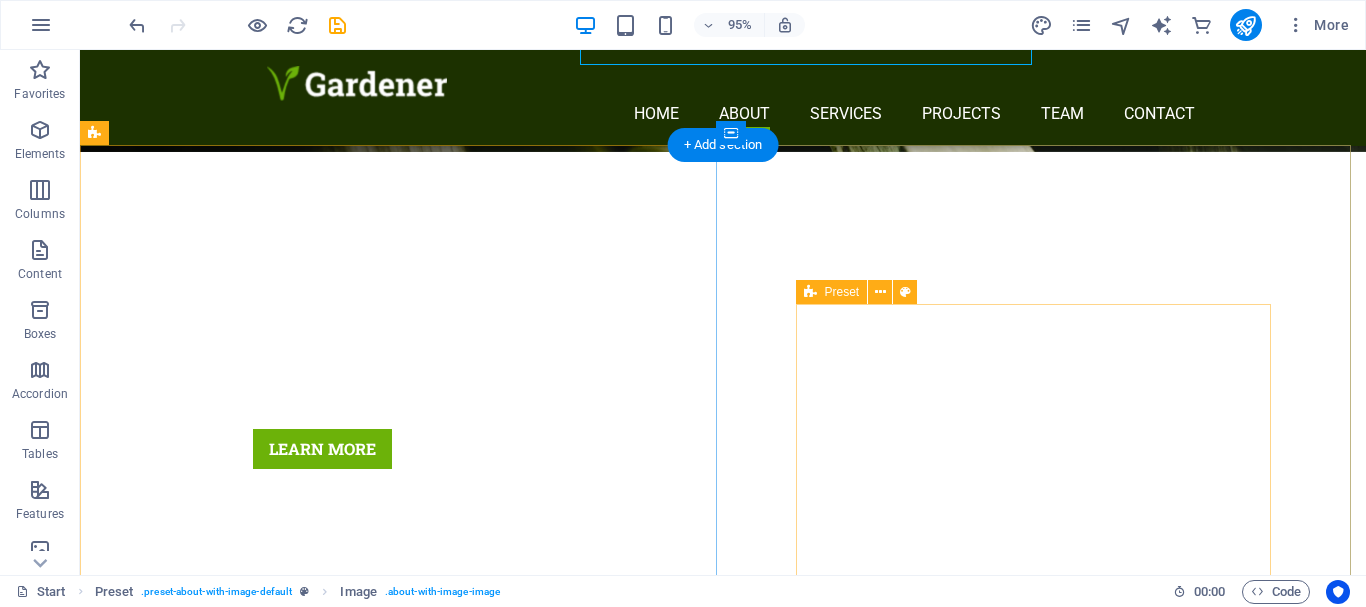 scroll, scrollTop: 906, scrollLeft: 0, axis: vertical 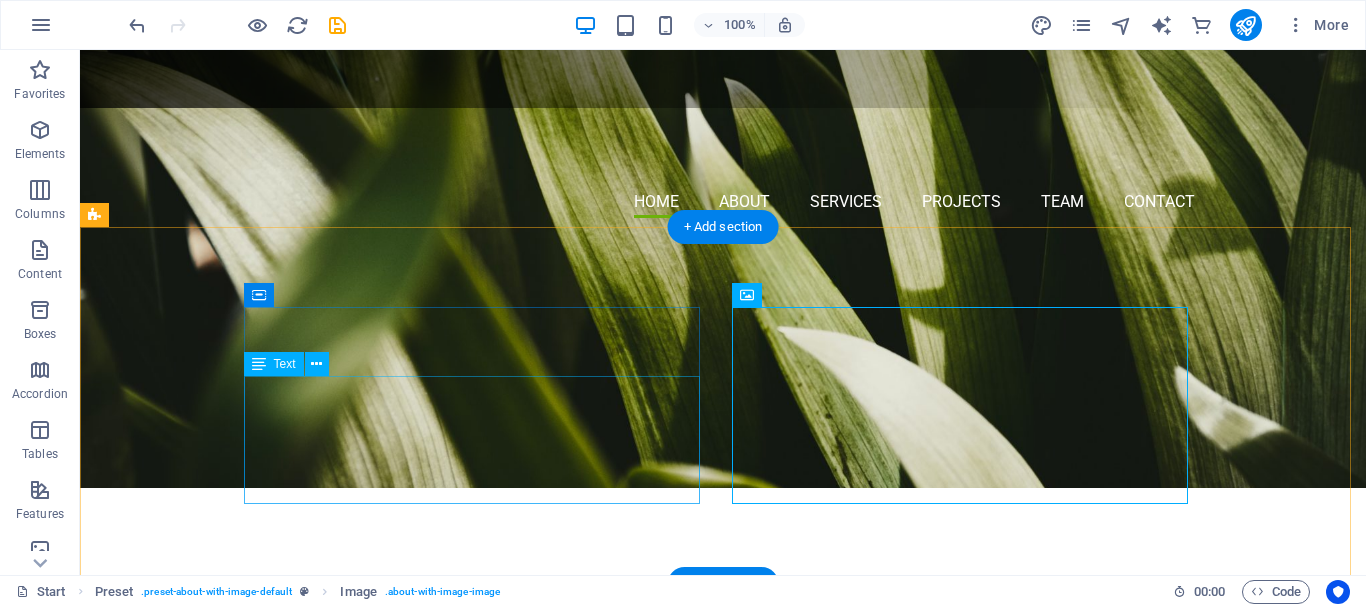 click on "Ravenstone was born of a passion for excellence, seeking to exceed expectations for what is possible in a short amount of time and providing the best value to our clients. Founded in 2017 we have made our mark providing comprehensive services to several large properties, going abov" at bounding box center [568, 1389] 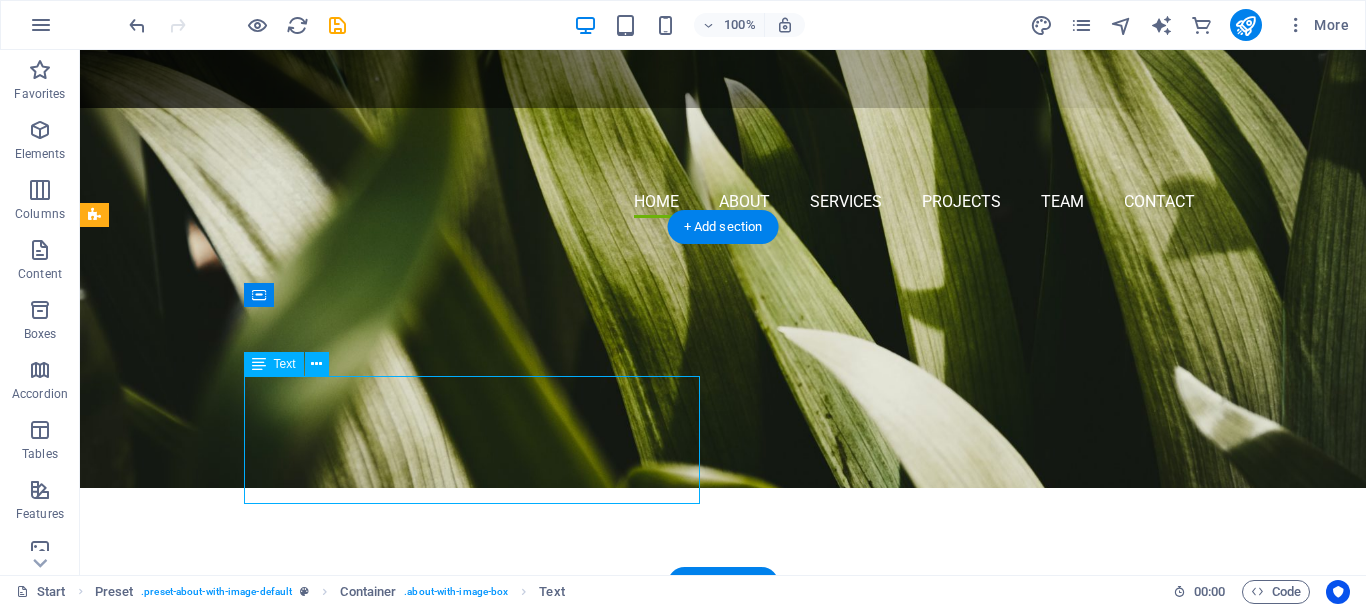click on "Ravenstone was born of a passion for excellence, seeking to exceed expectations for what is possible in a short amount of time and providing the best value to our clients. Founded in 2017 we have made our mark providing comprehensive services to several large properties, going abov" at bounding box center (568, 1389) 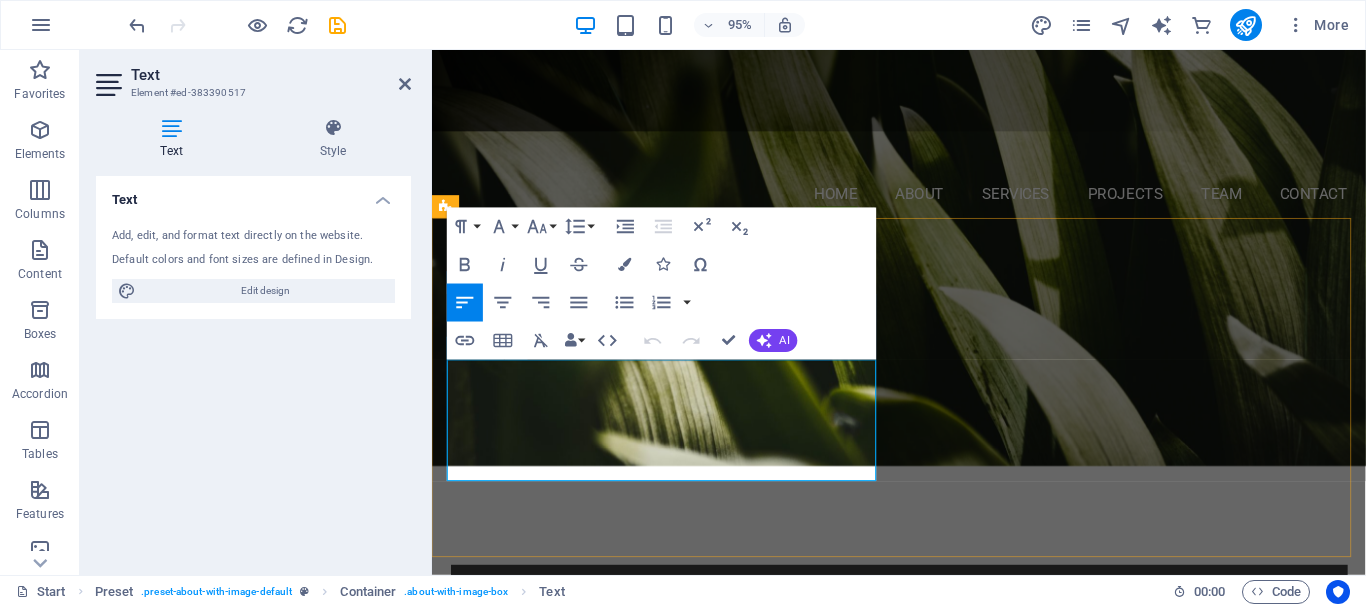 click on "Ravenstone was born of a passion for excellence, seeking to exceed expectations for what is possible in a short amount of time and providing the best value to our clients. Founded in 2017 we have made our mark providing comprehensive services to several large properties, going abov" at bounding box center (920, 1389) 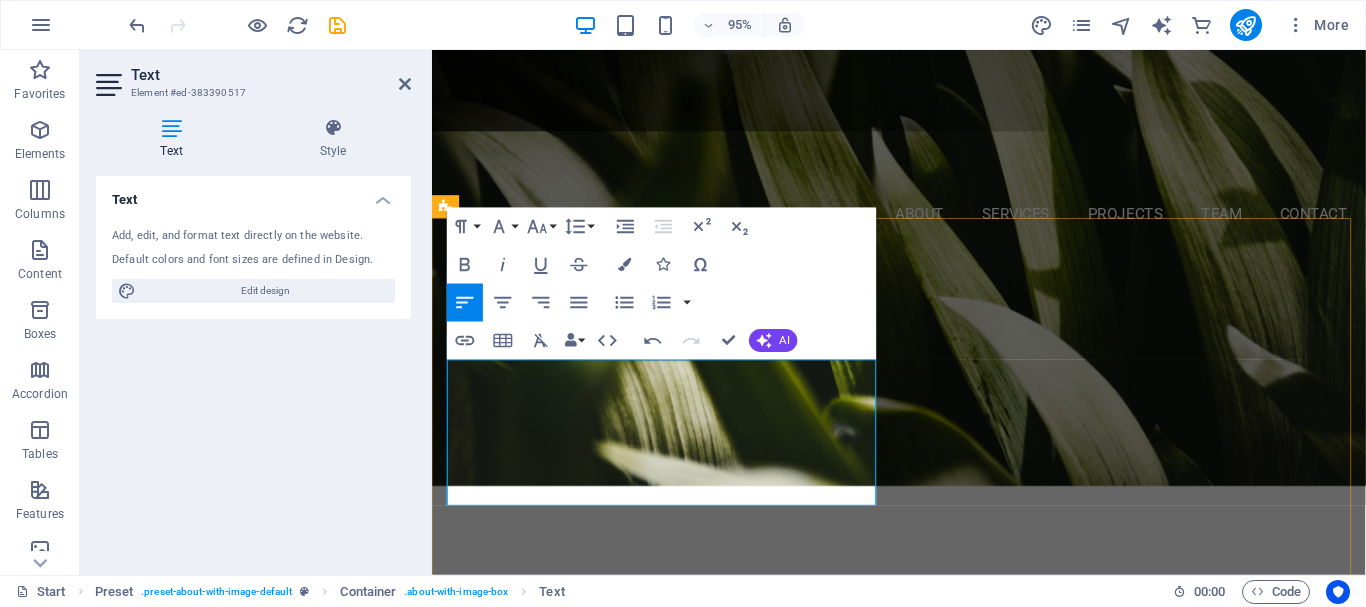 click on "Ravenstone was born of a passion for excellence, seeking to exceed expectations for what is possible in a short amount of time and providing the best value to our clients. Founded in 2017 we have made our mark providing comprehensive services to several large properties, going above an d beyond to remove invasiv" at bounding box center [920, 1410] 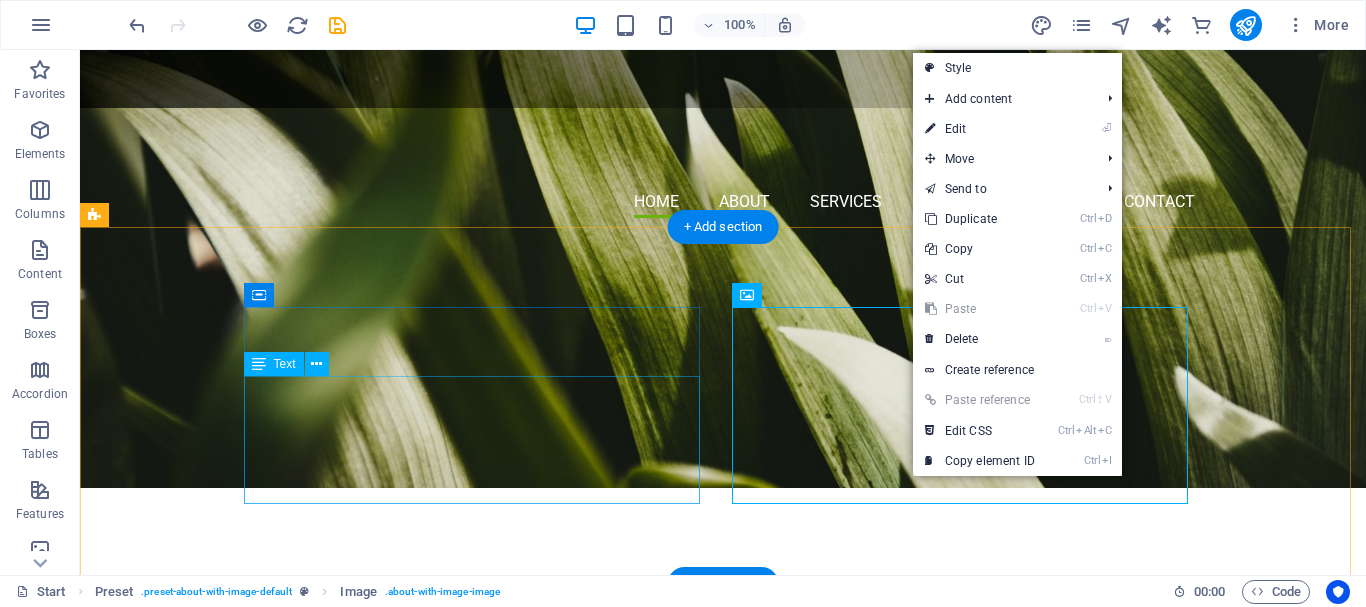 click on "Ravenstone was born of a passion for excellence, seeking to exceed expectations for what is possible in a short amount of time and providing the best value to our clients. Founded in 2017 we have made our mark providing comprehensive services to happy clients all over the lower mainland! We pride ourselv" at bounding box center [568, 1389] 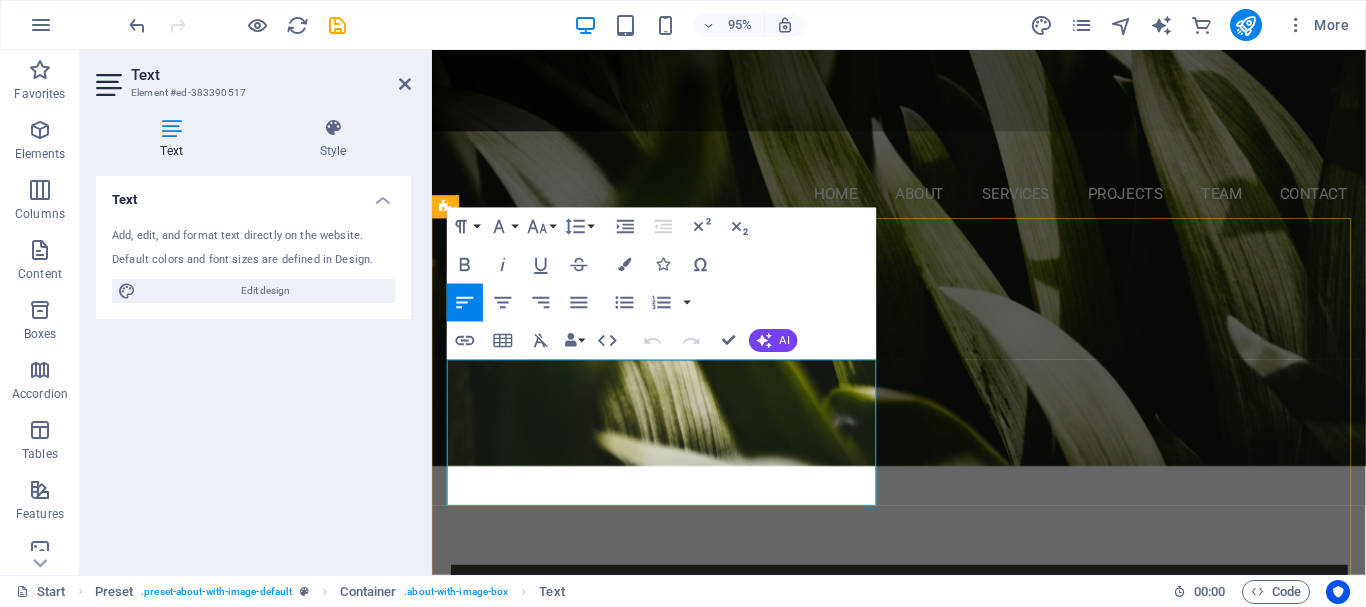 click on "Ravenstone was born of a passion for excellence, seeking to exceed expectations for what is possible in a short amount of time and providing the best value to our clients. Founded in 2017 we have made our mark providing comprehensive services to happy clients all over the lower mainland! We pride ourselv" at bounding box center [920, 1389] 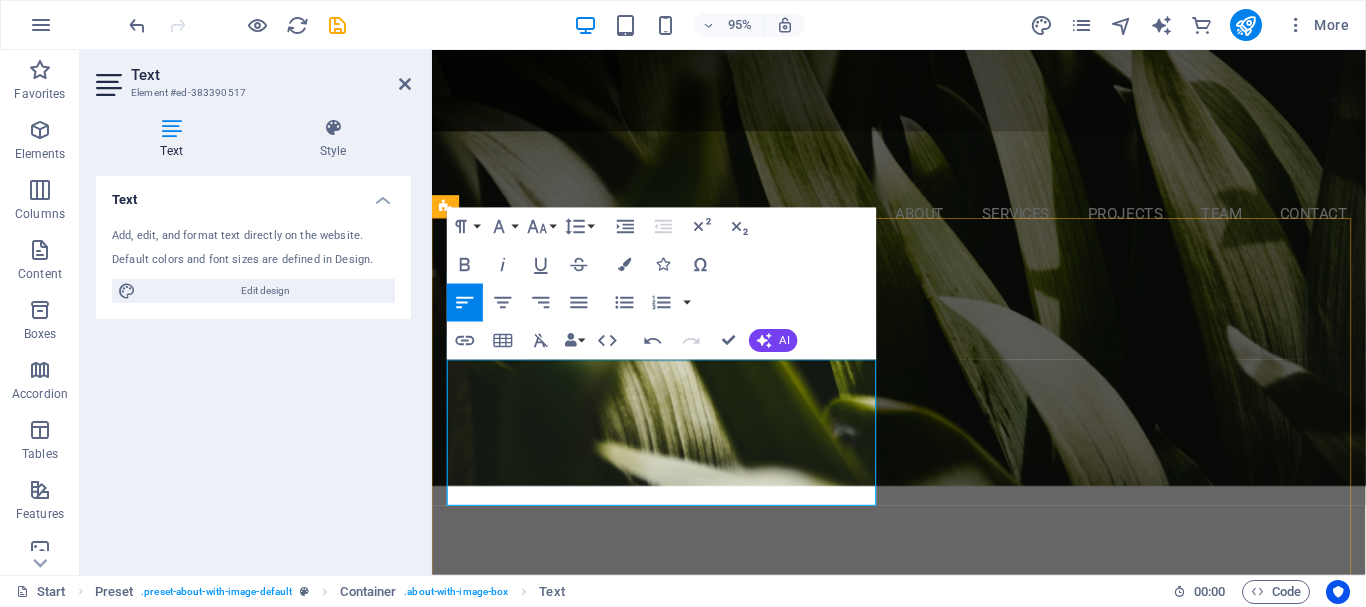 drag, startPoint x: 630, startPoint y: 512, endPoint x: 762, endPoint y: 516, distance: 132.0606 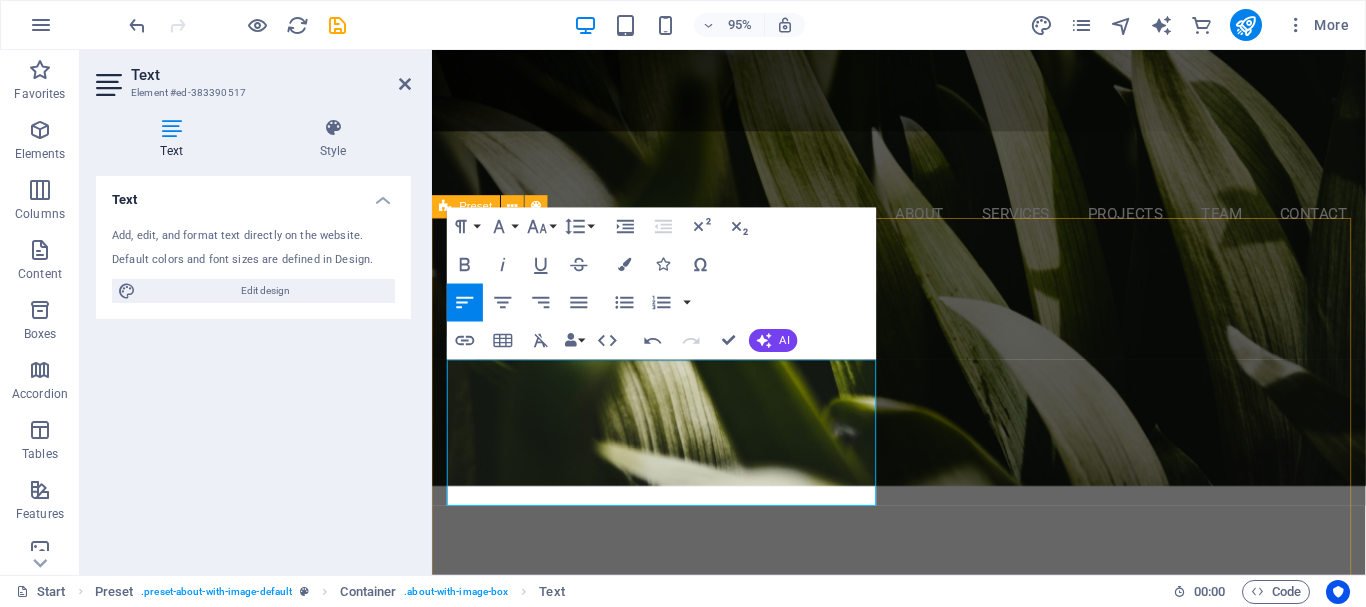 click on "About us Ravenstone was born of a passion for excellence, seeking to exceed expectations for what is possible in a short amount of time and providing the best value to our clients. Founded in 2017 we have made our mark providing comprehensive services to happy clients all over the lower mainland! We pride ourselves on good work for a fair price." at bounding box center (923, 1434) 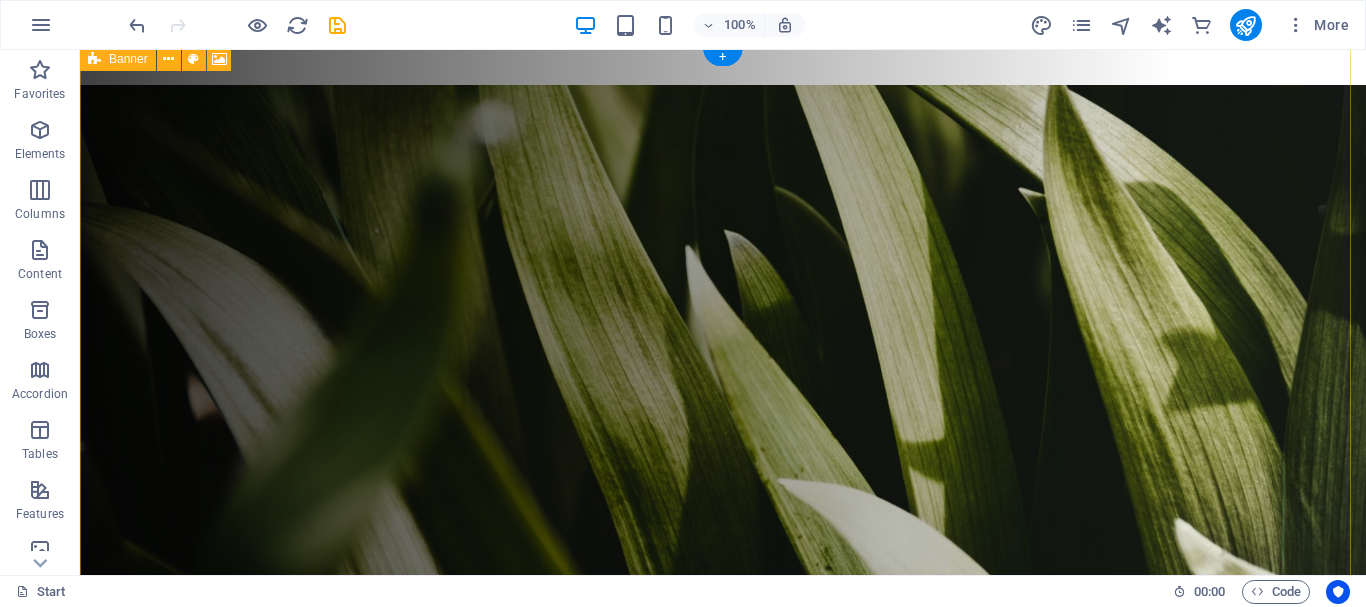 scroll, scrollTop: 100, scrollLeft: 0, axis: vertical 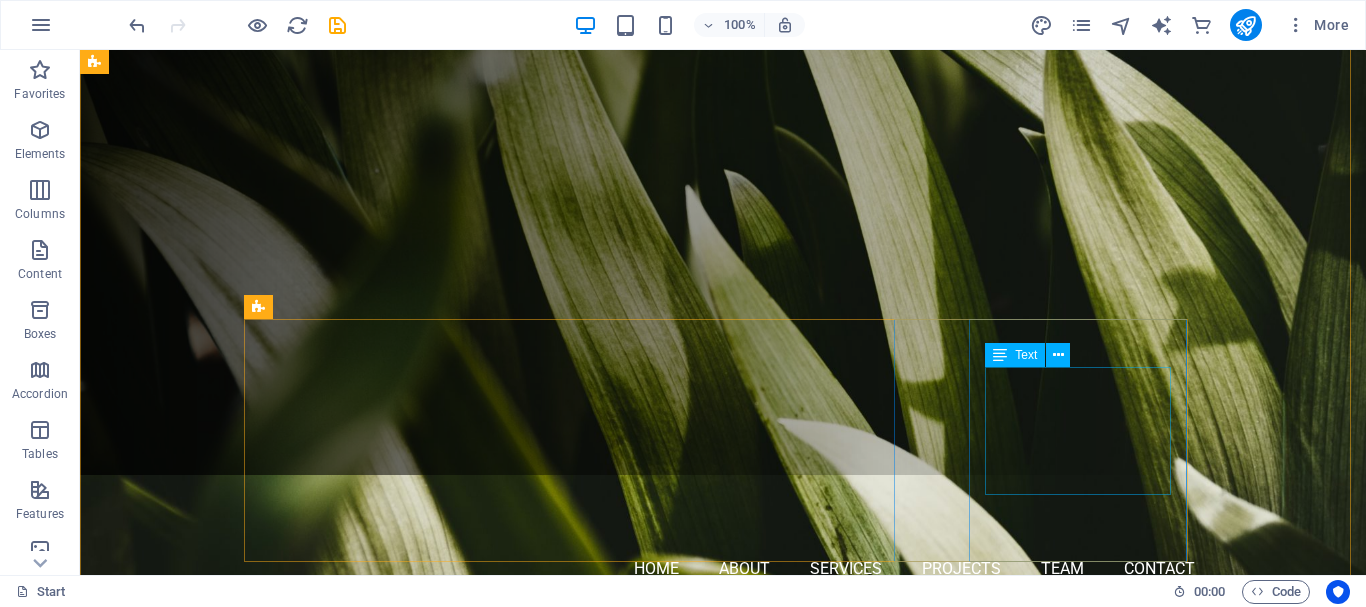 click on "From expansive estates and strata properties to cozy residential yards, we have all your cleanup needs covered" at bounding box center [723, 1508] 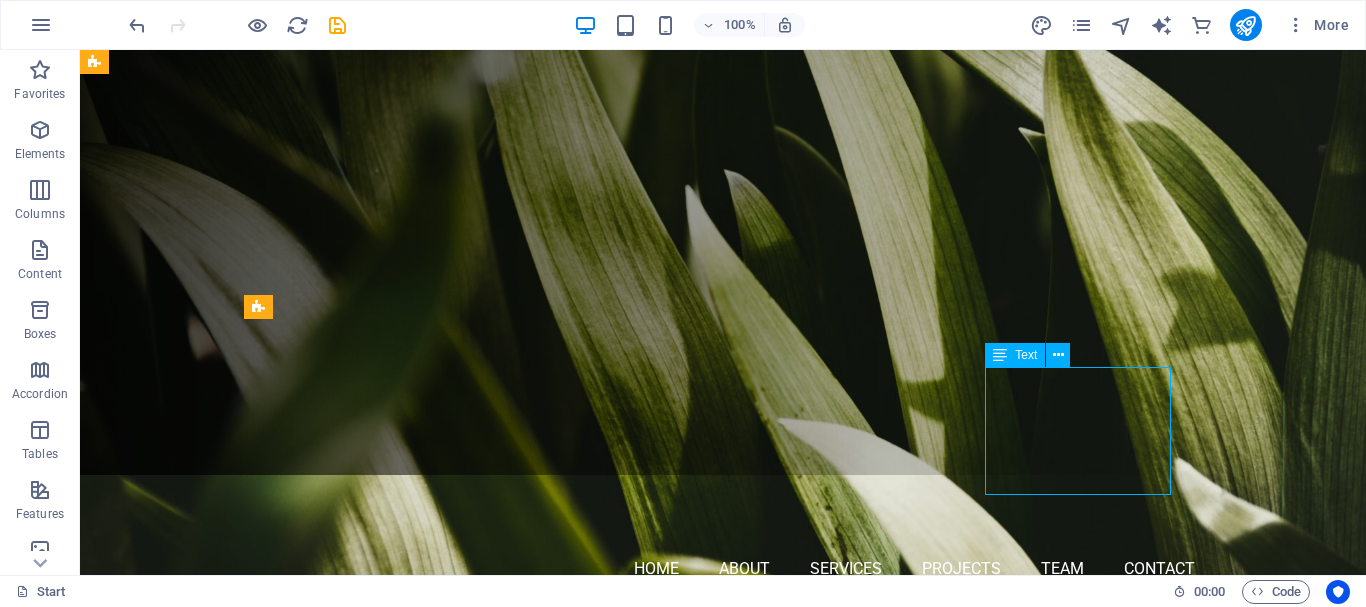 click on "From expansive estates and strata properties to cozy residential yards, we have all your cleanup needs covered" at bounding box center [723, 1508] 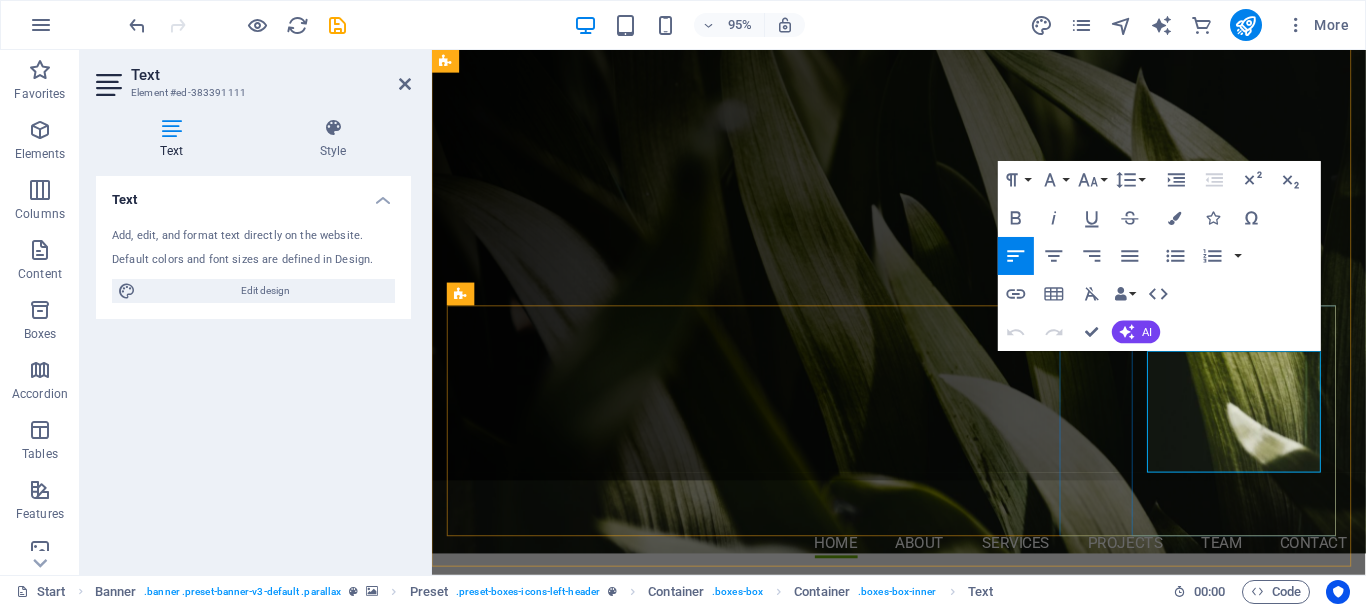 click on "From expansive estates and strata properties to cozy residential yards, we have all your cleanup needs covered" at bounding box center [924, 1508] 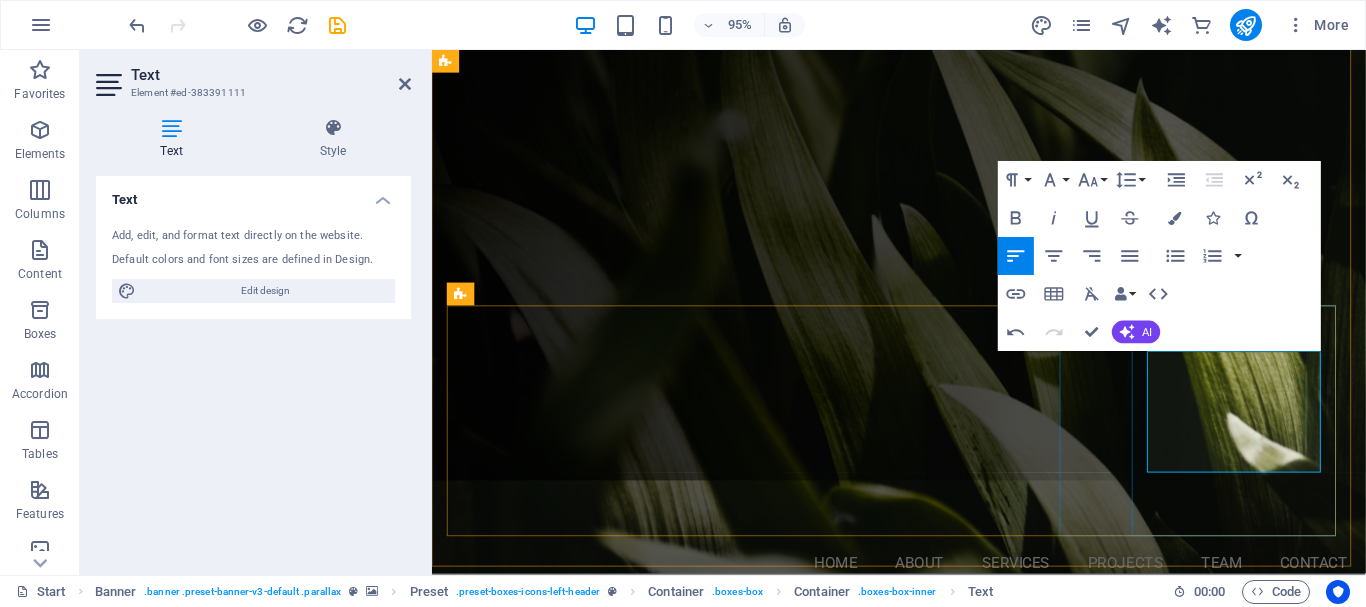 type 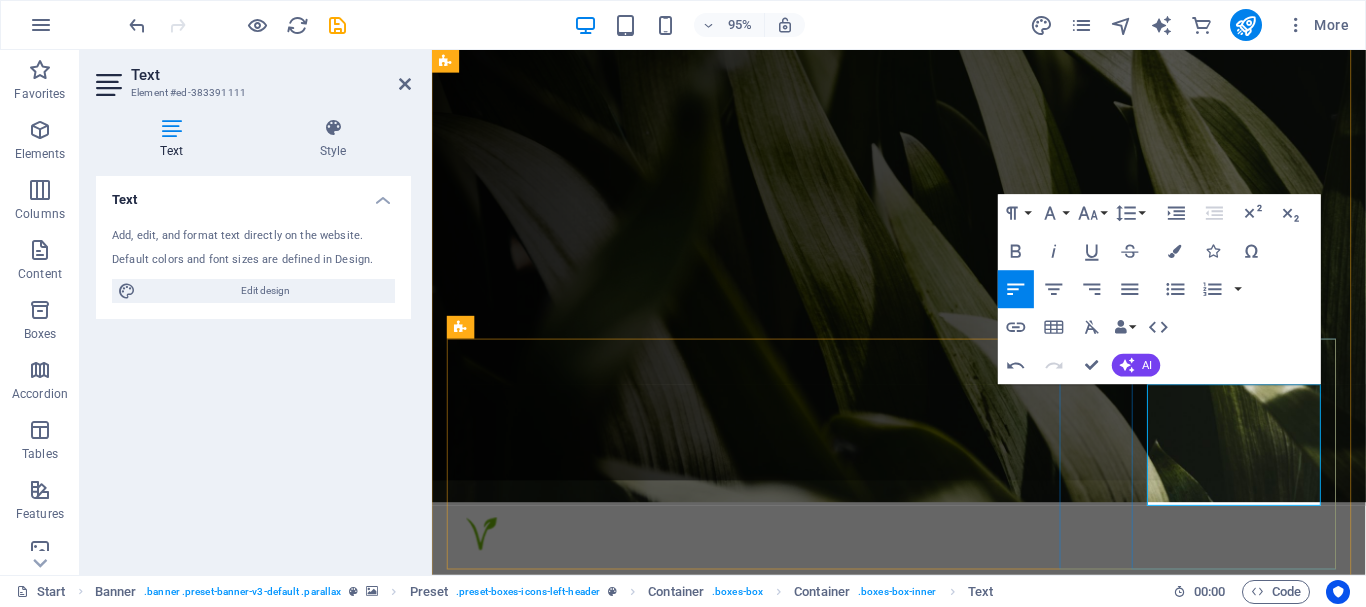 scroll, scrollTop: 0, scrollLeft: 0, axis: both 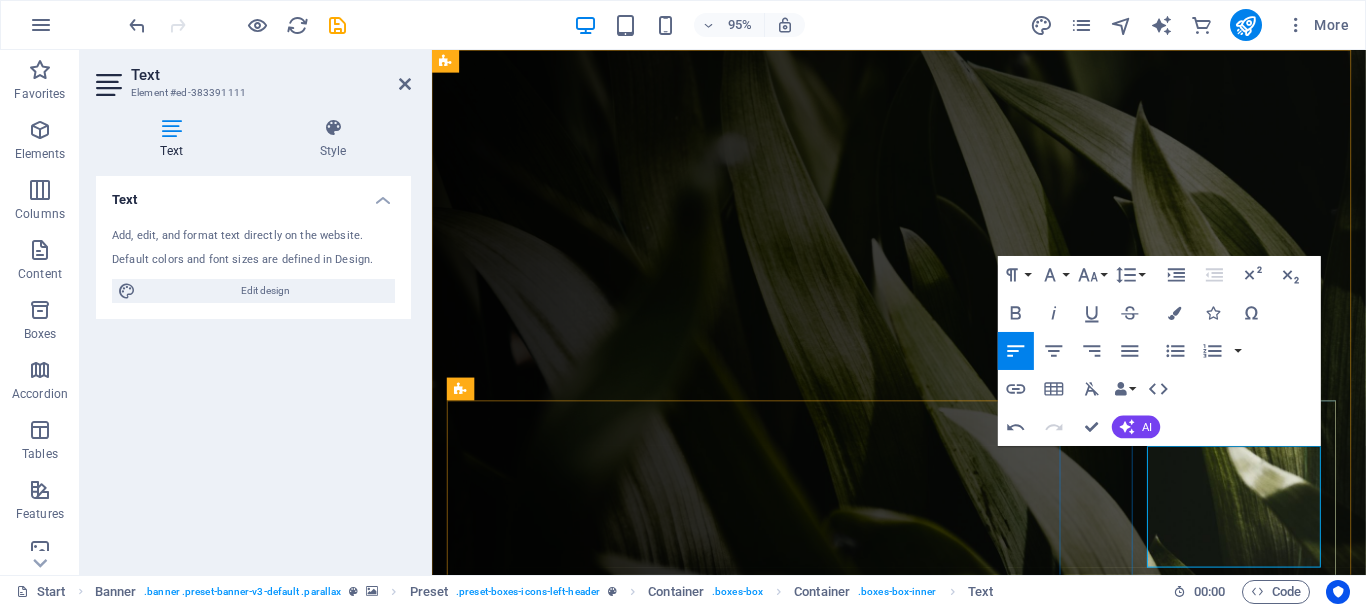 click on "Covexpansive estates and strata properties to cozy residential yards, we have all your cleanup needs covered" at bounding box center (924, 1629) 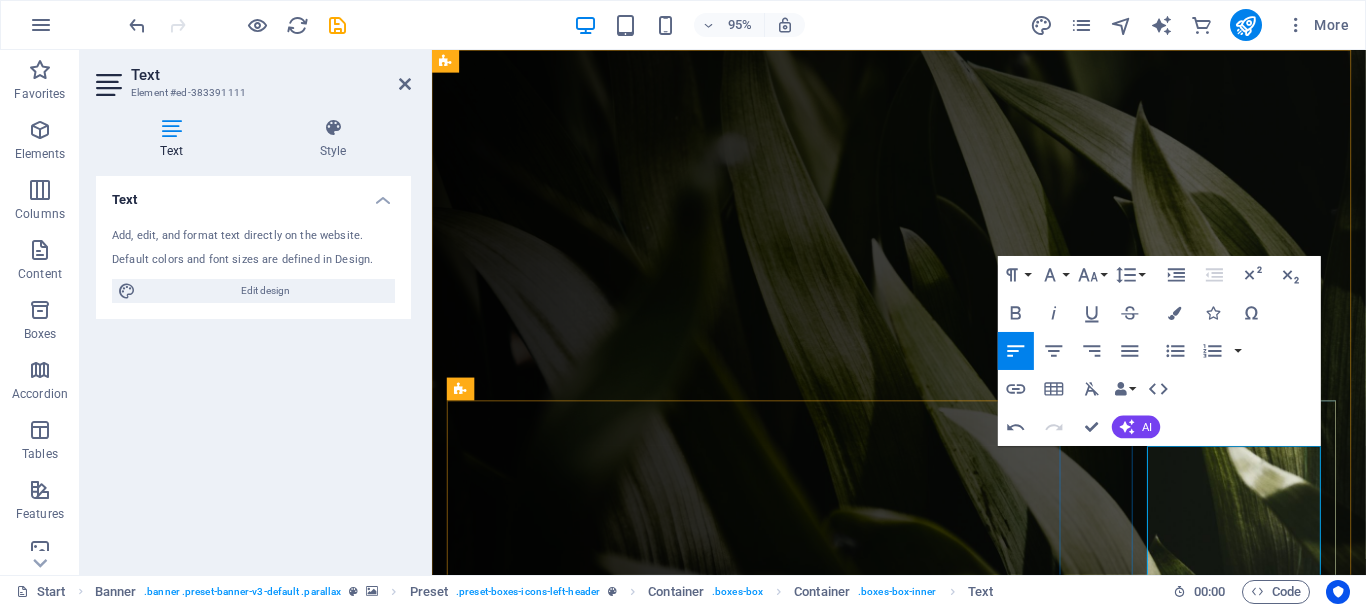 click on "Covering evemrything fo xpansive estates and strata properties to cozy residential yards, we have all your cleanup needs covered" at bounding box center [924, 1629] 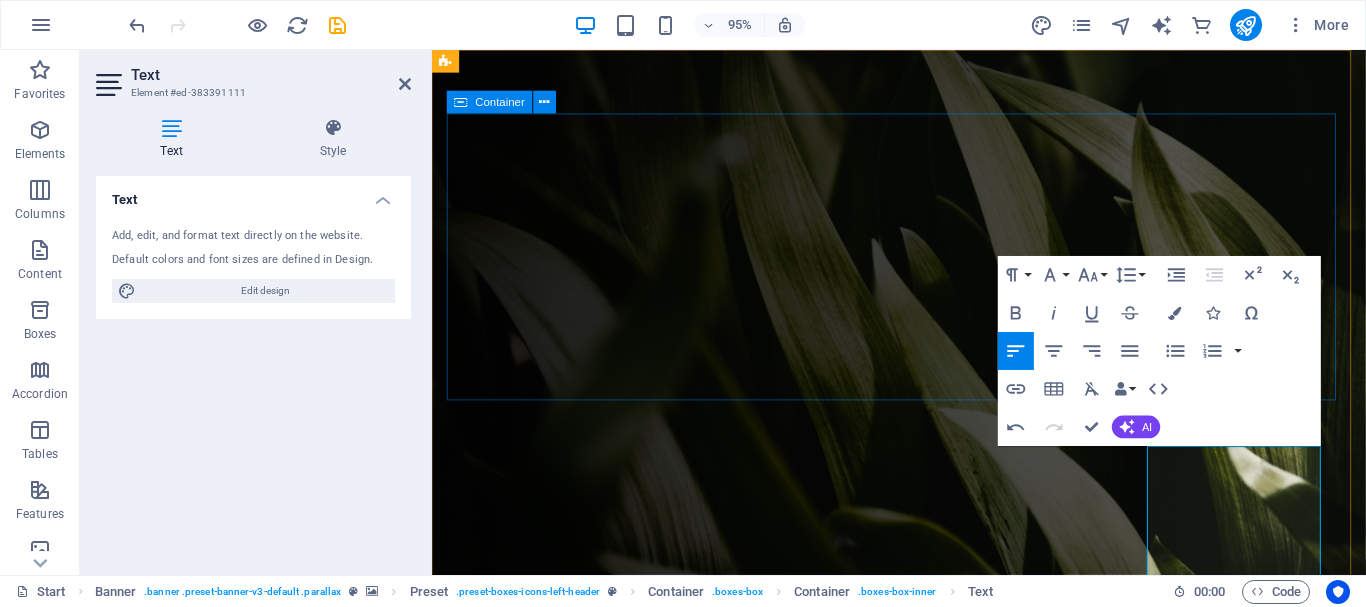 click on "Landscaping and property Services Your professional Partner in The Lower [REGION] Learn more Our Services" at bounding box center (924, 901) 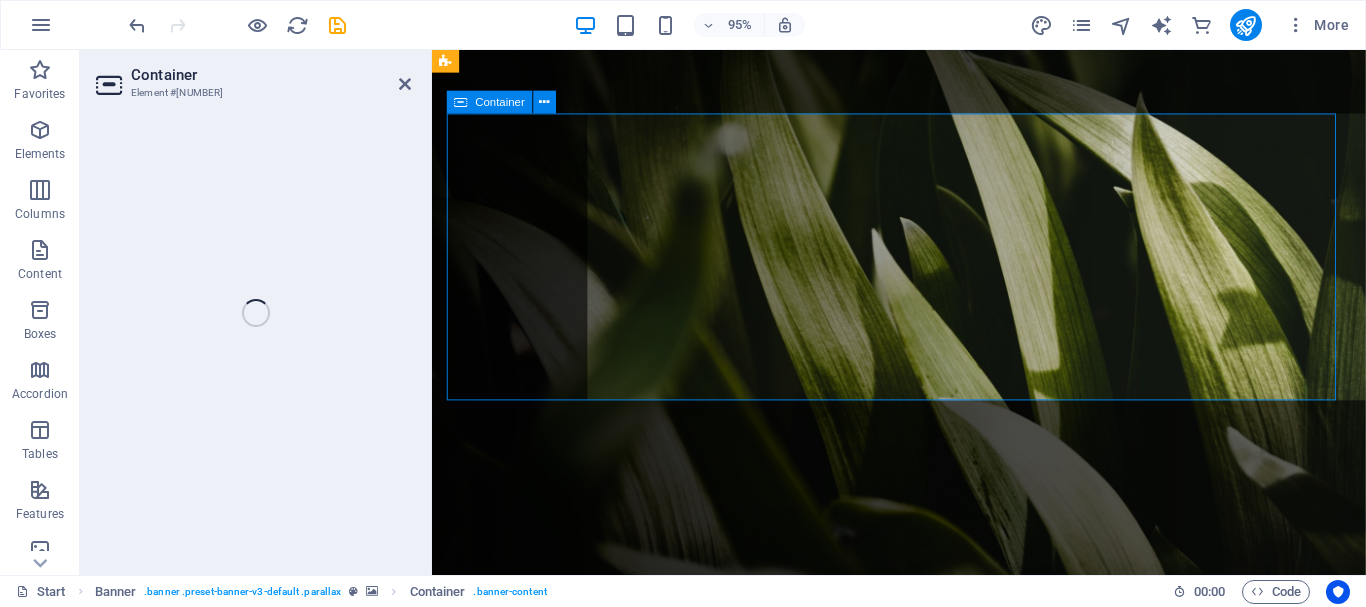 click at bounding box center [924, 1509] 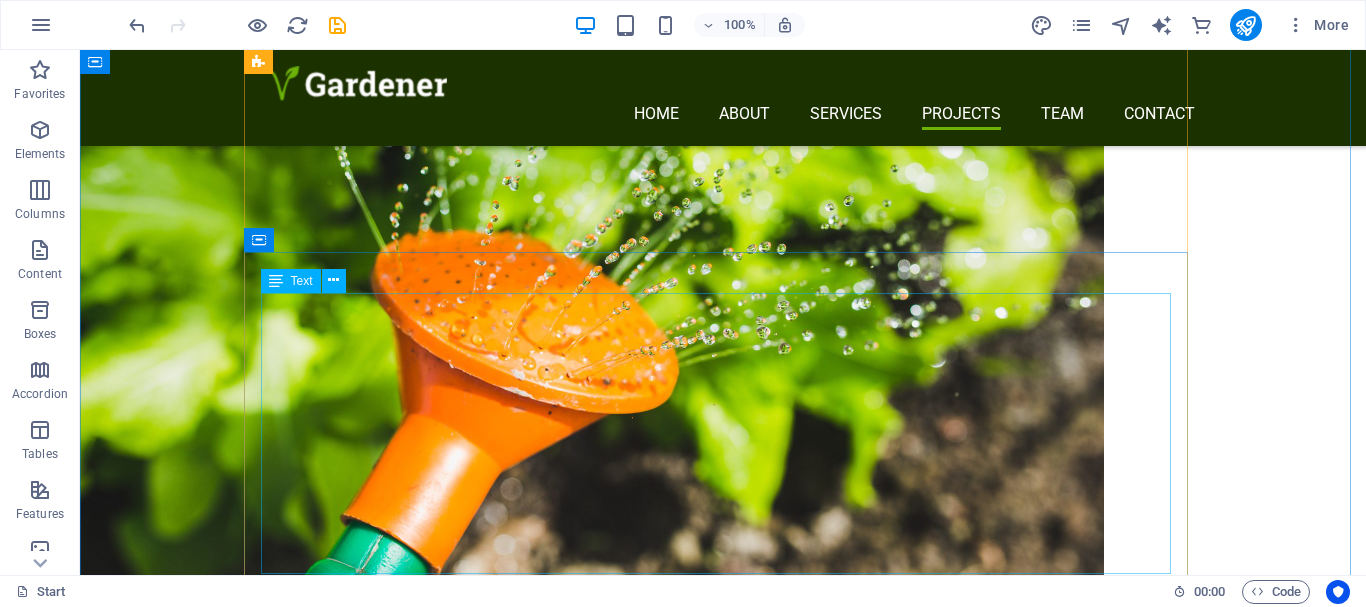 scroll, scrollTop: 5600, scrollLeft: 0, axis: vertical 